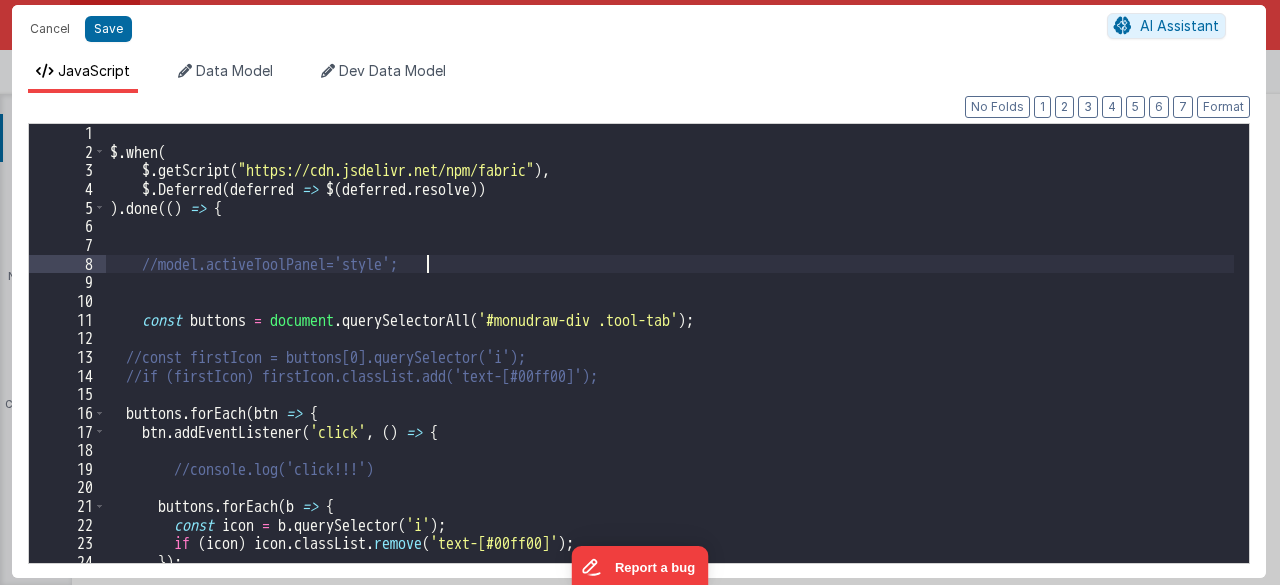 scroll, scrollTop: 0, scrollLeft: 0, axis: both 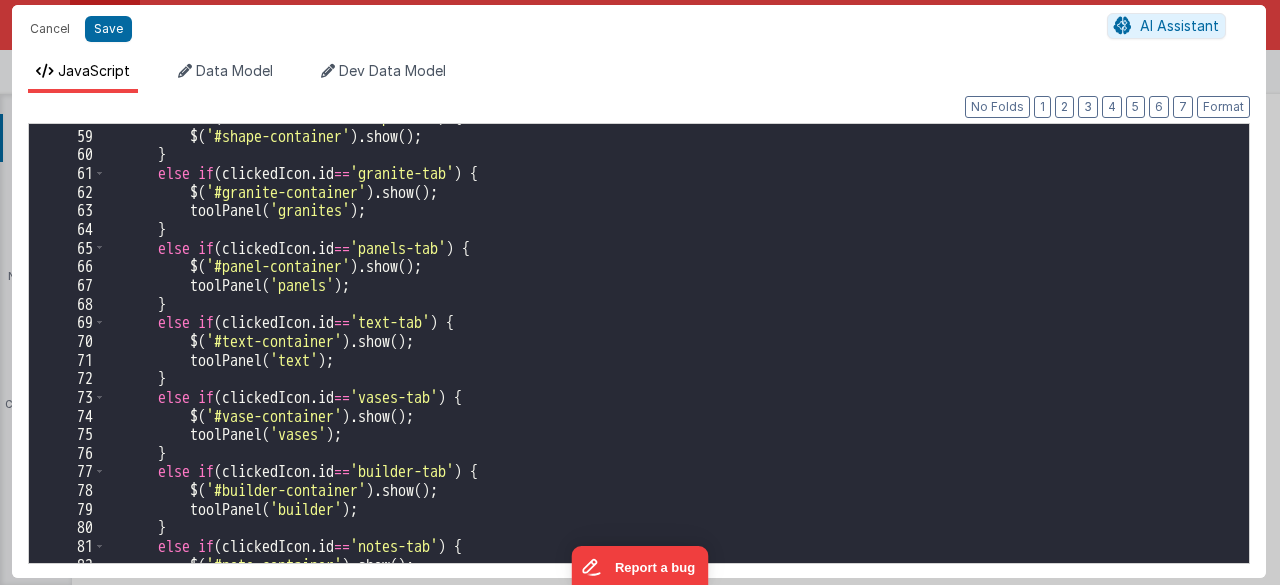 click on "else   if ( clickedIcon . id == 'shape-tab' )   {              $ ( '#shape-container' ) . show ( ) ;         }         else   if ( clickedIcon . id == 'granite-tab' )   {              $ ( '#granite-container' ) . show ( ) ;              toolPanel ( 'granites' ) ;         }         else   if ( clickedIcon . id == 'panels-tab' )   {              $ ( '#panel-container' ) . show ( ) ;              toolPanel ( 'panels' ) ;         }         else   if ( clickedIcon . id == 'text-tab' )   {              $ ( '#text-container' ) . show ( ) ;              toolPanel ( 'text' ) ;         }         else   if ( clickedIcon . id == 'vases-tab' )   {              $ ( '#vase-container' ) . show ( ) ;              toolPanel ( 'vases' ) ;         }         else   if ( clickedIcon . id == 'builder-tab' )   {              $ ( '#builder-container' ) . show ( ) ;              toolPanel ( 'builder' ) ;         }         else   if ( clickedIcon . id == 'notes-tab' )   {              $ ( '#note-container' ) . show ( ) ;" at bounding box center (670, 346) 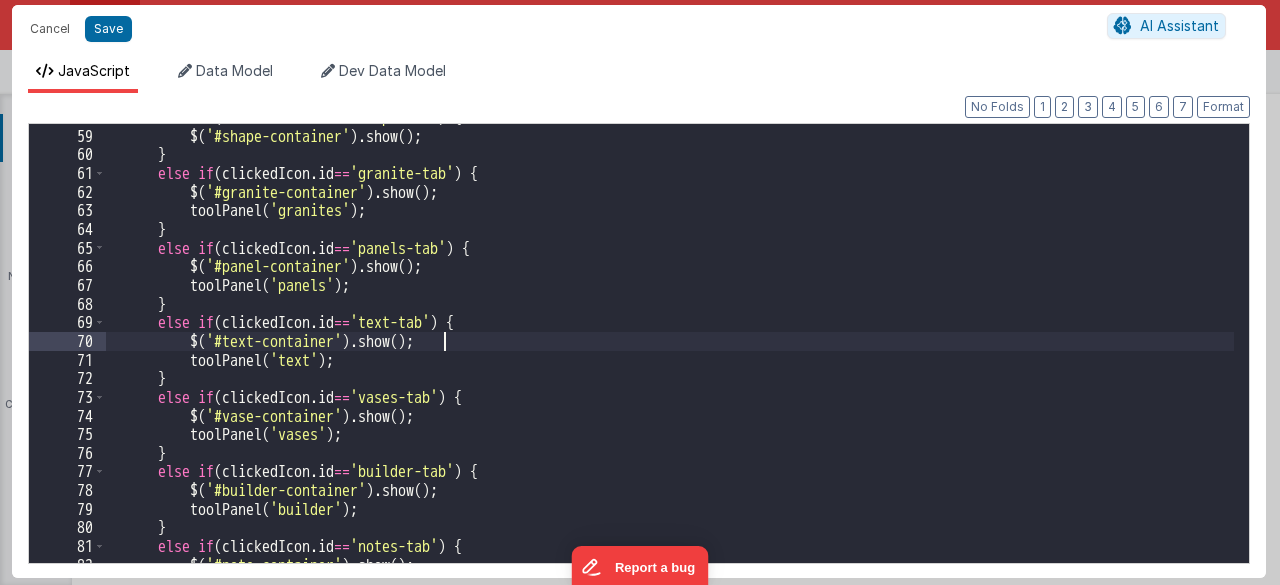 scroll, scrollTop: 165, scrollLeft: 0, axis: vertical 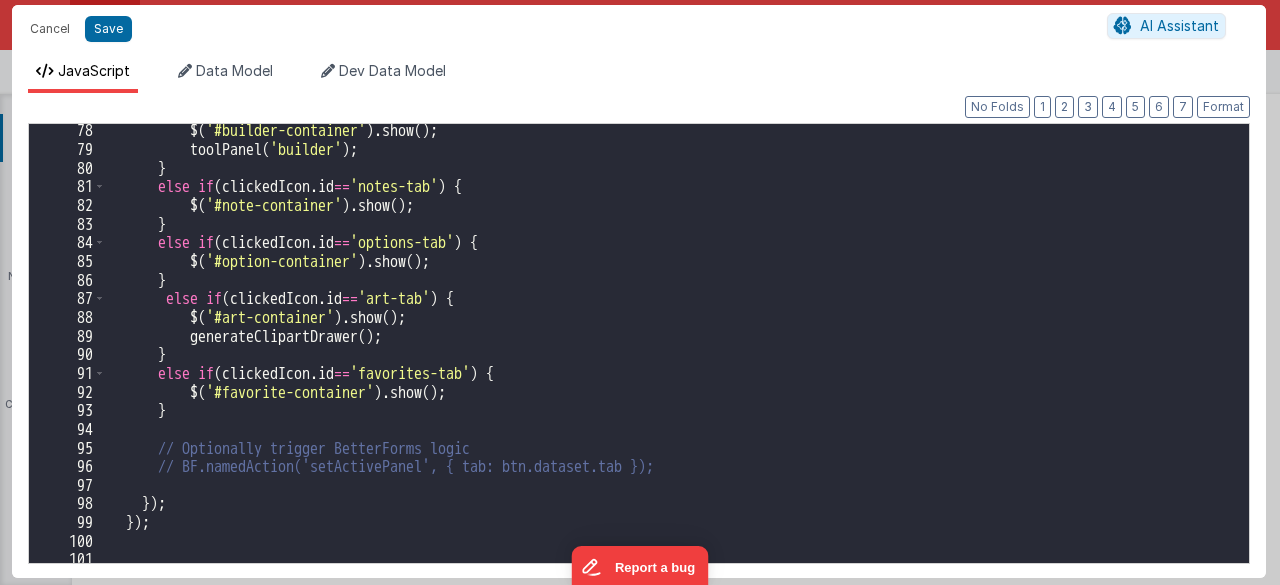 click on "$ ( '#builder-container' ) . show ( ) ;              toolPanel ( 'builder' ) ;         }         else   if ( clickedIcon . id == 'notes-tab' )   {              $ ( '#note-container' ) . show ( ) ;         }         else   if ( clickedIcon . id == 'options-tab' )   {              $ ( '#option-container' ) . show ( ) ;         }          else   if ( clickedIcon . id == 'art-tab' )   {              $ ( '#art-container' ) . show ( ) ;              generateClipartDrawer ( ) ;         }         else   if ( clickedIcon . id == 'favorites-tab' )   {              $ ( '#favorite-container' ) . show ( ) ;         }             // Optionally trigger BetterForms logic         // BF.namedAction('setActivePanel', { tab: btn.dataset.tab });              }) ;    }) ;" at bounding box center (670, 359) 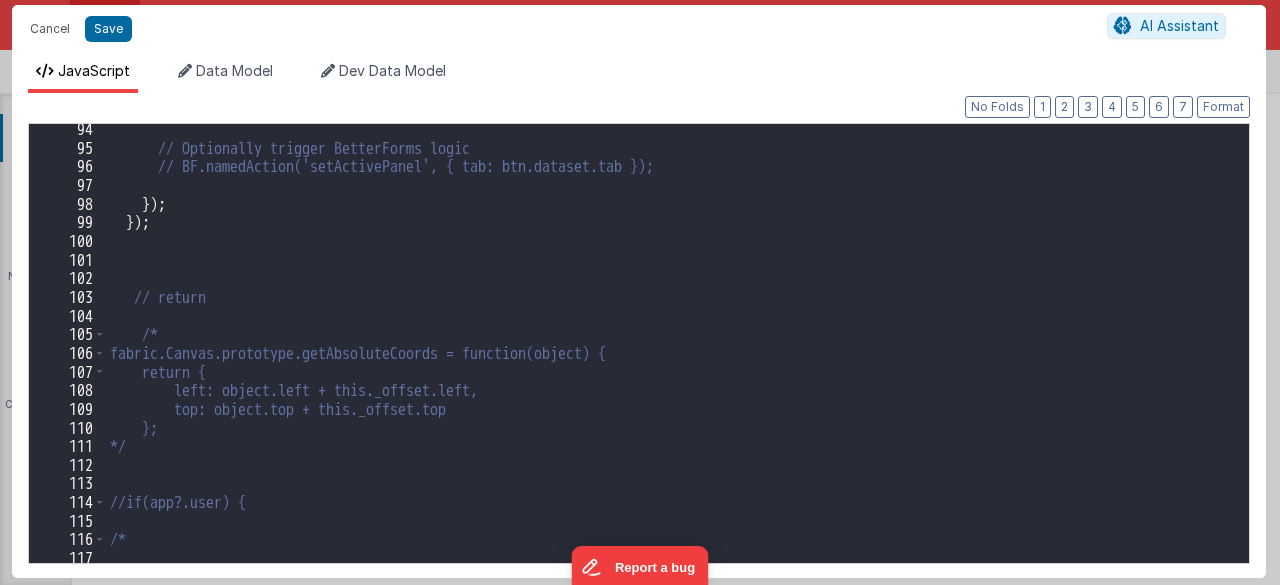 scroll, scrollTop: 186, scrollLeft: 0, axis: vertical 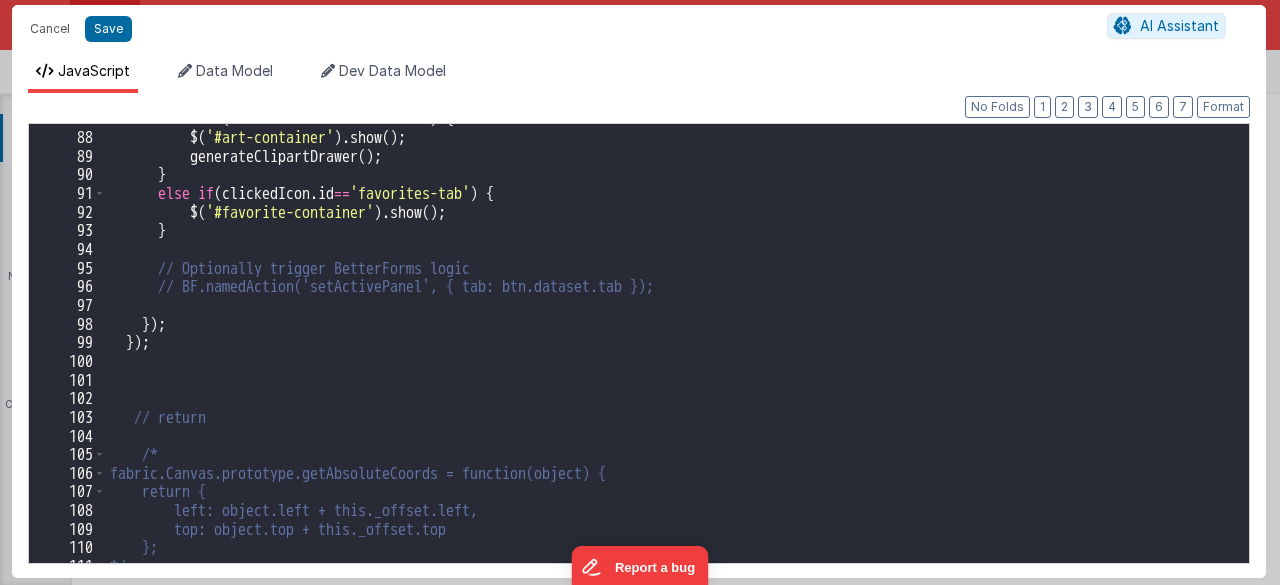 click on "else   if ( clickedIcon . id == 'art-tab' )   {              $ ( '#art-container' ) . show ( ) ;              generateClipartDrawer ( ) ;         }         else   if ( clickedIcon . id == 'favorites-tab' )   {              $ ( '#favorite-container' ) . show ( ) ;         }             // Optionally trigger BetterForms logic         // BF.namedAction('setActivePanel', { tab: btn.dataset.tab });              }) ;    }) ;          // return      /*     fabric.Canvas.prototype.getAbsoluteCoords = function(object) {          return {               left: object.left + this._offset.left,               top: object.top + this._offset.top          };     */" at bounding box center (670, 347) 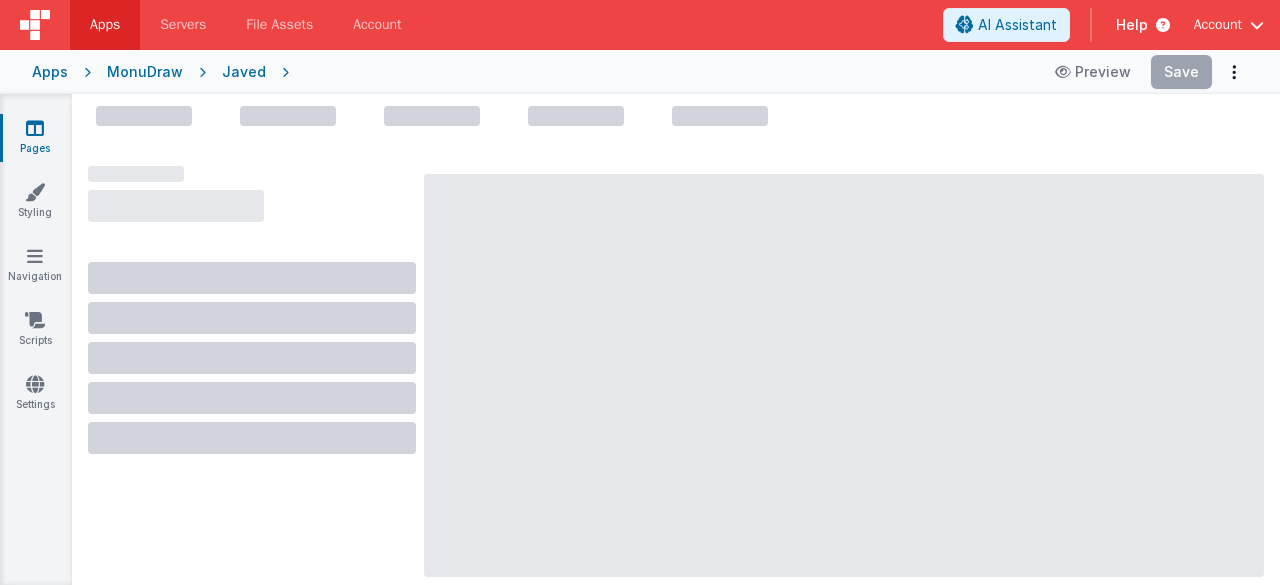 scroll, scrollTop: 0, scrollLeft: 0, axis: both 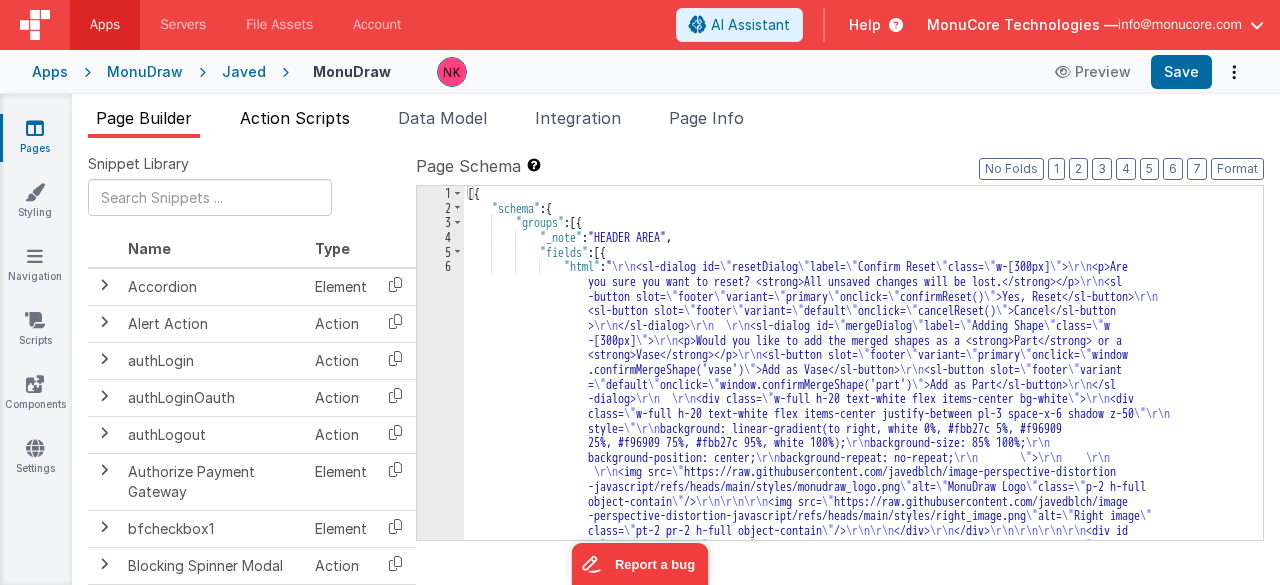 click on "Action Scripts" at bounding box center [295, 118] 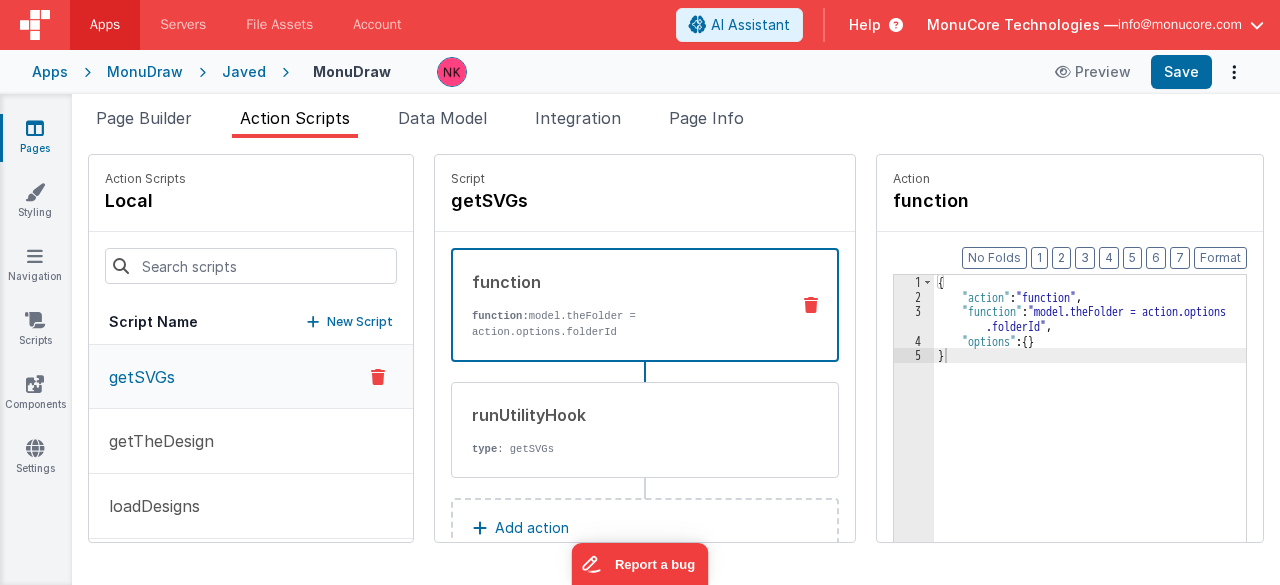 scroll, scrollTop: 166, scrollLeft: 0, axis: vertical 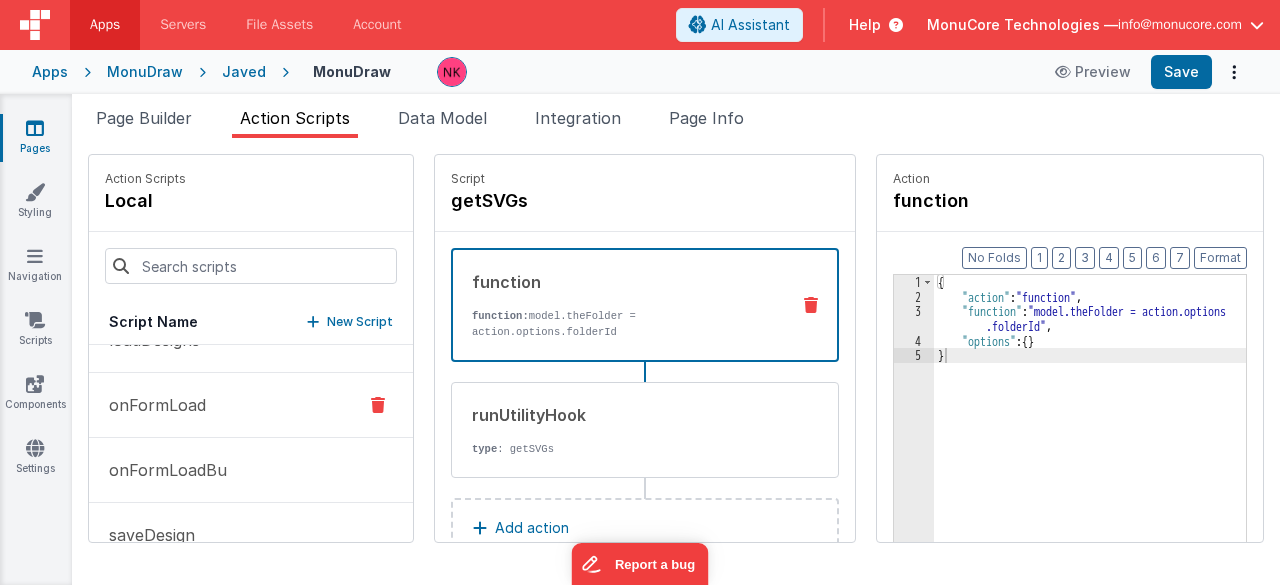click on "onFormLoad" at bounding box center [251, 405] 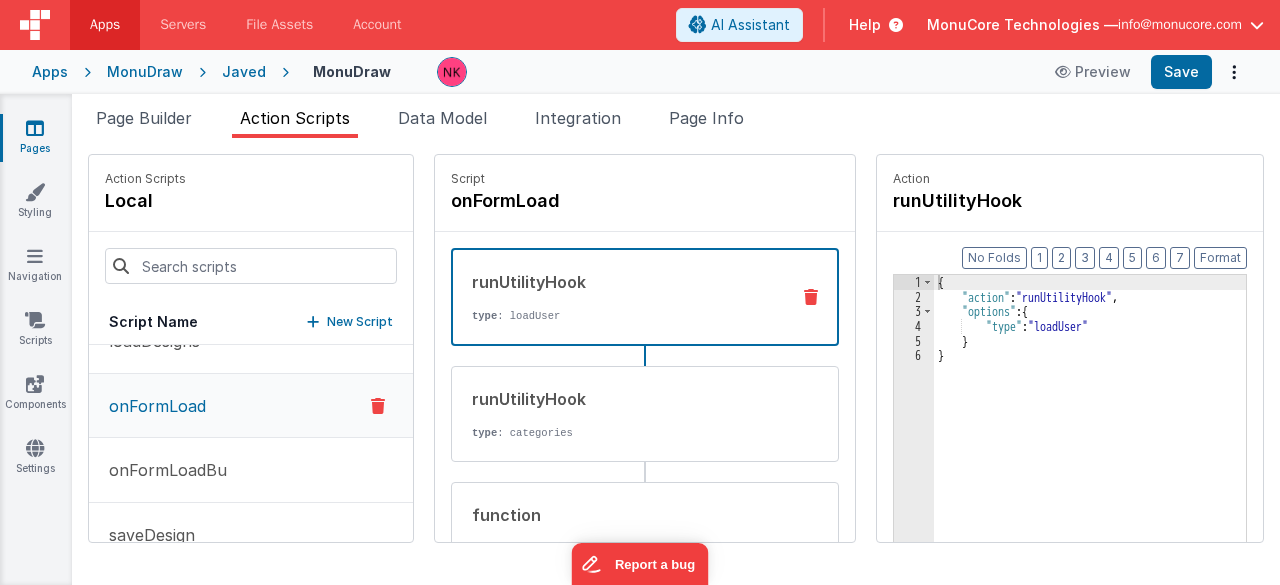 scroll, scrollTop: 167, scrollLeft: 0, axis: vertical 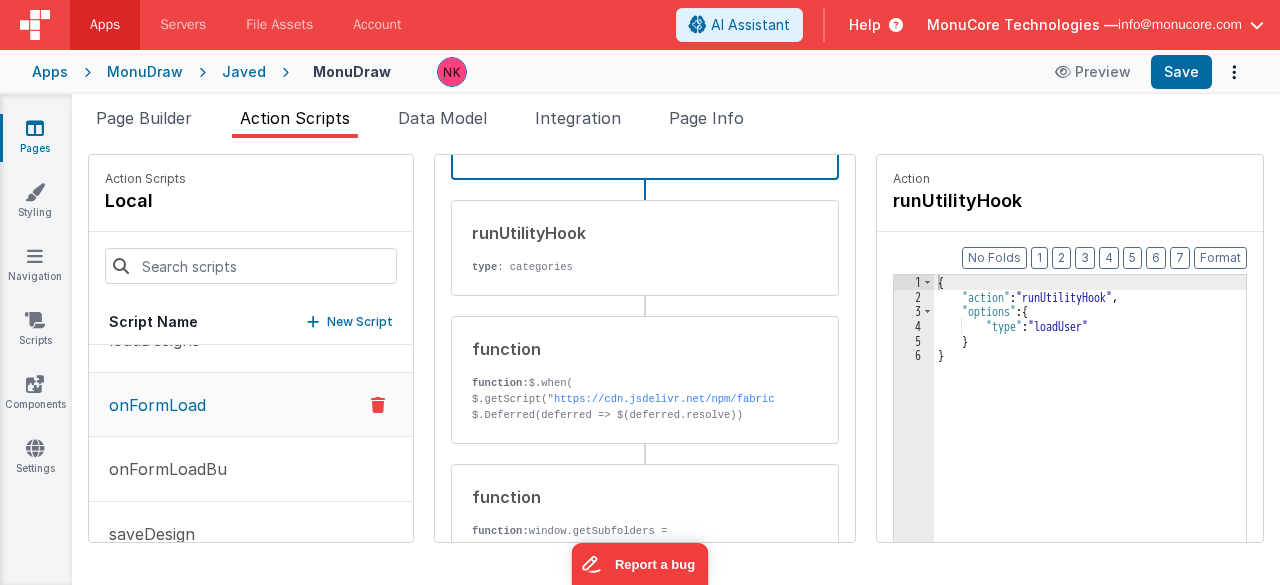 click on "function   function:
$.when(
$.getScript(" https://cdn.jsdelivr.net/npm/fabric" ),
$.Deferred(deferred => $(deferred.resolve))
).done(() => {
//model.activeToolPanel='style';
const buttons = document.querySelectorAll('#monudraw-div .tool-tab');   //const firstIcon = buttons[0].querySelector('i');
//if (firstIcon) firstIcon.classList.add('text-[#00ff00]');
buttons.forEach(btn => {
btn.addEventListener('click', () => {
});
// return
/*
fabric.Canvas.prototype.getAbsoluteCoords = function(object) {
return {
left: object.left + this._offset.left,
top: object.top + this._offset.top
};
*/ //if(app?.user) {
/*
(async () => {
let maxTries = 500;
let interval = 200;
while ((!app.subDesigns || app.subDesigns.length === 0) && maxTries-- > 0) {
console.log('Waiting');
await new Promise(resolve => setTimeout(resolve, interval));
}
if (app.subDesigns && app.subDesigns.length > 0) {
console.log('loaded:', app.subDesigns)
*/" at bounding box center (613, 380) 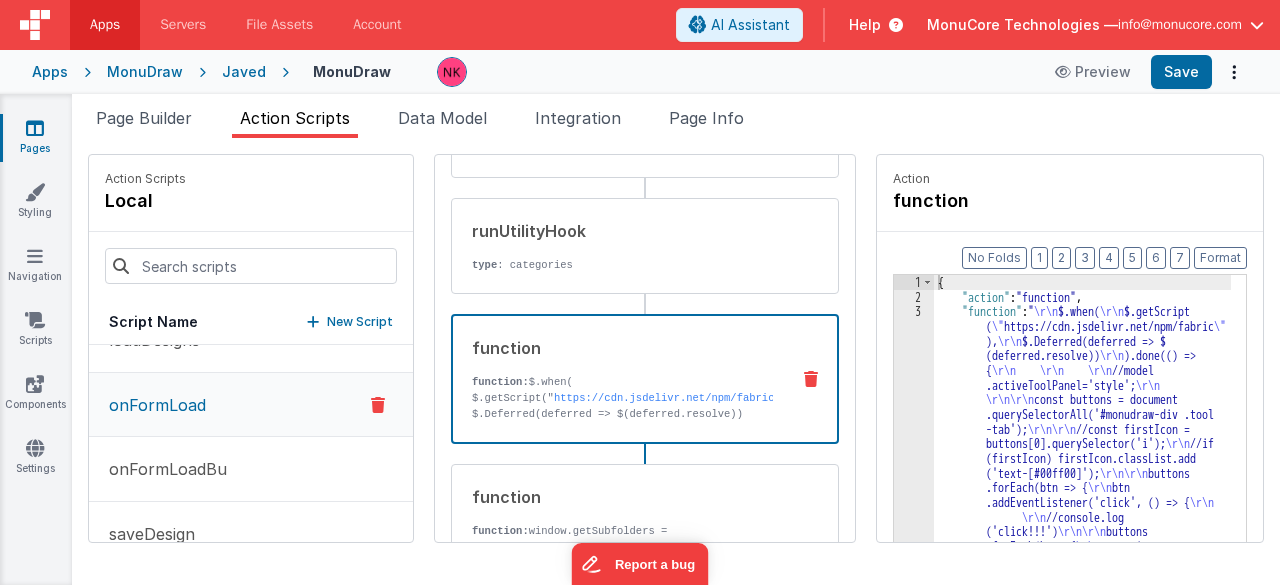 click on "3" at bounding box center [914, 98431] 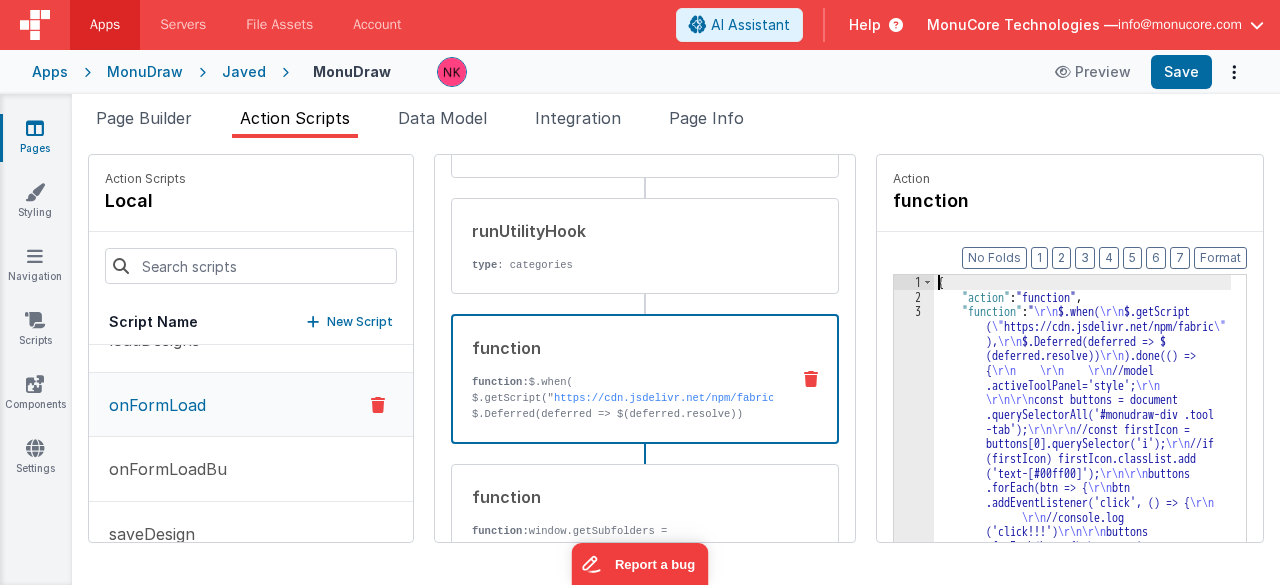 click on "3" at bounding box center [914, 98431] 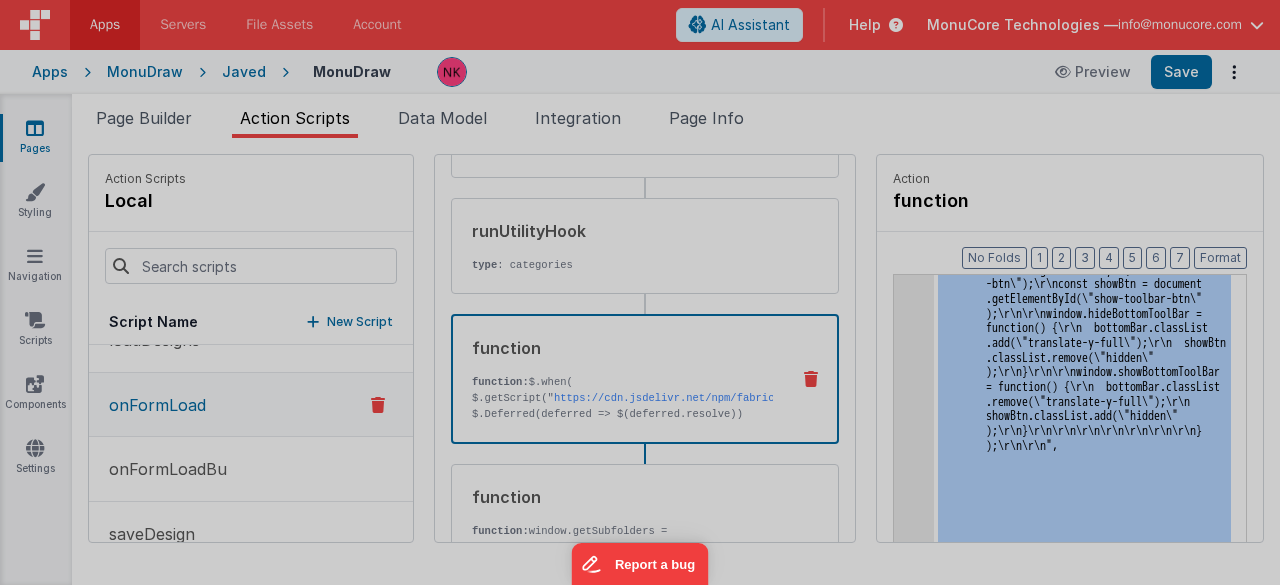click at bounding box center [640, 292] 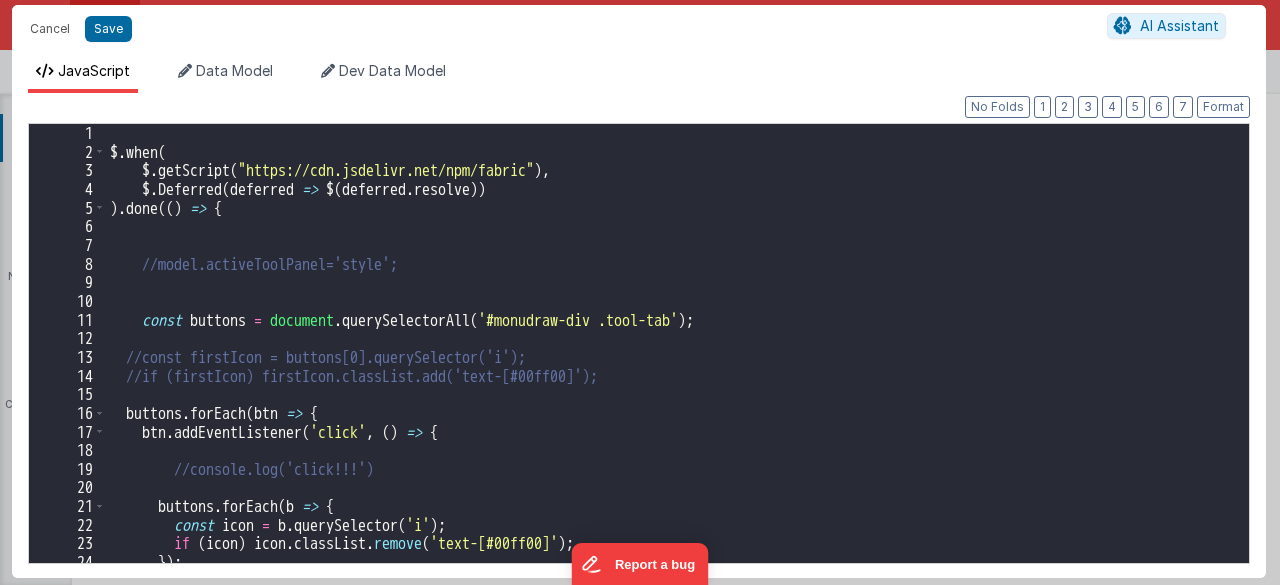 scroll, scrollTop: 32437, scrollLeft: 0, axis: vertical 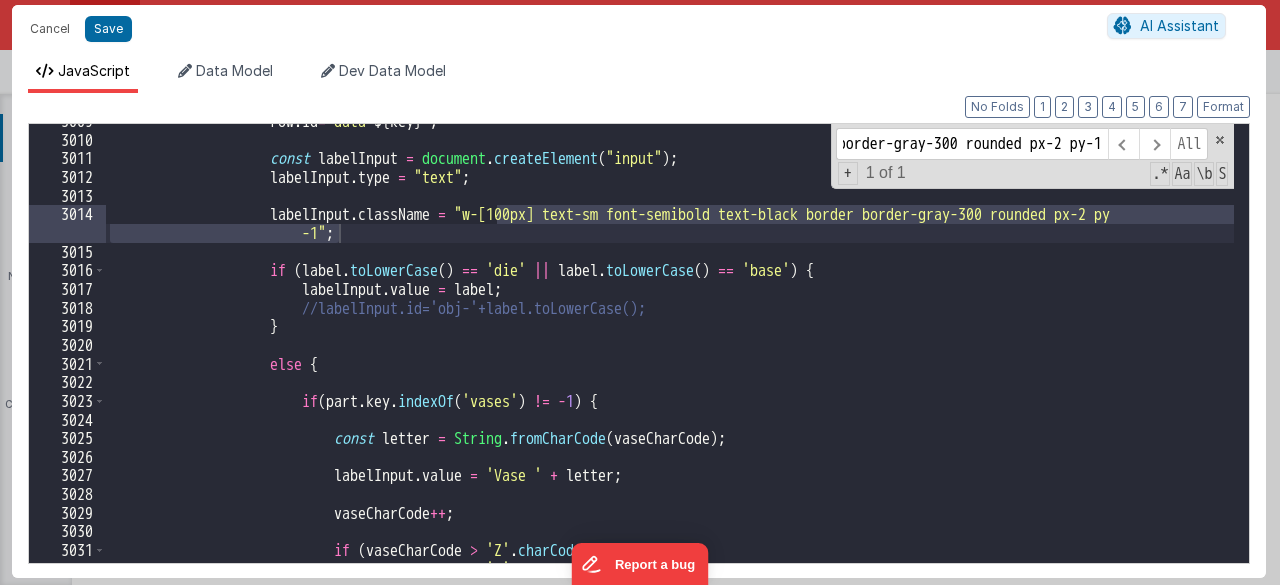click on "w-[100px] text-sm font-semibold text-black border border-gray-300 rounded px-2 py-1" at bounding box center [972, 144] 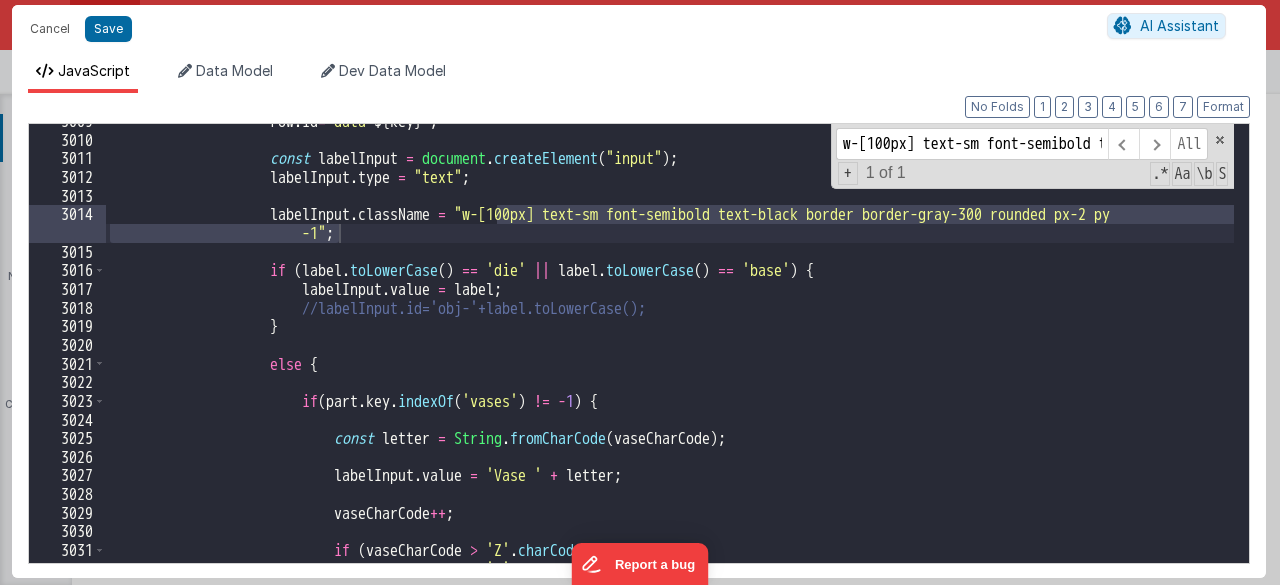 drag, startPoint x: 974, startPoint y: 147, endPoint x: 682, endPoint y: 121, distance: 293.15524 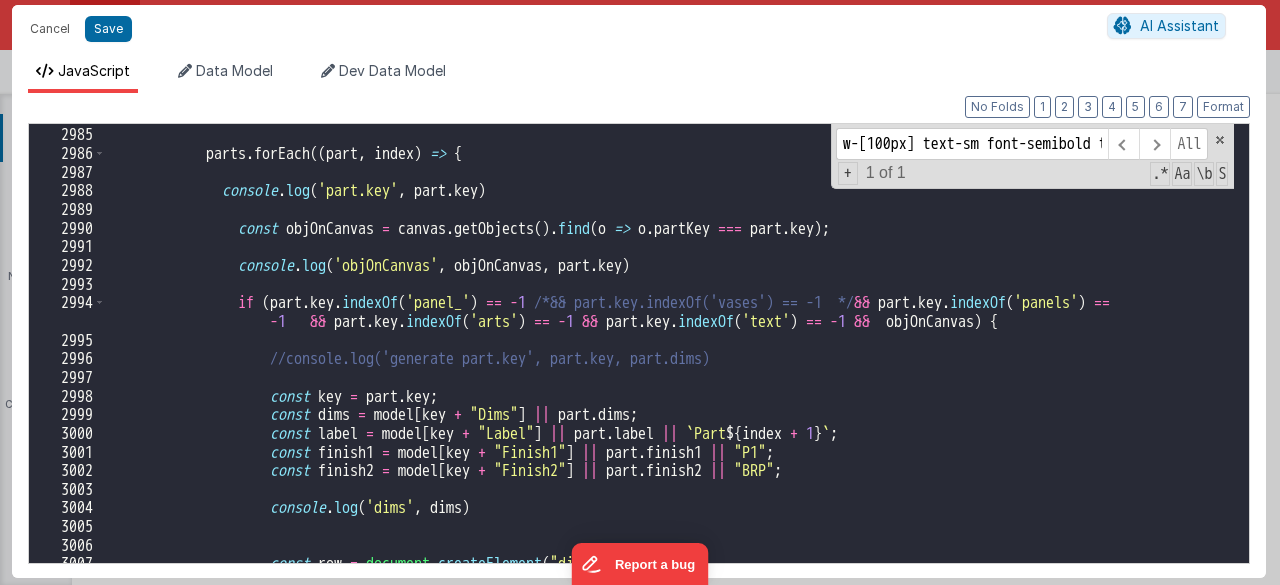 scroll, scrollTop: 6401, scrollLeft: 0, axis: vertical 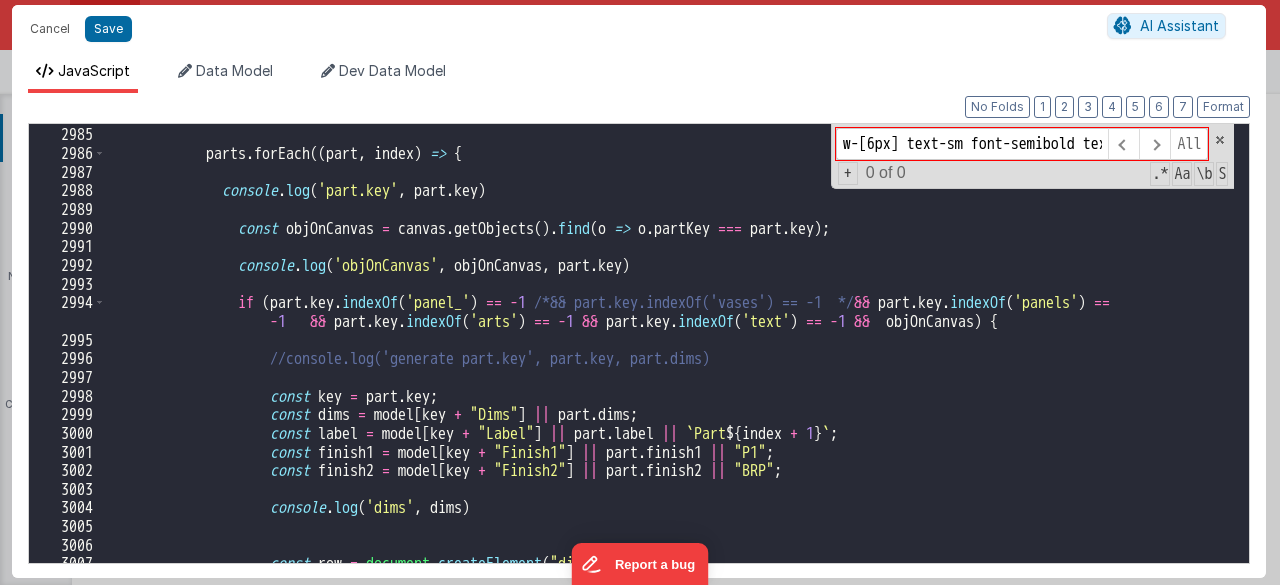 drag, startPoint x: 903, startPoint y: 138, endPoint x: 860, endPoint y: 142, distance: 43.185646 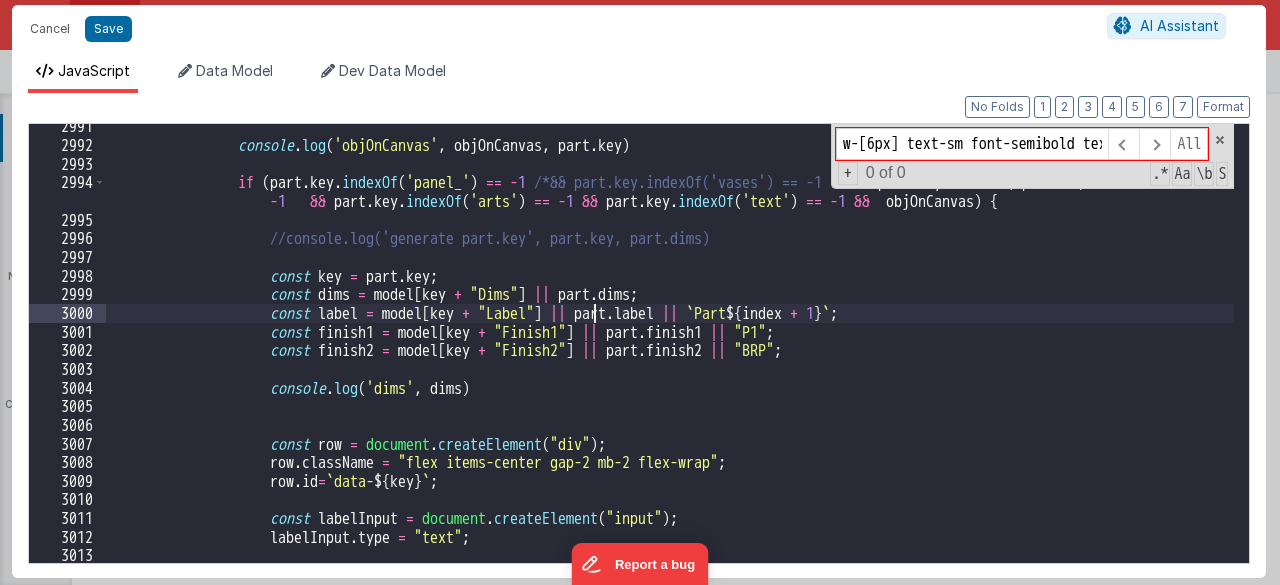 scroll, scrollTop: 6435, scrollLeft: 0, axis: vertical 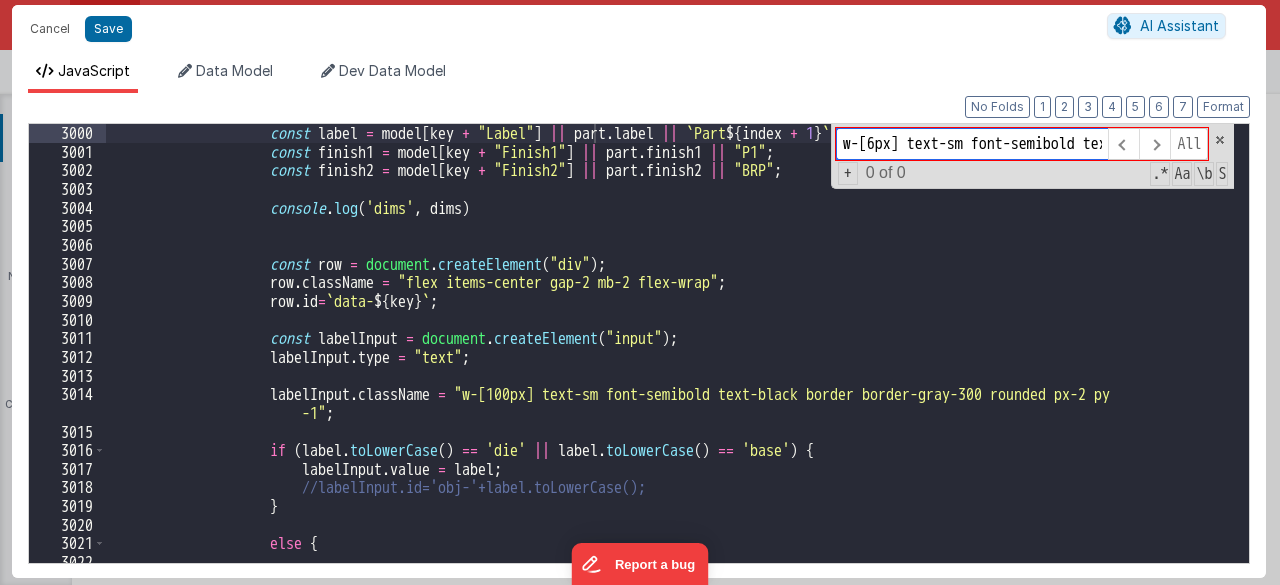click on "w-[6px] text-sm font-semibold text-black border border-gray-300 rounded px-2 py-1" at bounding box center [972, 144] 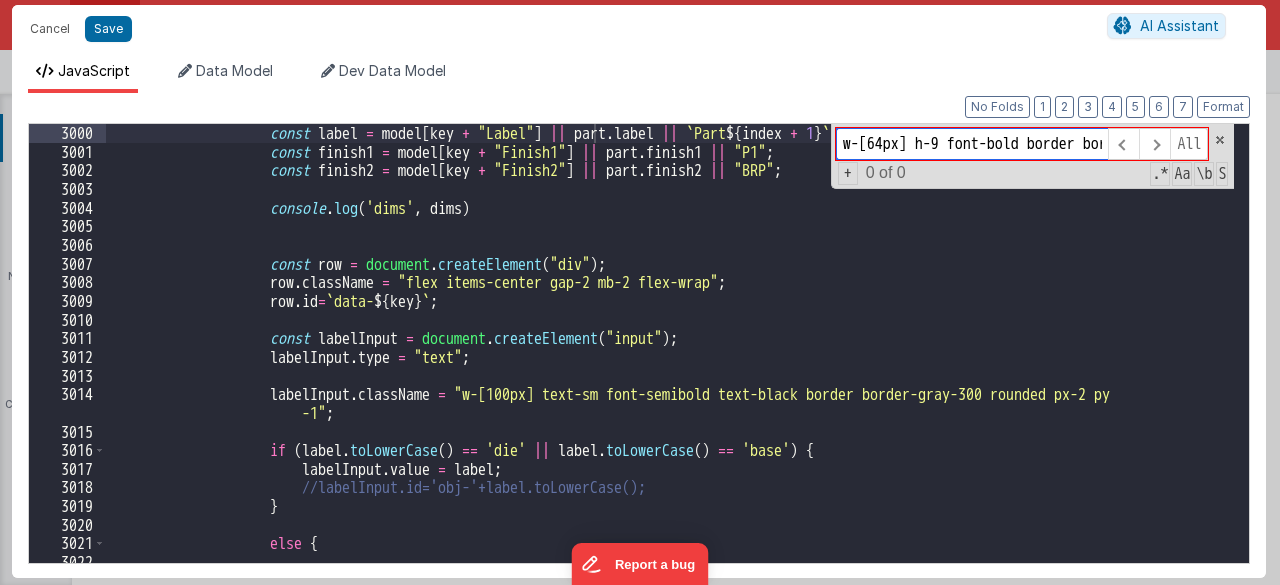 scroll, scrollTop: 0, scrollLeft: 286, axis: horizontal 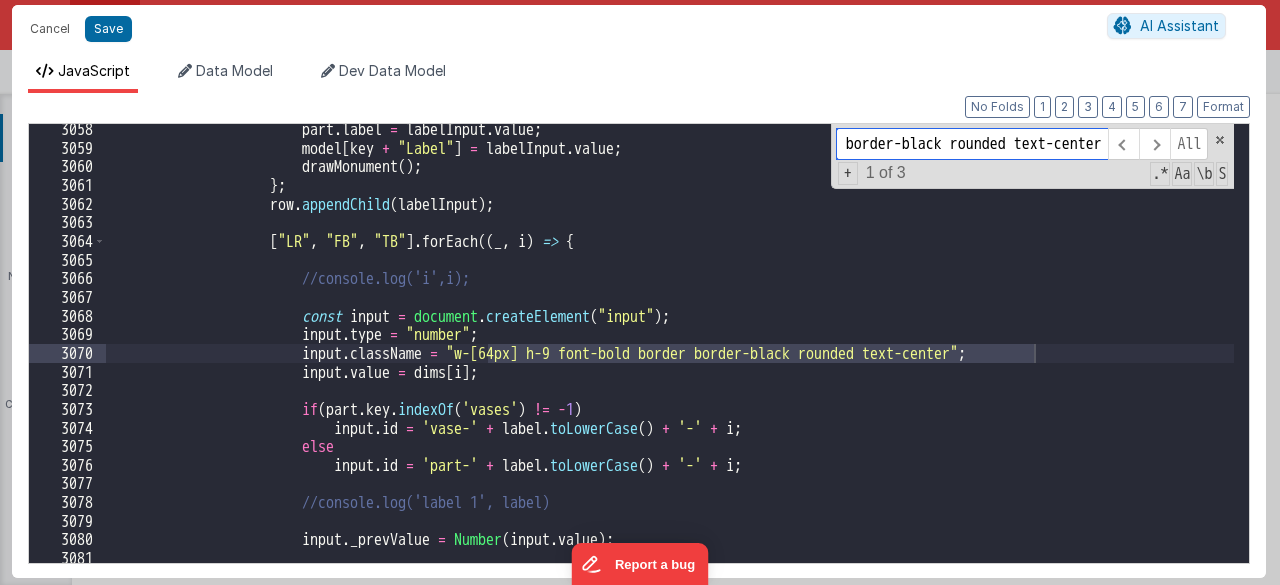 type on "w-[64px] h-9 font-bold border border-black rounded text-center" 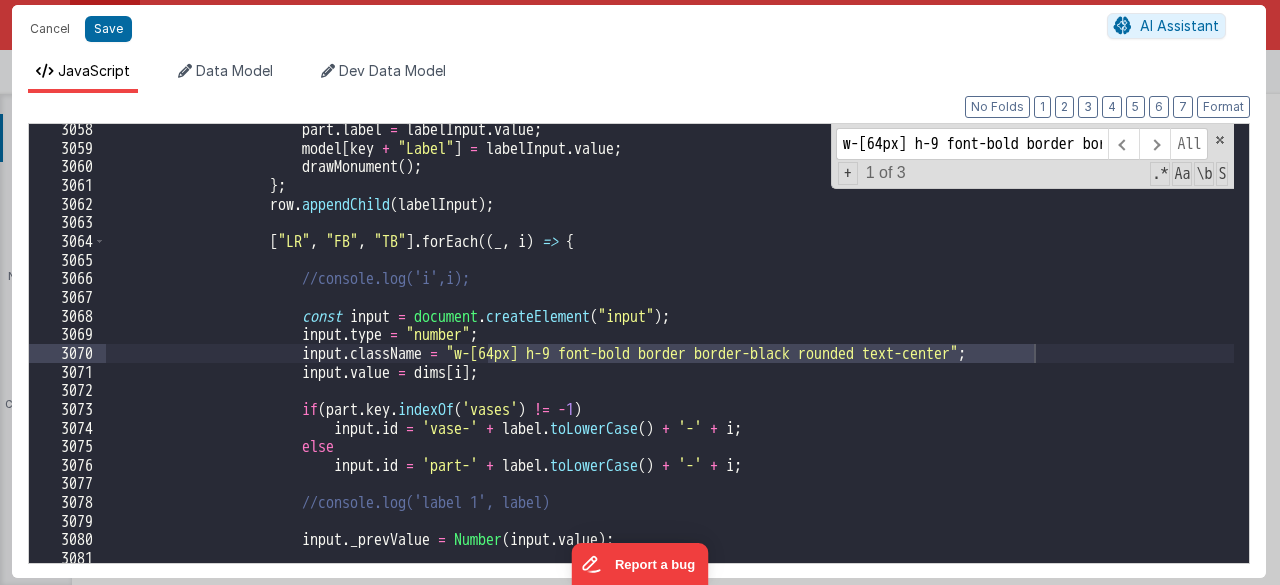 click on "part . label   =   labelInput . value ;                               model [ key   +   "Label" ]   =   labelInput . value ;                               drawMonument ( ) ;                          } ;                          row . appendChild ( labelInput ) ;                          [ "LR" ,   "FB" ,   "TB" ] . forEach (( _ ,   i )   =>   {                               //console.log('i',i);                               const   input   =   document . createElement ( "input" ) ;                               input . type   =   "number" ;                               input . className   =   "w-[64px] h-9 font-bold border border-black rounded text-center" ;                               input . value   =   dims [ i ] ;                               if ( part . key . indexOf ( 'vases' )   !=   - 1 )                                    input . id   =   'vase-'   +   label . toLowerCase ( )   +   '-'   +   i ;                               else                                    ." at bounding box center (670, 358) 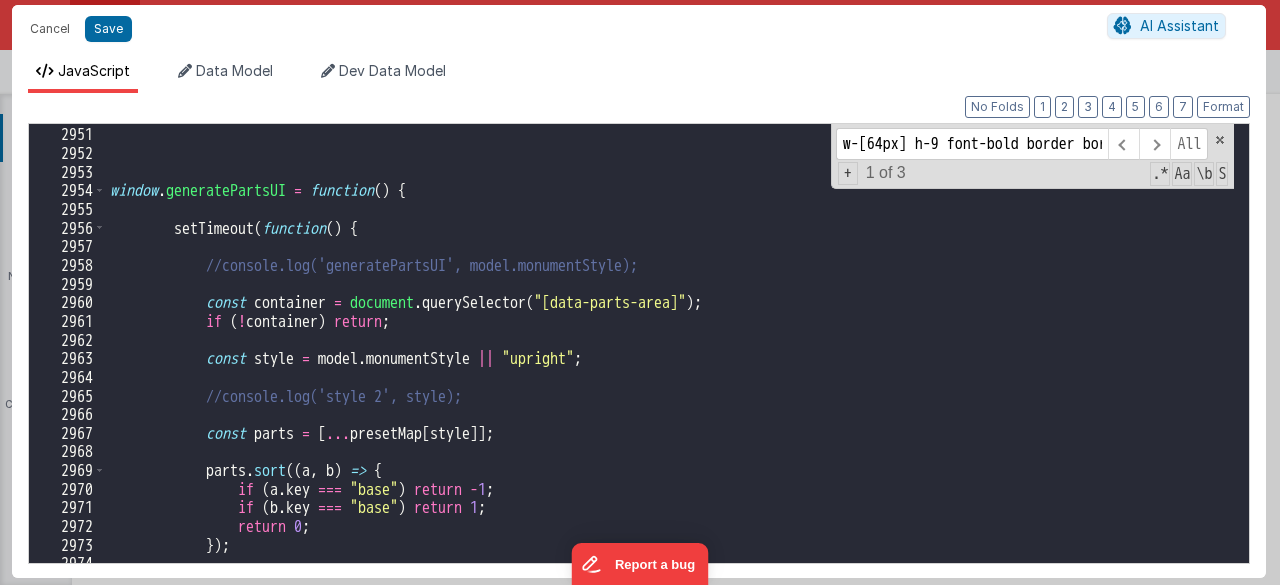 scroll, scrollTop: 6328, scrollLeft: 0, axis: vertical 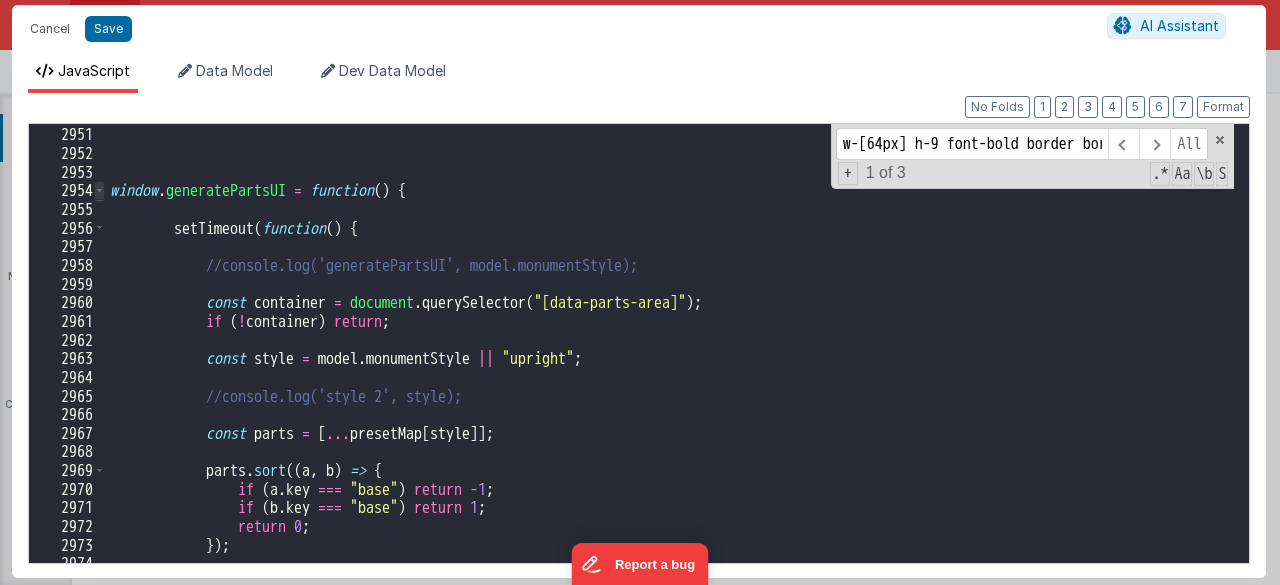 click at bounding box center [99, 190] 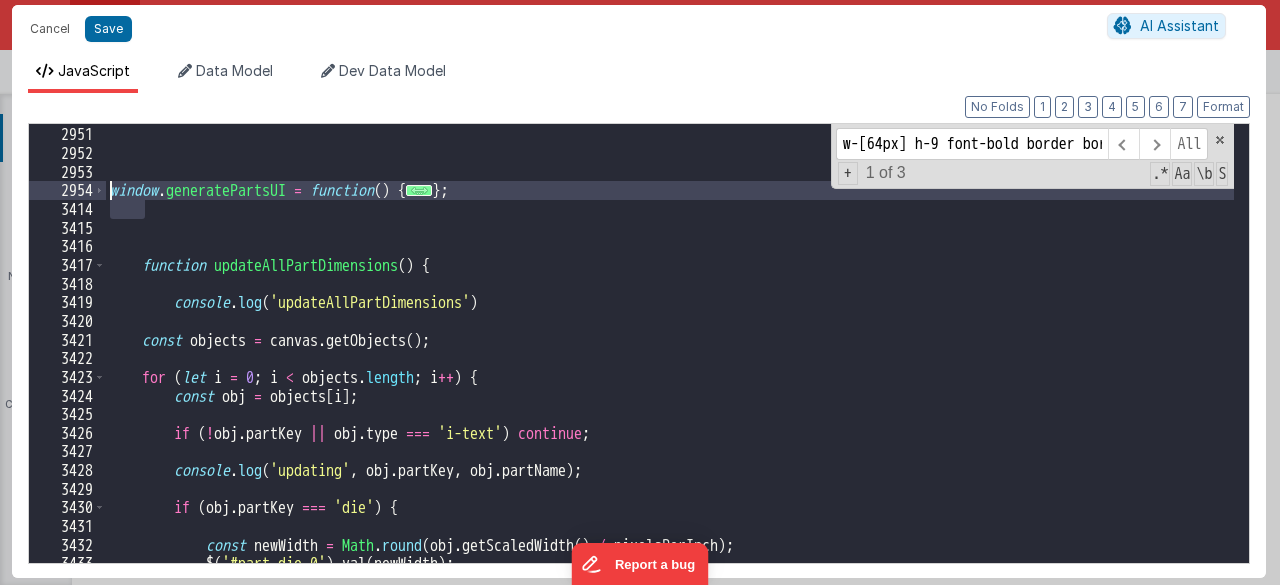drag, startPoint x: 493, startPoint y: 199, endPoint x: 63, endPoint y: 188, distance: 430.1407 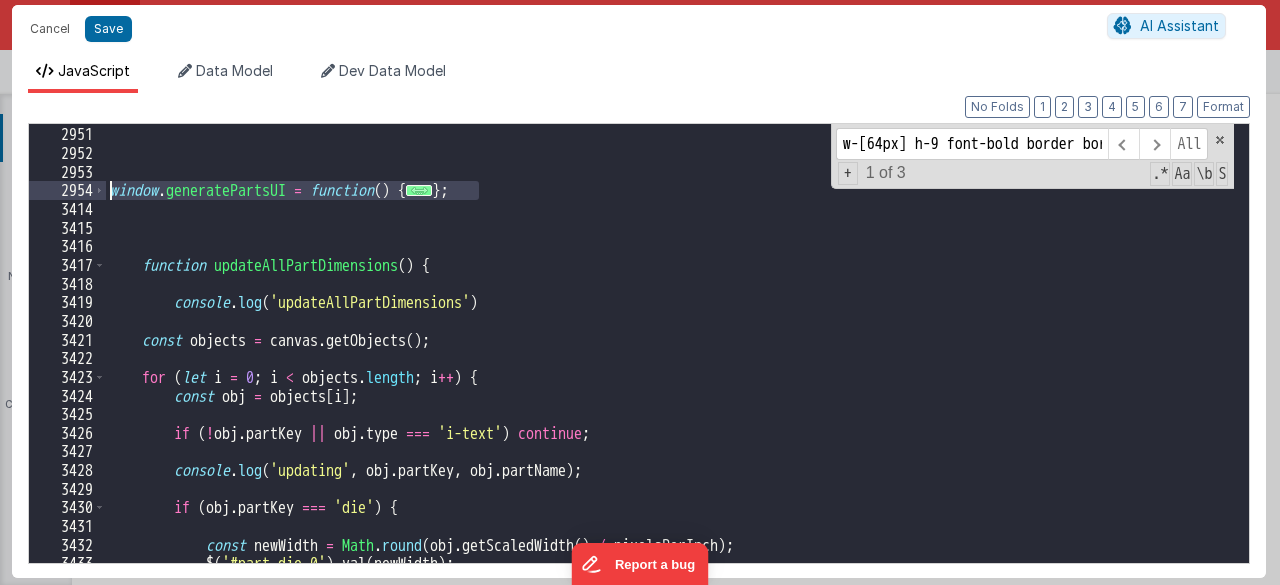 drag, startPoint x: 242, startPoint y: 189, endPoint x: 104, endPoint y: 193, distance: 138.05795 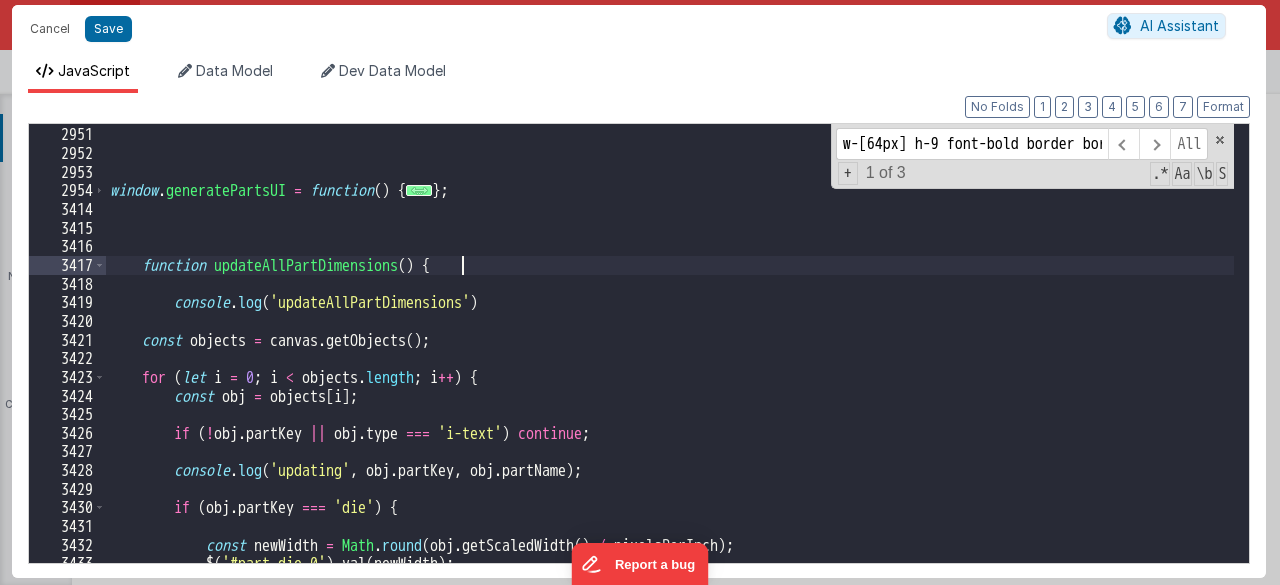 drag, startPoint x: 174, startPoint y: 183, endPoint x: 564, endPoint y: 262, distance: 397.92084 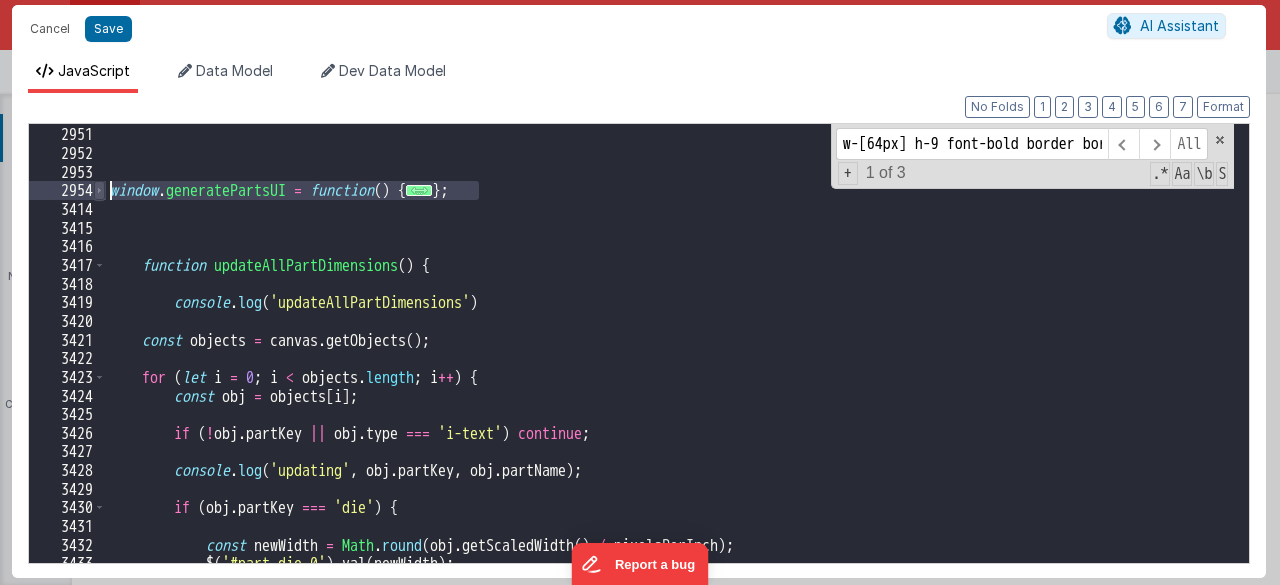 drag, startPoint x: 337, startPoint y: 193, endPoint x: 100, endPoint y: 187, distance: 237.07594 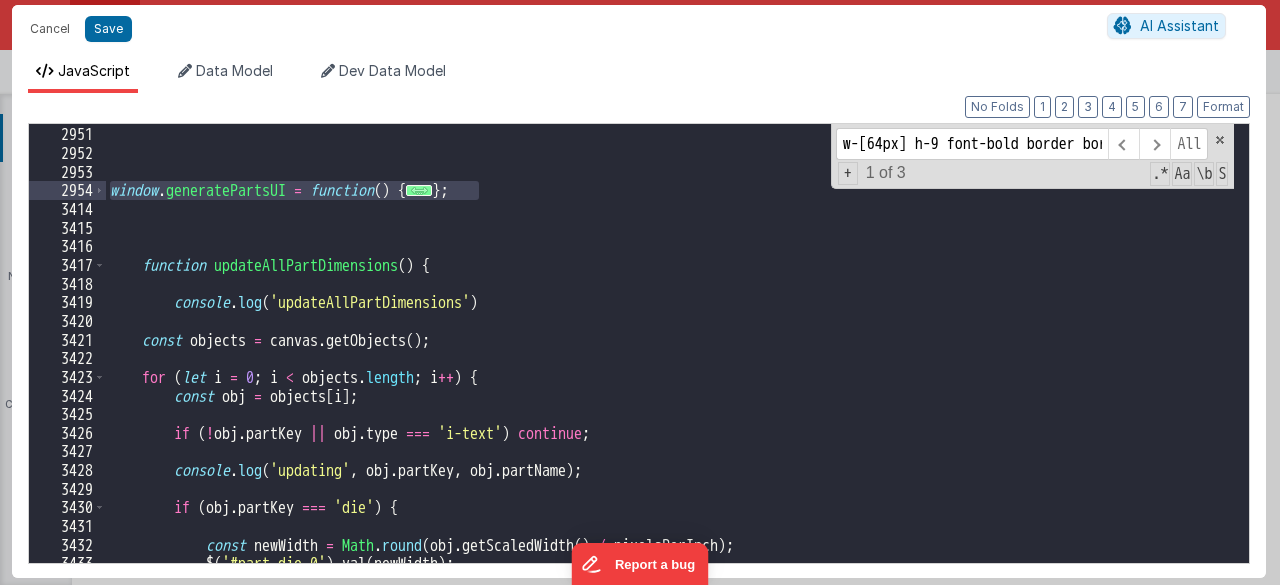 click on "window . generatePartsUI   =   function ( )   { ... } ;                     function   updateAllPartDimensions ( )   {                     console . log ( 'updateAllPartDimensions' )                const   objects   =   canvas . getObjects ( ) ;      for   ( let   i   =   0 ;   i   <   objects . length ;   i ++ )   {           const   obj   =   objects [ i ] ;           if   ( ! obj . partKey   ||   obj . type   ===   'i-text' )   continue ;           console . log ( 'updating' ,   obj . partKey ,   obj . partName ) ;           if   ( obj . partKey   ===   'die' )   {                               const   newWidth   =   Math . round ( obj . getScaledWidth ( )   /   pixelsPerInch ) ;                $ ( '#part-die-0' ) . val ( newWidth ) ;" at bounding box center (670, 345) 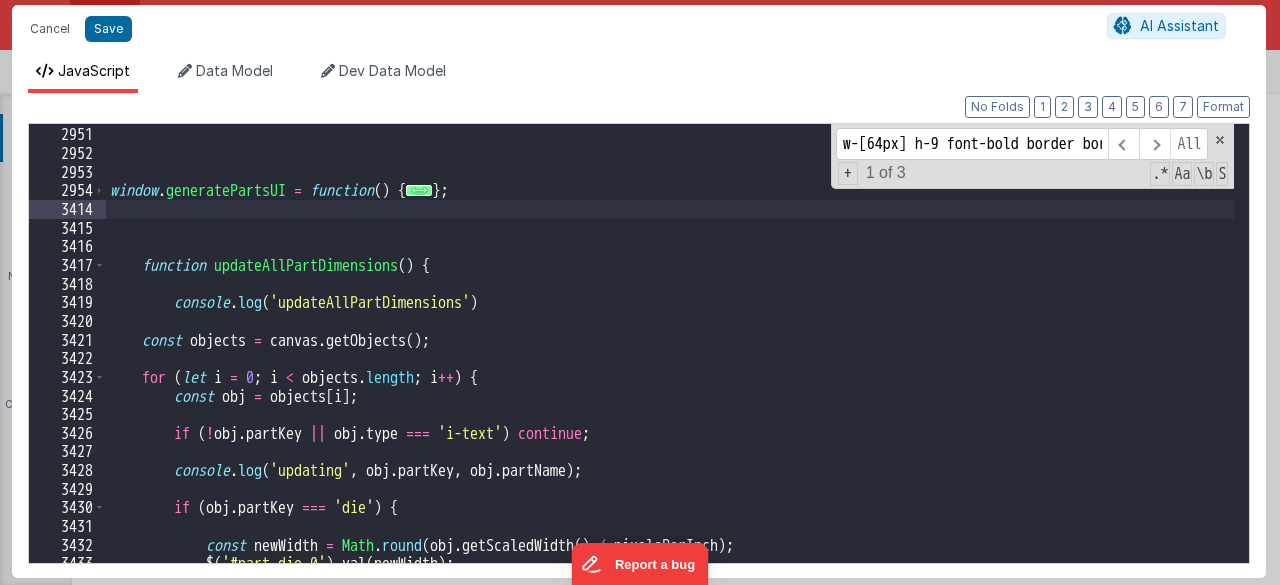 click on "window . generatePartsUI   =   function ( )   { ... } ;                     function   updateAllPartDimensions ( )   {                     console . log ( 'updateAllPartDimensions' )                const   objects   =   canvas . getObjects ( ) ;      for   ( let   i   =   0 ;   i   <   objects . length ;   i ++ )   {           const   obj   =   objects [ i ] ;           if   ( ! obj . partKey   ||   obj . type   ===   'i-text' )   continue ;           console . log ( 'updating' ,   obj . partKey ,   obj . partName ) ;           if   ( obj . partKey   ===   'die' )   {                               const   newWidth   =   Math . round ( obj . getScaledWidth ( )   /   pixelsPerInch ) ;                $ ( '#part-die-0' ) . val ( newWidth ) ;" at bounding box center [670, 345] 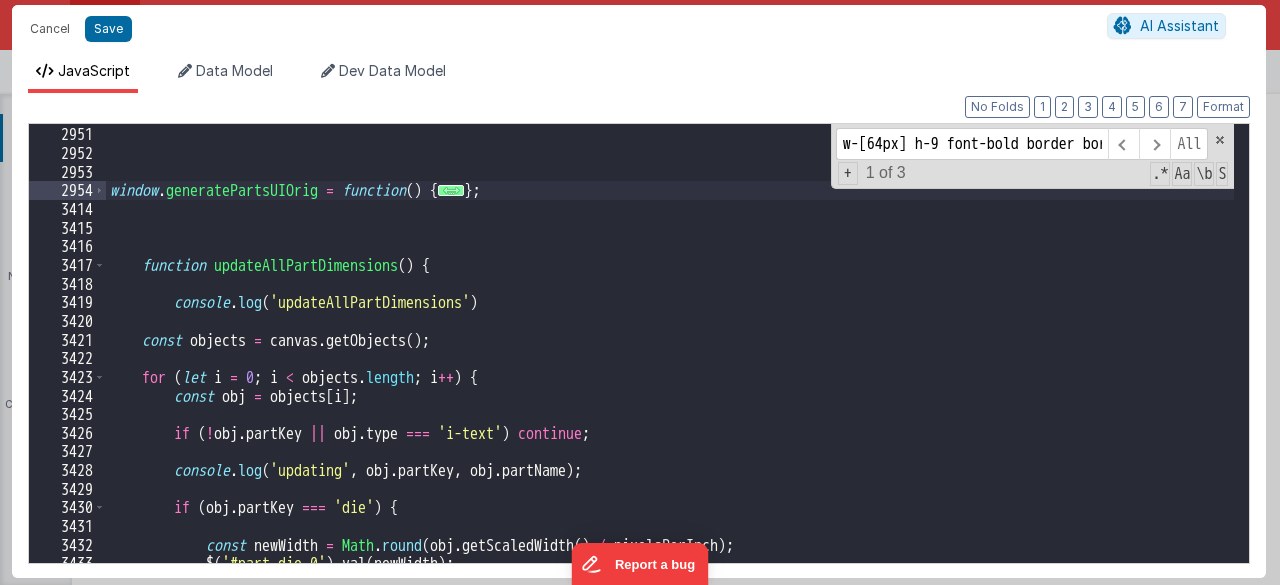 click on "window . generatePartsUIOrig   =   function ( )   { ... } ;                     function   updateAllPartDimensions ( )   {                     console . log ( 'updateAllPartDimensions' )                const   objects   =   canvas . getObjects ( ) ;      for   ( let   i   =   0 ;   i   <   objects . length ;   i ++ )   {           const   obj   =   objects [ i ] ;           if   ( ! obj . partKey   ||   obj . type   ===   'i-text' )   continue ;           console . log ( 'updating' ,   obj . partKey ,   obj . partName ) ;           if   ( obj . partKey   ===   'die' )   {                               const   newWidth   =   Math . round ( obj . getScaledWidth ( )   /   pixelsPerInch ) ;                $ ( '#part-die-0' ) . val ( newWidth ) ;" at bounding box center [670, 345] 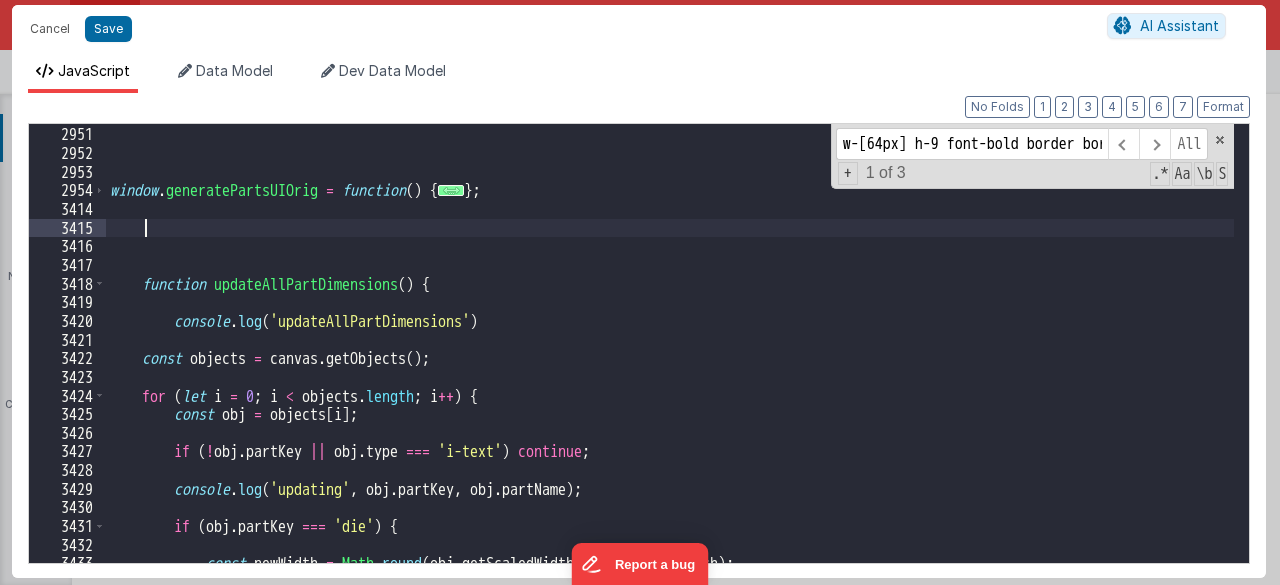 type 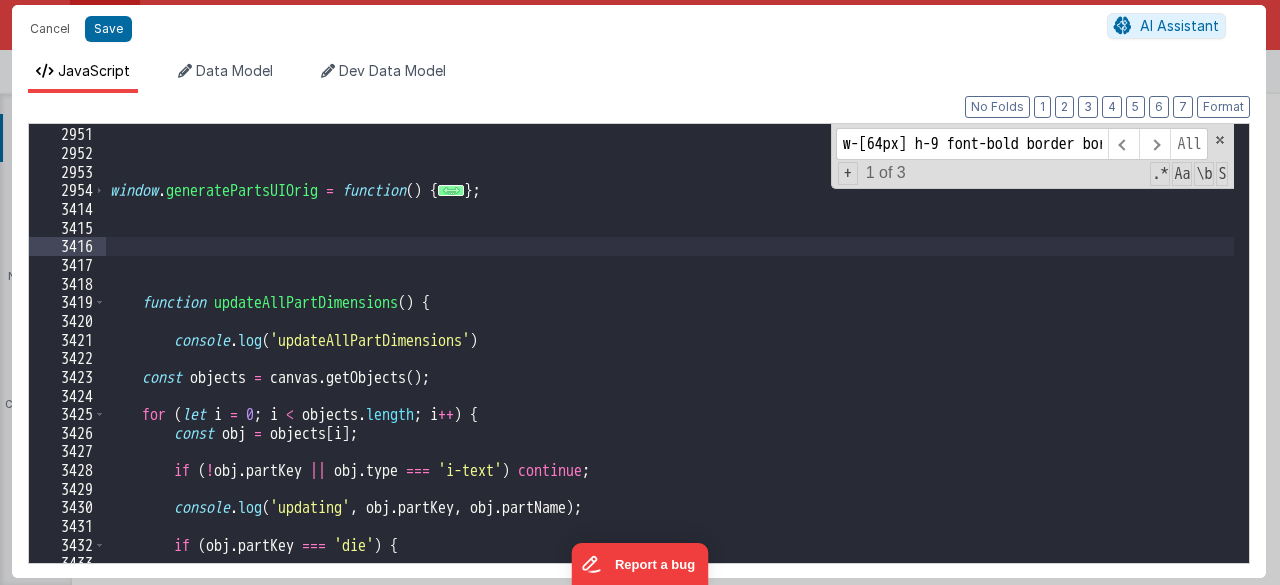 scroll, scrollTop: 6922, scrollLeft: 0, axis: vertical 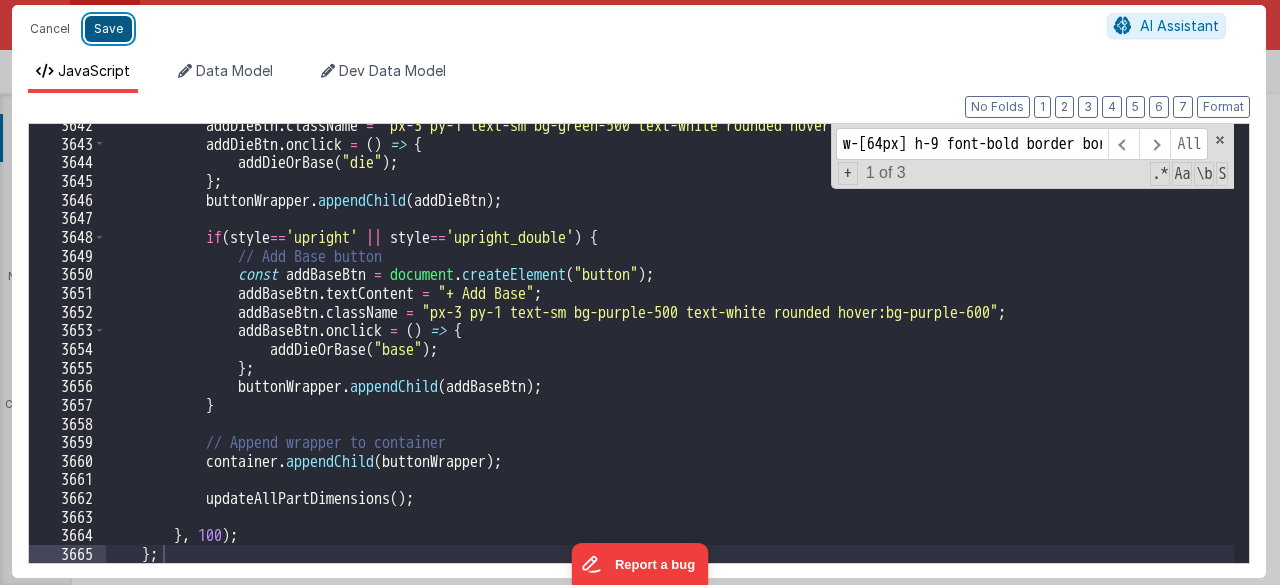 click on "Save" at bounding box center (108, 29) 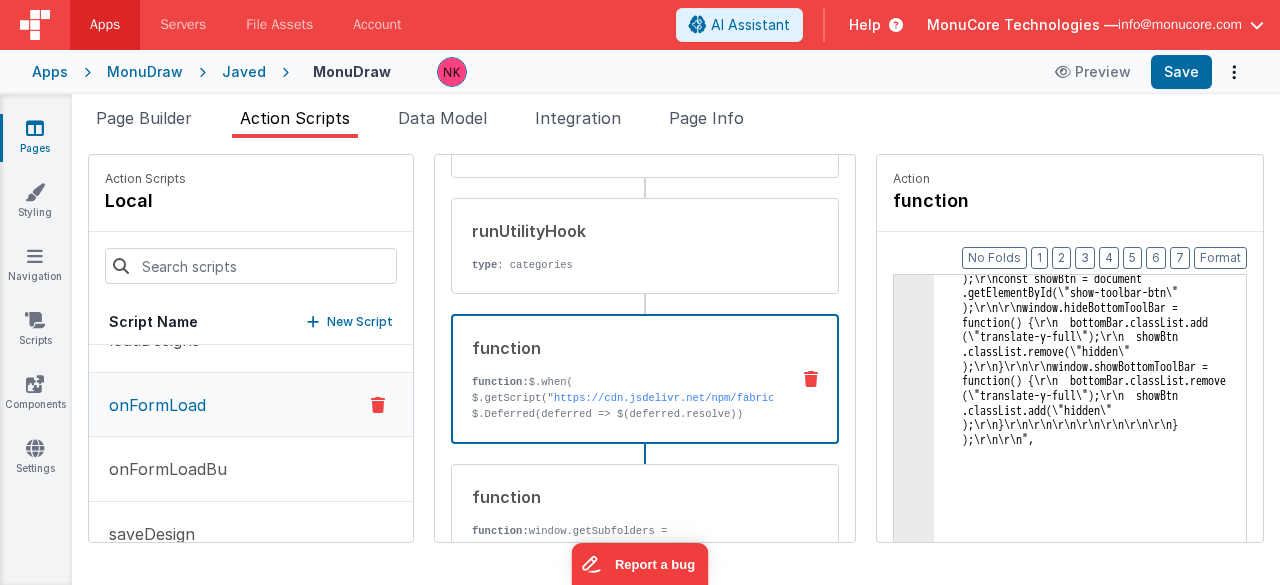 click at bounding box center (640, 292) 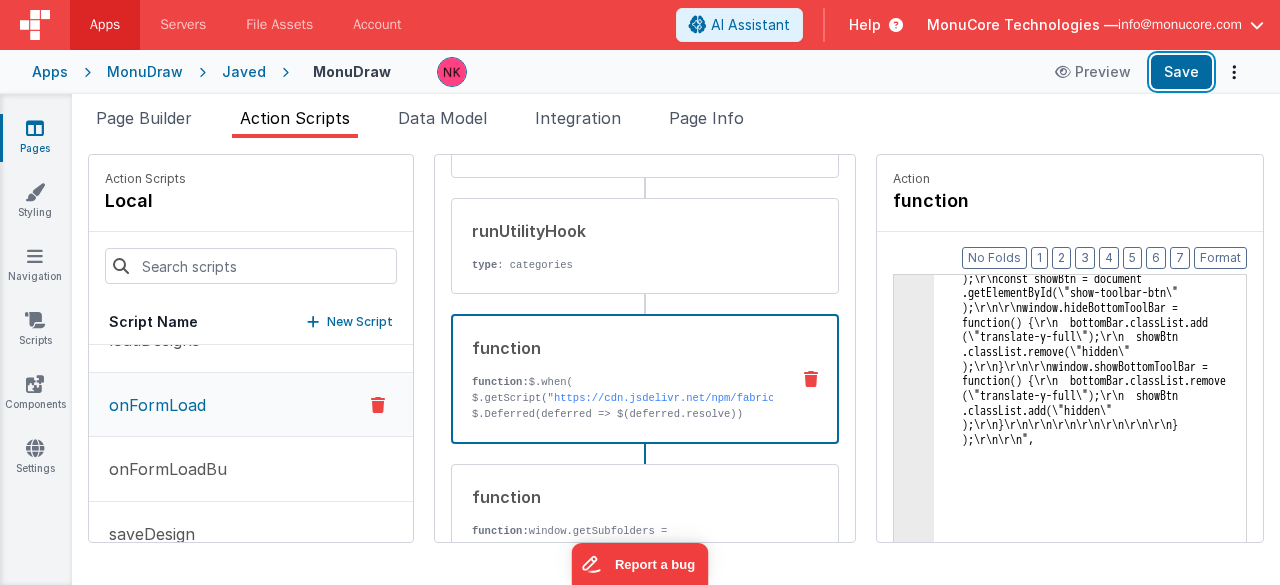 click on "Save" at bounding box center (1181, 72) 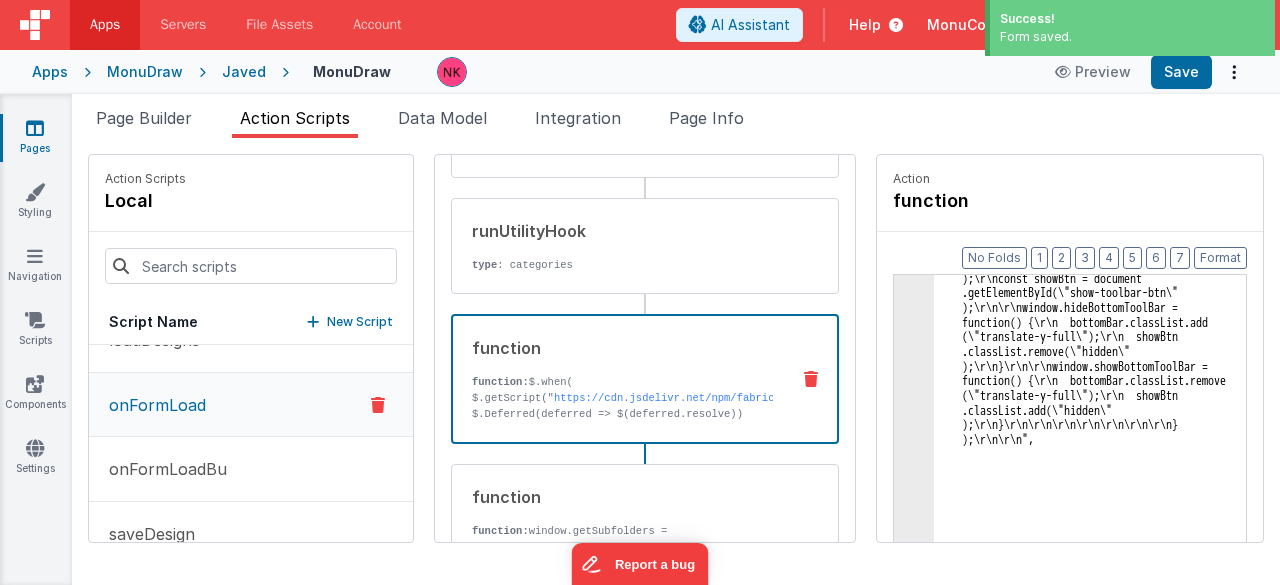 click on "3" at bounding box center (914, -90805) 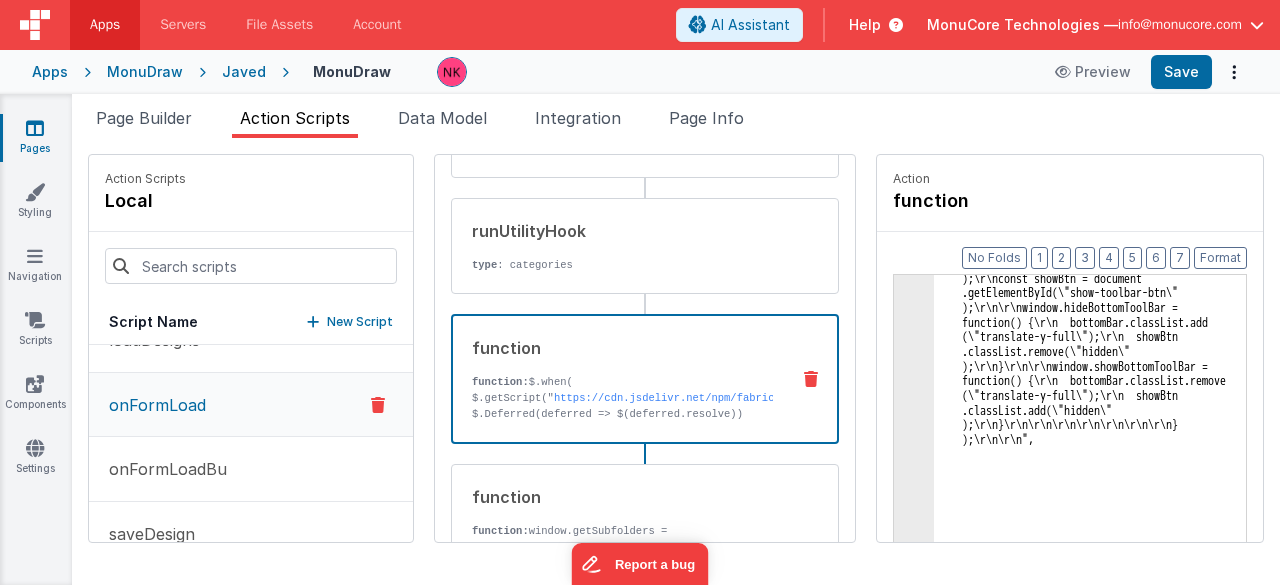 click on "3" at bounding box center [914, -90805] 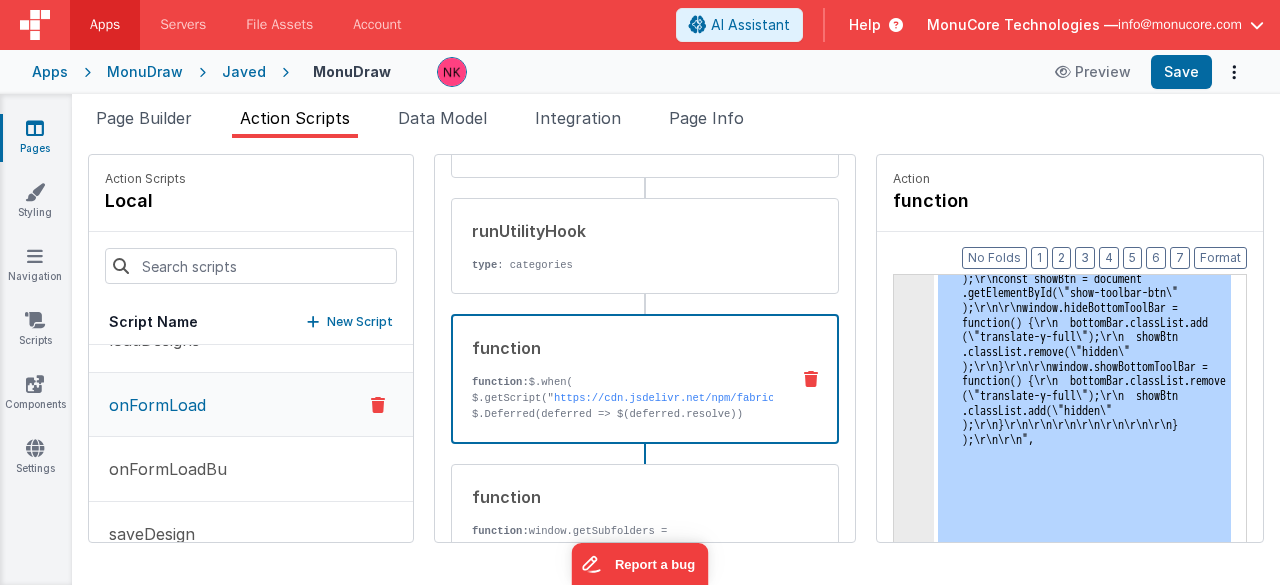 click on "3" at bounding box center [914, -90805] 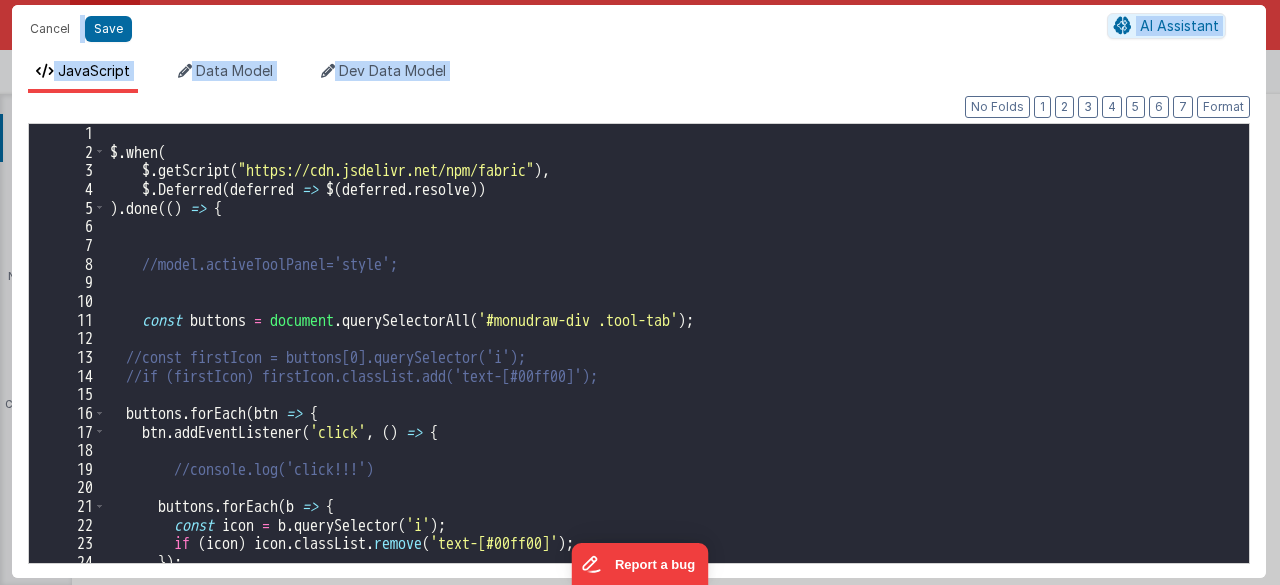click on "$ . when (      $ . getScript ( "https://cdn.jsdelivr.net/npm/fabric" ) ,      $ . Deferred ( deferred   =>   $ ( deferred . resolve )) ) . done (( )   =>   {                //model.activeToolPanel='style';           const   buttons   =   document . querySelectorAll ( '#monudraw-div .tool-tab' ) ;    //const firstIcon = buttons[0].querySelector('i');    //if (firstIcon) firstIcon.classList.add('text-[#00ff00]');    buttons . forEach ( btn   =>   {      btn . addEventListener ( 'click' ,   ( )   =>   {                     //console.log('click!!!')         buttons . forEach ( b   =>   {           const   icon   =   b . querySelector ( 'i' ) ;           if   ( icon )   icon . classList . remove ( 'text-[#00ff00]' ) ;         }) ;" at bounding box center (670, 362) 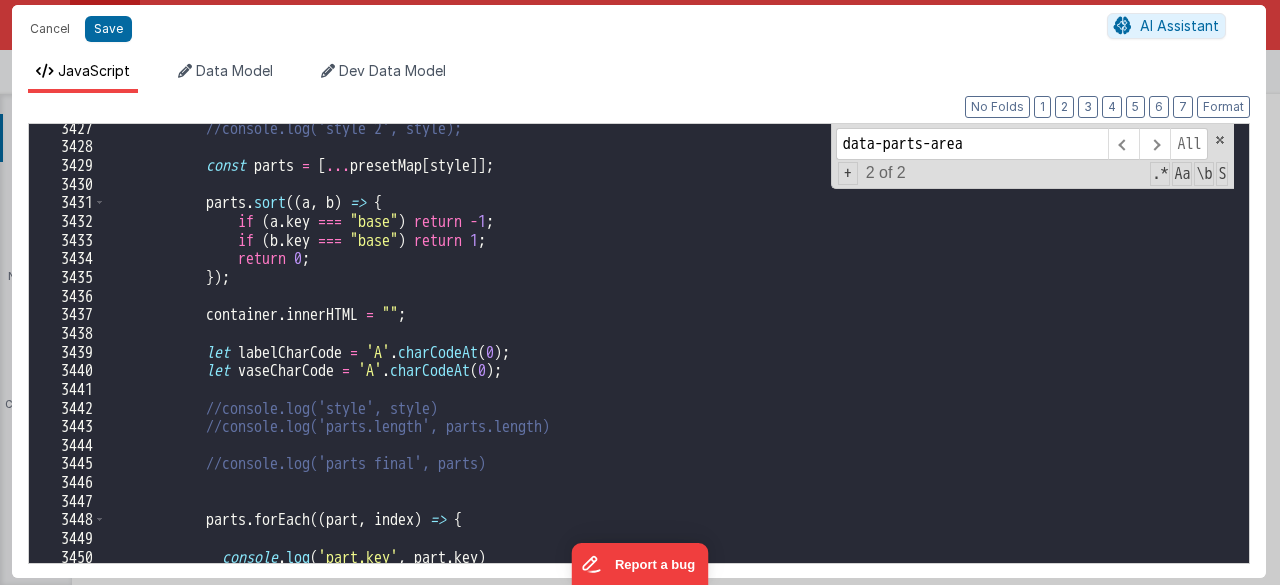 scroll, scrollTop: 7234, scrollLeft: 0, axis: vertical 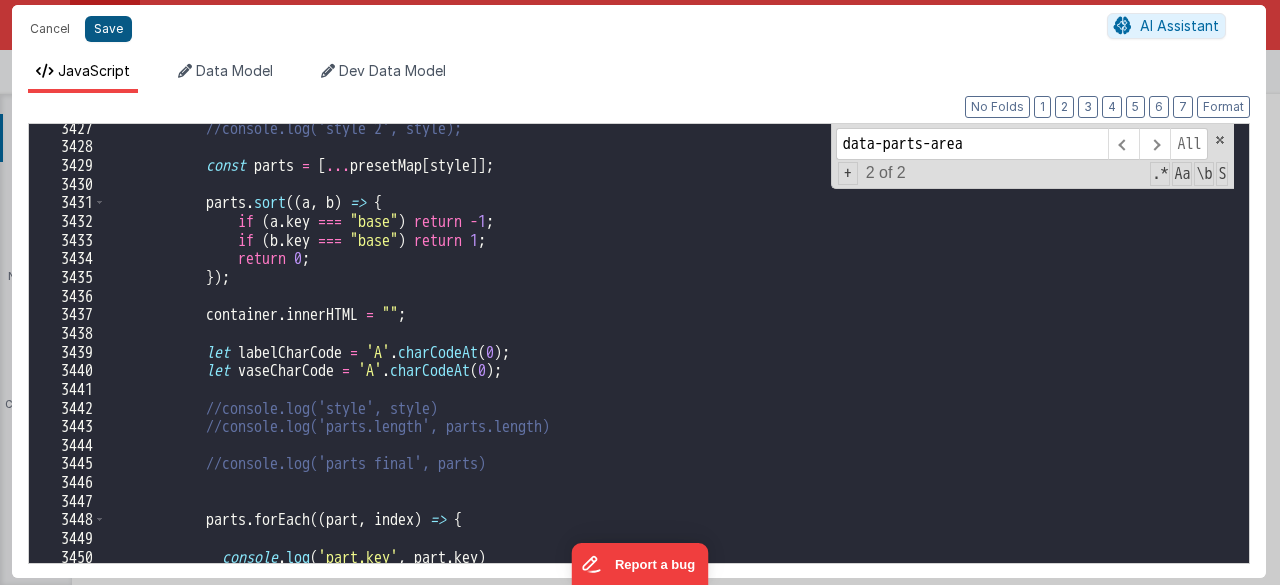 type on "data-parts-area" 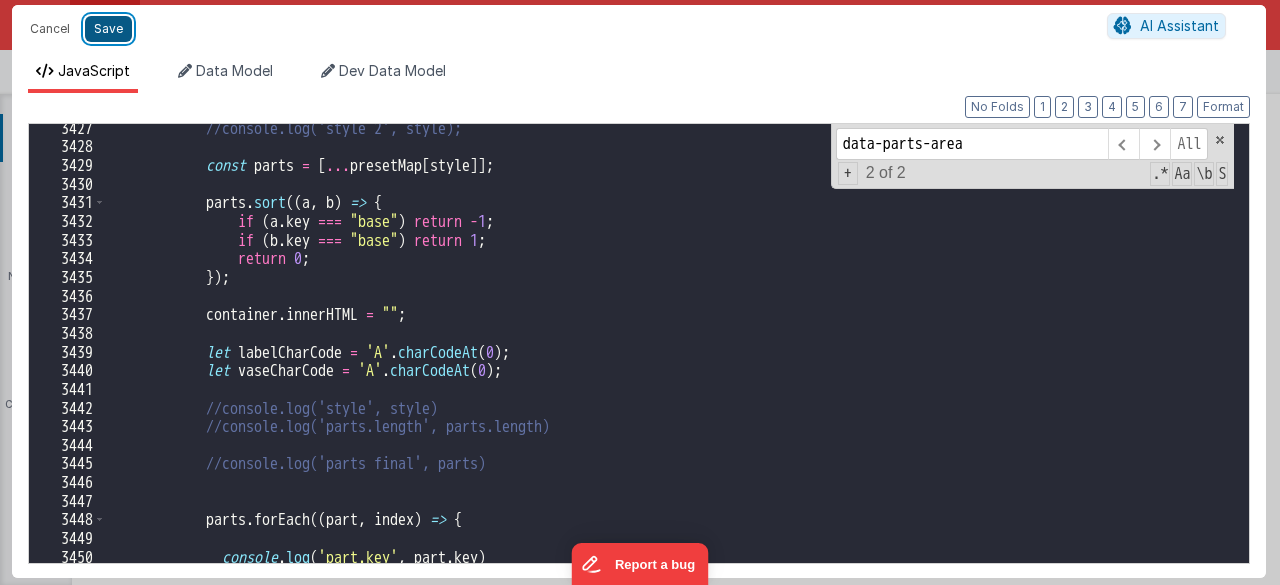 click on "Save" at bounding box center [108, 29] 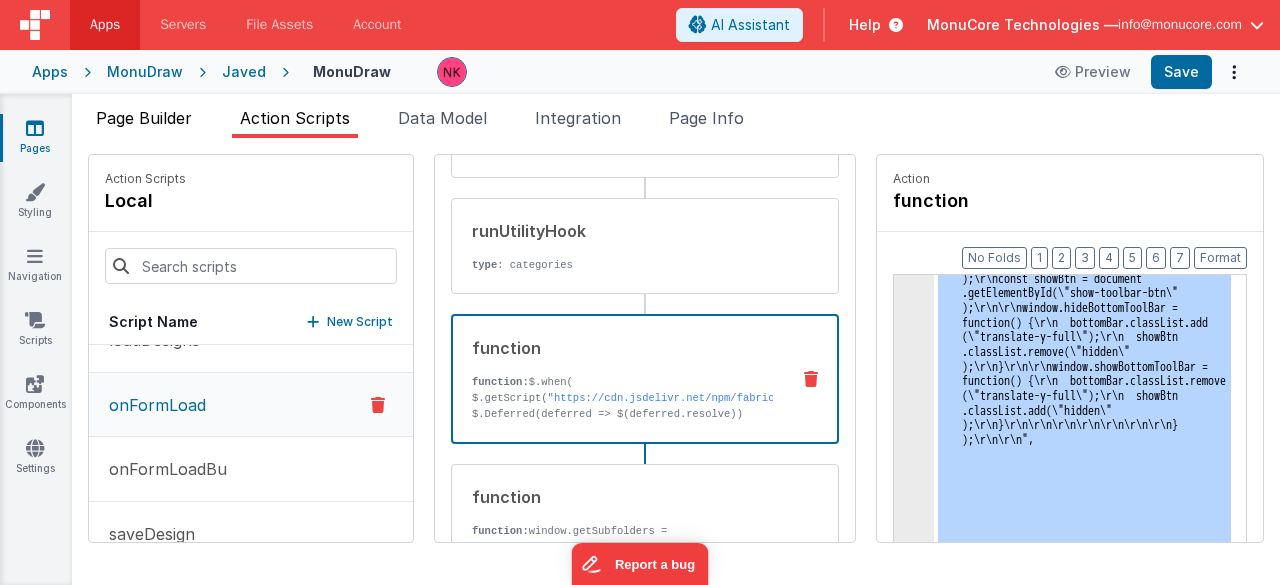 click on "Page Builder" at bounding box center [144, 118] 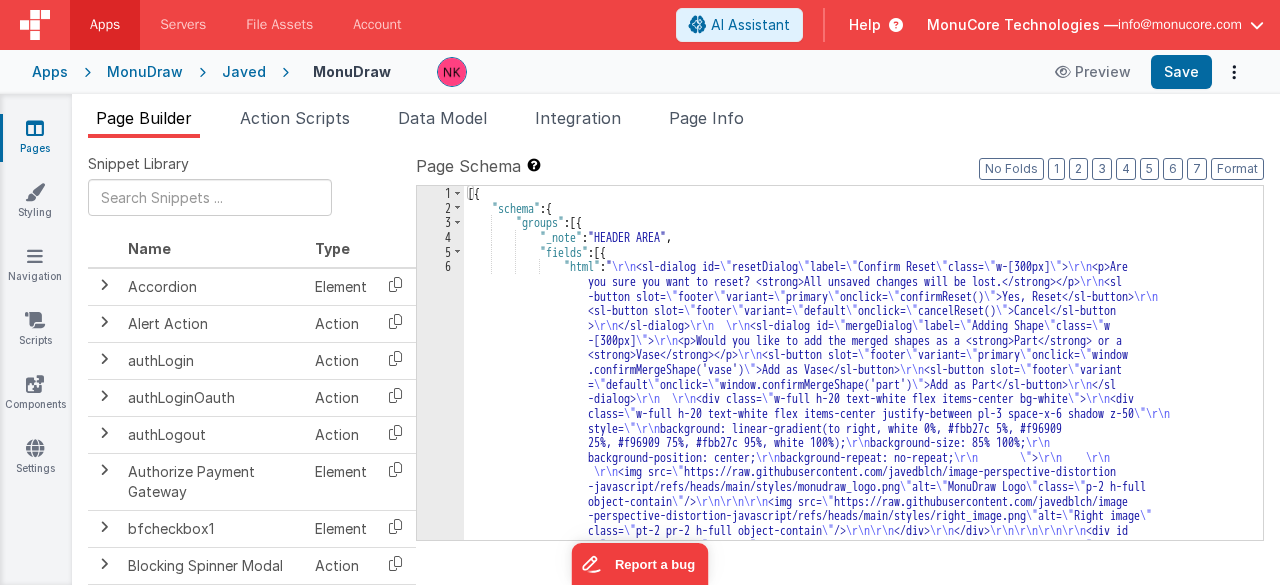 click on "6" at bounding box center (440, 3925) 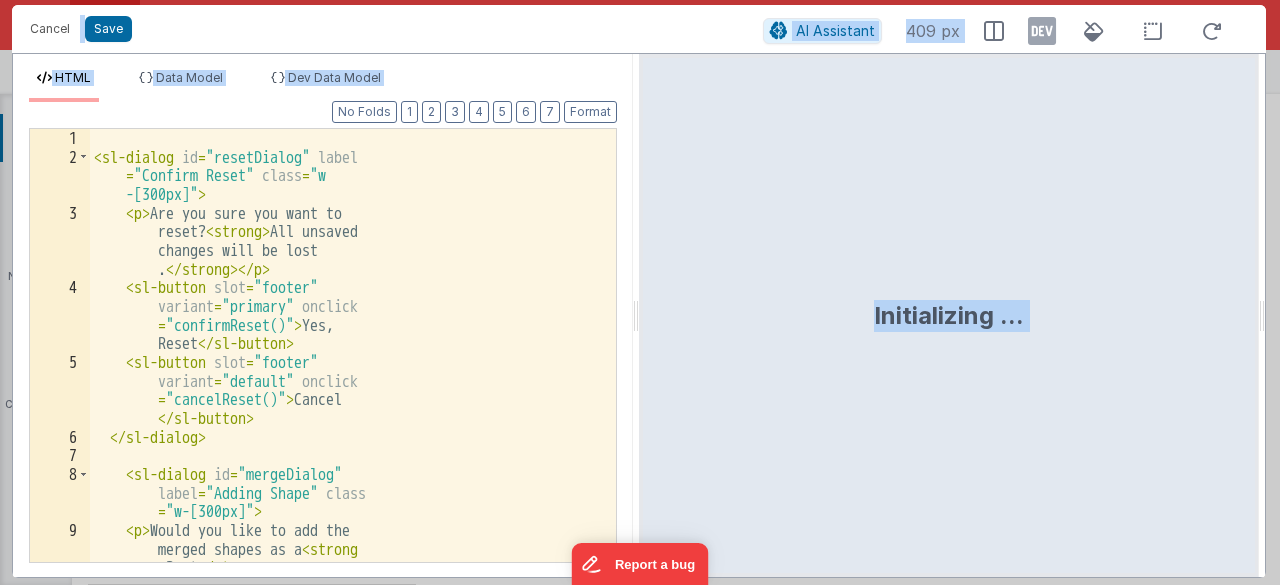 scroll, scrollTop: 7066, scrollLeft: 0, axis: vertical 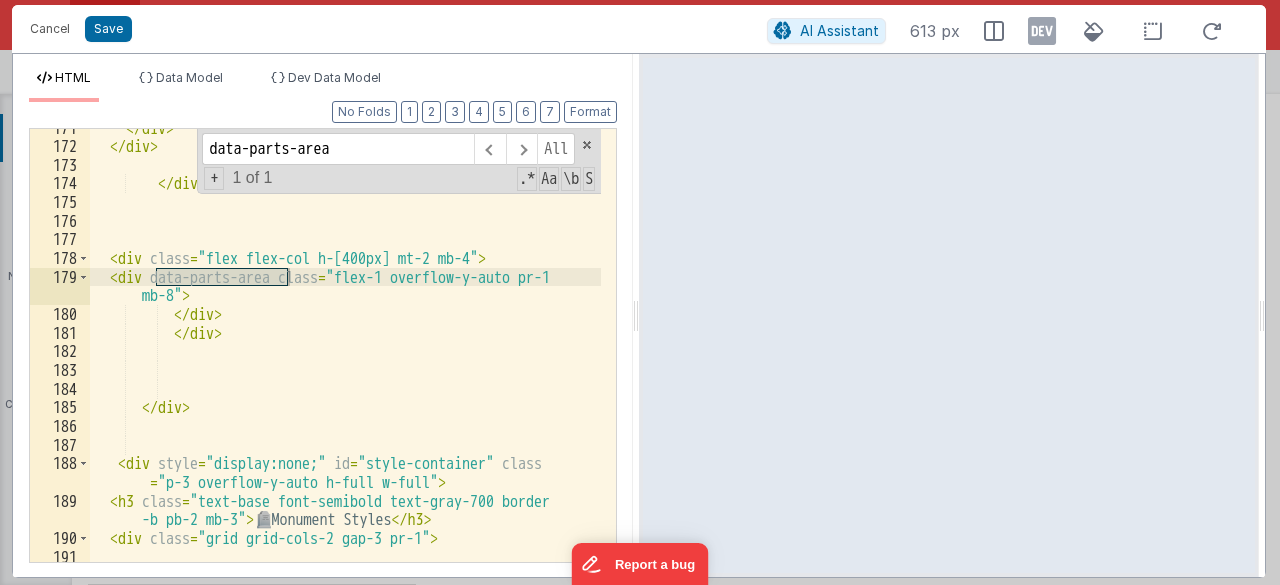 type on "data-parts-area" 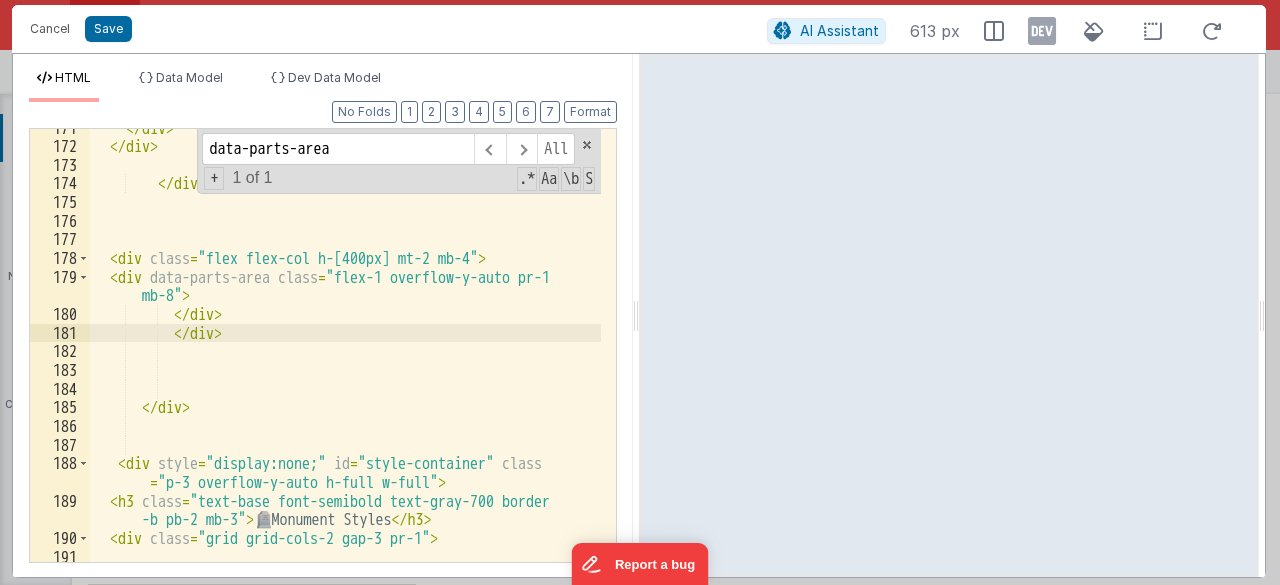 click on "</ div >    </ div >           </ div >             < div   class = "flex flex-col h-[400px] mt-2 mb-4" >    < div   data-parts-area   class = "flex-1 overflow-y-auto pr-1         mb-8" >              </ div >              </ div >                                                </ div >                     < div   style = "display:none;"   id = "style-container"   class         = "p-3 overflow-y-auto h-full w-full" >    < h3   class = "text-base font-semibold text-gray-700 border        -b pb-2 mb-3" > 🪦  Monument Styles </ h3 >    < div   class = "grid grid-cols-2 gap-3 pr-1" >" at bounding box center (346, 355) 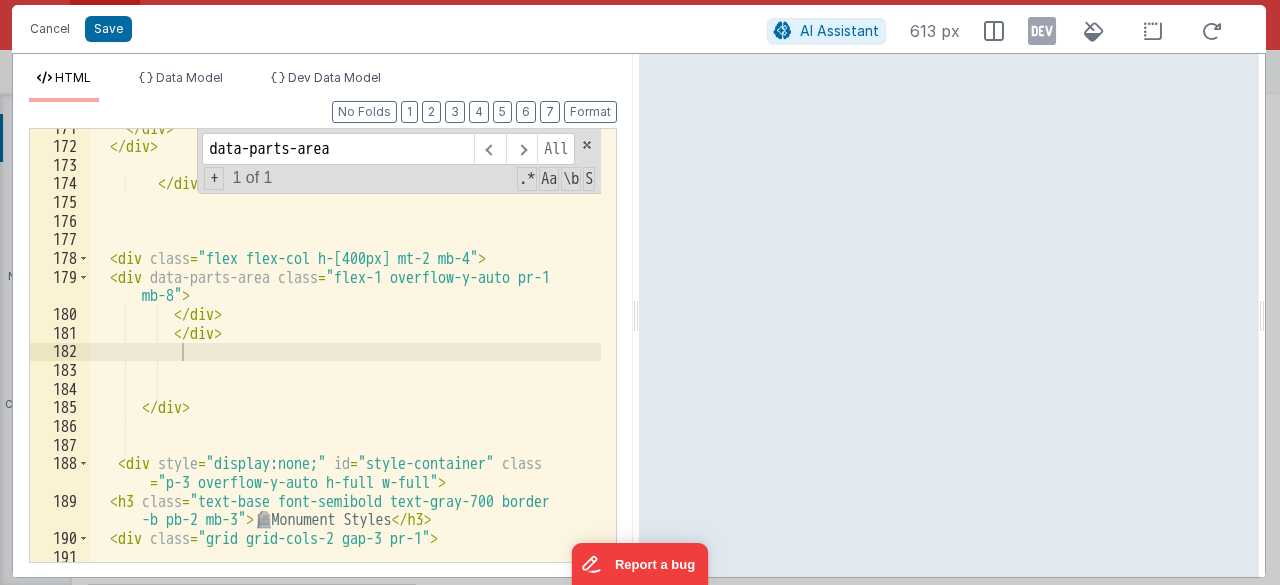drag, startPoint x: 198, startPoint y: 579, endPoint x: 213, endPoint y: 581, distance: 15.132746 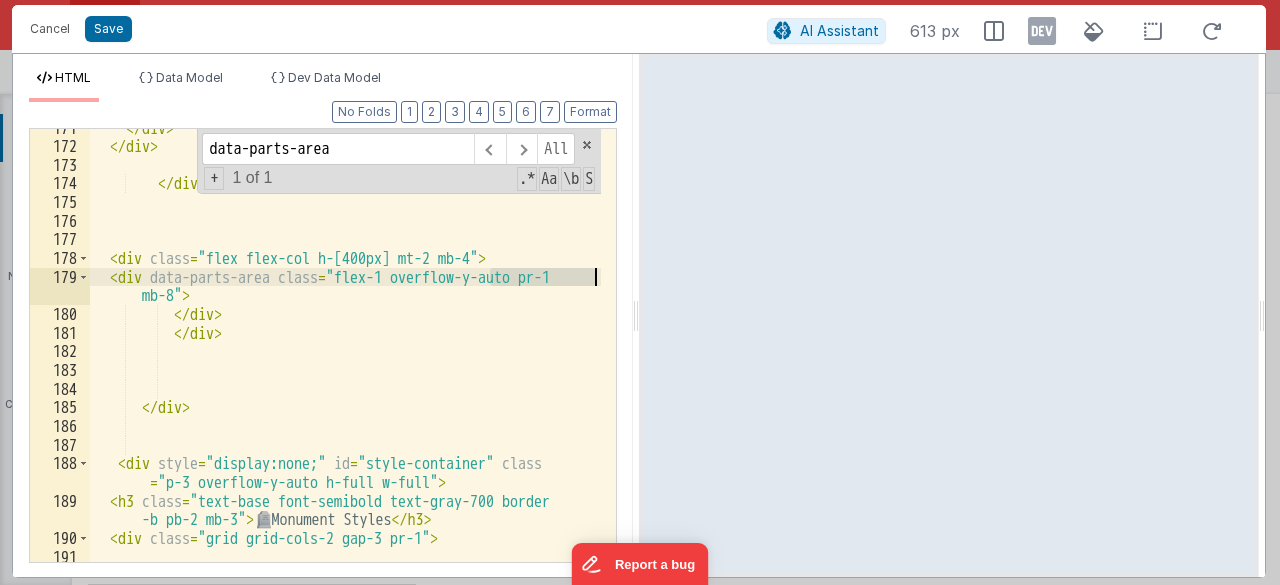 drag, startPoint x: 485, startPoint y: 280, endPoint x: 612, endPoint y: 279, distance: 127.00394 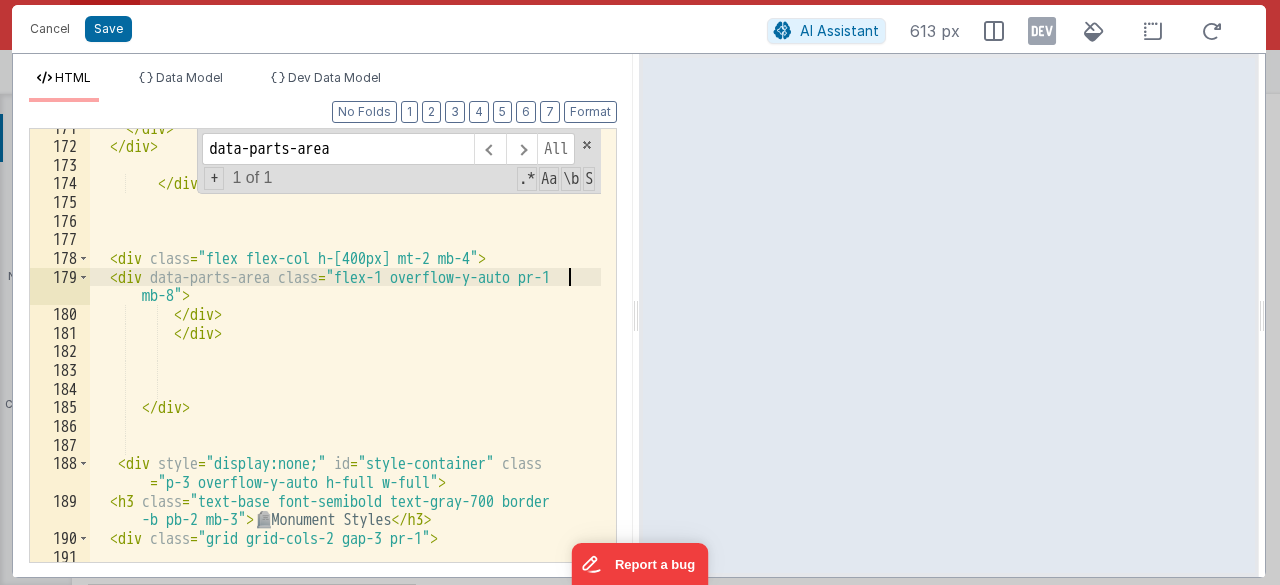 click on "</ div >    </ div >           </ div >             < div   class = "flex flex-col h-[400px] mt-2 mb-4" >    < div   data-parts-area   class = "flex-1 overflow-y-auto pr-1         mb-8" >              </ div >              </ div >                                                </ div >                     < div   style = "display:none;"   id = "style-container"   class         = "p-3 overflow-y-auto h-full w-full" >    < h3   class = "text-base font-semibold text-gray-700 border        -b pb-2 mb-3" > 🪦  Monument Styles </ h3 >    < div   class = "grid grid-cols-2 gap-3 pr-1" >" at bounding box center [346, 355] 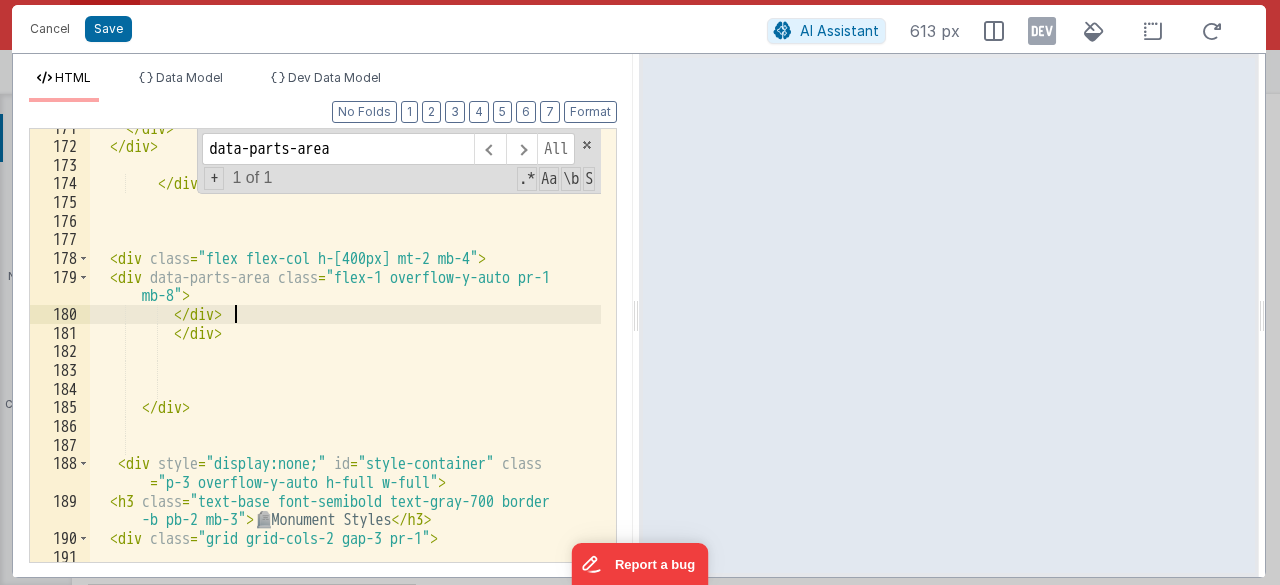 click on "</ div >    </ div >           </ div >             < div   class = "flex flex-col h-[400px] mt-2 mb-4" >    < div   data-parts-area   class = "flex-1 overflow-y-auto pr-1         mb-8" >              </ div >              </ div >                                                </ div >                     < div   style = "display:none;"   id = "style-container"   class         = "p-3 overflow-y-auto h-full w-full" >    < h3   class = "text-base font-semibold text-gray-700 border        -b pb-2 mb-3" > 🪦  Monument Styles </ h3 >    < div   class = "grid grid-cols-2 gap-3 pr-1" >" at bounding box center [346, 355] 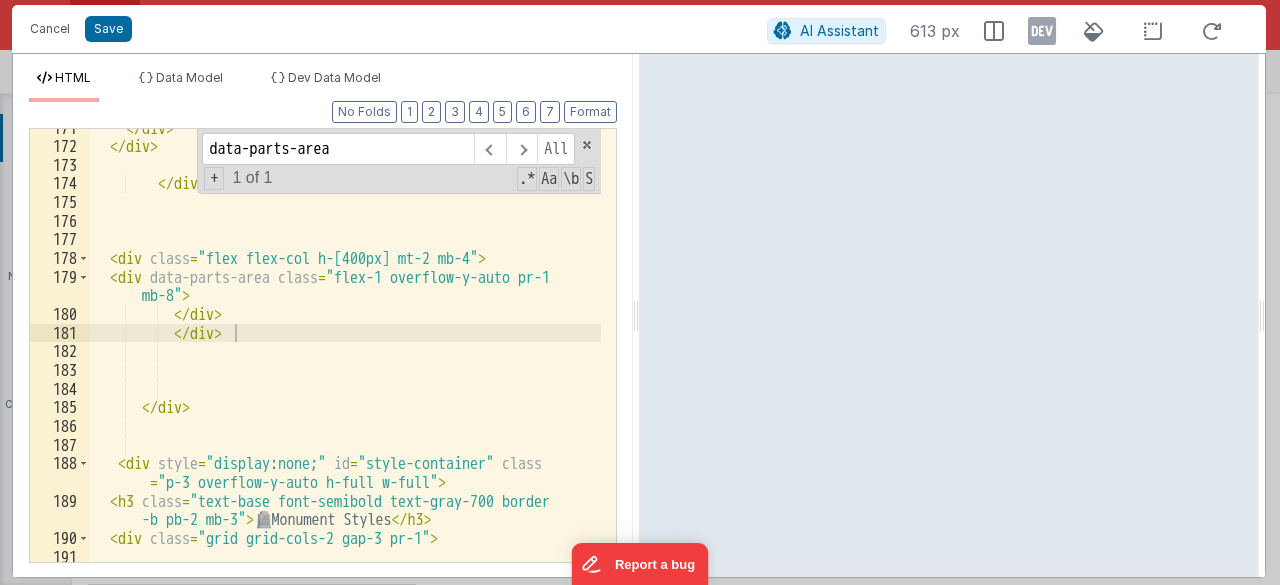 click on "</ div >    </ div >           </ div >             < div   class = "flex flex-col h-[400px] mt-2 mb-4" >    < div   data-parts-area   class = "flex-1 overflow-y-auto pr-1         mb-8" >              </ div >              </ div >                                                </ div >                     < div   style = "display:none;"   id = "style-container"   class         = "p-3 overflow-y-auto h-full w-full" >    < h3   class = "text-base font-semibold text-gray-700 border        -b pb-2 mb-3" > 🪦  Monument Styles </ h3 >    < div   class = "grid grid-cols-2 gap-3 pr-1" >" at bounding box center [346, 355] 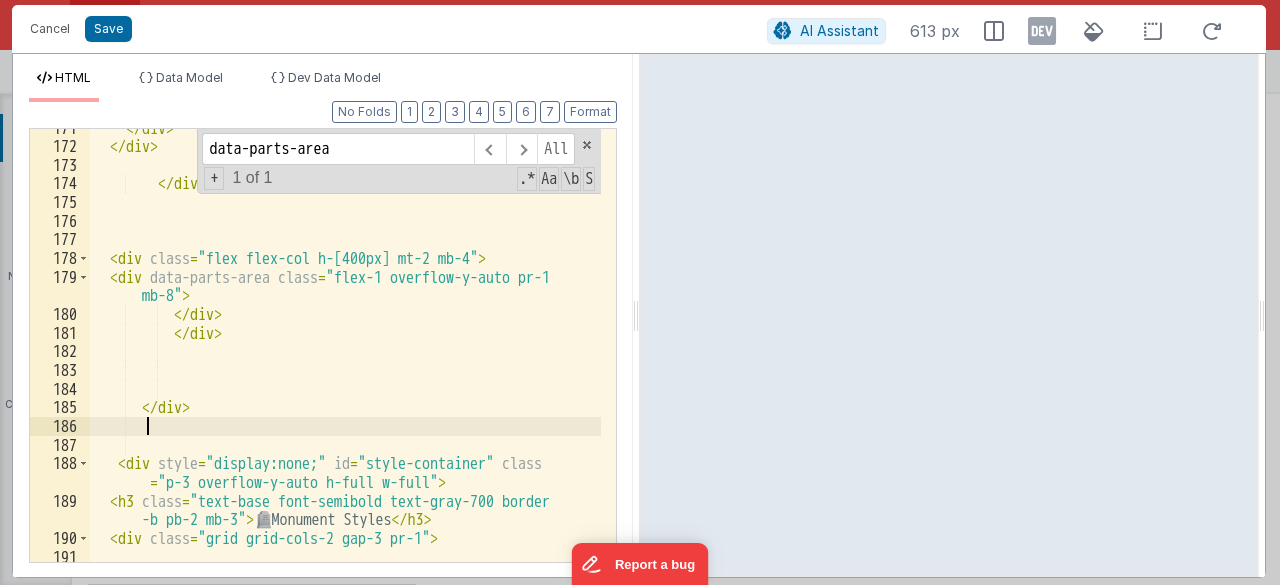 click on "</ div >    </ div >           </ div >             < div   class = "flex flex-col h-[400px] mt-2 mb-4" >    < div   data-parts-area   class = "flex-1 overflow-y-auto pr-1         mb-8" >              </ div >              </ div >                                                </ div >                     < div   style = "display:none;"   id = "style-container"   class         = "p-3 overflow-y-auto h-full w-full" >    < h3   class = "text-base font-semibold text-gray-700 border        -b pb-2 mb-3" > 🪦  Monument Styles </ h3 >    < div   class = "grid grid-cols-2 gap-3 pr-1" >" at bounding box center [346, 355] 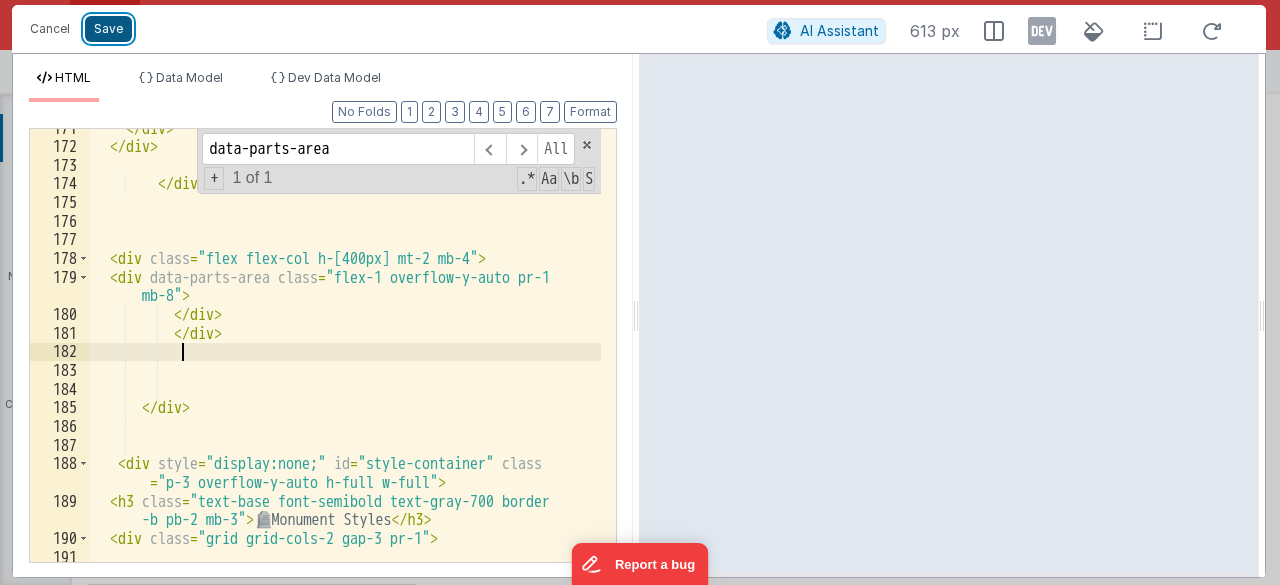 click on "Save" at bounding box center [108, 29] 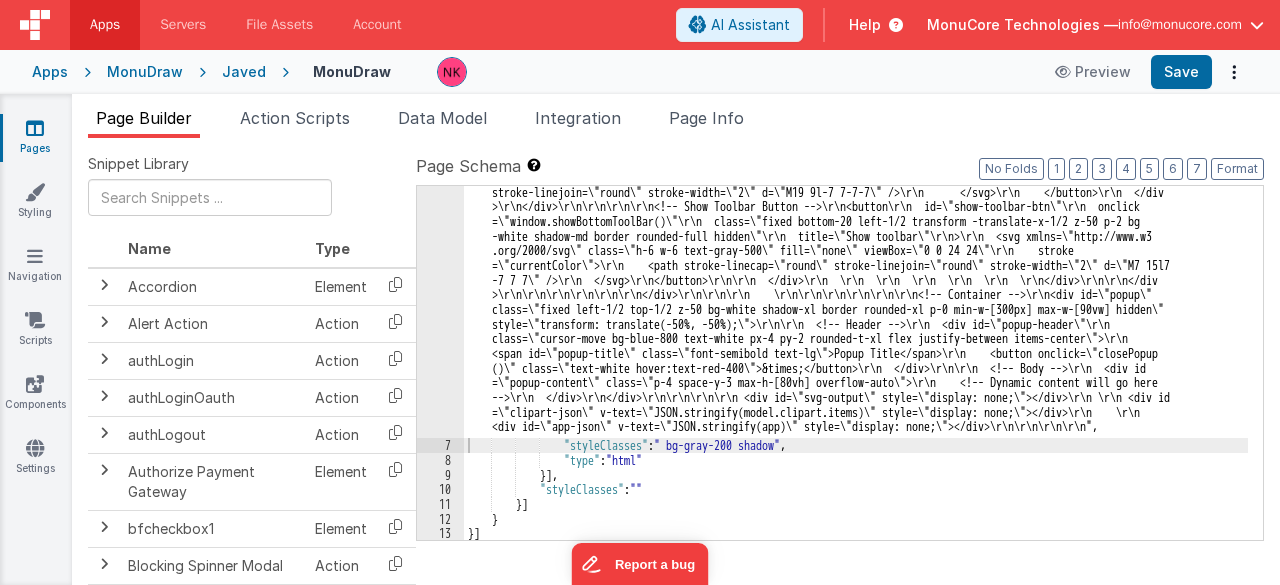scroll, scrollTop: 6083, scrollLeft: 0, axis: vertical 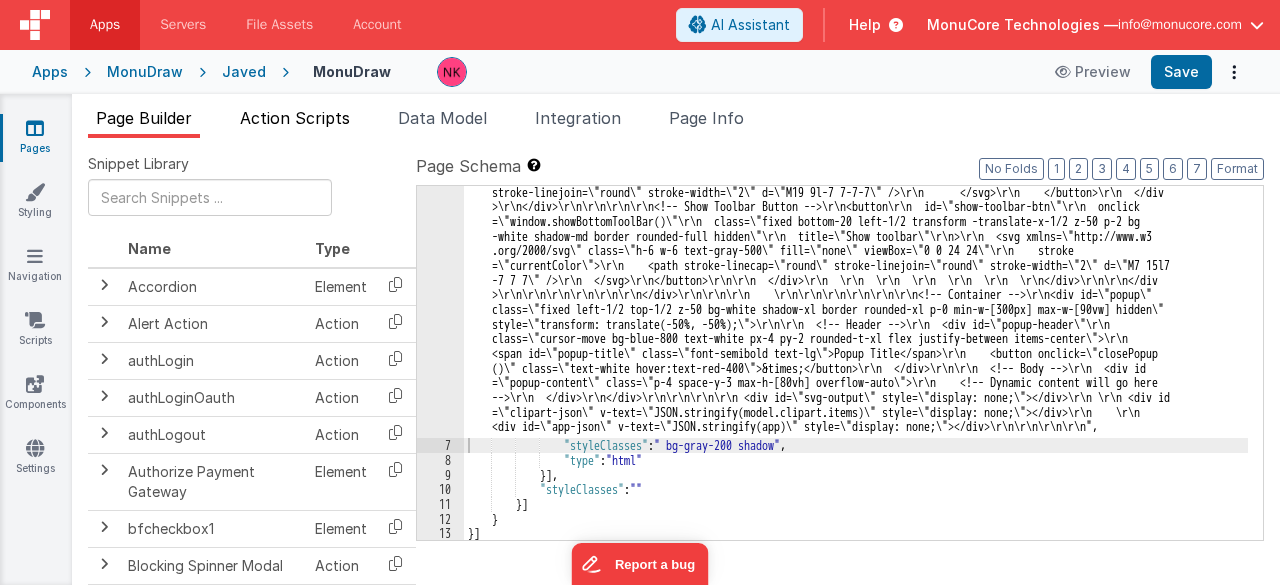 click on "Action Scripts" at bounding box center (295, 118) 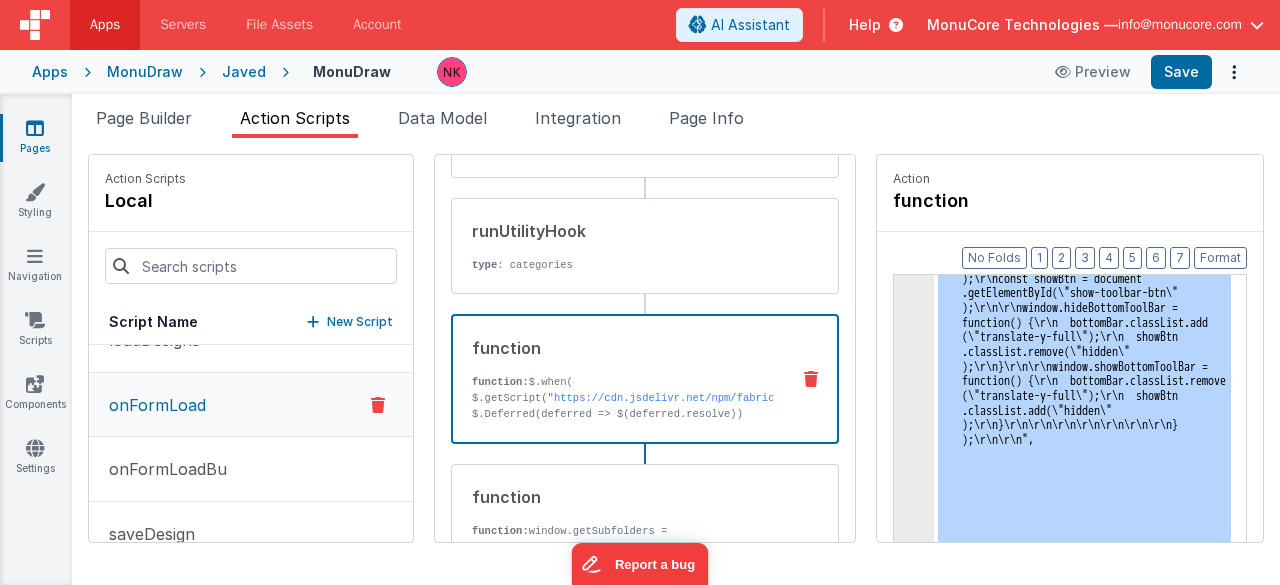 click on "3" at bounding box center [914, -90805] 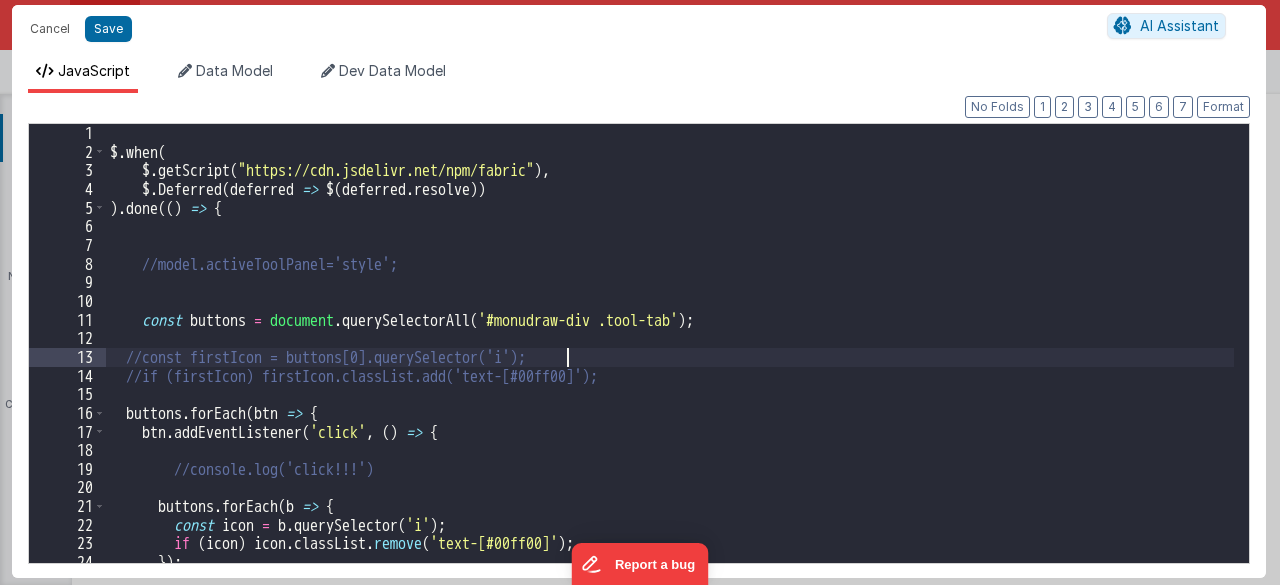 click on "$ . when (      $ . getScript ( "https://cdn.jsdelivr.net/npm/fabric" ) ,      $ . Deferred ( deferred   =>   $ ( deferred . resolve )) ) . done (( )   =>   {                //model.activeToolPanel='style';           const   buttons   =   document . querySelectorAll ( '#monudraw-div .tool-tab' ) ;    //const firstIcon = buttons[0].querySelector('i');    //if (firstIcon) firstIcon.classList.add('text-[#00ff00]');    buttons . forEach ( btn   =>   {      btn . addEventListener ( 'click' ,   ( )   =>   {                     //console.log('click!!!')         buttons . forEach ( b   =>   {           const   icon   =   b . querySelector ( 'i' ) ;           if   ( icon )   icon . classList . remove ( 'text-[#00ff00]' ) ;         }) ;" at bounding box center [670, 362] 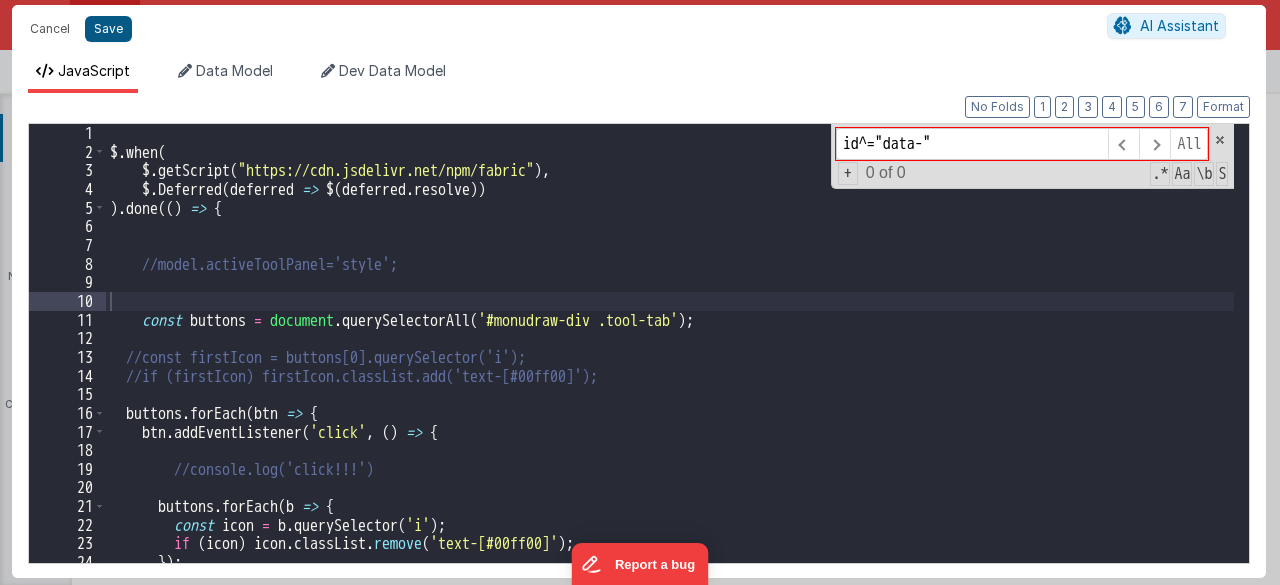 type on "id^="data-"" 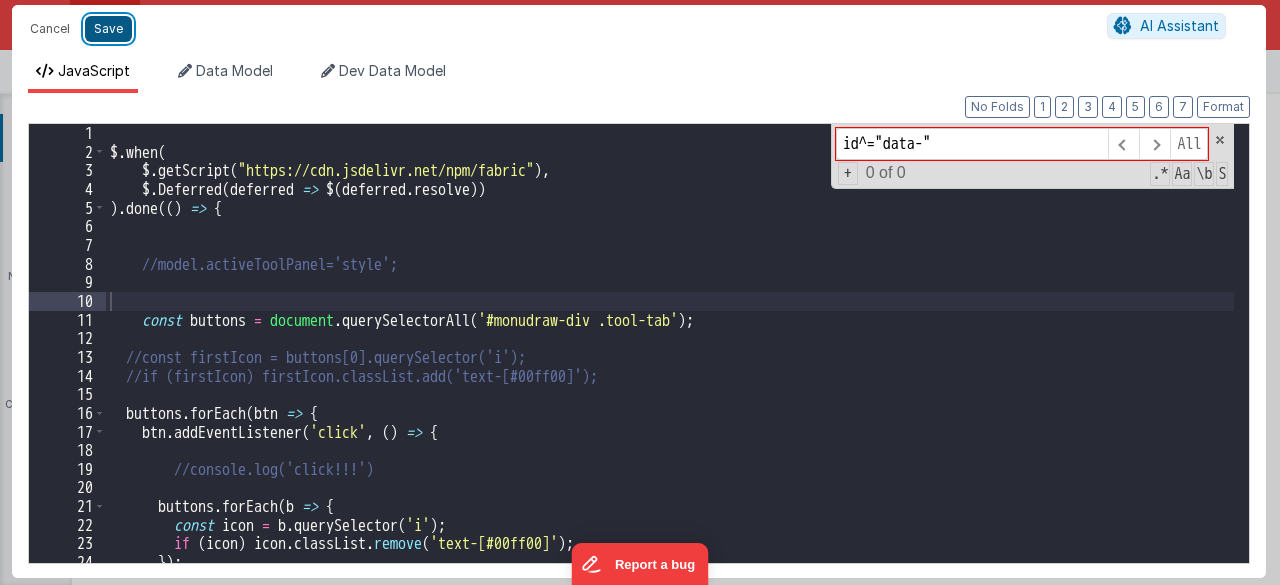 click on "Save" at bounding box center (108, 29) 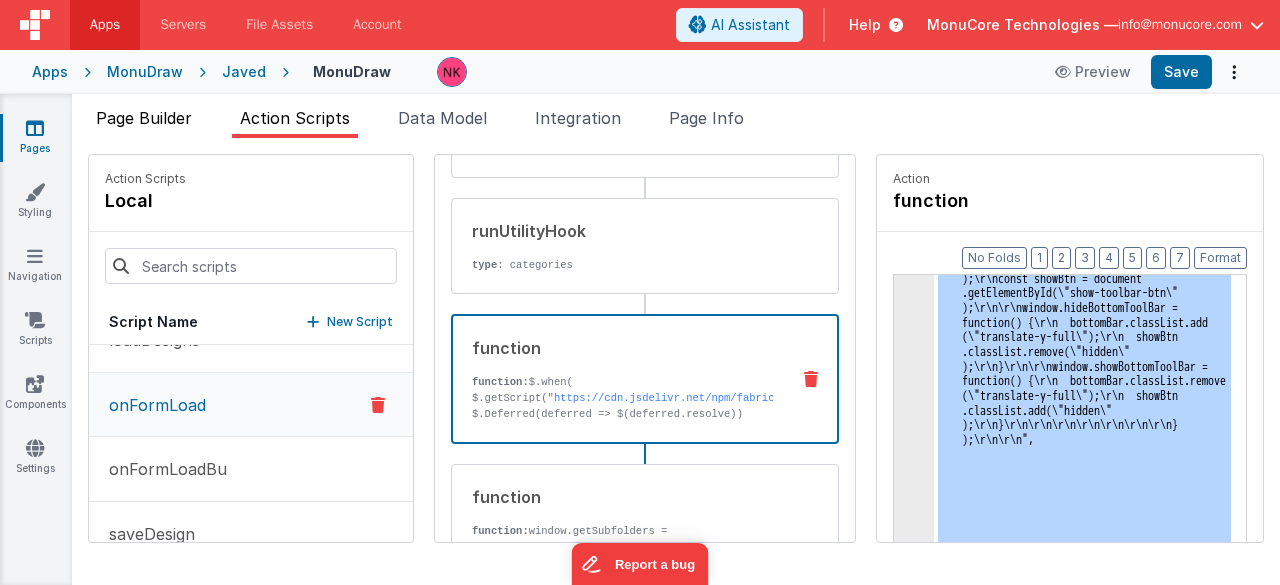 click on "Page Builder" at bounding box center [144, 118] 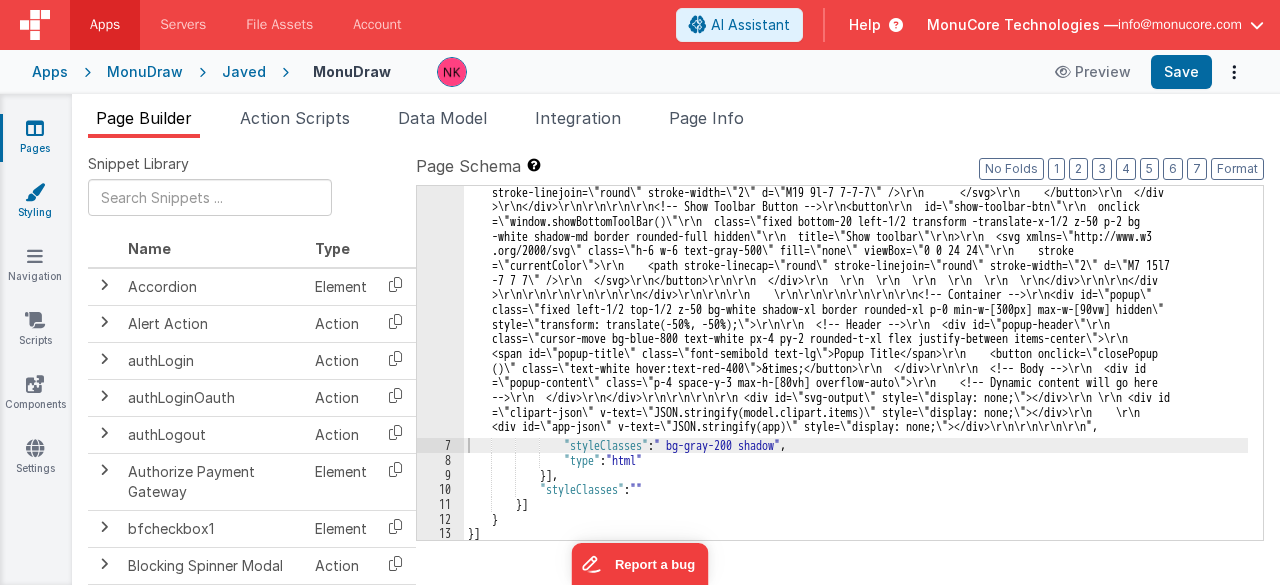click on "Styling" at bounding box center [35, 202] 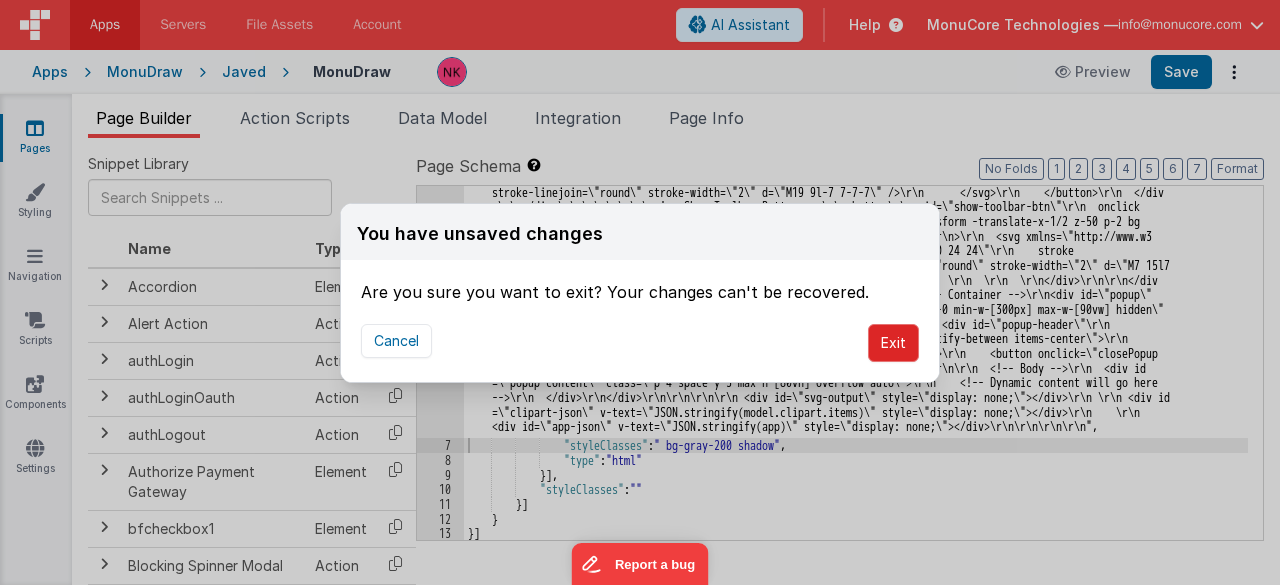 click on "Exit" at bounding box center [893, 343] 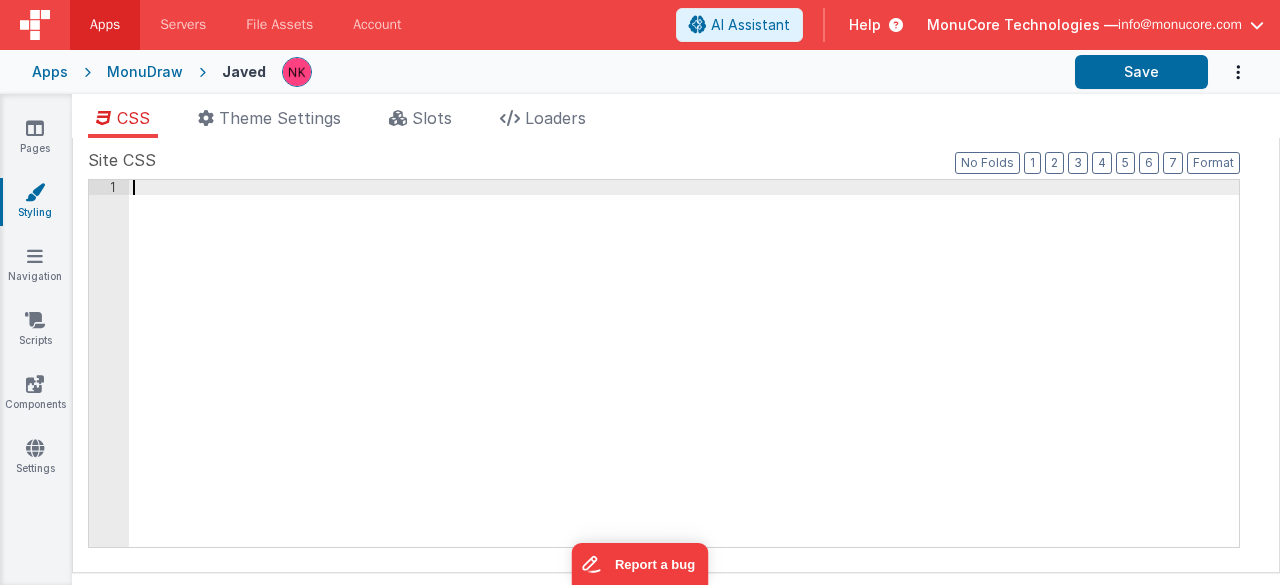 click at bounding box center (684, 378) 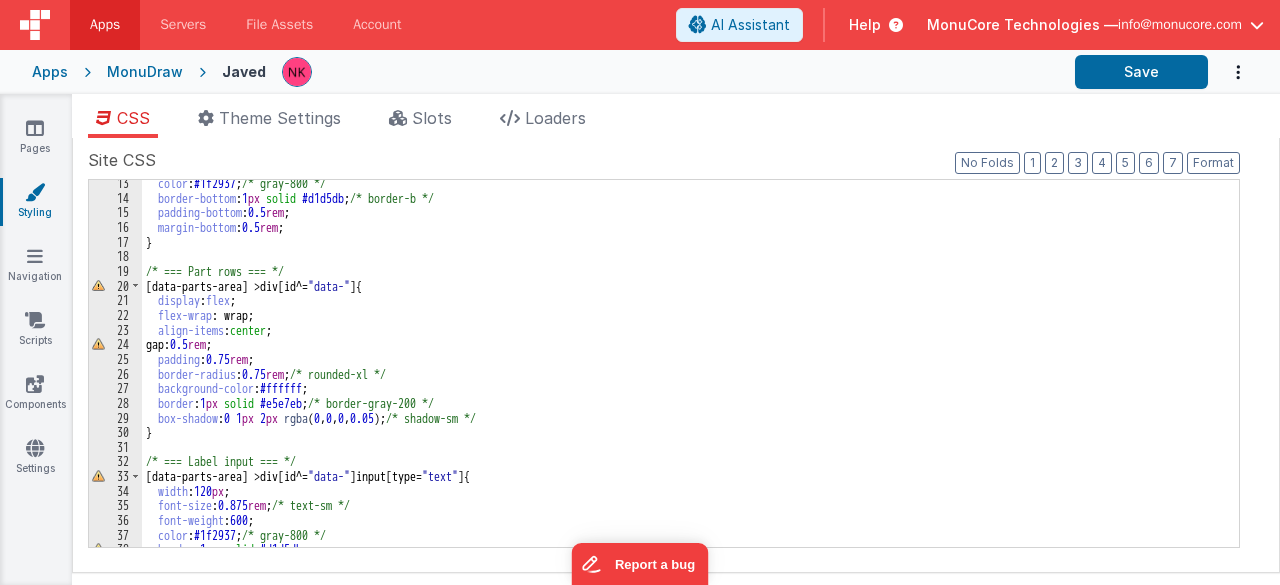 scroll, scrollTop: 0, scrollLeft: 0, axis: both 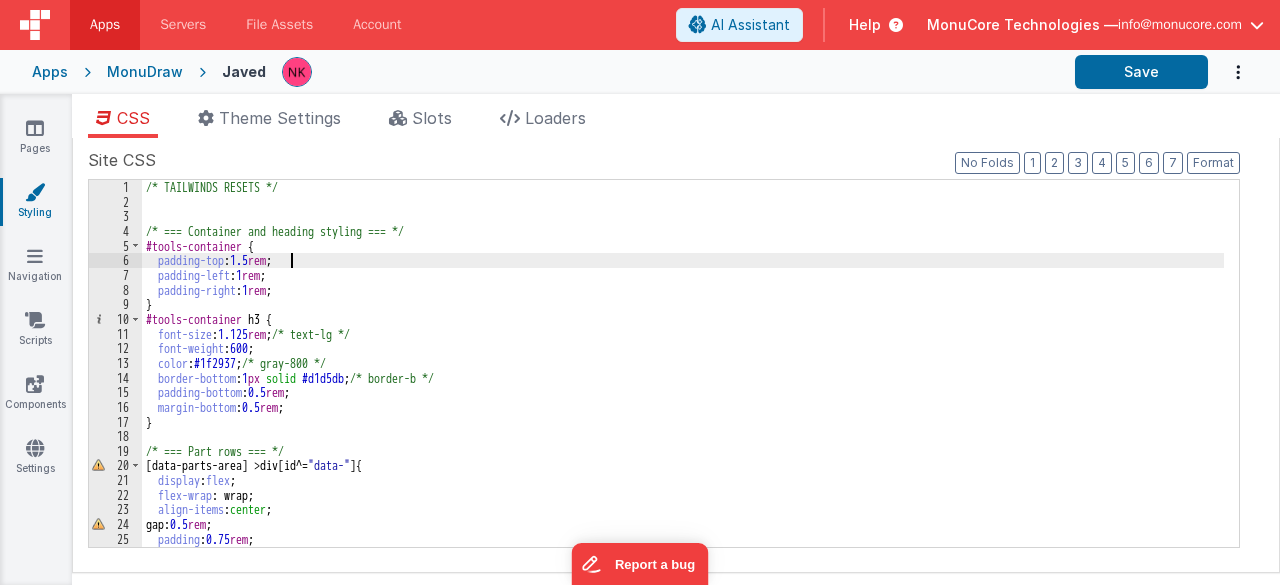 click on "/* TAILWINDS RESETS */ /* === Container and heading styling === */ #tools-container   {    padding-top :  1.5 rem ;    padding-left :  1 rem ;    padding-right :  1 rem ; } #tools-container   h3   {    font-size :  1.125 rem ;  /* text-lg */    font-weight :  600 ;    color :  #1f2937 ;  /* gray-800 */    border-bottom :  1 px   solid   #d1d5db ;  /* border-b */    padding-bottom :  0.5 rem ;    margin-bottom :  0.5 rem ; } /* === Part rows === */ [ data-parts-area ] >  div [ id ^= " data- " ]  {    display :  flex ;    flex-wrap : wrap;    align-items :  center ;   gap:  0.5 rem ;    padding :  0.75 rem ;    border-radius :  0.75 rem ;  /* rounded-xl */    background-color :  #ffffff ;" at bounding box center (683, 378) 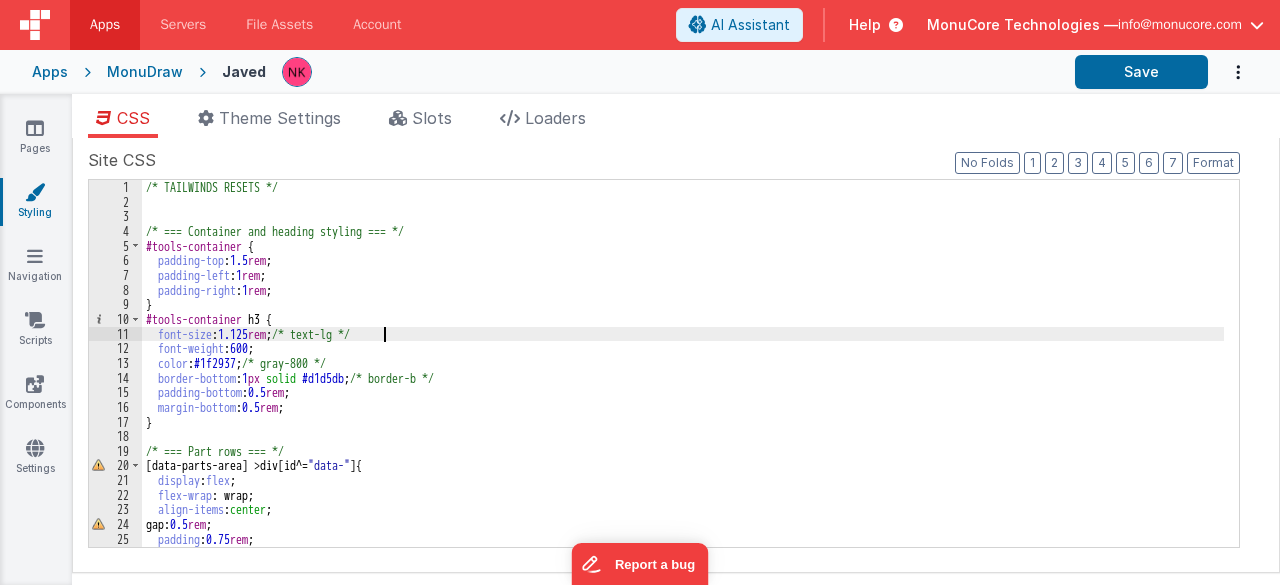 scroll, scrollTop: 120, scrollLeft: 0, axis: vertical 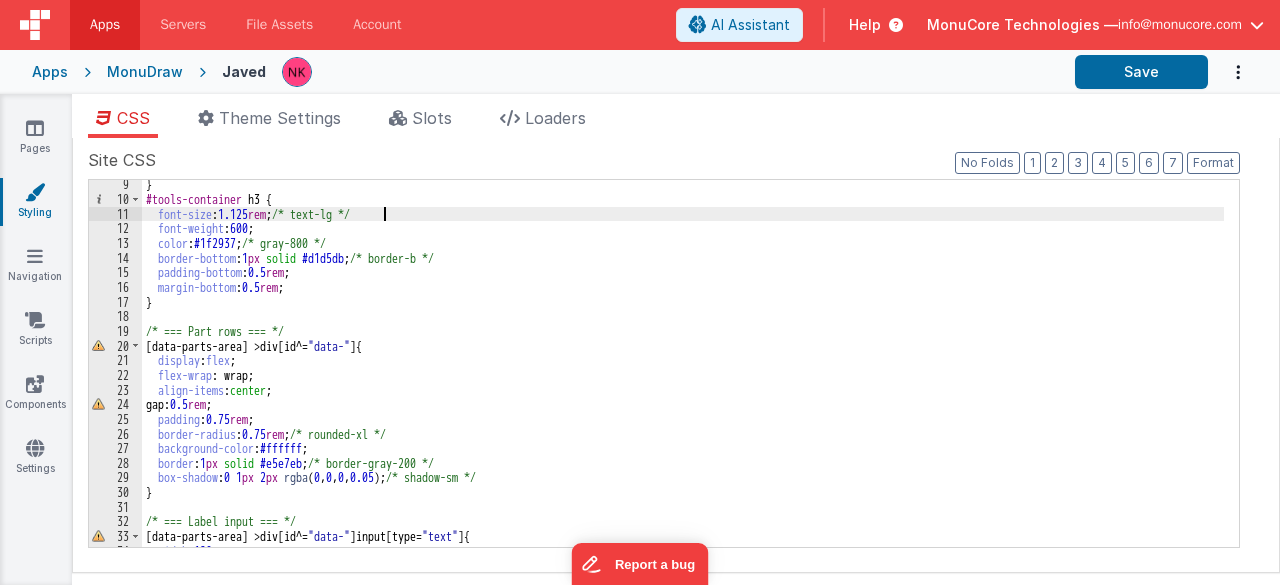 click on "} #tools-container   h3   {    font-size :  1.125 rem ;  /* text-lg */    font-weight :  600 ;    color :  #1f2937 ;  /* gray-800 */    border-bottom :  1 px   solid   #d1d5db ;  /* border-b */    padding-bottom :  0.5 rem ;    margin-bottom :  0.5 rem ; } /* === Part rows === */ [ data-parts-area ] >  div [ id ^= " data- " ]  {    display :  flex ;    flex-wrap : wrap;    align-items :  center ;   gap:  0.5 rem ;    padding :  0.75 rem ;    border-radius :  0.75 rem ;  /* rounded-xl */    background-color :  #ffffff ;    border :  1 px   solid   #e5e7eb ;  /* border-gray-200 */    box-shadow :  0   1 px   2 px   rgba ( 0 ,  0 ,  0 ,  0.05 );  /* shadow-sm */ } /* === Label input === */ [ data-parts-area ] >  div [ id ^= " data- " ]  input [ type = " text " ]  {    width :  120 px ;    font-size :  0.875 rem ;  /* text-sm */" at bounding box center [683, 375] 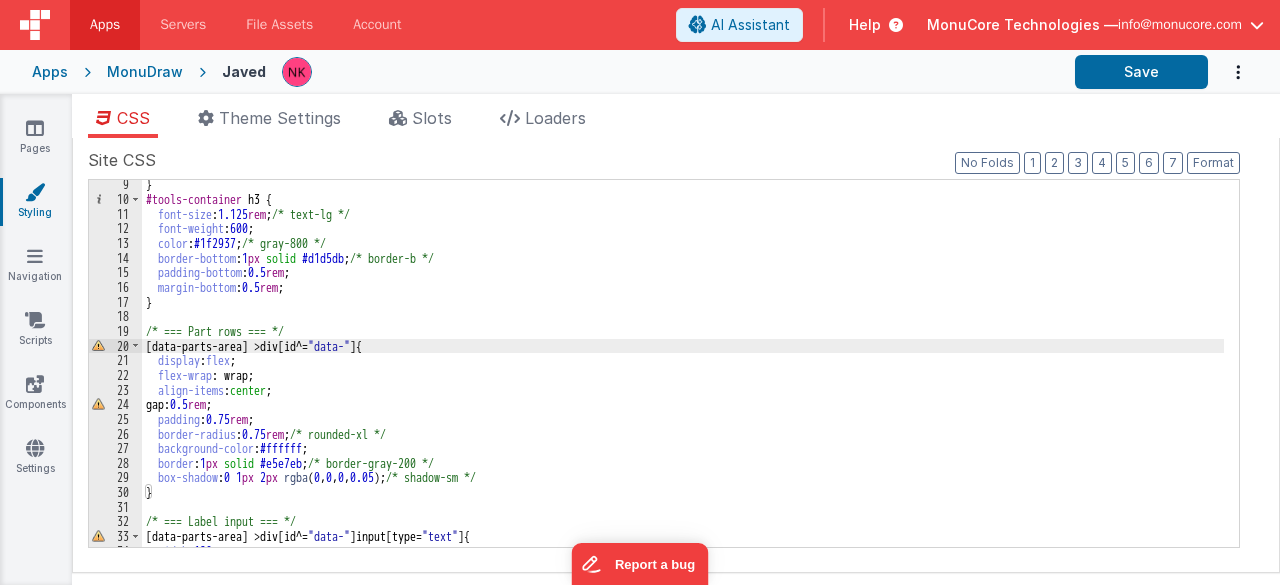 scroll, scrollTop: 240, scrollLeft: 0, axis: vertical 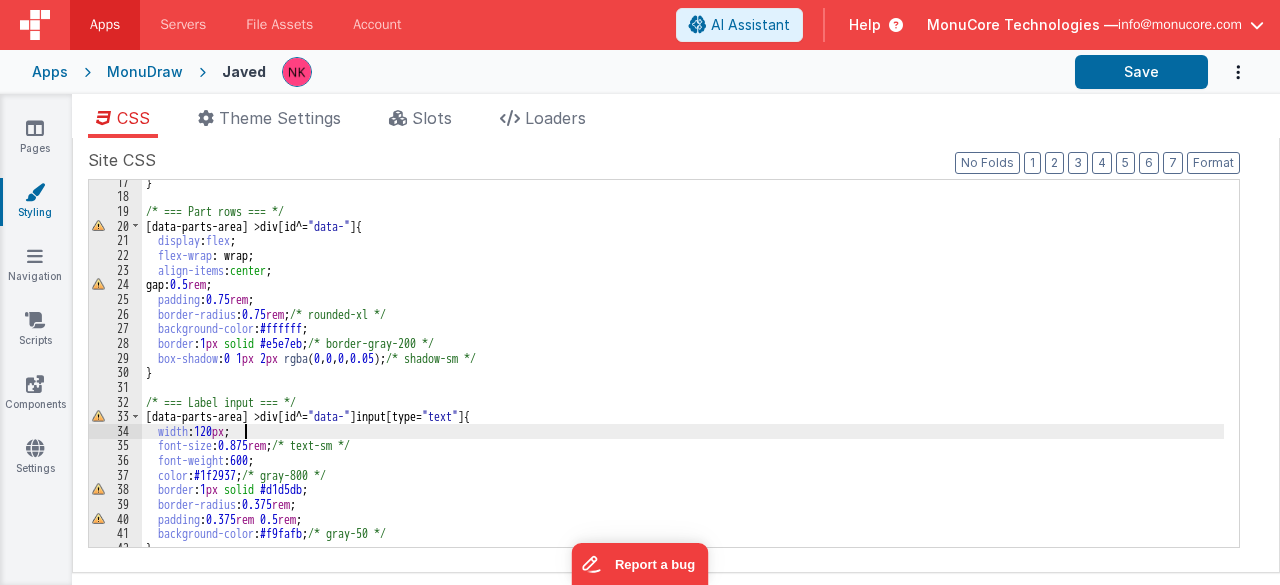 click on "} /* === Part rows === */ [ data-parts-area ] >  div [ id ^= " data- " ]  {    display :  flex ;    flex-wrap : wrap;    align-items :  center ;   gap:  0.5 rem ;    padding :  0.75 rem ;    border-radius :  0.75 rem ;  /* rounded-xl */    background-color :  #ffffff ;    border :  1 px   solid   #e5e7eb ;  /* border-gray-200 */    box-shadow :  0   1 px   2 px   rgba ( 0 ,  0 ,  0 ,  0.05 );  /* shadow-sm */ } /* === Label input === */ [ data-parts-area ] >  div [ id ^= " data- " ]  input [ type = " text " ]  {    width :  120 px ;    font-size :  0.875 rem ;  /* text-sm */    font-weight :  600 ;    color :  #1f2937 ;  /* gray-800 */    border :  1 px   solid   #d1d5db ;    border-radius :  0.375 rem ;    padding :  0.375 rem   0.5 rem ;    background-color :  #f9fafb ;  /* gray-50 */ } [ data-parts-area ] >  div [ id ^= " data- " ]  input [ type = " text " ] :focus   {" at bounding box center [683, 373] 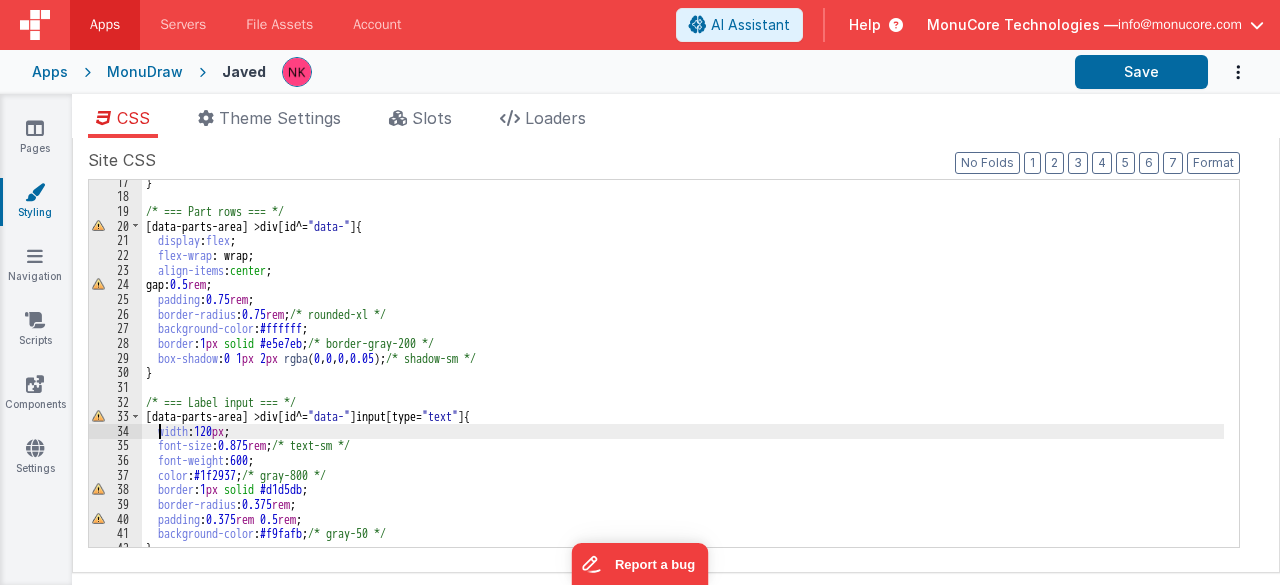 click on "} /* === Part rows === */ [ data-parts-area ] >  div [ id ^= " data- " ]  {    display :  flex ;    flex-wrap : wrap;    align-items :  center ;   gap:  0.5 rem ;    padding :  0.75 rem ;    border-radius :  0.75 rem ;  /* rounded-xl */    background-color :  #ffffff ;    border :  1 px   solid   #e5e7eb ;  /* border-gray-200 */    box-shadow :  0   1 px   2 px   rgba ( 0 ,  0 ,  0 ,  0.05 );  /* shadow-sm */ } /* === Label input === */ [ data-parts-area ] >  div [ id ^= " data- " ]  input [ type = " text " ]  {    width :  120 px ;    font-size :  0.875 rem ;  /* text-sm */    font-weight :  600 ;    color :  #1f2937 ;  /* gray-800 */    border :  1 px   solid   #d1d5db ;    border-radius :  0.375 rem ;    padding :  0.375 rem   0.5 rem ;    background-color :  #f9fafb ;  /* gray-50 */ } [ data-parts-area ] >  div [ id ^= " data- " ]  input [ type = " text " ] :focus   {" at bounding box center [683, 373] 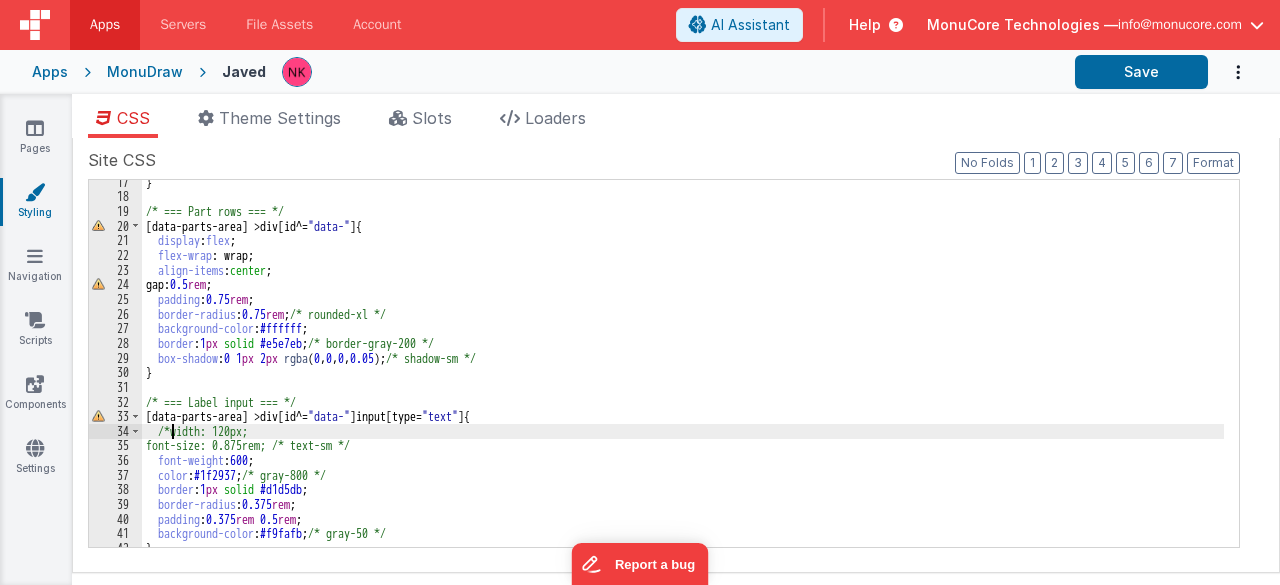 click on "} /* === Part rows === */ [ data-parts-area ] >  div [ id ^= " data- " ]  {    display :  flex ;    flex-wrap : wrap;    align-items :  center ;   gap:  0.5 rem ;    padding :  0.75 rem ;    border-radius :  0.75 rem ;  /* rounded-xl */    background-color :  #ffffff ;    border :  1 px   solid   #e5e7eb ;  /* border-gray-200 */    box-shadow :  0   1 px   2 px   rgba ( 0 ,  0 ,  0 ,  0.05 );  /* shadow-sm */ } /* === Label input === */ [ data-parts-area ] >  div [ id ^= " data- " ]  input [ type = " text " ]  {    /*width: 120px;   font-size: 0.875rem; /* text-sm */    font-weight :  600 ;    color :  #1f2937 ;  /* gray-800 */    border :  1 px   solid   #d1d5db ;    border-radius :  0.375 rem ;    padding :  0.375 rem   0.5 rem ;    background-color :  #f9fafb ;  /* gray-50 */ } [ data-parts-area ] >  div [ id ^= " data- " ]  input [ type = " text " ] :focus   {" at bounding box center [683, 373] 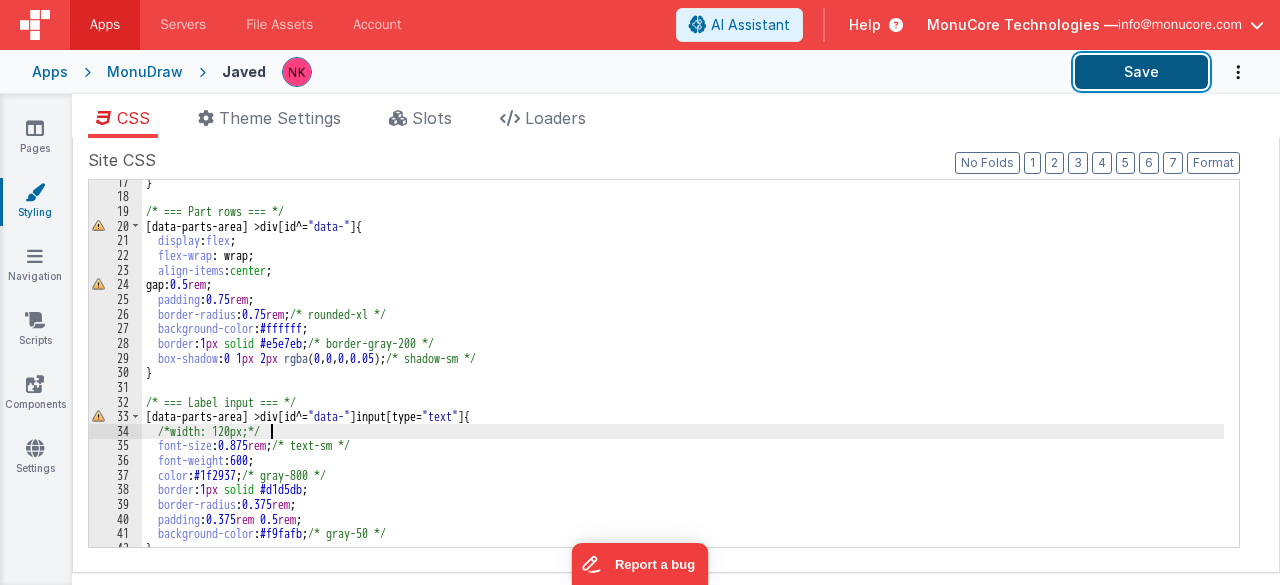 click on "Save" at bounding box center [1141, 72] 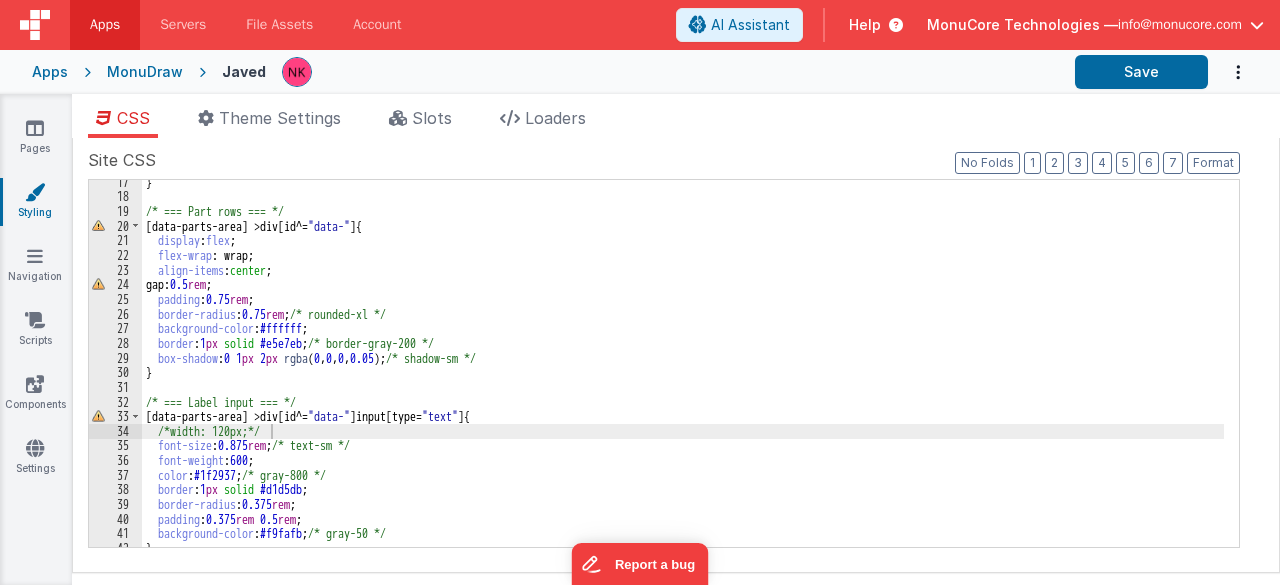 click on "} /* === Part rows === */ [ data-parts-area ] >  div [ id ^= " data- " ]  {    display :  flex ;    flex-wrap : wrap;    align-items :  center ;   gap:  0.5 rem ;    padding :  0.75 rem ;    border-radius :  0.75 rem ;  /* rounded-xl */    background-color :  #ffffff ;    border :  1 px   solid   #e5e7eb ;  /* border-gray-200 */    box-shadow :  0   1 px   2 px   rgba ( 0 ,  0 ,  0 ,  0.05 );  /* shadow-sm */ } /* === Label input === */ [ data-parts-area ] >  div [ id ^= " data- " ]  input [ type = " text " ]  {    /*width: 120px;*/    font-size :  0.875 rem ;  /* text-sm */    font-weight :  600 ;    color :  #1f2937 ;  /* gray-800 */    border :  1 px   solid   #d1d5db ;    border-radius :  0.375 rem ;    padding :  0.375 rem   0.5 rem ;    background-color :  #f9fafb ;  /* gray-50 */ } [ data-parts-area ] >  div [ id ^= " data- " ]  input [ type = " text " ] :focus   {" at bounding box center (683, 373) 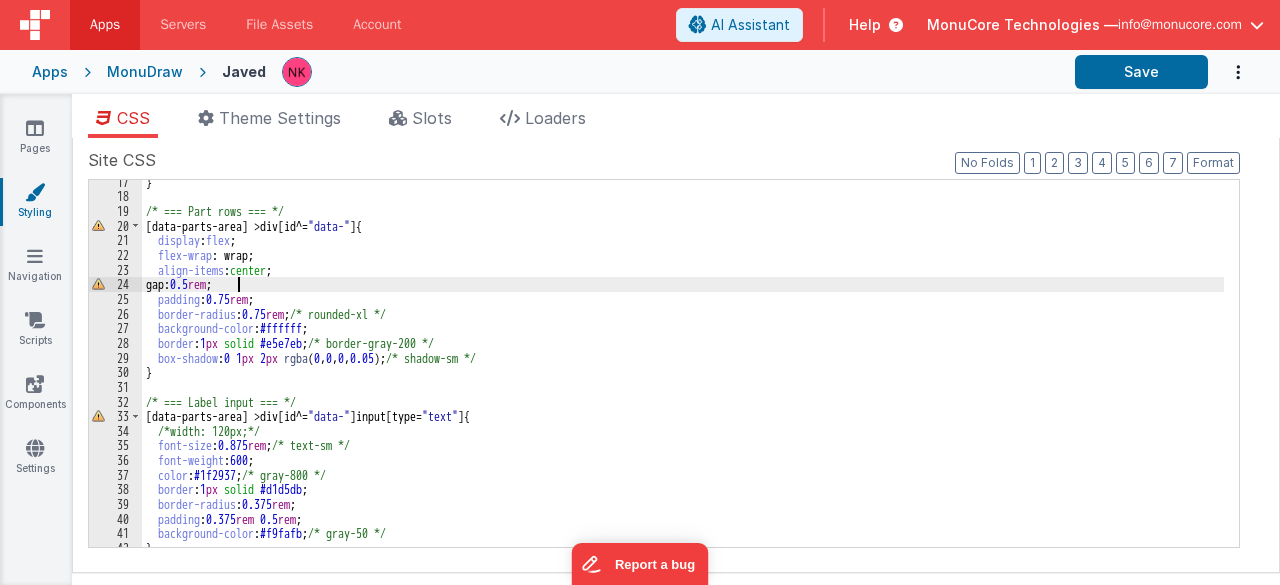 click on "} /* === Part rows === */ [ data-parts-area ] >  div [ id ^= " data- " ]  {    display :  flex ;    flex-wrap : wrap;    align-items :  center ;   gap:  0.5 rem ;    padding :  0.75 rem ;    border-radius :  0.75 rem ;  /* rounded-xl */    background-color :  #ffffff ;    border :  1 px   solid   #e5e7eb ;  /* border-gray-200 */    box-shadow :  0   1 px   2 px   rgba ( 0 ,  0 ,  0 ,  0.05 );  /* shadow-sm */ } /* === Label input === */ [ data-parts-area ] >  div [ id ^= " data- " ]  input [ type = " text " ]  {    /*width: 120px;*/    font-size :  0.875 rem ;  /* text-sm */    font-weight :  600 ;    color :  #1f2937 ;  /* gray-800 */    border :  1 px   solid   #d1d5db ;    border-radius :  0.375 rem ;    padding :  0.375 rem   0.5 rem ;    background-color :  #f9fafb ;  /* gray-50 */ } [ data-parts-area ] >  div [ id ^= " data- " ]  input [ type = " text " ] :focus   {" at bounding box center (683, 373) 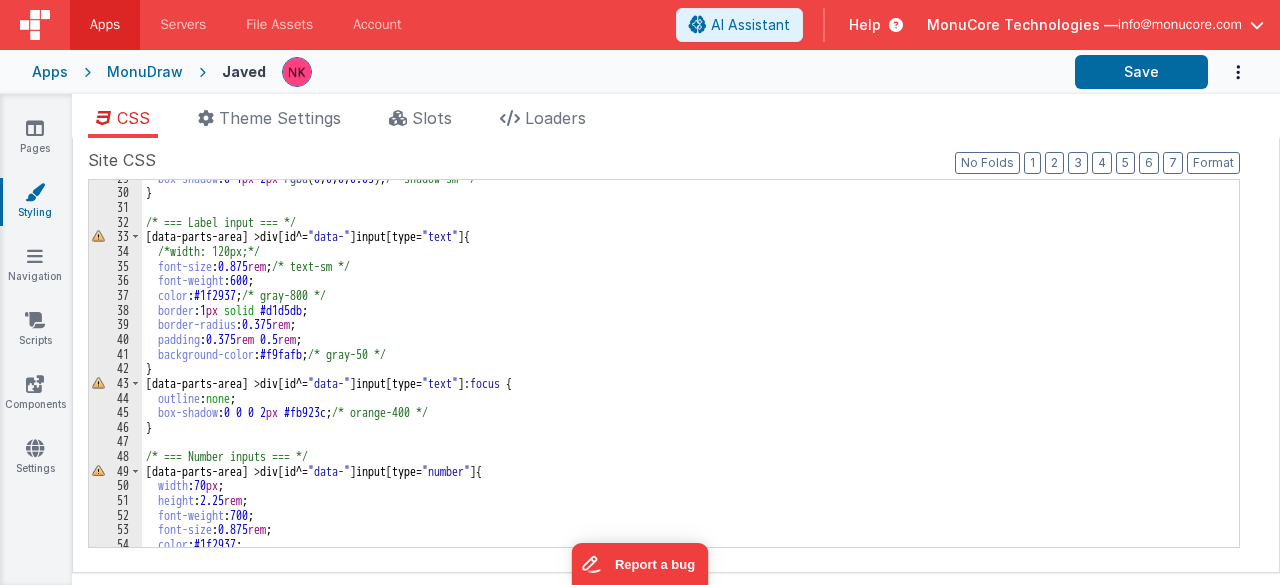 scroll, scrollTop: 480, scrollLeft: 0, axis: vertical 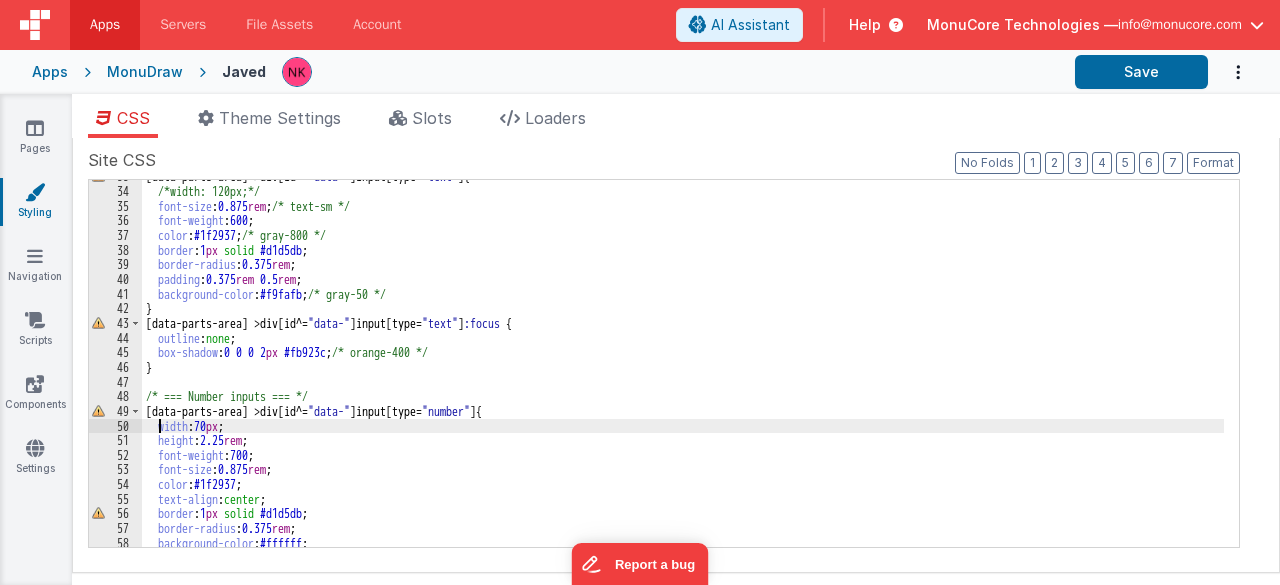 click on "[ data-parts-area ] >  div [ id ^= " data- " ]  input [ type = " text " ]  {    /*width: 120px;*/    font-size :  0.875 rem ;  /* text-sm */    font-weight :  600 ;    color :  #1f2937 ;  /* gray-800 */    border :  1 px   solid   #d1d5db ;    border-radius :  0.375 rem ;    padding :  0.375 rem   0.5 rem ;    background-color :  #f9fafb ;  /* gray-50 */ } [ data-parts-area ] >  div [ id ^= " data- " ]  input [ type = " text " ] :focus   {    outline :  none ;    box-shadow :  0   0   0   2 px   #fb923c ;  /* orange-400 */ } /* === Number inputs === */ [ data-parts-area ] >  div [ id ^= " data- " ]  input [ type = " number " ]  {    width :  70 px ;    height :  2.25 rem ;    font-weight :  700 ;    font-size :  0.875 rem ;    color :  #1f2937 ;    text-align :  center ;    border :  1 px   solid   #d1d5db ;    border-radius :  0.375 rem ;    background-color :  #ffffff ; }" at bounding box center [683, 367] 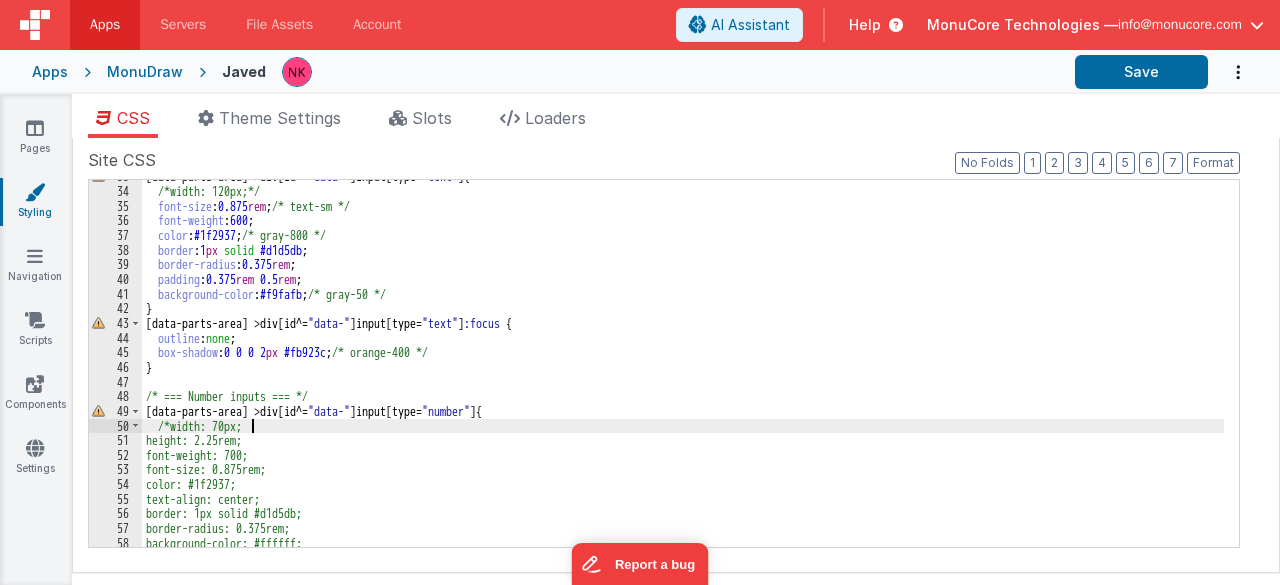 click on "[ data-parts-area ] >  div [ id ^= " data- " ]  input [ type = " text " ]  {    /*width: 120px;*/    font-size :  0.875 rem ;  /* text-sm */    font-weight :  600 ;    color :  #1f2937 ;  /* gray-800 */    border :  1 px   solid   #d1d5db ;    border-radius :  0.375 rem ;    padding :  0.375 rem   0.5 rem ;    background-color :  #f9fafb ;  /* gray-50 */ } [ data-parts-area ] >  div [ id ^= " data- " ]  input [ type = " text " ] :focus   {    outline :  none ;    box-shadow :  0   0   0   2 px   #fb923c ;  /* orange-400 */ } /* === Number inputs === */ [ data-parts-area ] >  div [ id ^= " data- " ]  input [ type = " number " ]  {    /*width: 70px;   height: 2.25rem;   font-weight: 700;   font-size: 0.875rem;   color: #1f2937;   text-align: center;   border: 1px solid #d1d5db;   border-radius: 0.375rem;   background-color: #ffffff; }" at bounding box center [683, 367] 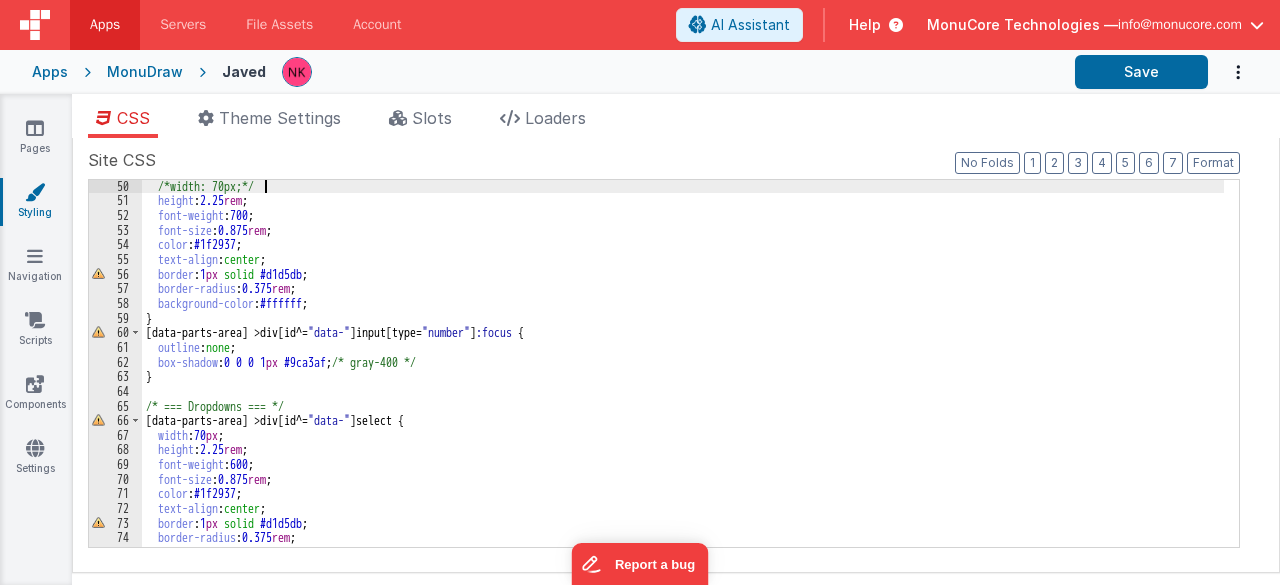 scroll, scrollTop: 780, scrollLeft: 0, axis: vertical 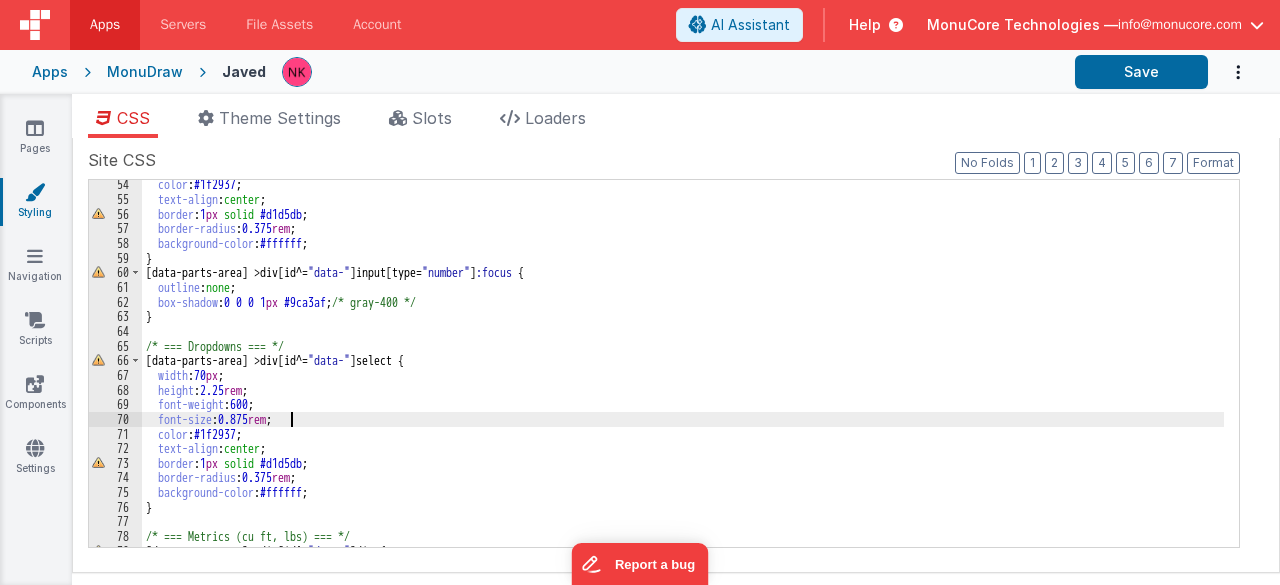 click on "color :  #1f2937 ;    text-align :  center ;    border :  1 px   solid   #d1d5db ;    border-radius :  0.375 rem ;    background-color :  #ffffff ; } [ data-parts-area ] >  div [ id ^= " data- " ]  input [ type = " number " ] :focus   {    outline :  none ;    box-shadow :  0   0   0   1 px   #9ca3af ;  /* gray-400 */ } /* === Dropdowns === */ [ data-parts-area ] >  div [ id ^= " data- " ]  select   {    width :  70 px ;    height :  2.25 rem ;    font-weight :  600 ;    font-size :  0.875 rem ;    color :  #1f2937 ;    text-align :  center ;    border :  1 px   solid   #d1d5db ;    border-radius :  0.375 rem ;    background-color :  #ffffff ; } /* === Metrics (cu ft, lbs) === */ [ data-parts-area ] >  div [ id ^= " data- " ]  div   {    font-size :  0.75 rem ;" at bounding box center [683, 375] 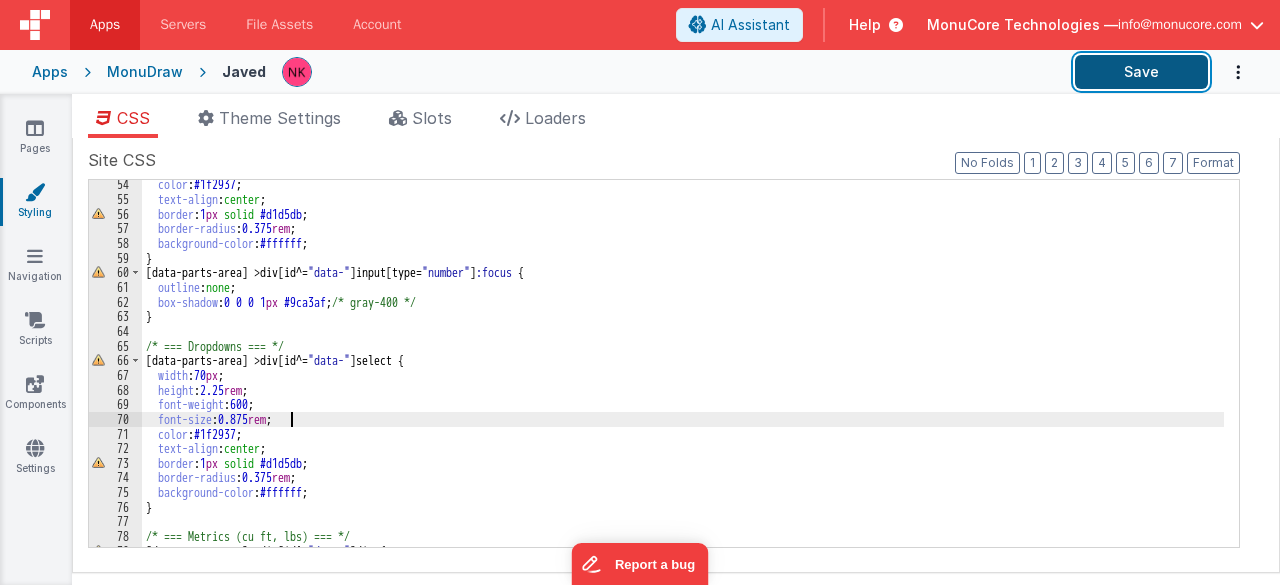 click on "Save" at bounding box center (1141, 72) 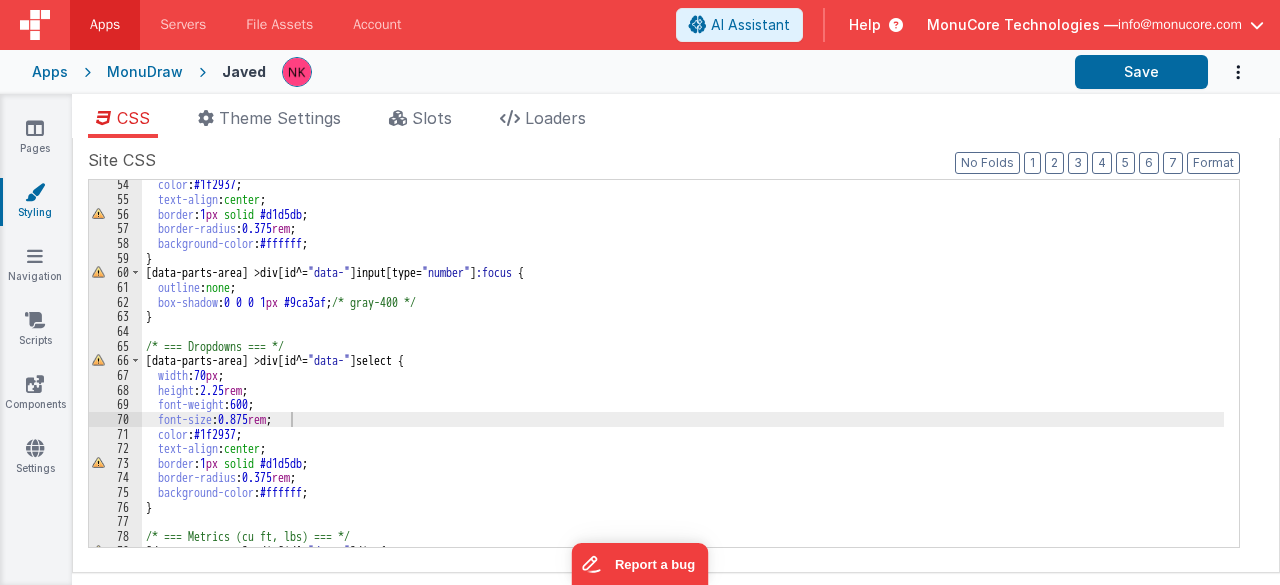click on "color :  #1f2937 ;    text-align :  center ;    border :  1 px   solid   #d1d5db ;    border-radius :  0.375 rem ;    background-color :  #ffffff ; } [ data-parts-area ] >  div [ id ^= " data- " ]  input [ type = " number " ] :focus   {    outline :  none ;    box-shadow :  0   0   0   1 px   #9ca3af ;  /* gray-400 */ } /* === Dropdowns === */ [ data-parts-area ] >  div [ id ^= " data- " ]  select   {    width :  70 px ;    height :  2.25 rem ;    font-weight :  600 ;    font-size :  0.875 rem ;    color :  #1f2937 ;    text-align :  center ;    border :  1 px   solid   #d1d5db ;    border-radius :  0.375 rem ;    background-color :  #ffffff ; } /* === Metrics (cu ft, lbs) === */ [ data-parts-area ] >  div [ id ^= " data- " ]  div   {    font-size :  0.75 rem ;" at bounding box center (683, 375) 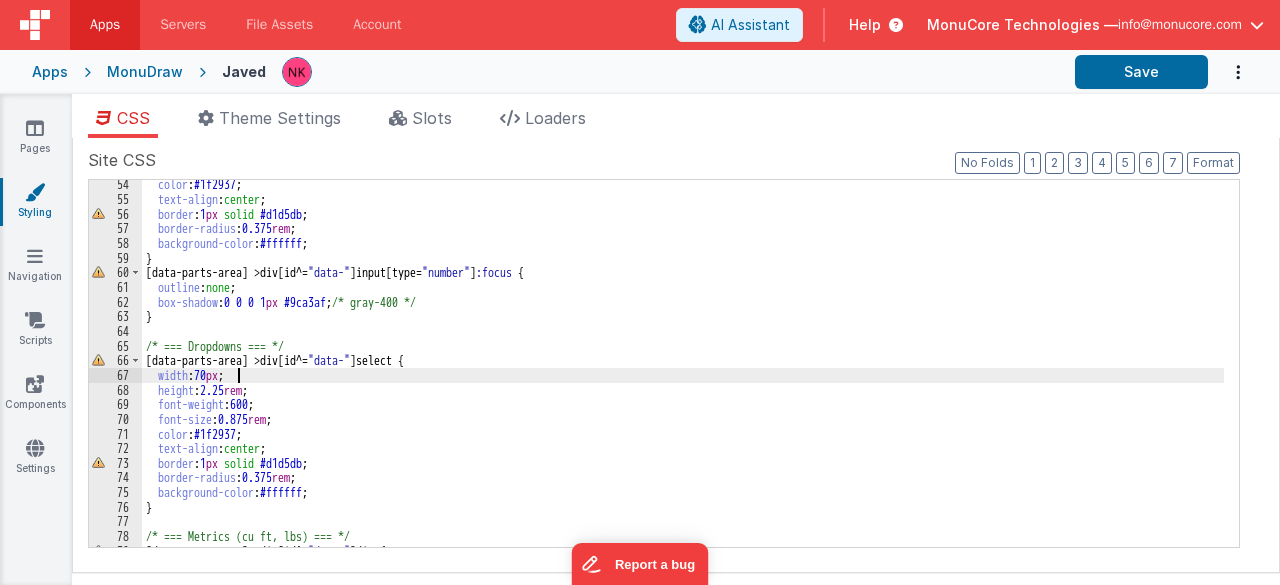 click on "color :  #1f2937 ;    text-align :  center ;    border :  1 px   solid   #d1d5db ;    border-radius :  0.375 rem ;    background-color :  #ffffff ; } [ data-parts-area ] >  div [ id ^= " data- " ]  input [ type = " number " ] :focus   {    outline :  none ;    box-shadow :  0   0   0   1 px   #9ca3af ;  /* gray-400 */ } /* === Dropdowns === */ [ data-parts-area ] >  div [ id ^= " data- " ]  select   {    width :  70 px ;    height :  2.25 rem ;    font-weight :  600 ;    font-size :  0.875 rem ;    color :  #1f2937 ;    text-align :  center ;    border :  1 px   solid   #d1d5db ;    border-radius :  0.375 rem ;    background-color :  #ffffff ; } /* === Metrics (cu ft, lbs) === */ [ data-parts-area ] >  div [ id ^= " data- " ]  div   {    font-size :  0.75 rem ;" at bounding box center (683, 375) 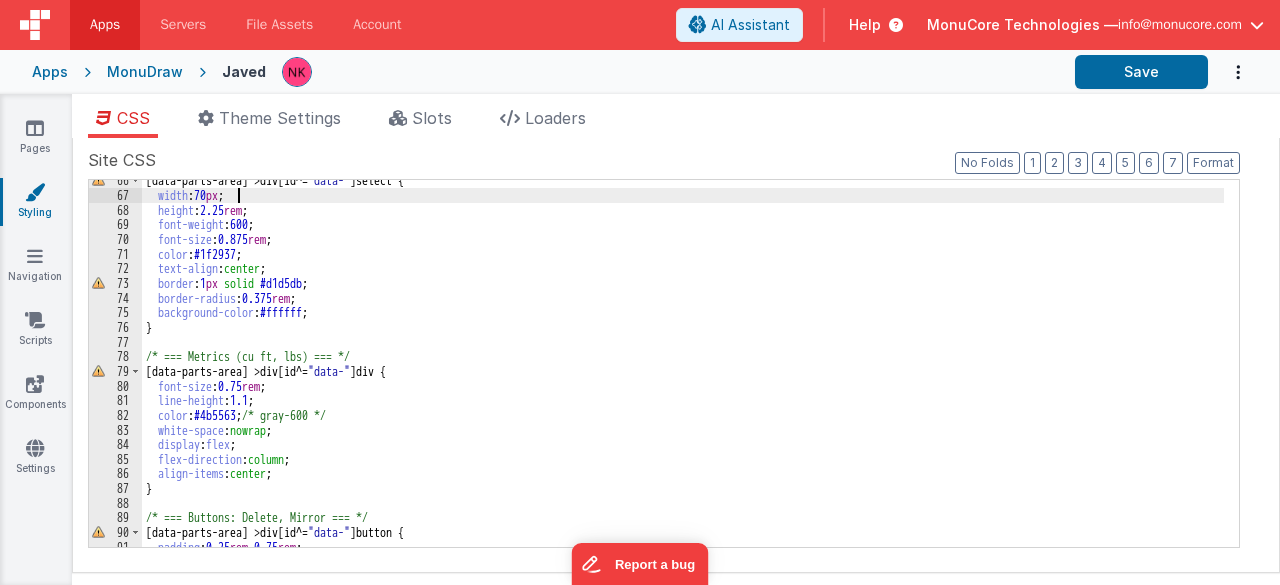 scroll, scrollTop: 720, scrollLeft: 0, axis: vertical 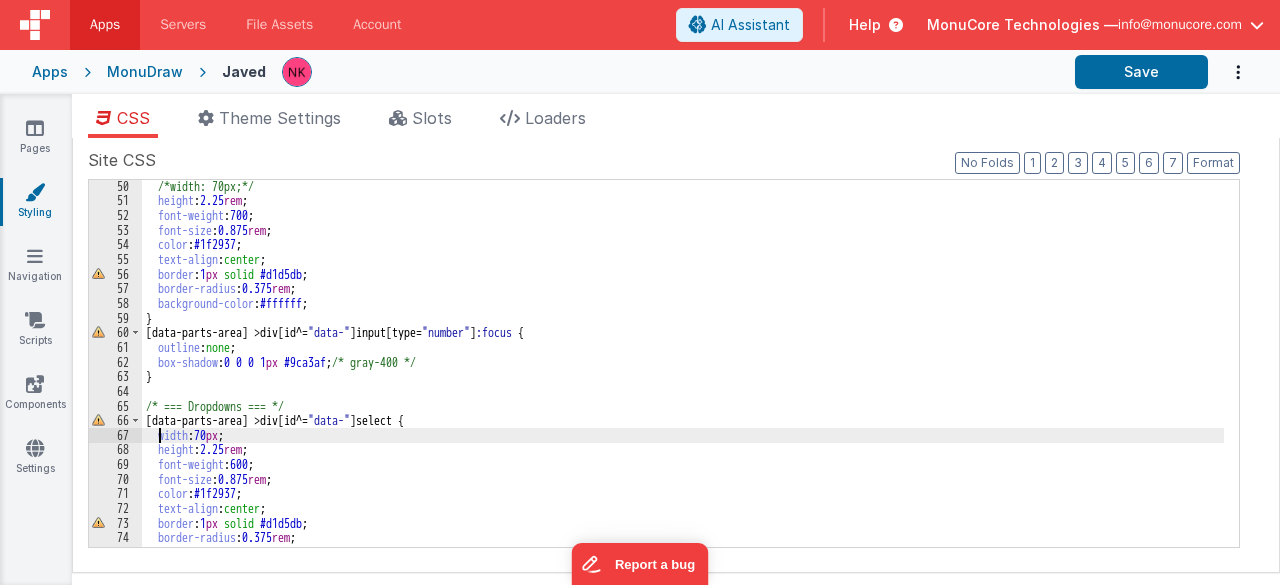 click on "/*width: 70px;*/    height :  2.25 rem ;    font-weight :  700 ;    font-size :  0.875 rem ;    color :  #1f2937 ;    text-align :  center ;    border :  1 px   solid   #d1d5db ;    border-radius :  0.375 rem ;    background-color :  #ffffff ; } [ data-parts-area ] >  div [ id ^= " data- " ]  input [ type = " number " ] :focus   {    outline :  none ;    box-shadow :  0   0   0   1 px   #9ca3af ;  /* gray-400 */ } /* === Dropdowns === */ [ data-parts-area ] >  div [ id ^= " data- " ]  select   {    width :  70 px ;    height :  2.25 rem ;    font-weight :  600 ;    font-size :  0.875 rem ;    color :  #1f2937 ;    text-align :  center ;    border :  1 px   solid   #d1d5db ;    border-radius :  0.375 rem ;    background-color :  #ffffff ; }" at bounding box center [683, 377] 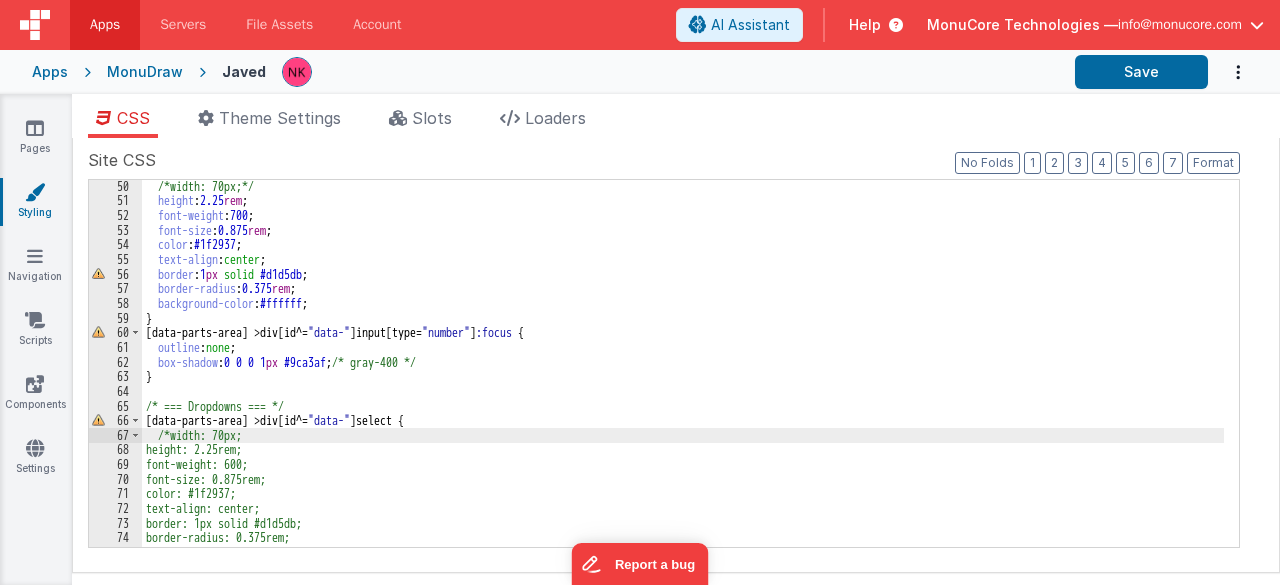 click on "/*width: 70px;*/    height :  2.25 rem ;    font-weight :  700 ;    font-size :  0.875 rem ;    color :  #1f2937 ;    text-align :  center ;    border :  1 px   solid   #d1d5db ;    border-radius :  0.375 rem ;    background-color :  #ffffff ; } [ data-parts-area ] >  div [ id ^= " data- " ]  input [ type = " number " ] :focus   {    outline :  none ;    box-shadow :  0   0   0   1 px   #9ca3af ;  /* gray-400 */ } /* === Dropdowns === */ [ data-parts-area ] >  div [ id ^= " data- " ]  select   {    /*width: 70px;   height: 2.25rem;   font-weight: 600;   font-size: 0.875rem;   color: #1f2937;   text-align: center;   border: 1px solid #d1d5db;   border-radius: 0.375rem;   background-color: #ffffff; }" at bounding box center (683, 377) 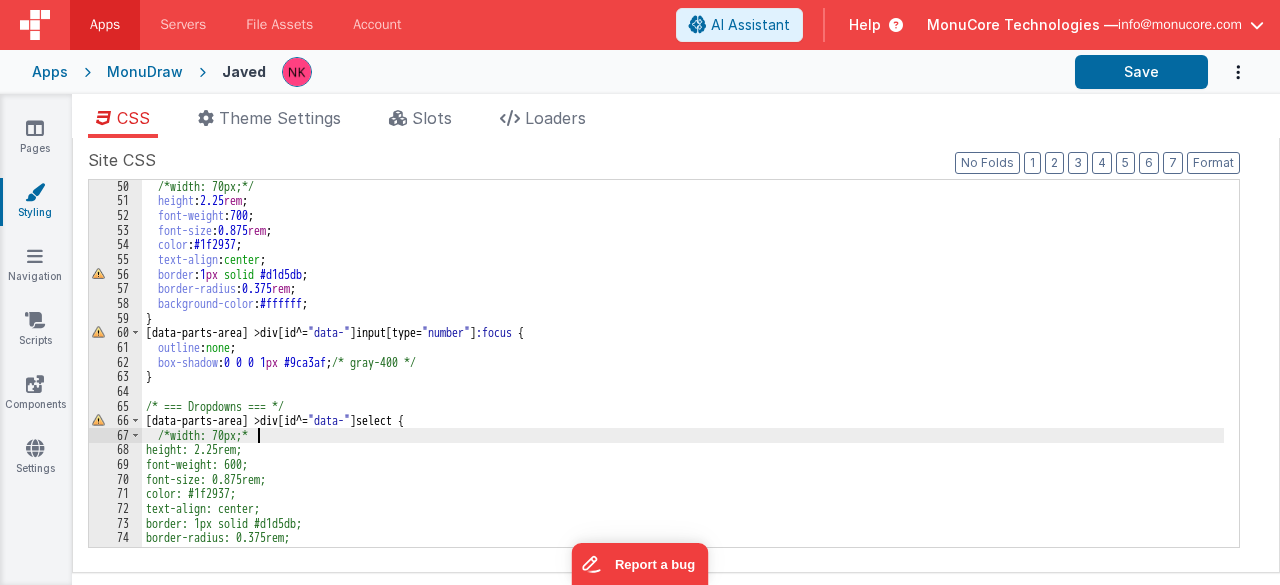 type 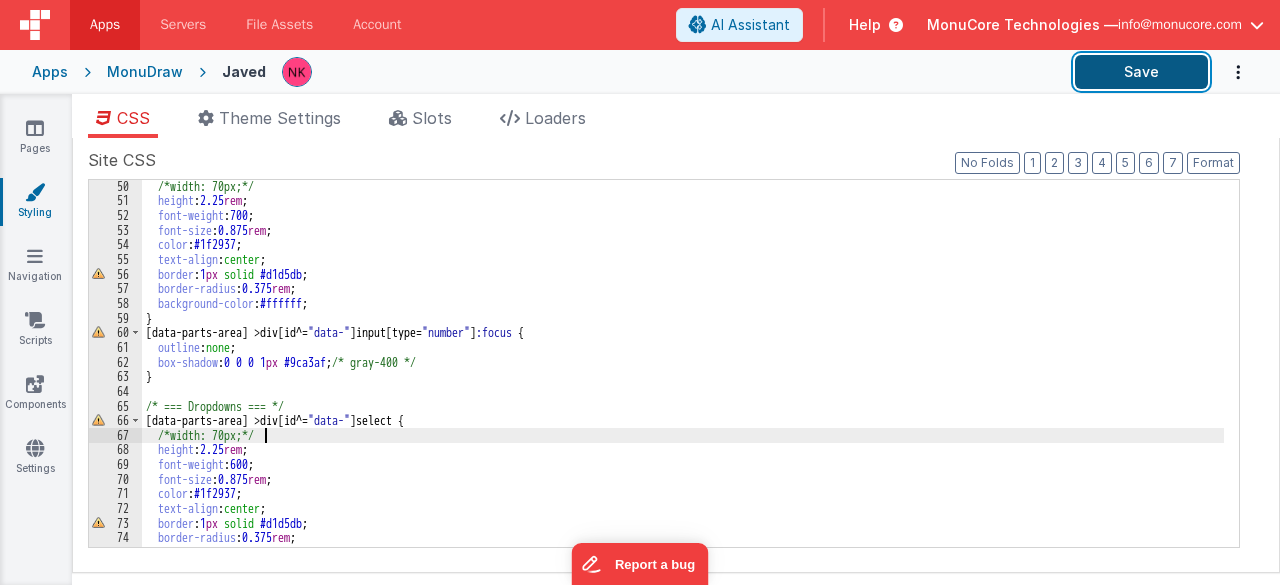 click on "Save" at bounding box center (1141, 72) 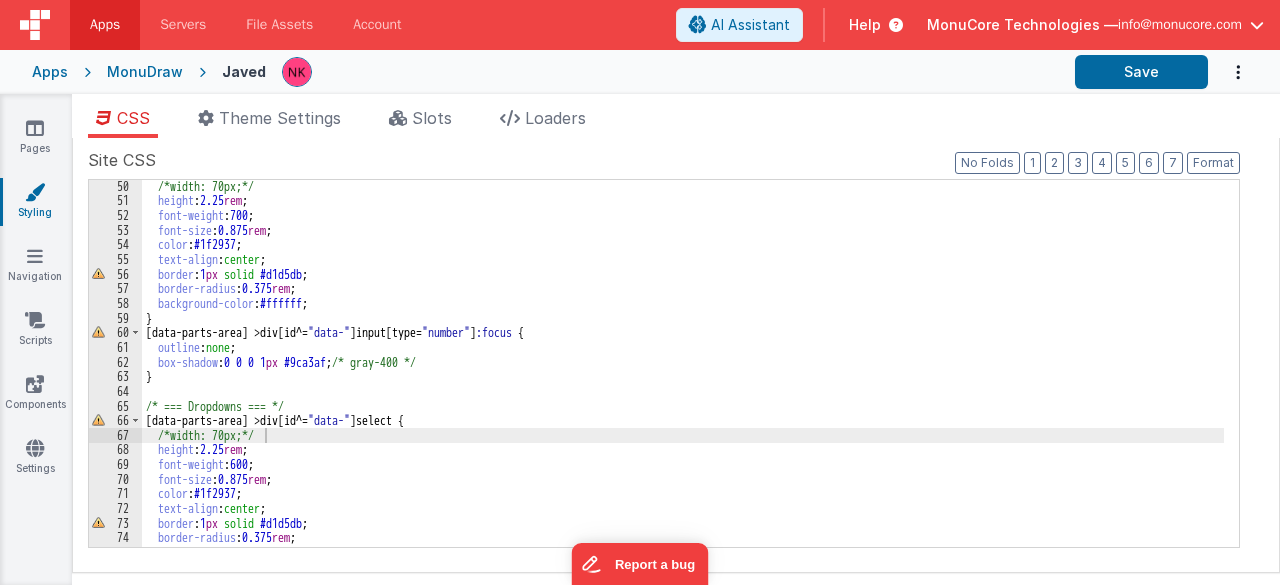 click on "/*width: 70px;*/    height :  2.25 rem ;    font-weight :  700 ;    font-size :  0.875 rem ;    color :  #1f2937 ;    text-align :  center ;    border :  1 px   solid   #d1d5db ;    border-radius :  0.375 rem ;    background-color :  #ffffff ; } [ data-parts-area ] >  div [ id ^= " data- " ]  input [ type = " number " ] :focus   {    outline :  none ;    box-shadow :  0   0   0   1 px   #9ca3af ;  /* gray-400 */ } /* === Dropdowns === */ [ data-parts-area ] >  div [ id ^= " data- " ]  select   {    /*width: 70px;*/    height :  2.25 rem ;    font-weight :  600 ;    font-size :  0.875 rem ;    color :  #1f2937 ;    text-align :  center ;    border :  1 px   solid   #d1d5db ;    border-radius :  0.375 rem ;    background-color :  #ffffff ; }" at bounding box center (683, 377) 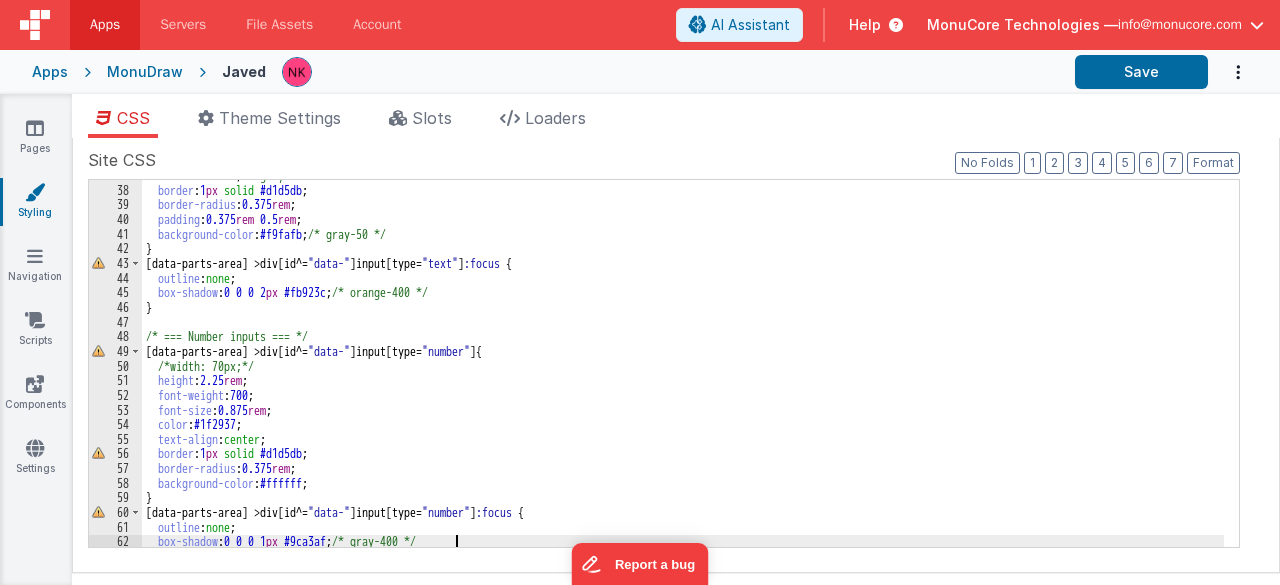 scroll, scrollTop: 360, scrollLeft: 0, axis: vertical 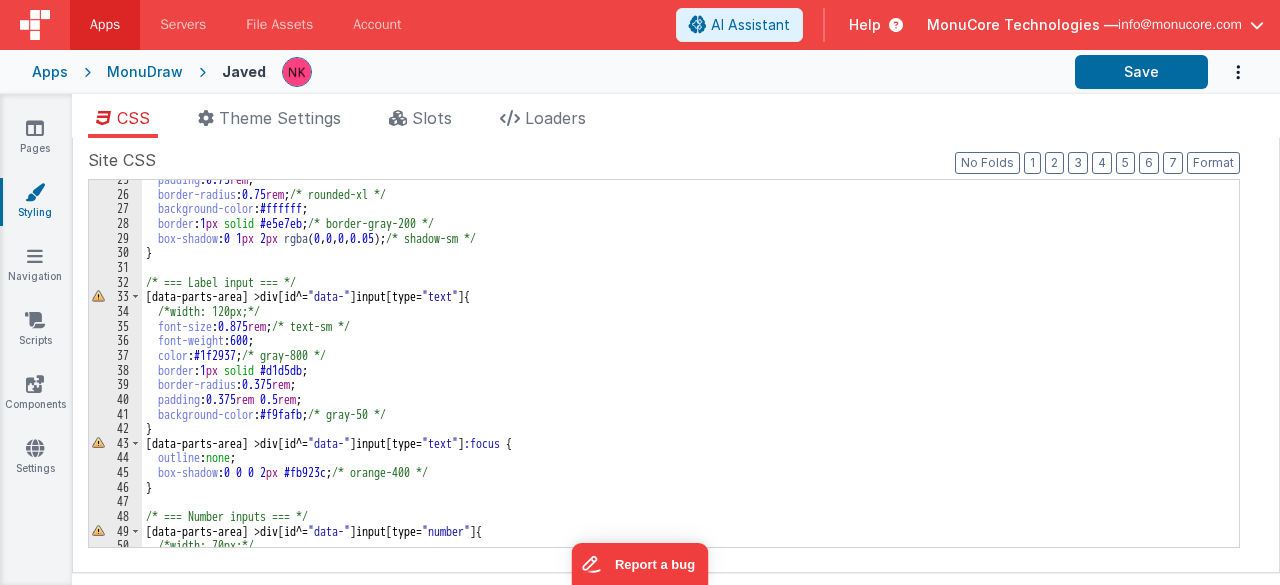 click on "padding :  0.75 rem ;    border-radius :  0.75 rem ;  /* rounded-xl */    background-color :  #ffffff ;    border :  1 px   solid   #e5e7eb ;  /* border-gray-200 */    box-shadow :  0   1 px   2 px   rgba ( 0 ,  0 ,  0 ,  0.05 );  /* shadow-sm */ } /* === Label input === */ [ data-parts-area ] >  div [ id ^= " data- " ]  input [ type = " text " ]  {    /*width: 120px;*/    font-size :  0.875 rem ;  /* text-sm */    font-weight :  600 ;    color :  #1f2937 ;  /* gray-800 */    border :  1 px   solid   #d1d5db ;    border-radius :  0.375 rem ;    padding :  0.375 rem   0.5 rem ;    background-color :  #f9fafb ;  /* gray-50 */ } [ data-parts-area ] >  div [ id ^= " data- " ]  input [ type = " text " ] :focus   {    outline :  none ;    box-shadow :  0   0   0   2 px   #fb923c ;  /* orange-400 */ } /* === Number inputs === */ [ data-parts-area ] >  div [ id ^= " data- " ]  input [ type = " number " ]  {    /*width: 70px;*/    height :  2.25 rem ;" at bounding box center [683, 370] 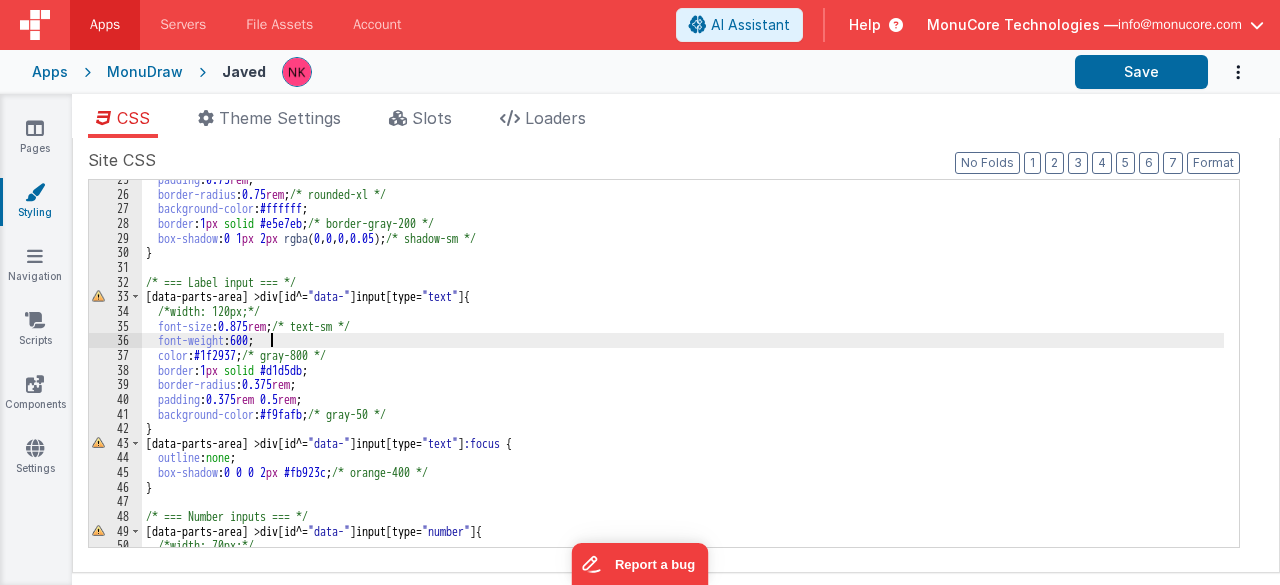 click on "padding :  0.75 rem ;    border-radius :  0.75 rem ;  /* rounded-xl */    background-color :  #ffffff ;    border :  1 px   solid   #e5e7eb ;  /* border-gray-200 */    box-shadow :  0   1 px   2 px   rgba ( 0 ,  0 ,  0 ,  0.05 );  /* shadow-sm */ } /* === Label input === */ [ data-parts-area ] >  div [ id ^= " data- " ]  input [ type = " text " ]  {    /*width: 120px;*/    font-size :  0.875 rem ;  /* text-sm */    font-weight :  600 ;    color :  #1f2937 ;  /* gray-800 */    border :  1 px   solid   #d1d5db ;    border-radius :  0.375 rem ;    padding :  0.375 rem   0.5 rem ;    background-color :  #f9fafb ;  /* gray-50 */ } [ data-parts-area ] >  div [ id ^= " data- " ]  input [ type = " text " ] :focus   {    outline :  none ;    box-shadow :  0   0   0   2 px   #fb923c ;  /* orange-400 */ } /* === Number inputs === */ [ data-parts-area ] >  div [ id ^= " data- " ]  input [ type = " number " ]  {    /*width: 70px;*/    height :  2.25 rem ;" at bounding box center (683, 370) 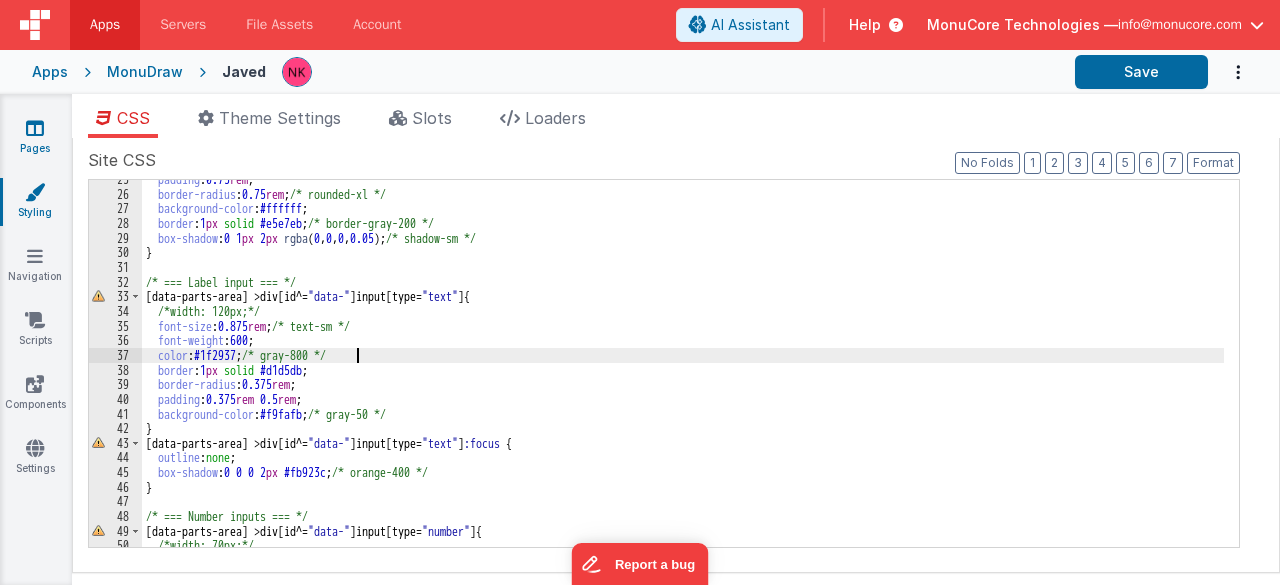 click at bounding box center [35, 128] 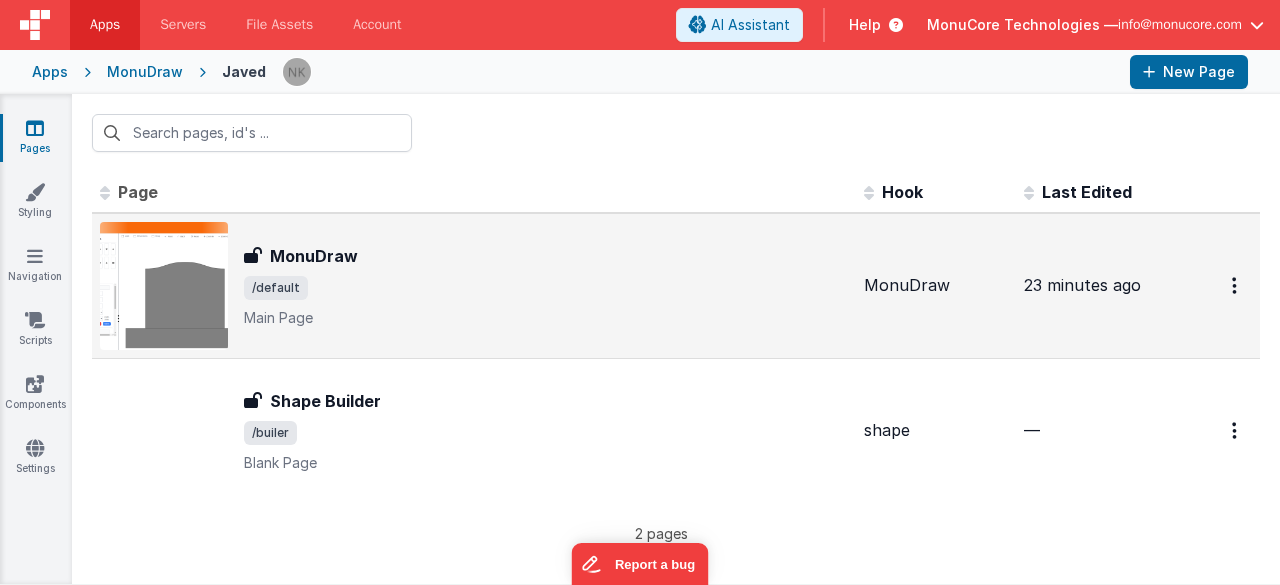 click on "Main Page" at bounding box center (546, 318) 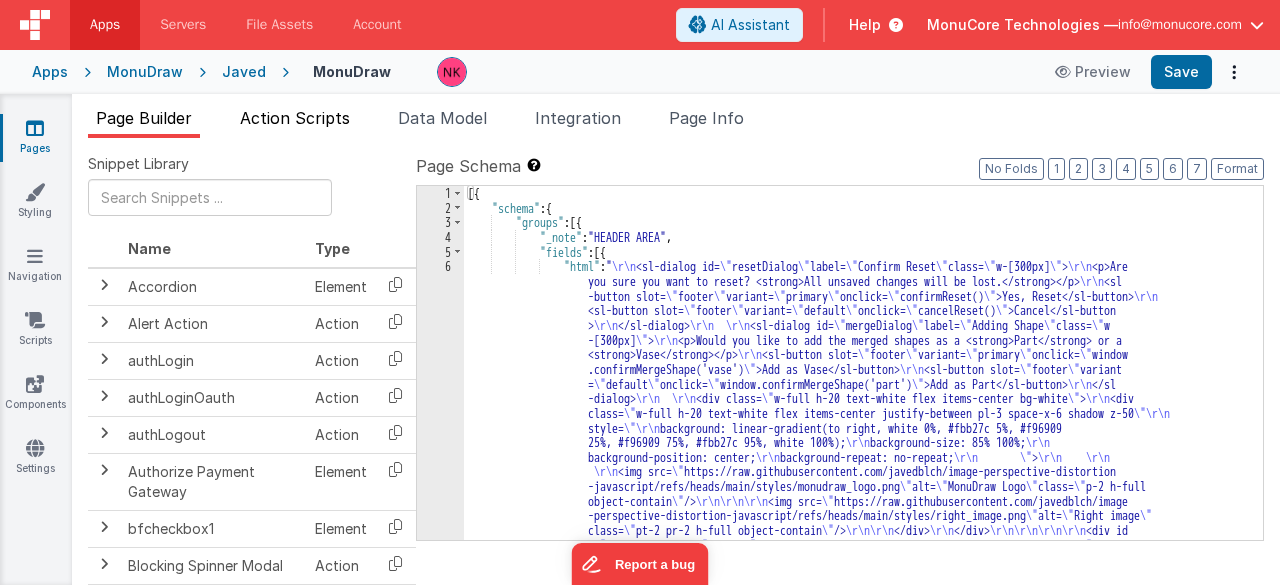 click on "Action Scripts" at bounding box center [295, 118] 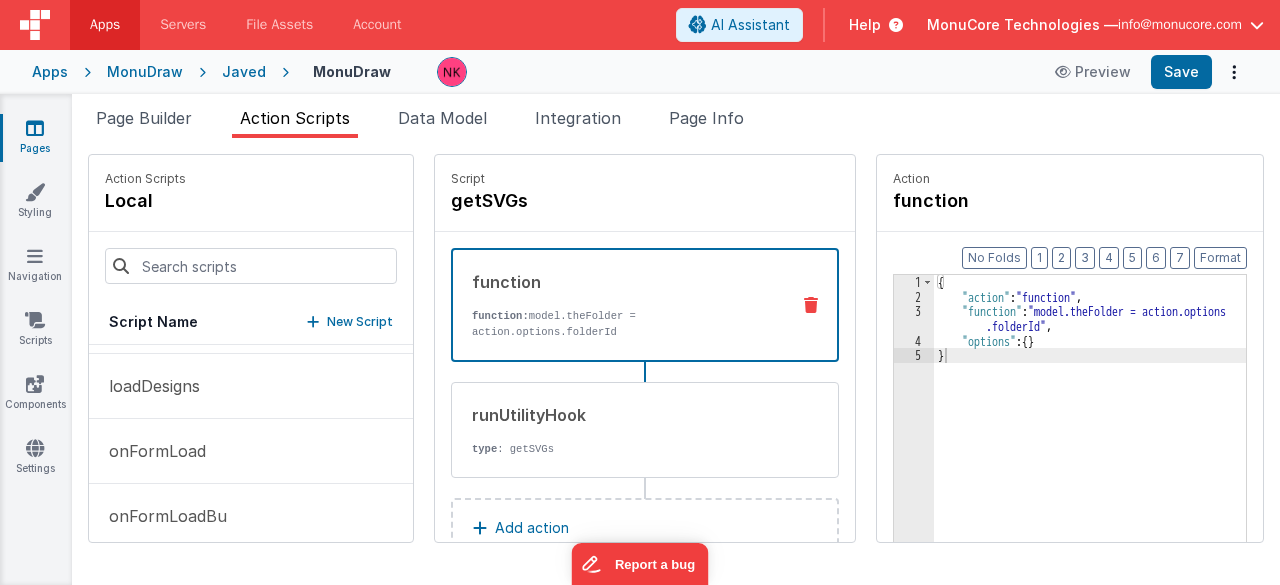 scroll, scrollTop: 166, scrollLeft: 0, axis: vertical 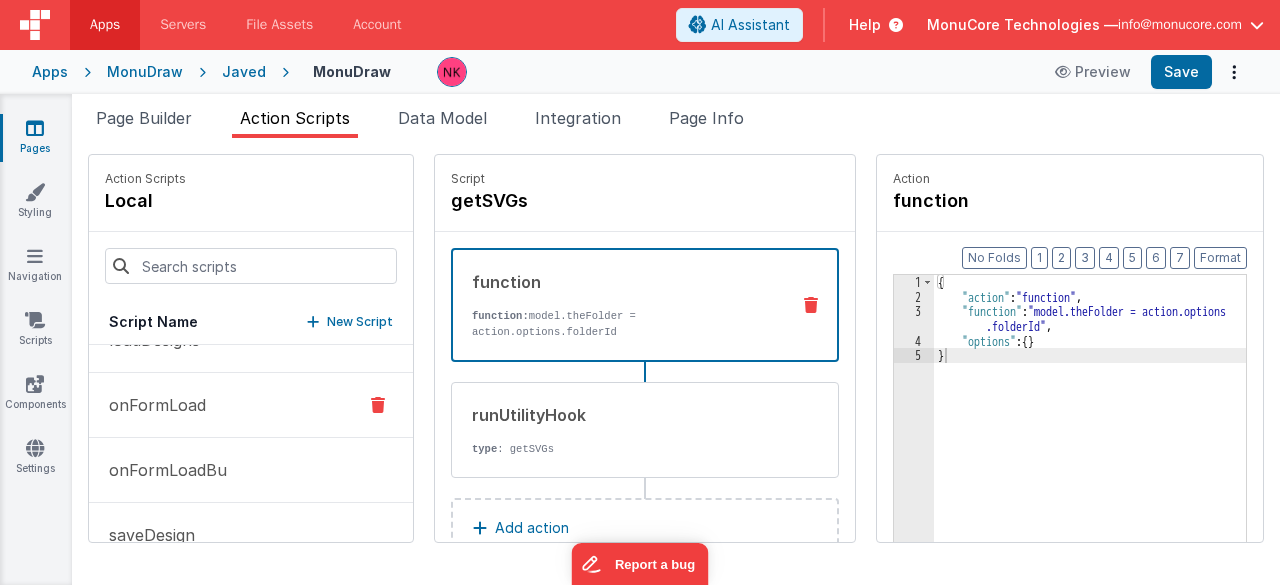 click on "onFormLoad" at bounding box center (251, 405) 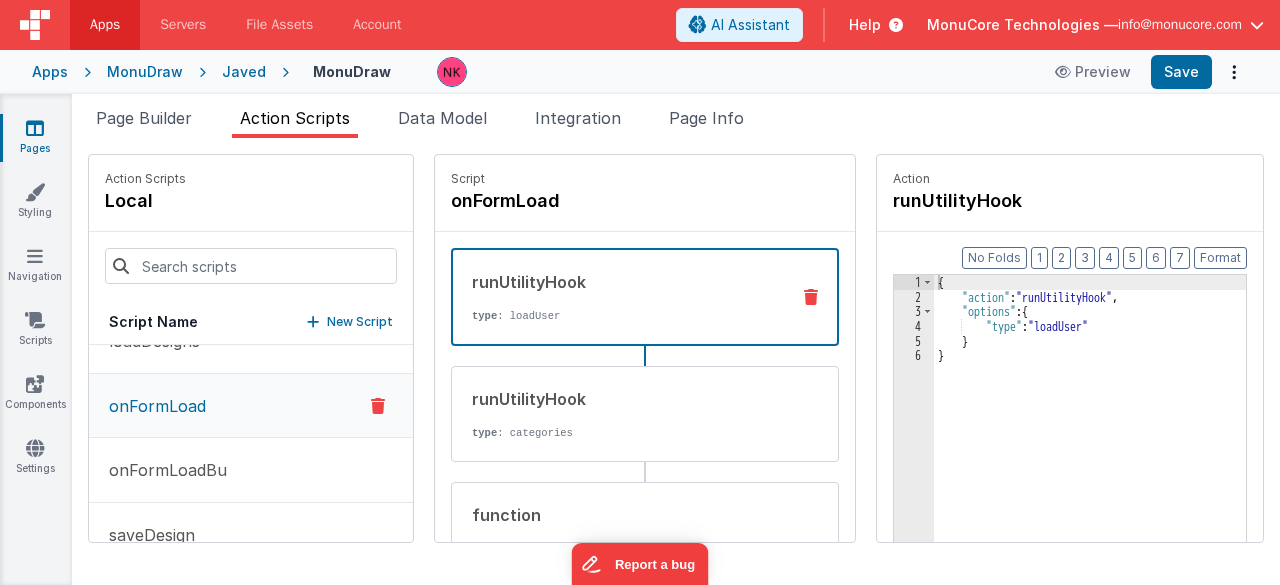 scroll, scrollTop: 167, scrollLeft: 0, axis: vertical 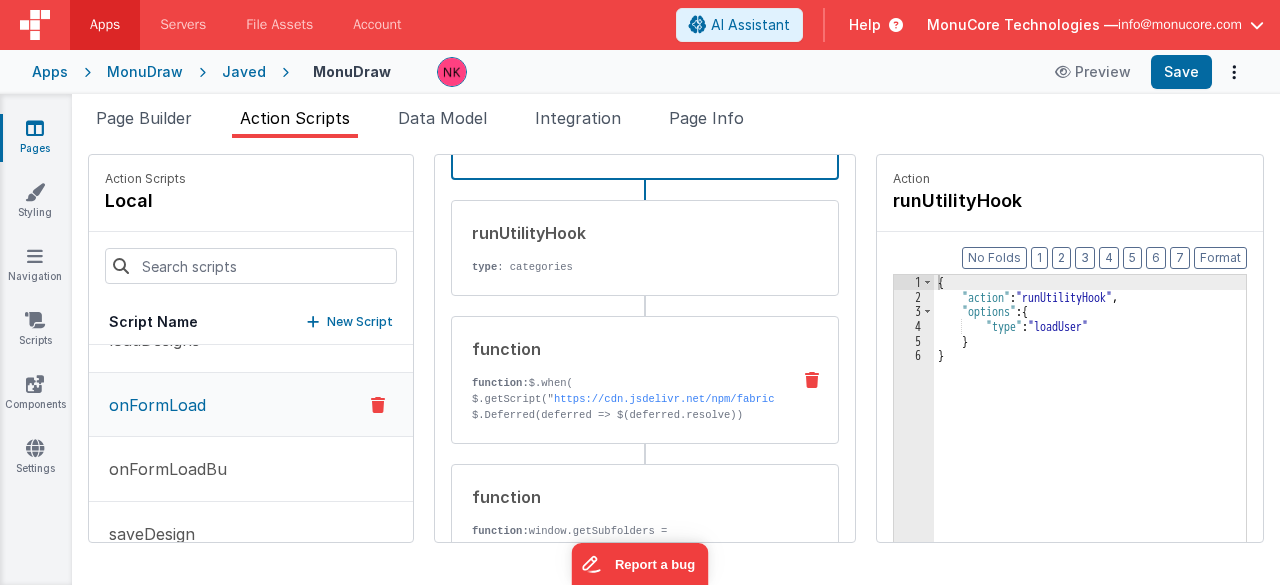 click on "function:
$.when(
$.getScript(" https://cdn.jsdelivr.net/npm/fabric" ),
$.Deferred(deferred => $(deferred.resolve))
).done(() => {" at bounding box center [623, 407] 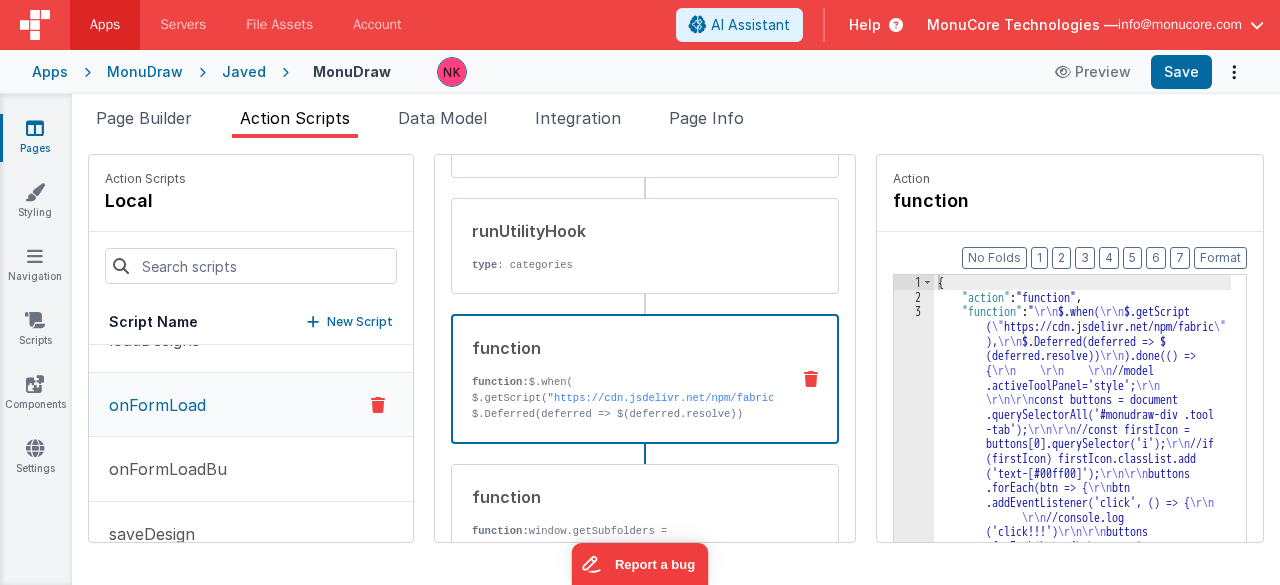 click on "3" at bounding box center (914, 100866) 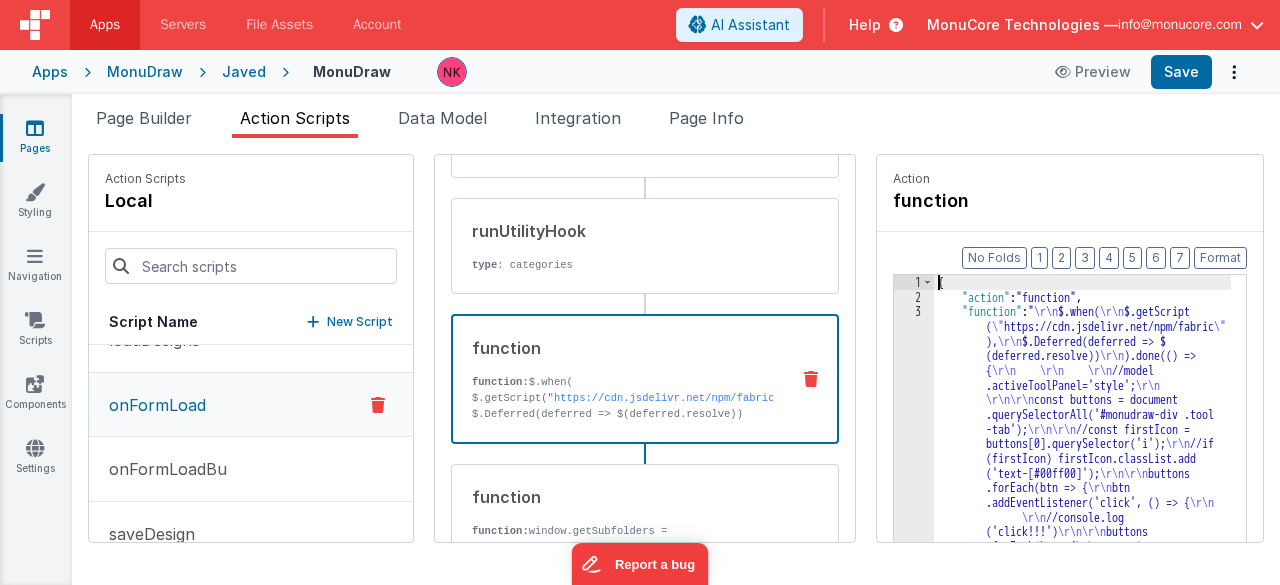 click on "3" at bounding box center [914, 100866] 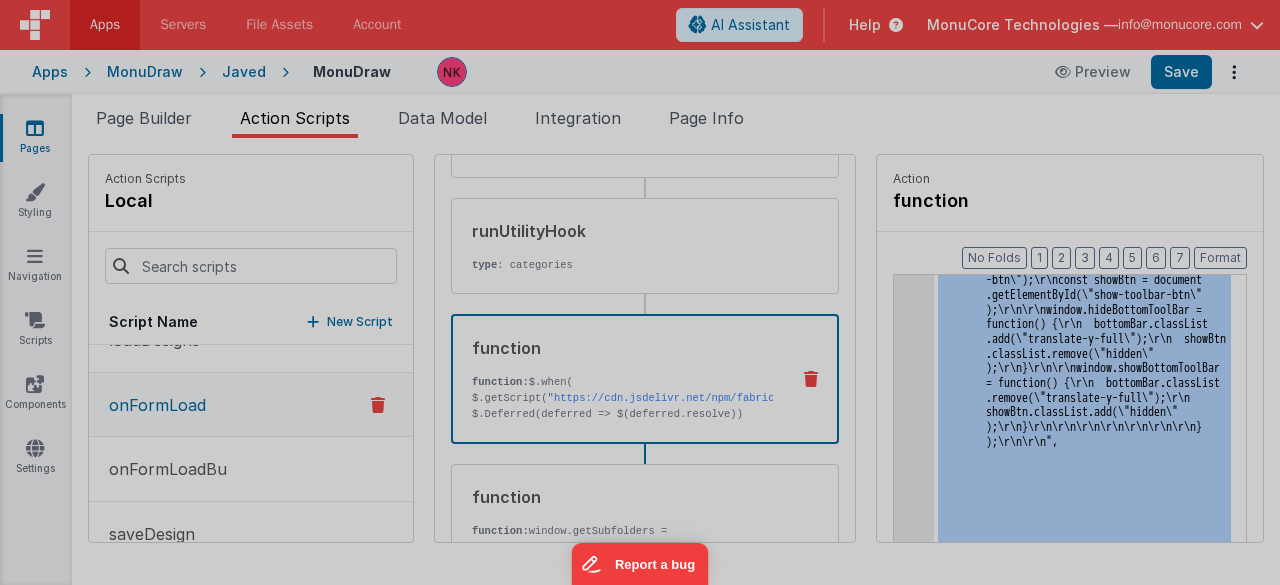 click at bounding box center (640, 292) 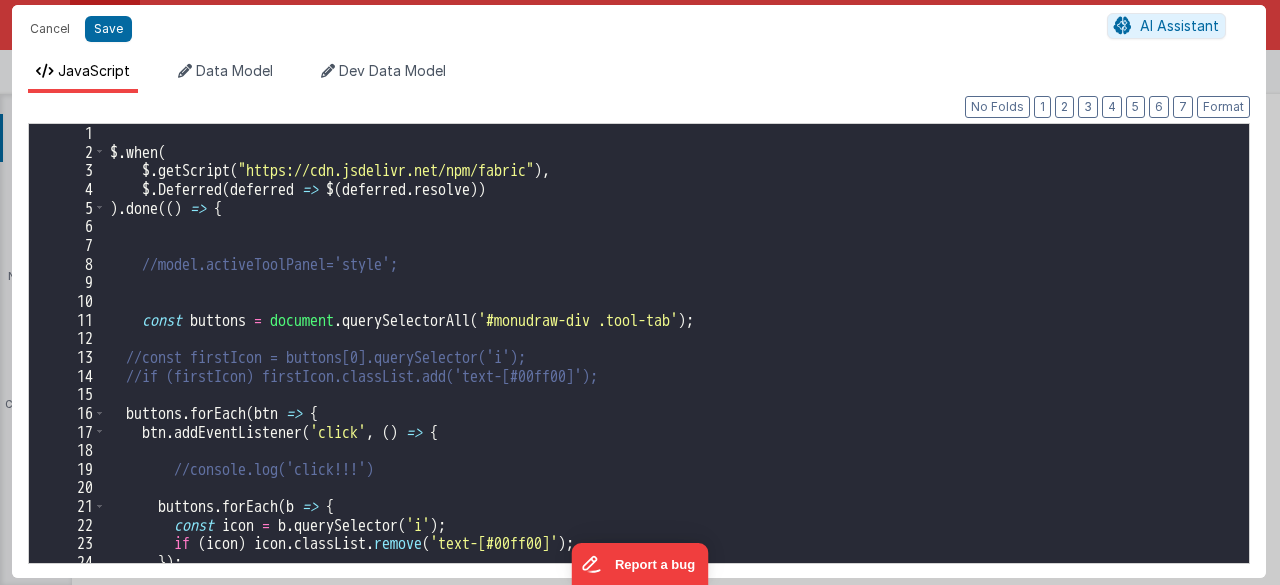 click on "$ . when (      $ . getScript ( "https://cdn.jsdelivr.net/npm/fabric" ) ,      $ . Deferred ( deferred   =>   $ ( deferred . resolve )) ) . done (( )   =>   {                //model.activeToolPanel='style';           const   buttons   =   document . querySelectorAll ( '#monudraw-div .tool-tab' ) ;    //const firstIcon = buttons[0].querySelector('i');    //if (firstIcon) firstIcon.classList.add('text-[#00ff00]');    buttons . forEach ( btn   =>   {      btn . addEventListener ( 'click' ,   ( )   =>   {                     //console.log('click!!!')         buttons . forEach ( b   =>   {           const   icon   =   b . querySelector ( 'i' ) ;           if   ( icon )   icon . classList . remove ( 'text-[#00ff00]' ) ;         }) ;" at bounding box center (670, 362) 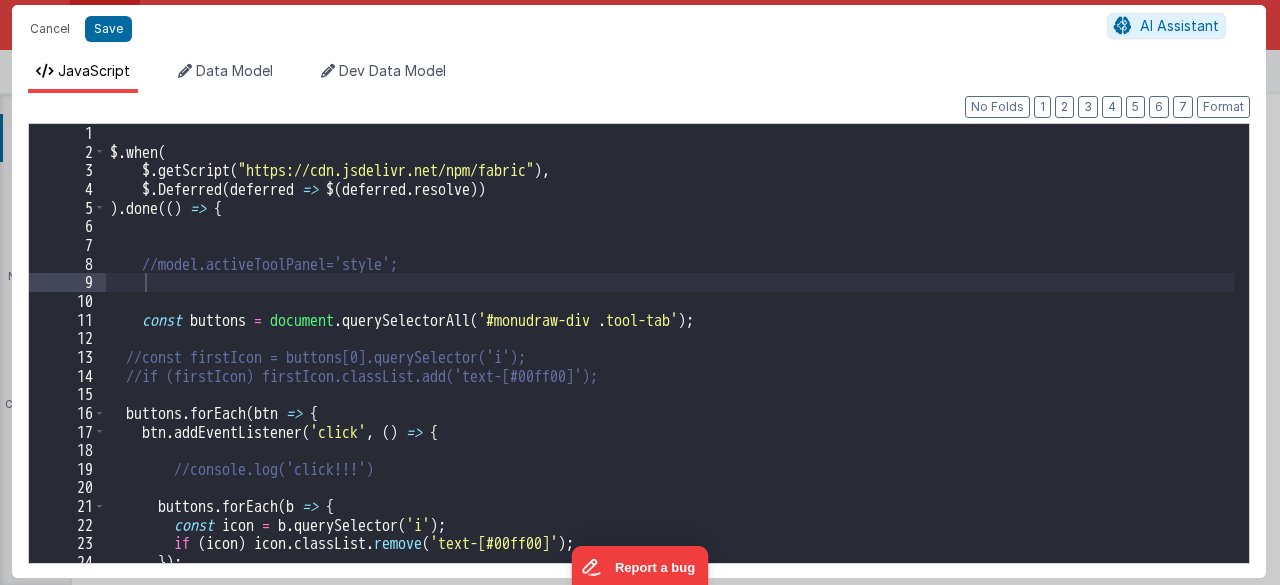 click on "$ . when (      $ . getScript ( "https://cdn.jsdelivr.net/npm/fabric" ) ,      $ . Deferred ( deferred   =>   $ ( deferred . resolve )) ) . done (( )   =>   {                //model.activeToolPanel='style';           const   buttons   =   document . querySelectorAll ( '#monudraw-div .tool-tab' ) ;    //const firstIcon = buttons[0].querySelector('i');    //if (firstIcon) firstIcon.classList.add('text-[#00ff00]');    buttons . forEach ( btn   =>   {      btn . addEventListener ( 'click' ,   ( )   =>   {                     //console.log('click!!!')         buttons . forEach ( b   =>   {           const   icon   =   b . querySelector ( 'i' ) ;           if   ( icon )   icon . classList . remove ( 'text-[#00ff00]' ) ;         }) ;" at bounding box center (670, 362) 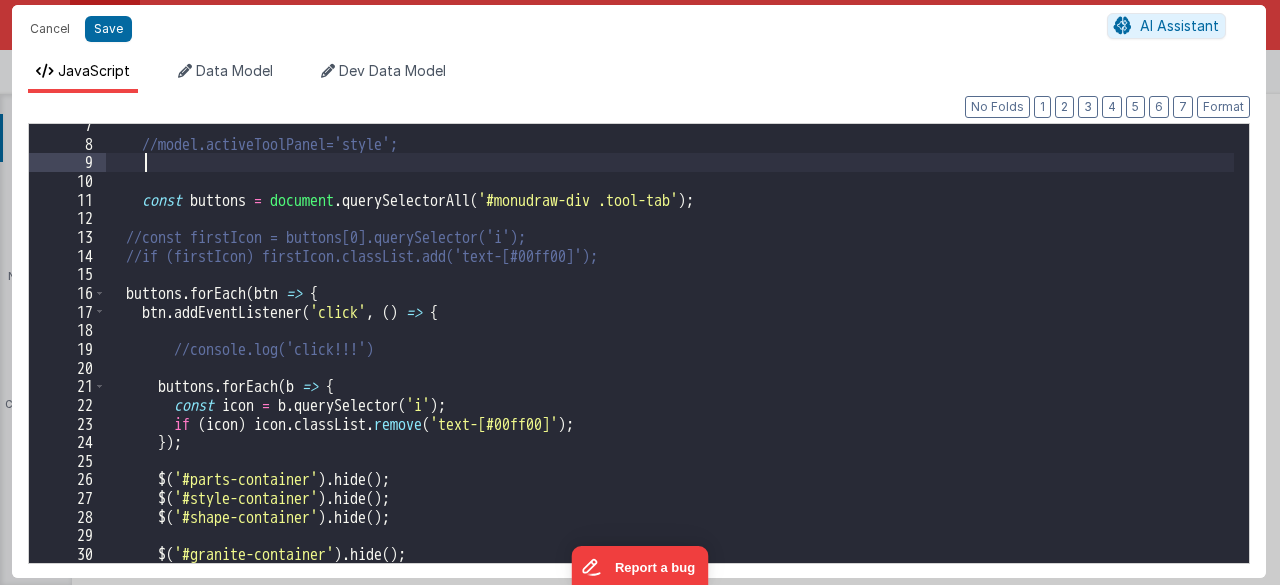 scroll, scrollTop: 0, scrollLeft: 0, axis: both 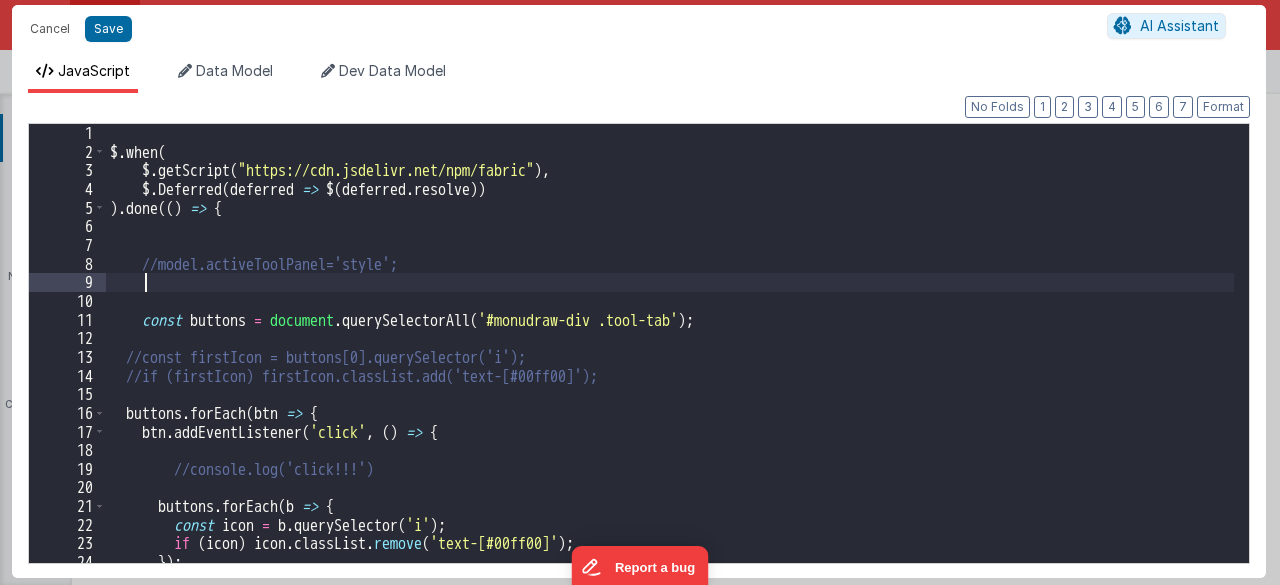 click on "$ . when (      $ . getScript ( "https://cdn.jsdelivr.net/npm/fabric" ) ,      $ . Deferred ( deferred   =>   $ ( deferred . resolve )) ) . done (( )   =>   {                //model.activeToolPanel='style';           const   buttons   =   document . querySelectorAll ( '#monudraw-div .tool-tab' ) ;    //const firstIcon = buttons[0].querySelector('i');    //if (firstIcon) firstIcon.classList.add('text-[#00ff00]');    buttons . forEach ( btn   =>   {      btn . addEventListener ( 'click' ,   ( )   =>   {                     //console.log('click!!!')         buttons . forEach ( b   =>   {           const   icon   =   b . querySelector ( 'i' ) ;           if   ( icon )   icon . classList . remove ( 'text-[#00ff00]' ) ;         }) ;" at bounding box center [670, 362] 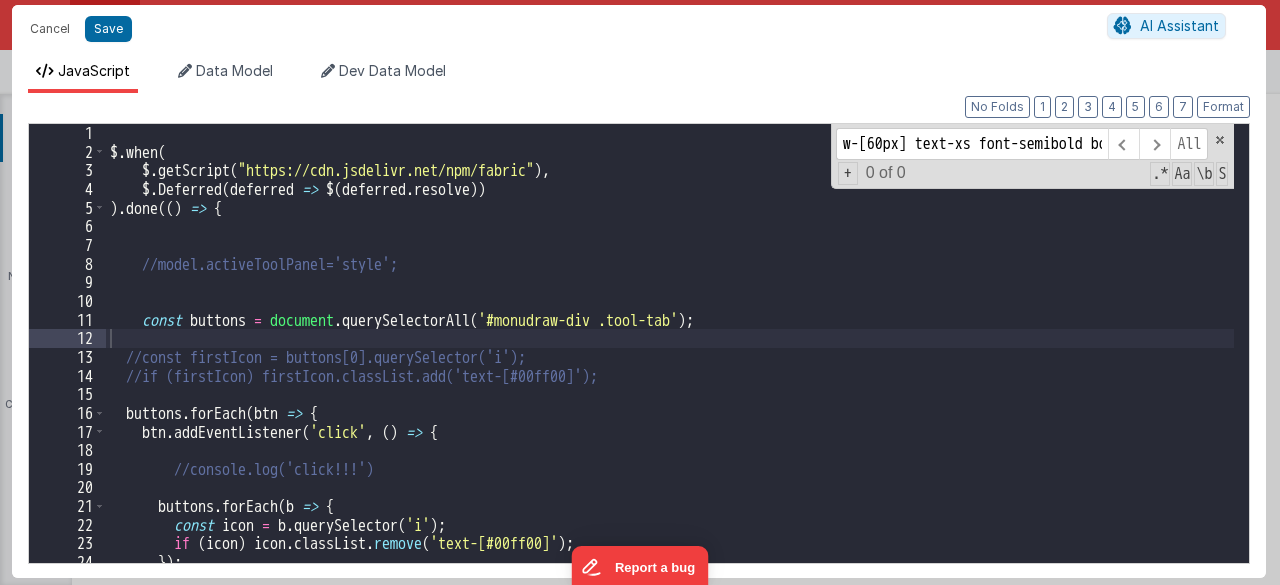 scroll, scrollTop: 0, scrollLeft: 382, axis: horizontal 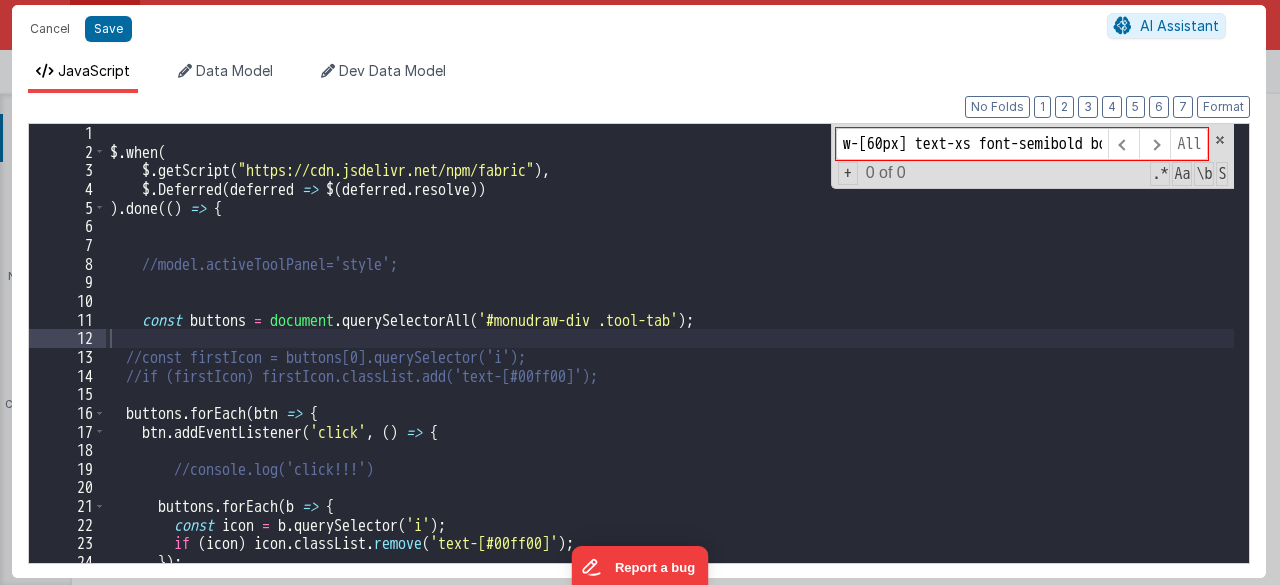 drag, startPoint x: 940, startPoint y: 143, endPoint x: 661, endPoint y: 122, distance: 279.7892 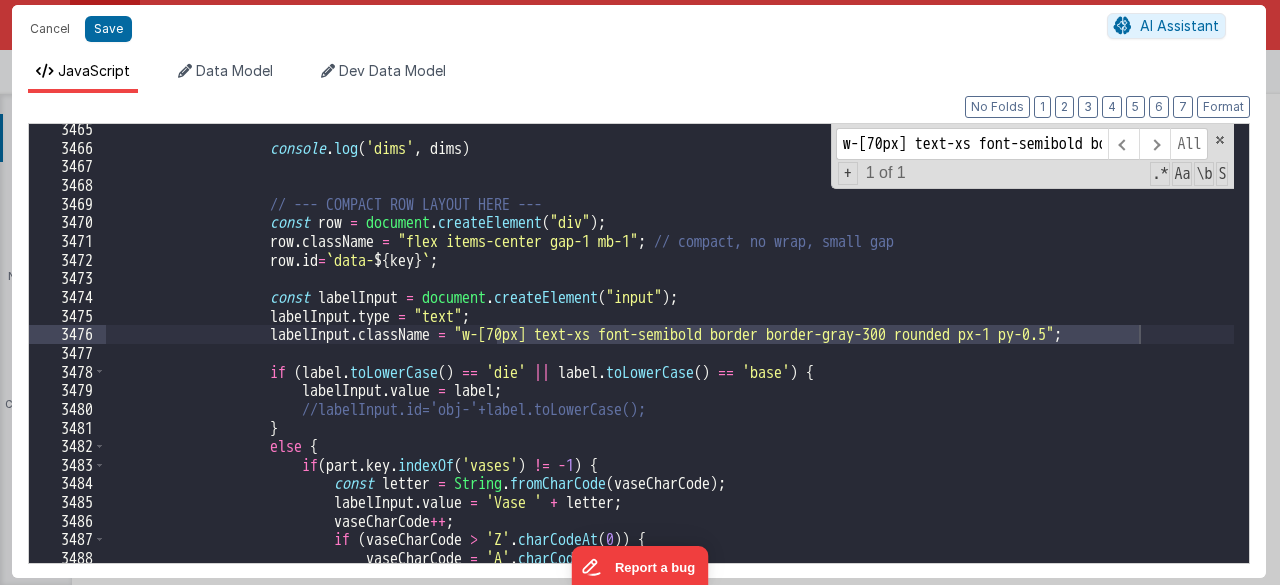 scroll, scrollTop: 7316, scrollLeft: 0, axis: vertical 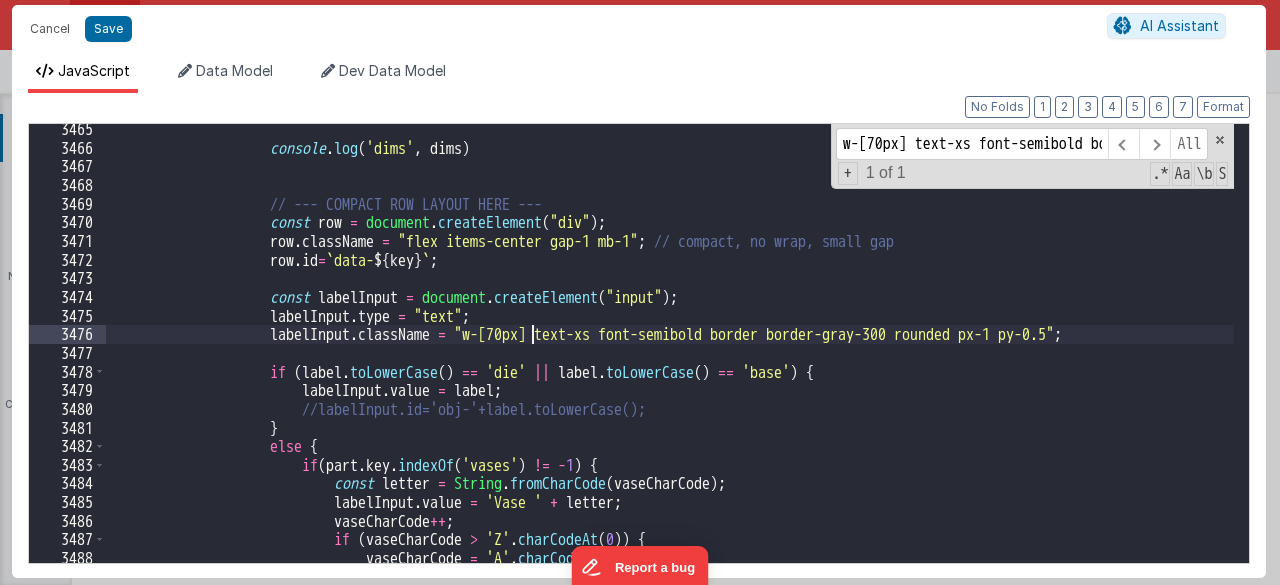 click on "console . log ( 'dims' ,   dims )                          // --- COMPACT ROW LAYOUT HERE ---                          const   row   =   document . createElement ( "div" ) ;                          row . className   =   "flex items-center gap-1 mb-1" ;   // compact, no wrap, small gap                          row . id = ` data- ${ key } ` ;                          const   labelInput   =   document . createElement ( "input" ) ;                          labelInput . type   =   "text" ;                          labelInput . className   =   "w-[70px] text-xs font-semibold border border-gray-300 rounded px-1 py-0.5" ;                          if   ( label . toLowerCase ( )   ==   'die'   ||   label . toLowerCase ( )   ==   'base' )   {                               labelInput . value   =   label ;                               //labelInput.id='obj-'+label.toLowerCase();                          }                            else   {                               if ( part . key . indexOf" at bounding box center (670, 358) 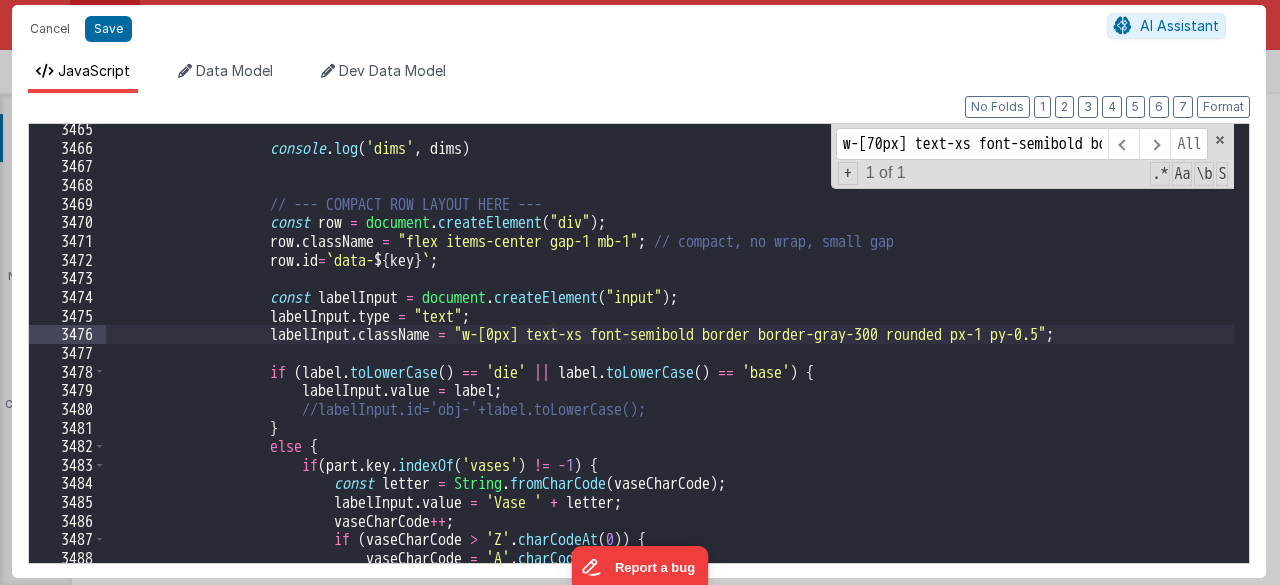 type 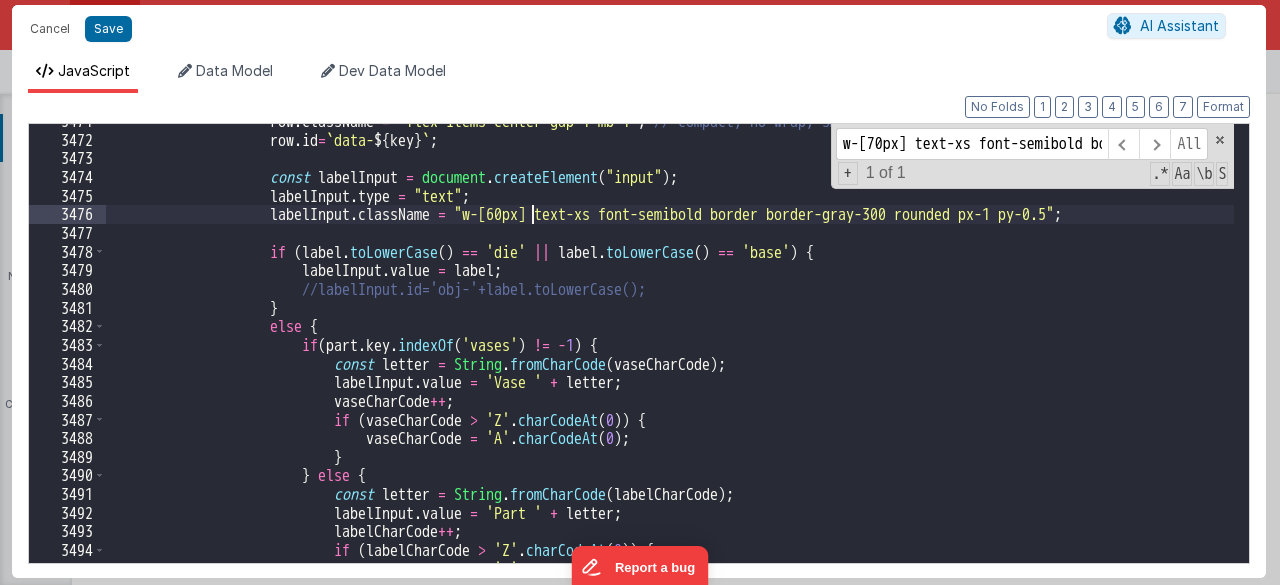 scroll, scrollTop: 7337, scrollLeft: 0, axis: vertical 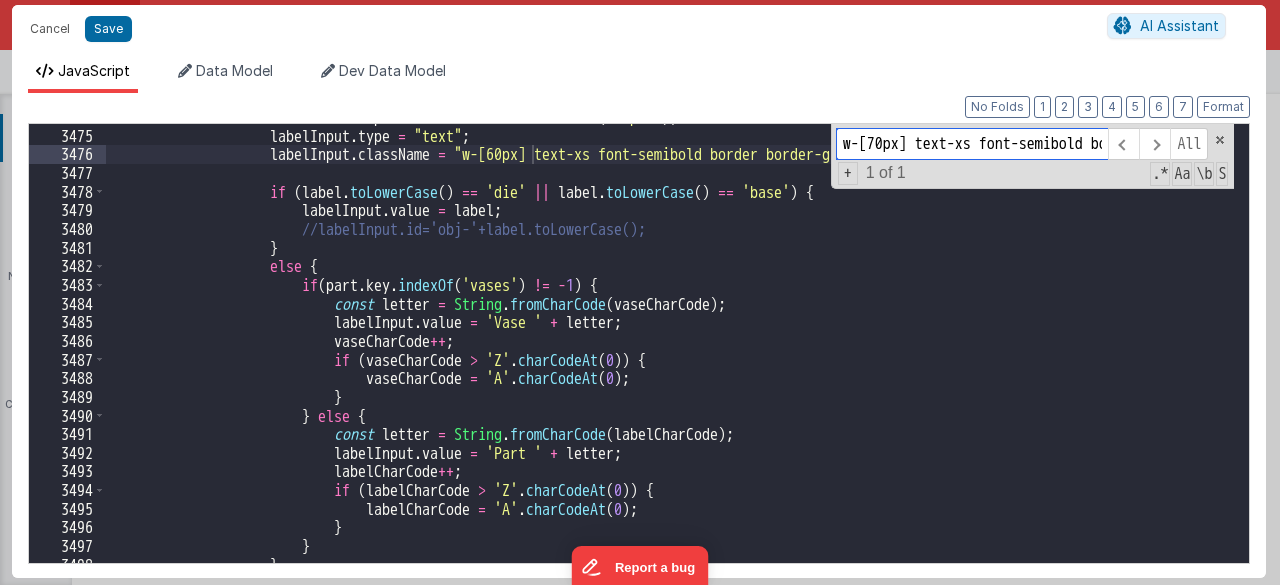 click on "w-[70px] text-xs font-semibold border border-gray-300 rounded px-1 py-0.5" at bounding box center [972, 144] 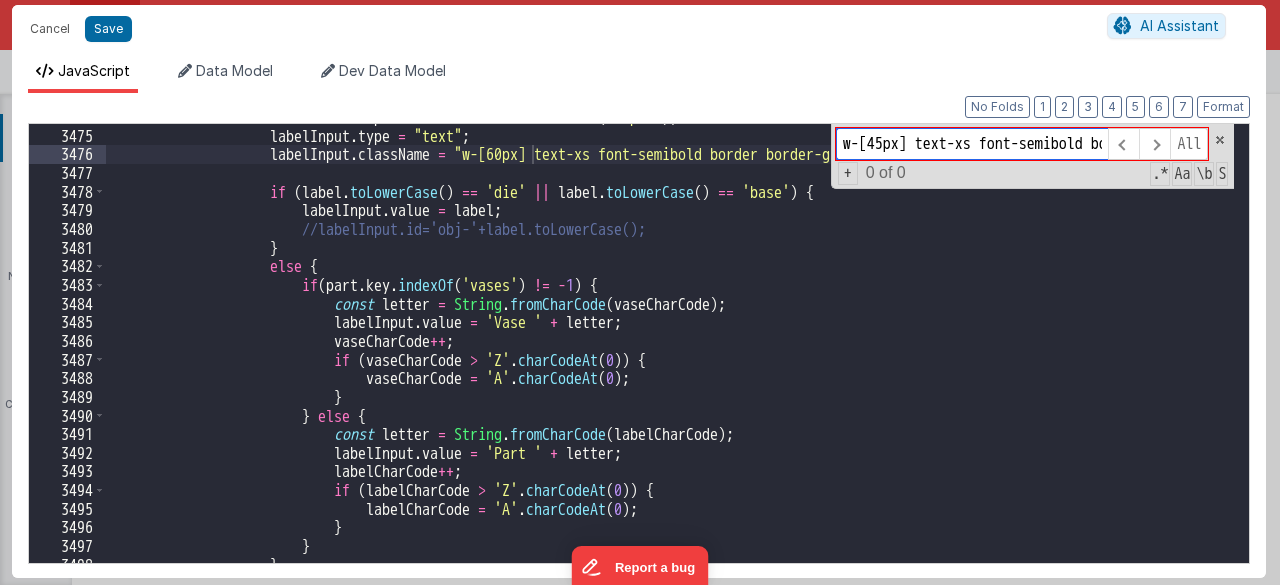 scroll, scrollTop: 0, scrollLeft: 382, axis: horizontal 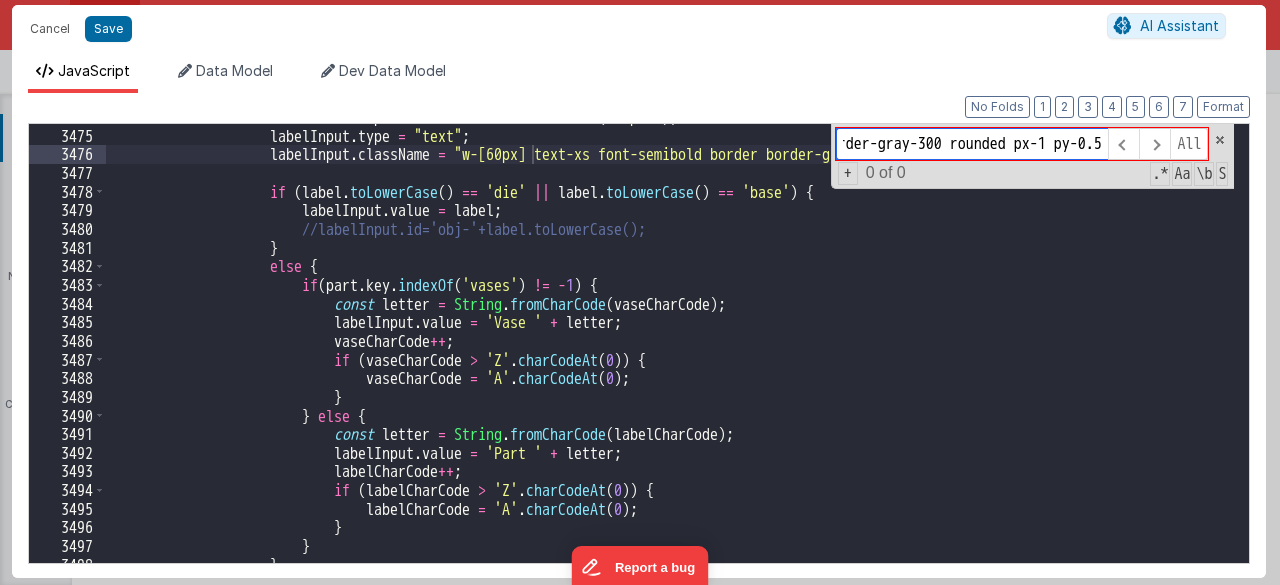 drag, startPoint x: 909, startPoint y: 139, endPoint x: 1279, endPoint y: 183, distance: 372.60703 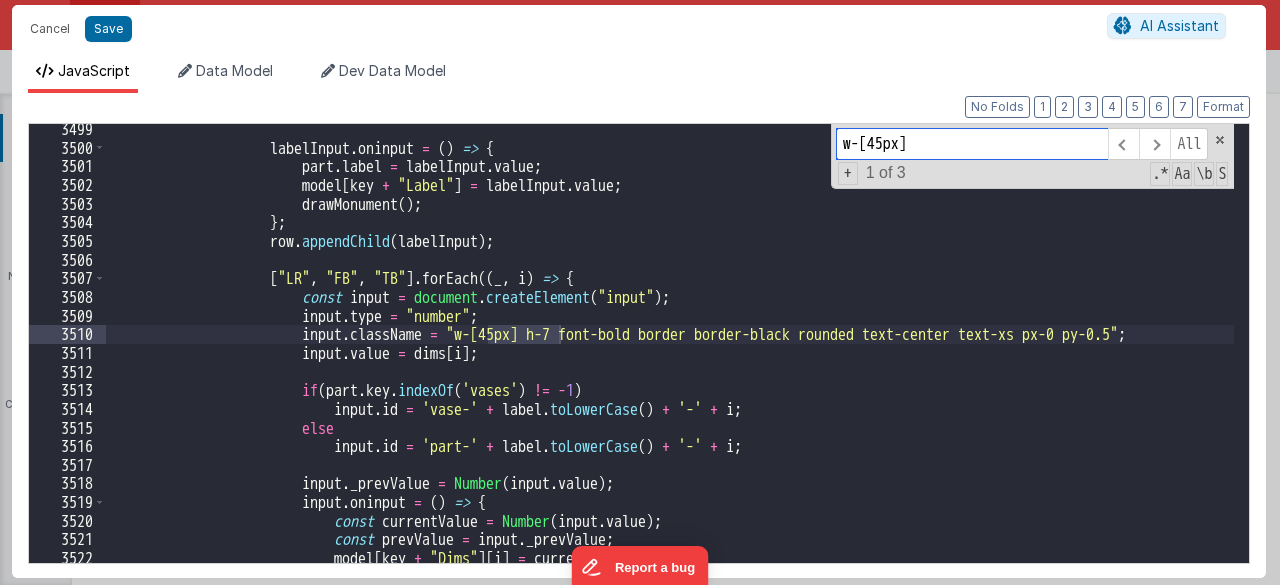scroll, scrollTop: 0, scrollLeft: 0, axis: both 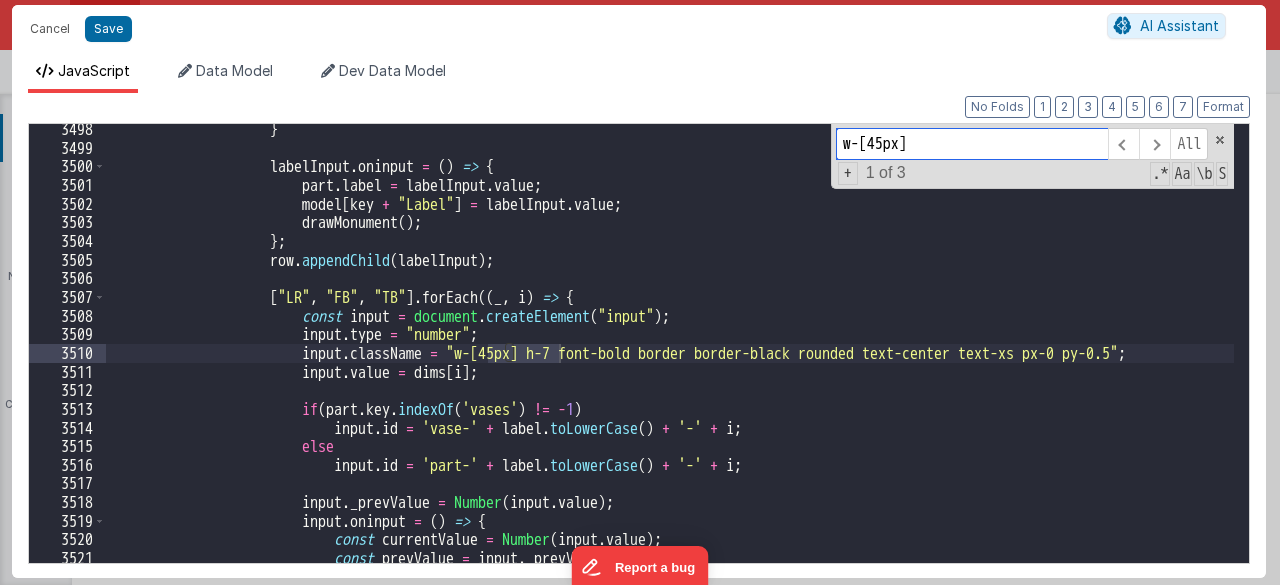 click on "w-[45px]" at bounding box center (972, 144) 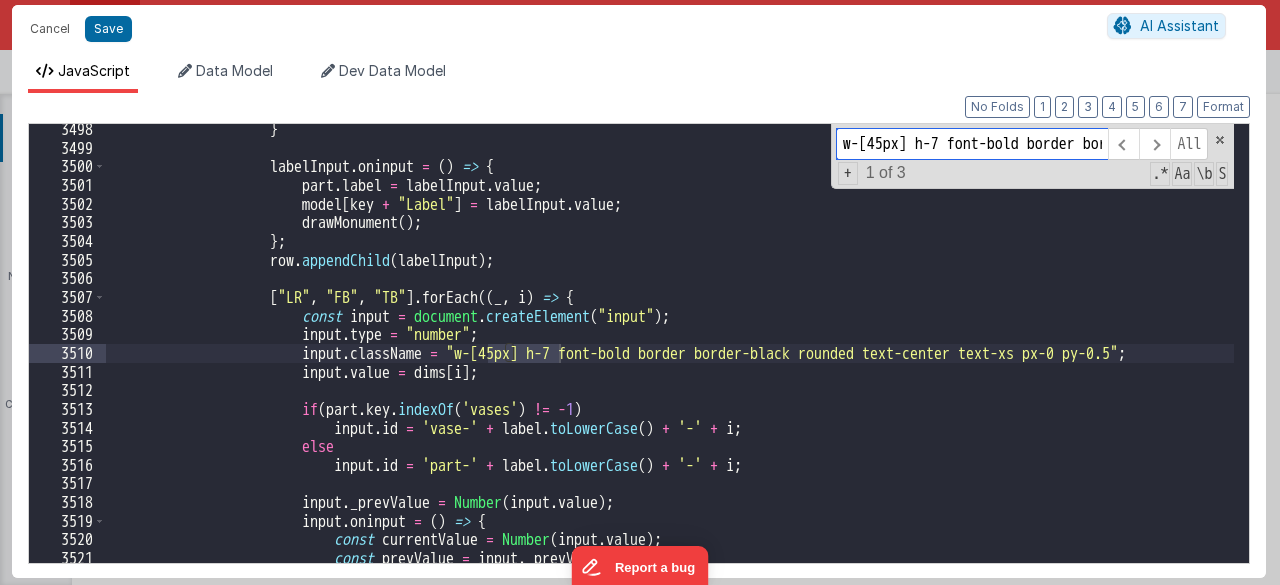 scroll, scrollTop: 0, scrollLeft: 462, axis: horizontal 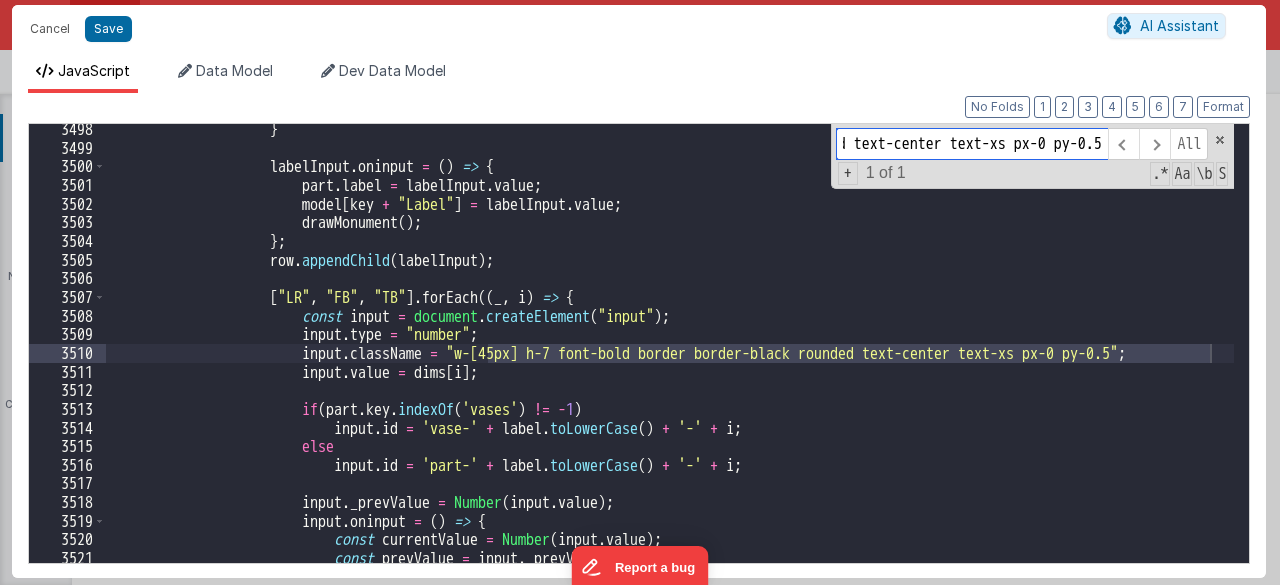 type on "w-[45px] h-7 font-bold border border-black rounded text-center text-xs px-0 py-0.5" 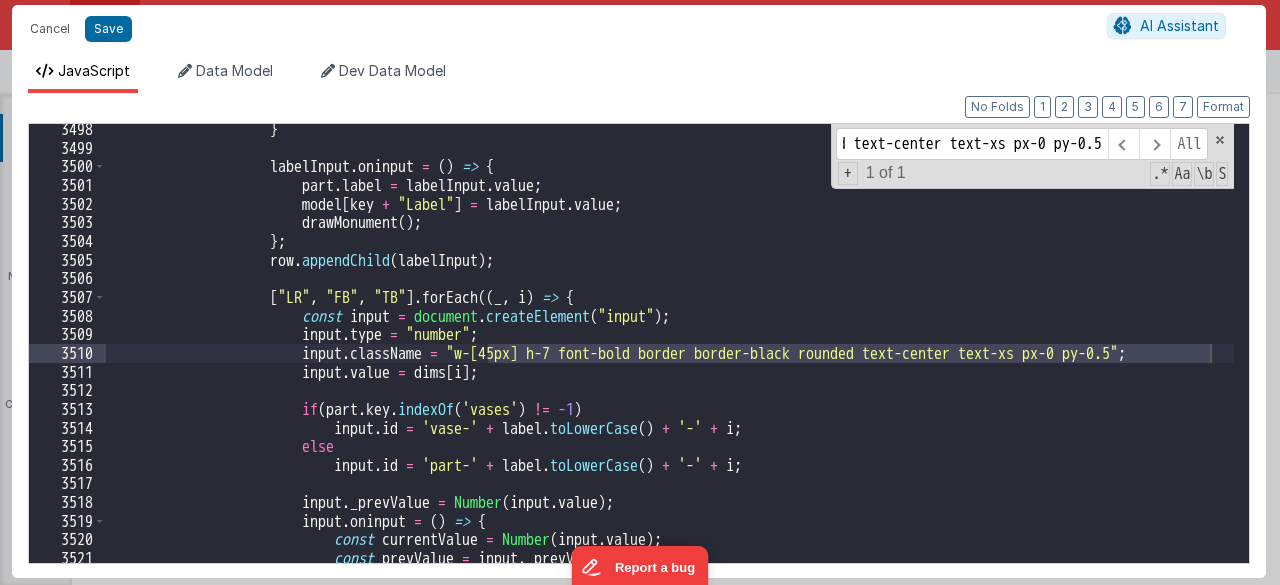 click on "}                          labelInput . oninput   =   ( )   =>   {                               part . label   =   labelInput . value ;                               model [ key   +   "Label" ]   =   labelInput . value ;                               drawMonument ( ) ;                          } ;                          row . appendChild ( labelInput ) ;                          [ "LR" ,   "FB" ,   "TB" ] . forEach (( _ ,   i )   =>   {                               const   input   =   document . createElement ( "input" ) ;                               input . type   =   "number" ;                               input . className   =   "w-[45px] h-7 font-bold border border-black rounded text-center text-xs px-0 py-0.5" ;                               input . value   =   dims [ i ] ;                               if ( part . key . indexOf ( 'vases' )   !=   - 1 )                                    input . id   =   'vase-'   +   label . toLowerCase ( )   +   '-'   +   i ;           ." at bounding box center [670, 343] 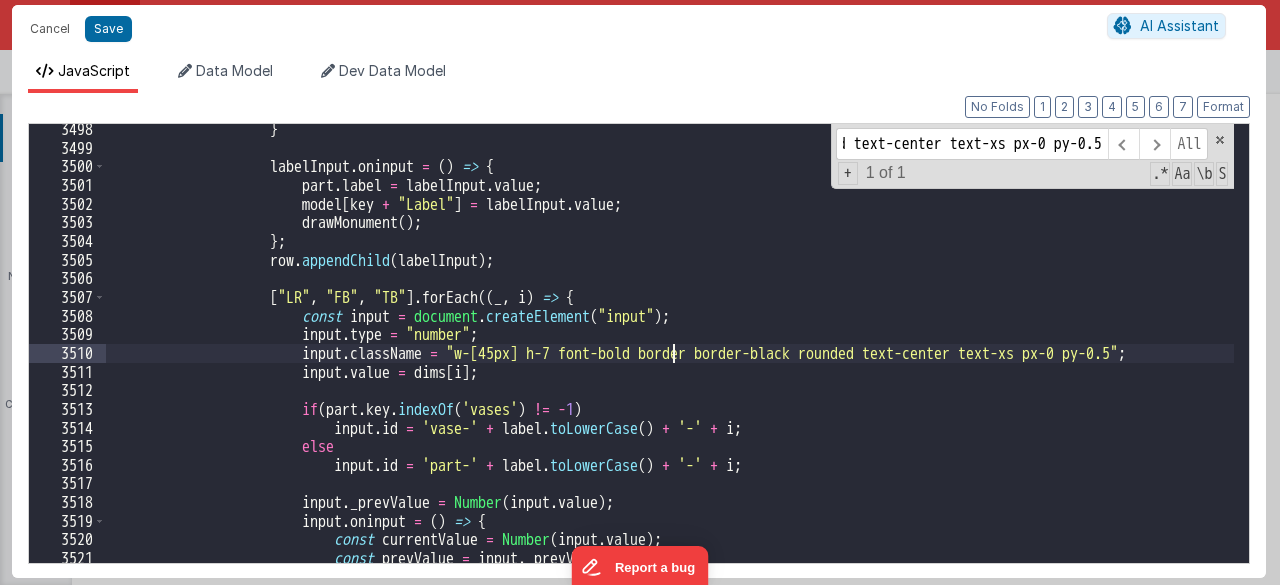 scroll, scrollTop: 0, scrollLeft: 0, axis: both 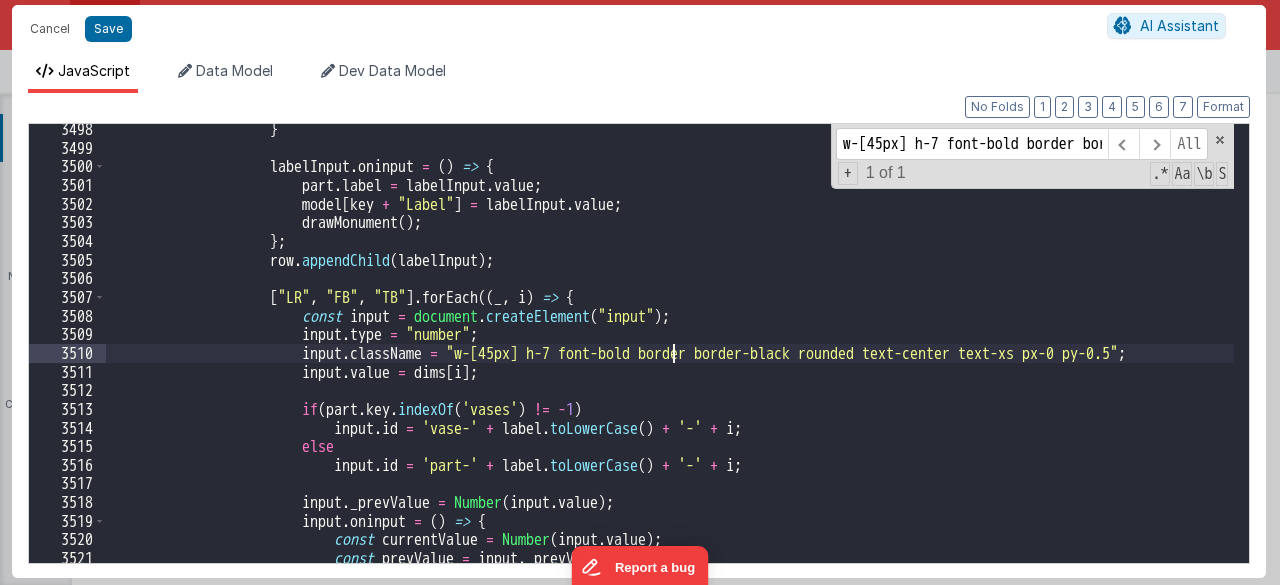 click on "}                          labelInput . oninput   =   ( )   =>   {                               part . label   =   labelInput . value ;                               model [ key   +   "Label" ]   =   labelInput . value ;                               drawMonument ( ) ;                          } ;                          row . appendChild ( labelInput ) ;                          [ "LR" ,   "FB" ,   "TB" ] . forEach (( _ ,   i )   =>   {                               const   input   =   document . createElement ( "input" ) ;                               input . type   =   "number" ;                               input . className   =   "w-[45px] h-7 font-bold border border-black rounded text-center text-xs px-0 py-0.5" ;                               input . value   =   dims [ i ] ;                               if ( part . key . indexOf ( 'vases' )   !=   - 1 )                                    input . id   =   'vase-'   +   label . toLowerCase ( )   +   '-'   +   i ;           ." at bounding box center [670, 358] 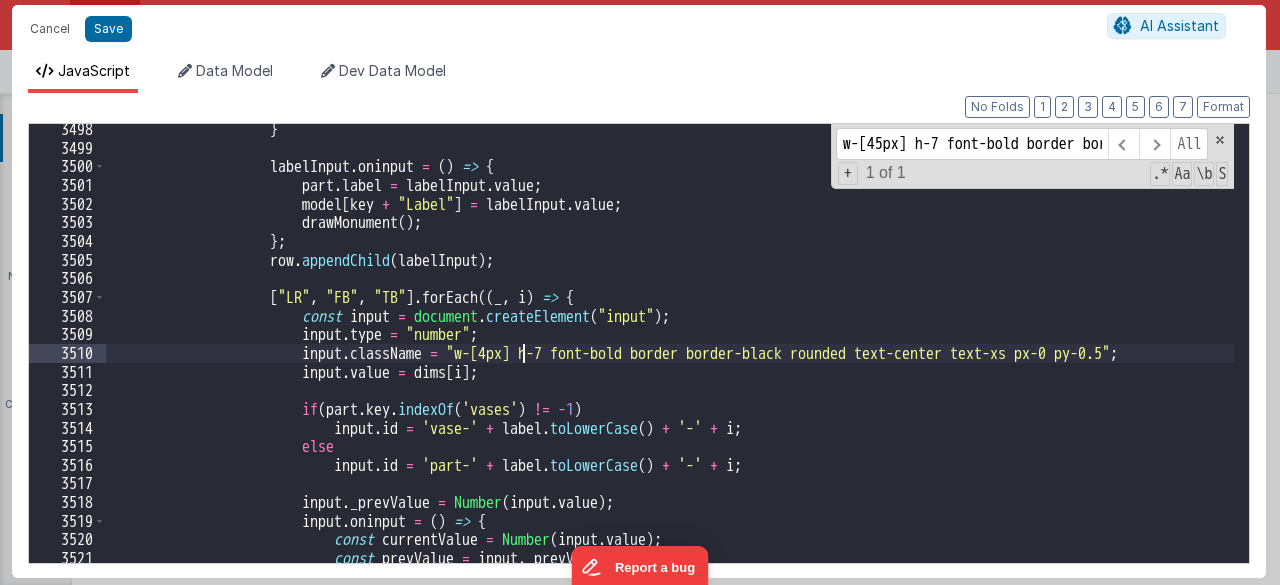 type 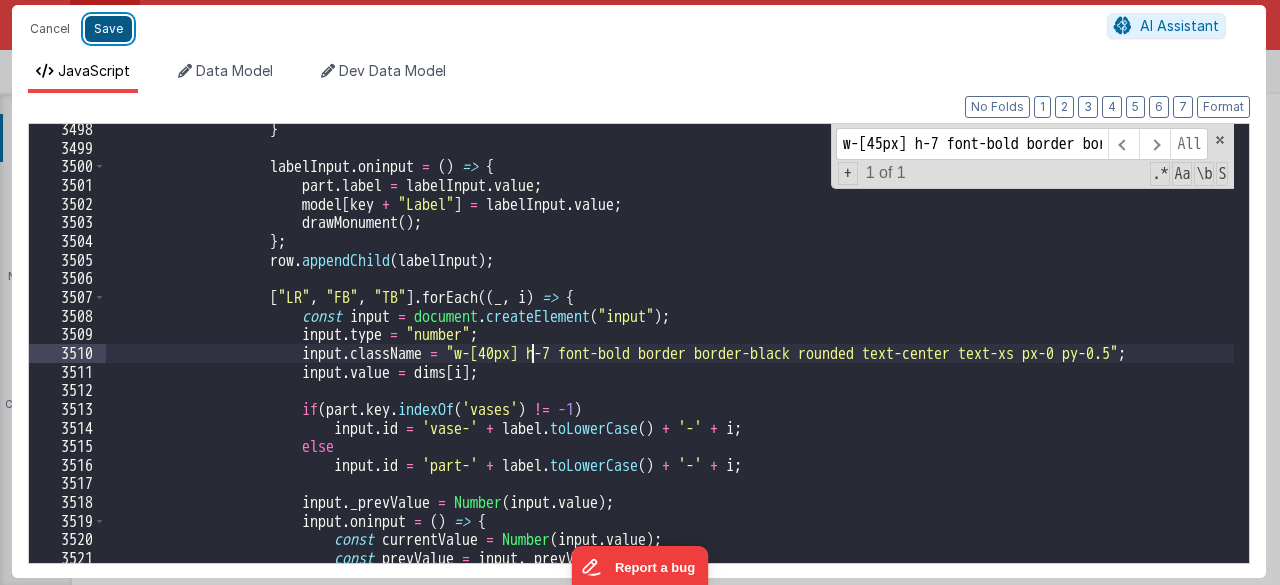 click on "Save" at bounding box center [108, 29] 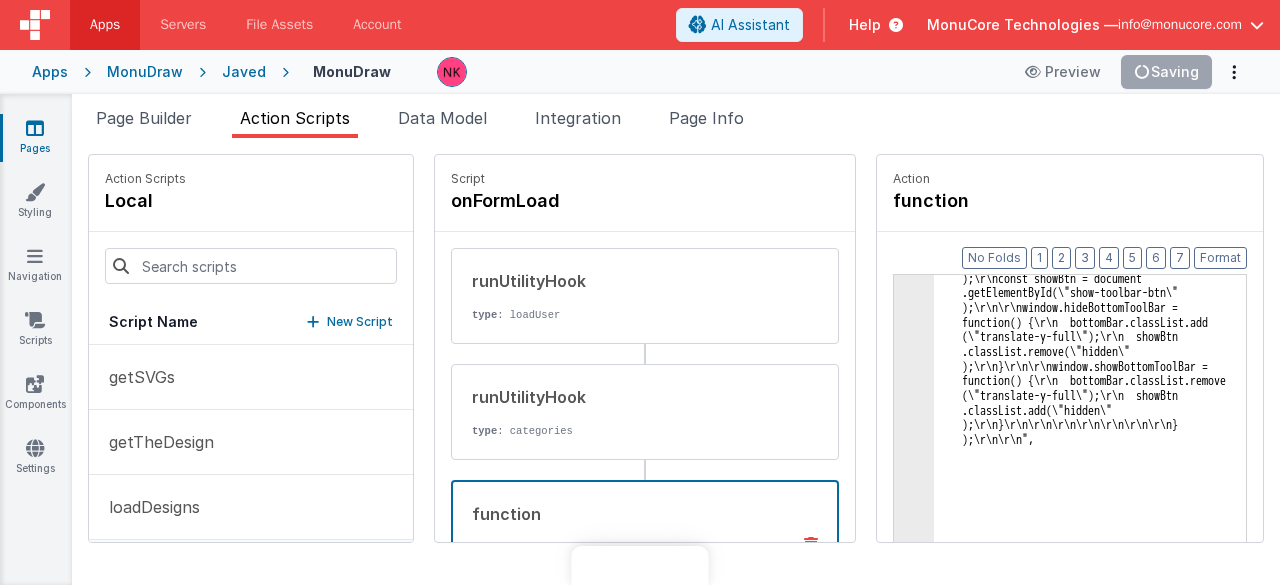 scroll, scrollTop: 0, scrollLeft: 0, axis: both 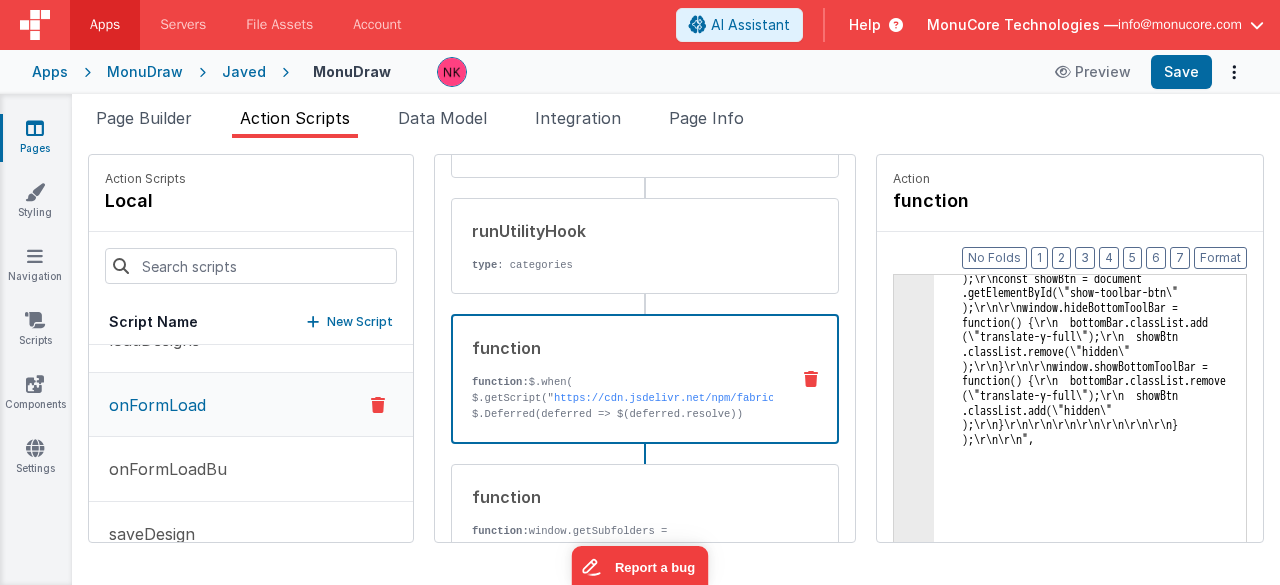 click on "Action    function Format
7
6
5
4
3
2
1
No Folds
3 4 5 "function" :  " \r\n $.when( \r\n     $.getScript      ( \" https://cdn.jsdelivr.net/npm/fabric \"      ), \r\n     $.Deferred(deferred => $(deferred      .resolve)) \r\n ).done(() => { \r\n      \r\n           \r\n     //model.activeToolPanel='style'; \r\n            \r\n\r\n     const buttons = document      .querySelectorAll('#monudraw-div .tool-tab'      ); \r\n\r\n   //const firstIcon = buttons[0]      .querySelector('i'); \r\n   //if (firstIcon)       firstIcon.classList.add('text-[#00ff00]'      ); \r\n\r\n   buttons.forEach(btn => { \r\n           btn.addEventListener('click', () => { \r\n                \r\n         //console.log('click!!!'      ) \r\n\r\n       buttons.forEach(b => { \r\n" at bounding box center (1060, 348) 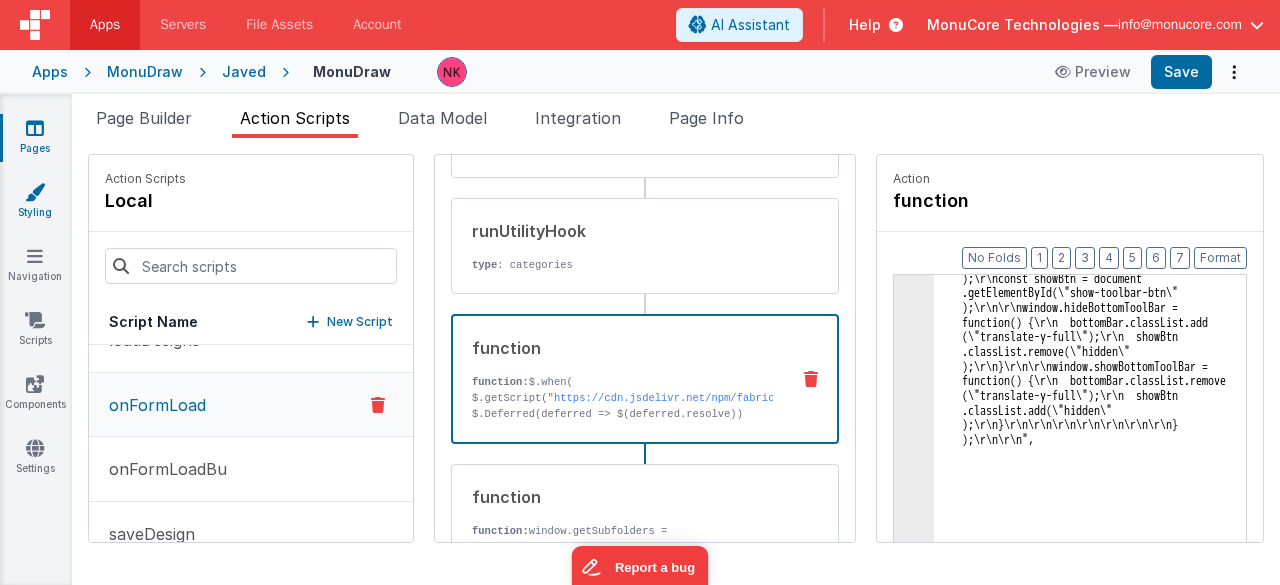 click at bounding box center [35, 192] 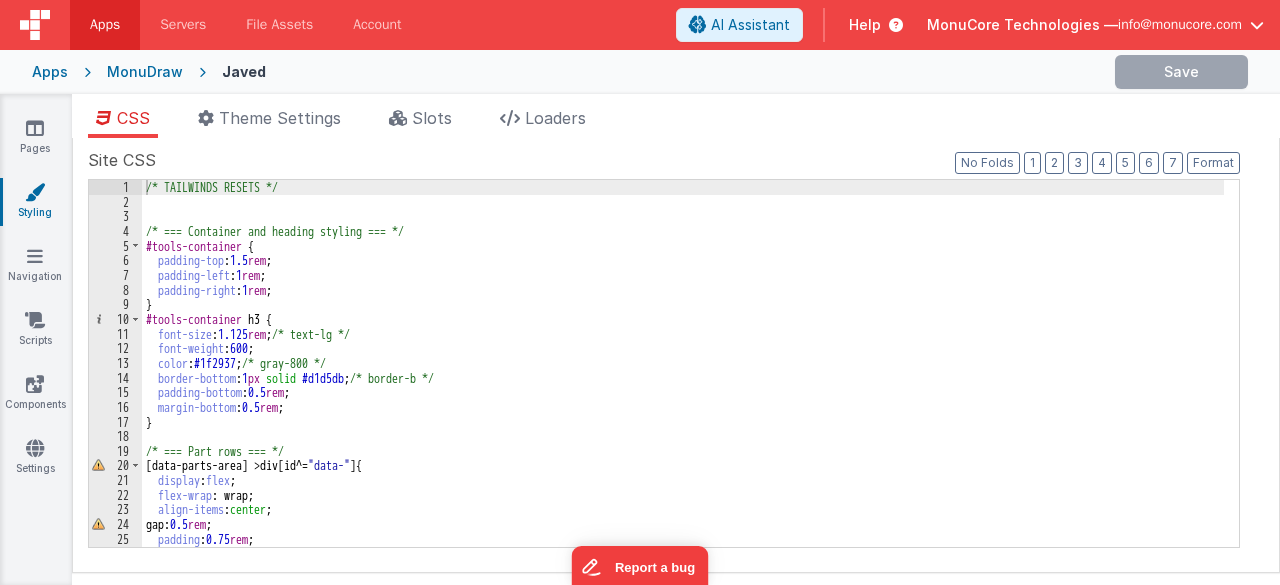 click on "/* TAILWINDS RESETS */ /* === Container and heading styling === */ #tools-container   {    padding-top :  1.5 rem ;    padding-left :  1 rem ;    padding-right :  1 rem ; } #tools-container   h3   {    font-size :  1.125 rem ;  /* text-lg */    font-weight :  600 ;    color :  #1f2937 ;  /* gray-800 */    border-bottom :  1 px   solid   #d1d5db ;  /* border-b */    padding-bottom :  0.5 rem ;    margin-bottom :  0.5 rem ; } /* === Part rows === */ [ data-parts-area ] >  div [ id ^= " data- " ]  {    display :  flex ;    flex-wrap : wrap;    align-items :  center ;   gap:  0.5 rem ;    padding :  0.75 rem ;    border-radius :  0.75 rem ;  /* rounded-xl */    background-color :  #ffffff ;" at bounding box center [683, 378] 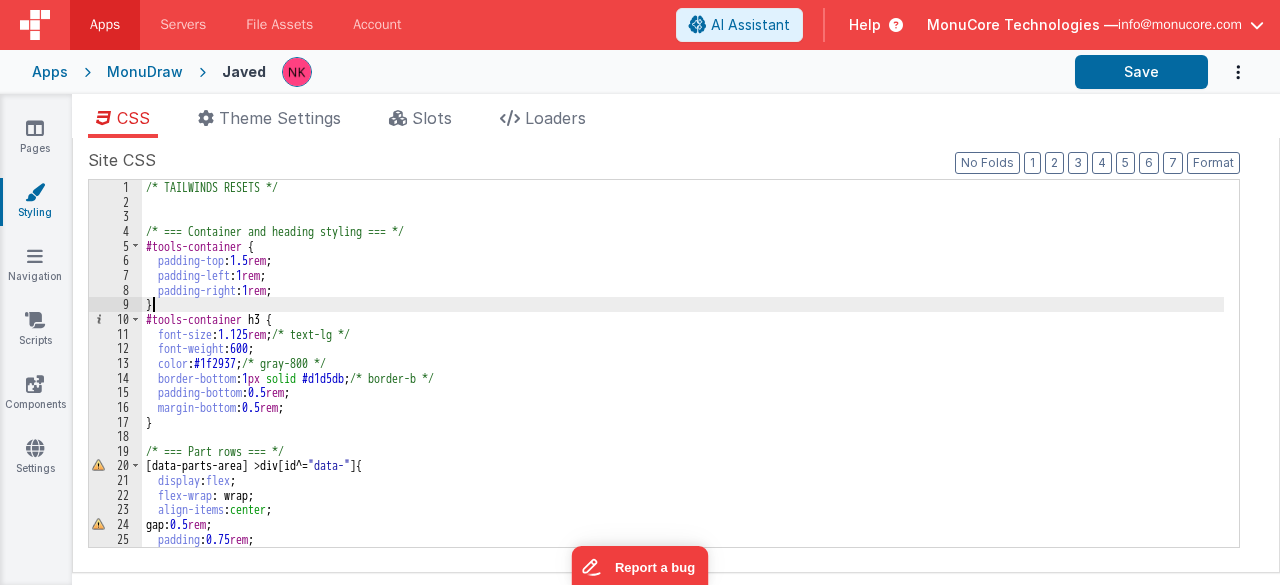 click on "/* TAILWINDS RESETS */ /* === Container and heading styling === */ #tools-container   {    padding-top :  1.5 rem ;    padding-left :  1 rem ;    padding-right :  1 rem ; } #tools-container   h3   {    font-size :  1.125 rem ;  /* text-lg */    font-weight :  600 ;    color :  #1f2937 ;  /* gray-800 */    border-bottom :  1 px   solid   #d1d5db ;  /* border-b */    padding-bottom :  0.5 rem ;    margin-bottom :  0.5 rem ; } /* === Part rows === */ [ data-parts-area ] >  div [ id ^= " data- " ]  {    display :  flex ;    flex-wrap : wrap;    align-items :  center ;   gap:  0.5 rem ;    padding :  0.75 rem ;    border-radius :  0.75 rem ;  /* rounded-xl */    background-color :  #ffffff ;" at bounding box center [683, 378] 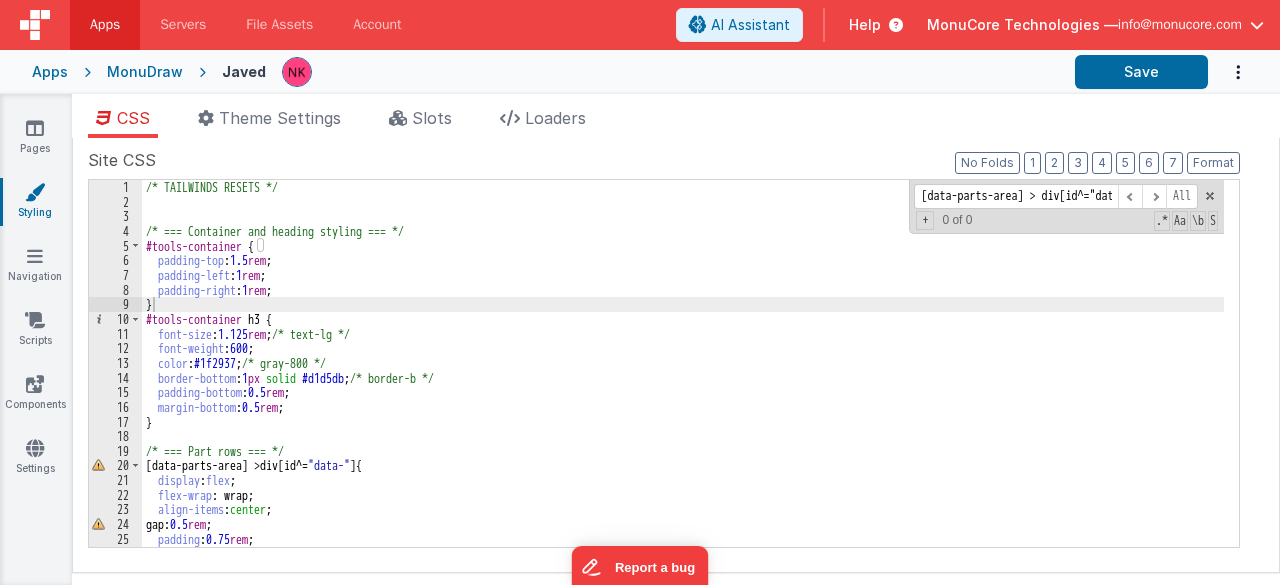 scroll, scrollTop: 0, scrollLeft: 39, axis: horizontal 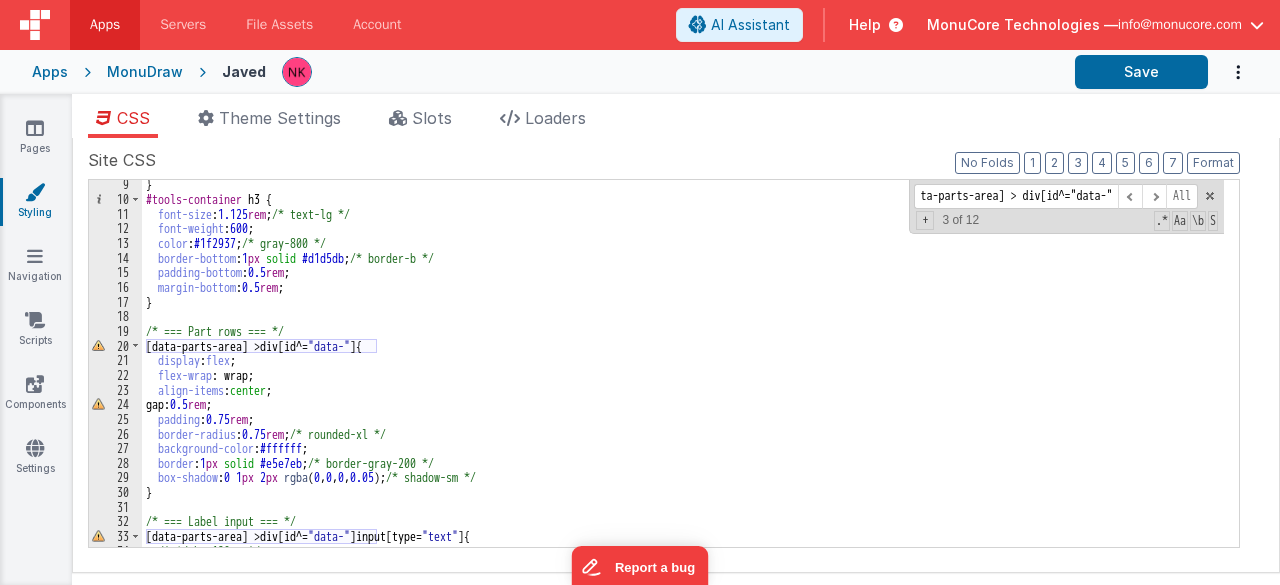 type on "[data-parts-area] > div[id^="data-"" 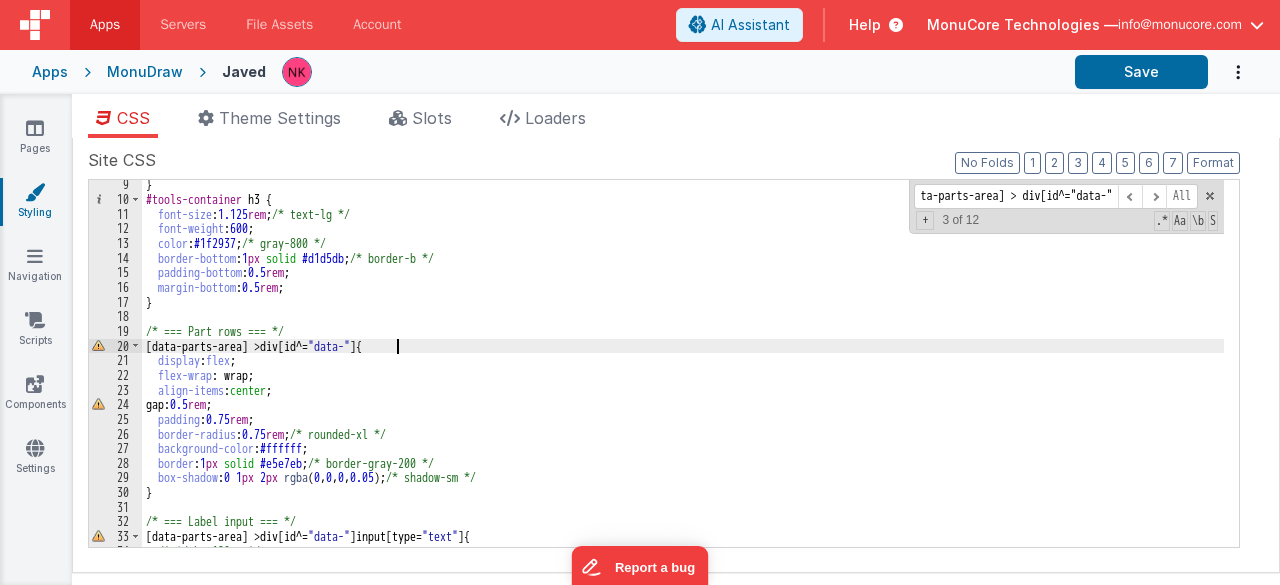 scroll, scrollTop: 0, scrollLeft: 0, axis: both 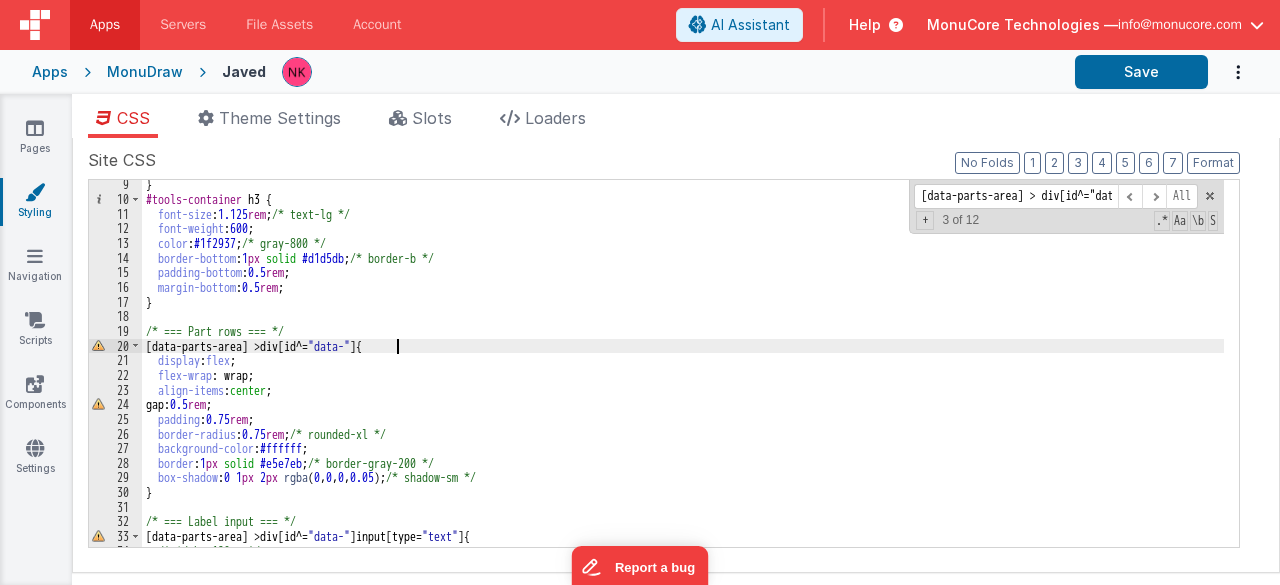 click on "} #tools-container   h3   {    font-size :  1.125 rem ;  /* text-lg */    font-weight :  600 ;    color :  #1f2937 ;  /* gray-800 */    border-bottom :  1 px   solid   #d1d5db ;  /* border-b */    padding-bottom :  0.5 rem ;    margin-bottom :  0.5 rem ; } /* === Part rows === */ [ data-parts-area ] >  div [ id ^= " data- " ]  {    display :  flex ;    flex-wrap : wrap;    align-items :  center ;   gap:  0.5 rem ;    padding :  0.75 rem ;    border-radius :  0.75 rem ;  /* rounded-xl */    background-color :  #ffffff ;    border :  1 px   solid   #e5e7eb ;  /* border-gray-200 */    box-shadow :  0   1 px   2 px   rgba ( 0 ,  0 ,  0 ,  0.05 );  /* shadow-sm */ } /* === Label input === */ [ data-parts-area ] >  div [ id ^= " data- " ]  input [ type = " text " ]  {    /*width: 120px;*/    font-size :  0.875 rem ;  /* text-sm */" at bounding box center [683, 375] 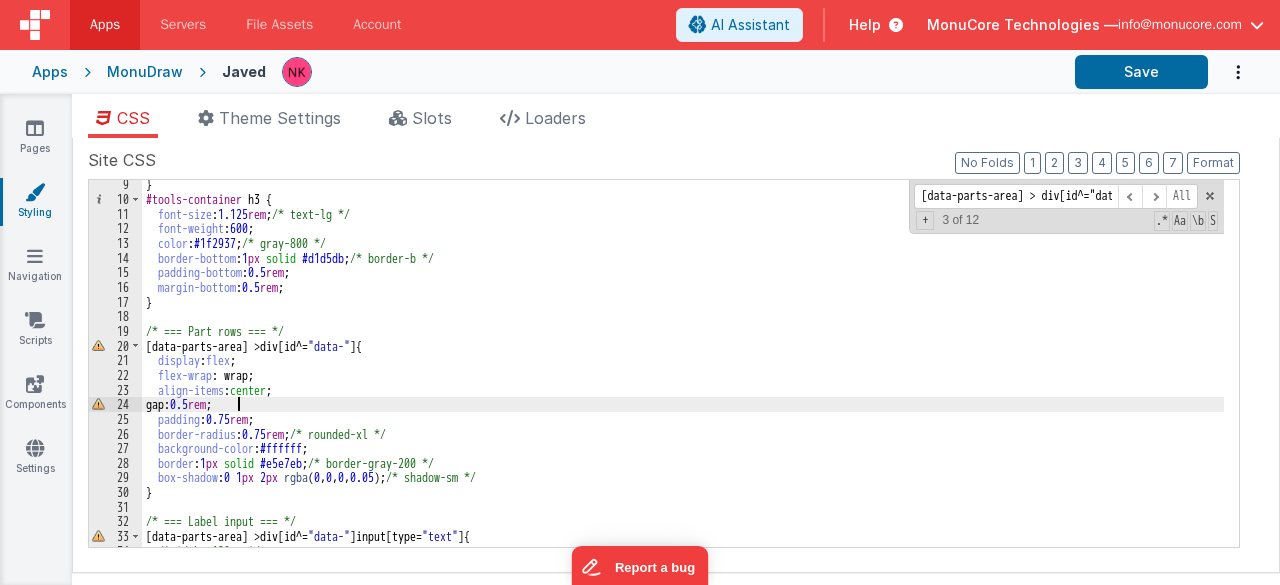 click on "} #tools-container   h3   {    font-size :  1.125 rem ;  /* text-lg */    font-weight :  600 ;    color :  #1f2937 ;  /* gray-800 */    border-bottom :  1 px   solid   #d1d5db ;  /* border-b */    padding-bottom :  0.5 rem ;    margin-bottom :  0.5 rem ; } /* === Part rows === */ [ data-parts-area ] >  div [ id ^= " data- " ]  {    display :  flex ;    flex-wrap : wrap;    align-items :  center ;   gap:  0.5 rem ;    padding :  0.75 rem ;    border-radius :  0.75 rem ;  /* rounded-xl */    background-color :  #ffffff ;    border :  1 px   solid   #e5e7eb ;  /* border-gray-200 */    box-shadow :  0   1 px   2 px   rgba ( 0 ,  0 ,  0 ,  0.05 );  /* shadow-sm */ } /* === Label input === */ [ data-parts-area ] >  div [ id ^= " data- " ]  input [ type = " text " ]  {    /*width: 120px;*/    font-size :  0.875 rem ;  /* text-sm */" at bounding box center [683, 375] 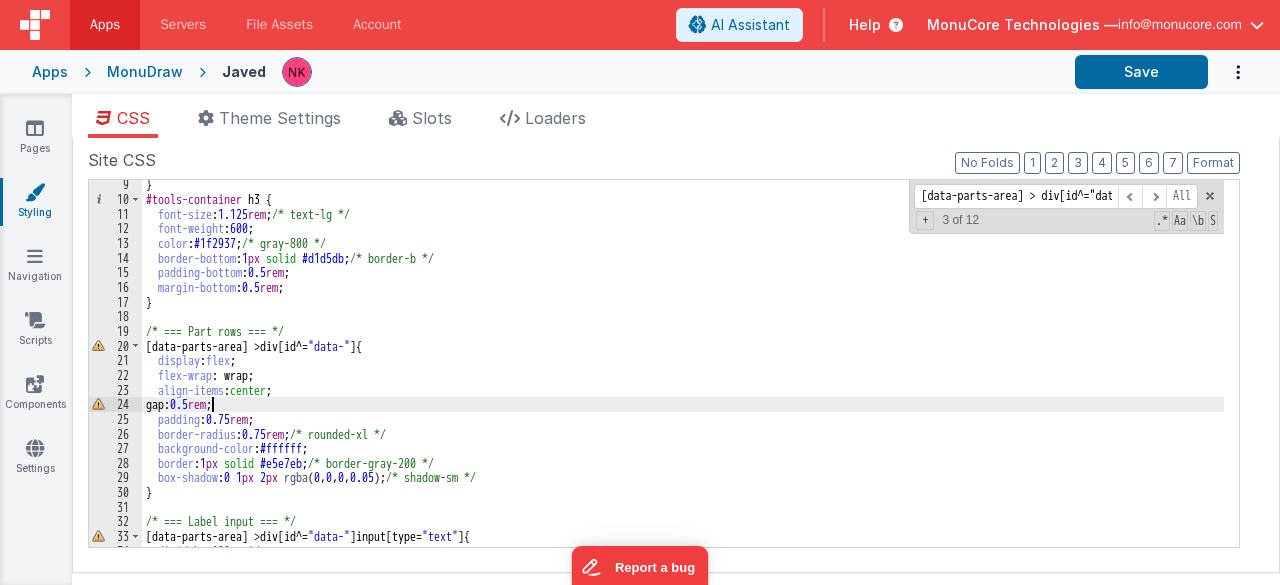 click on "} #tools-container   h3   {    font-size :  1.125 rem ;  /* text-lg */    font-weight :  600 ;    color :  #1f2937 ;  /* gray-800 */    border-bottom :  1 px   solid   #d1d5db ;  /* border-b */    padding-bottom :  0.5 rem ;    margin-bottom :  0.5 rem ; } /* === Part rows === */ [ data-parts-area ] >  div [ id ^= " data- " ]  {    display :  flex ;    flex-wrap : wrap;    align-items :  center ;   gap:  0.5 rem ;    padding :  0.75 rem ;    border-radius :  0.75 rem ;  /* rounded-xl */    background-color :  #ffffff ;    border :  1 px   solid   #e5e7eb ;  /* border-gray-200 */    box-shadow :  0   1 px   2 px   rgba ( 0 ,  0 ,  0 ,  0.05 );  /* shadow-sm */ } /* === Label input === */ [ data-parts-area ] >  div [ id ^= " data- " ]  input [ type = " text " ]  {    /*width: 120px;*/    font-size :  0.875 rem ;  /* text-sm */" at bounding box center (683, 375) 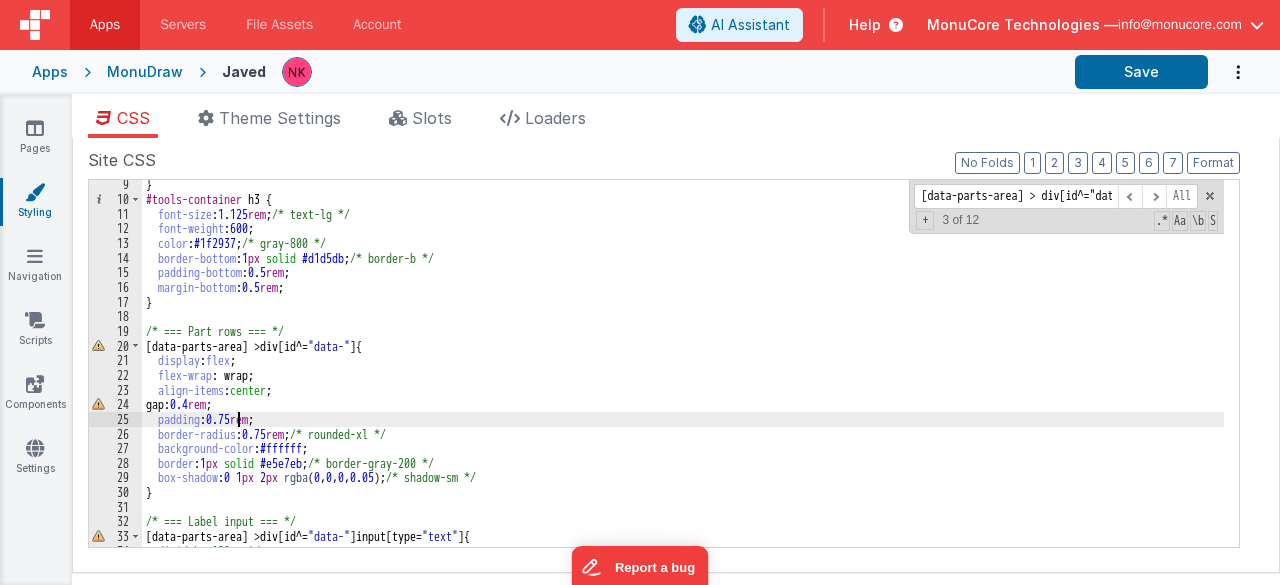 click on "} #tools-container   h3   {    font-size :  1.125 rem ;  /* text-lg */    font-weight :  600 ;    color :  #1f2937 ;  /* gray-800 */    border-bottom :  1 px   solid   #d1d5db ;  /* border-b */    padding-bottom :  0.5 rem ;    margin-bottom :  0.5 rem ; } /* === Part rows === */ [ data-parts-area ] >  div [ id ^= " data- " ]  {    display :  flex ;    flex-wrap : wrap;    align-items :  center ;   gap:  0.4 rem ;    padding :  0.75 rem ;    border-radius :  0.75 rem ;  /* rounded-xl */    background-color :  #ffffff ;    border :  1 px   solid   #e5e7eb ;  /* border-gray-200 */    box-shadow :  0   1 px   2 px   rgba ( 0 ,  0 ,  0 ,  0.05 );  /* shadow-sm */ } /* === Label input === */ [ data-parts-area ] >  div [ id ^= " data- " ]  input [ type = " text " ]  {    /*width: 120px;*/    font-size :  0.875 rem ;  /* text-sm */" at bounding box center (683, 375) 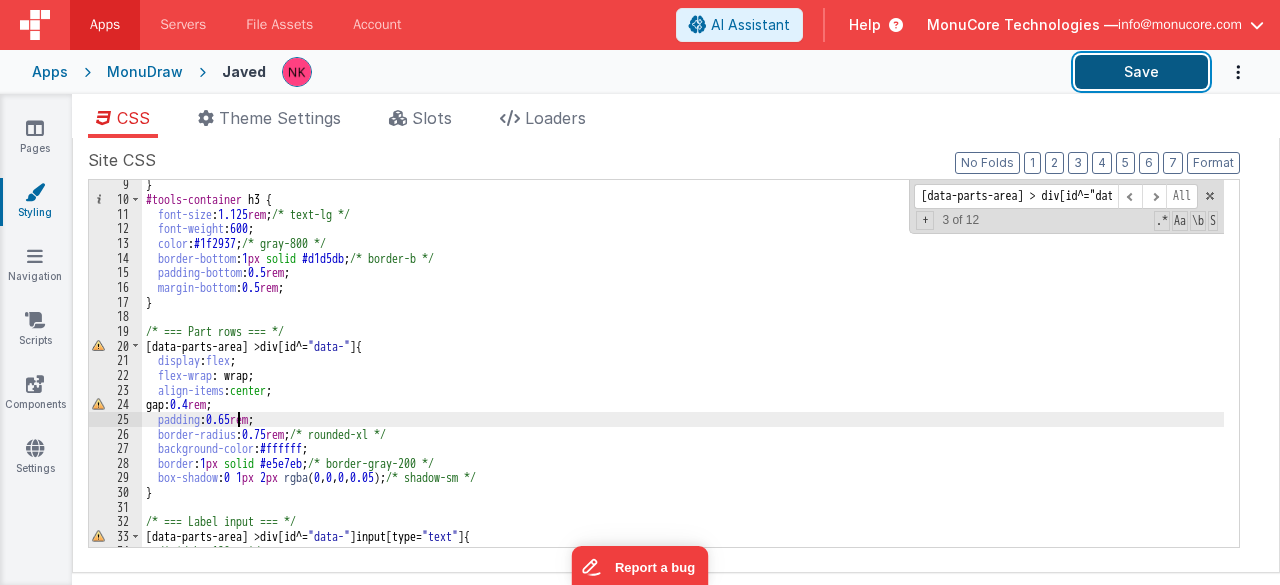 click on "Save" at bounding box center (1141, 72) 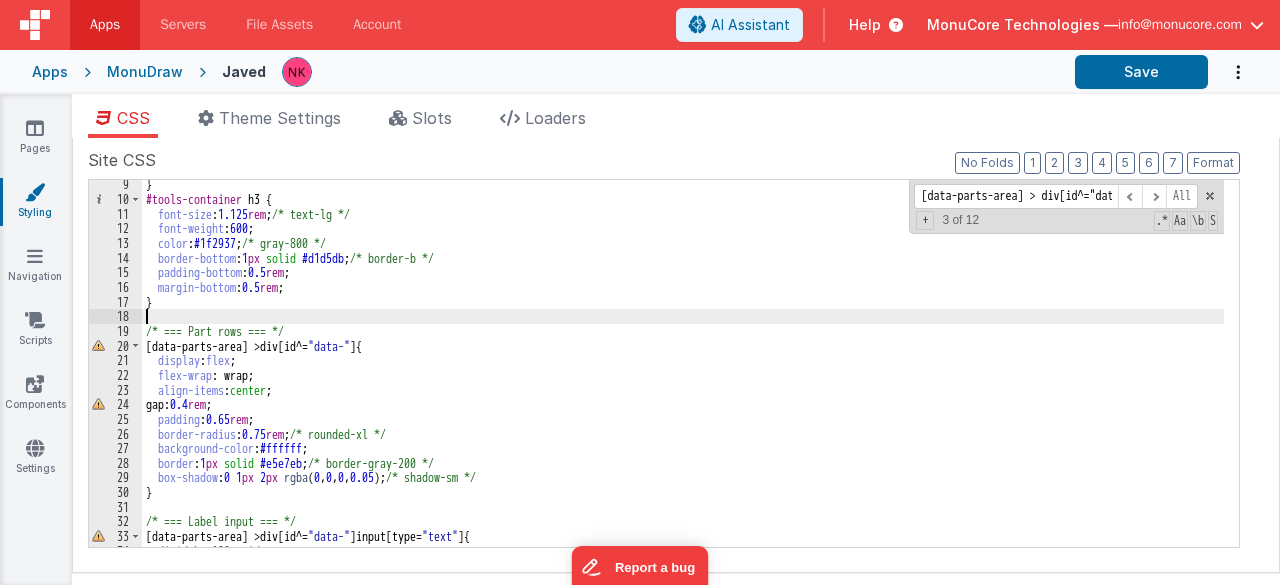 drag, startPoint x: 333, startPoint y: 319, endPoint x: 308, endPoint y: 363, distance: 50.606323 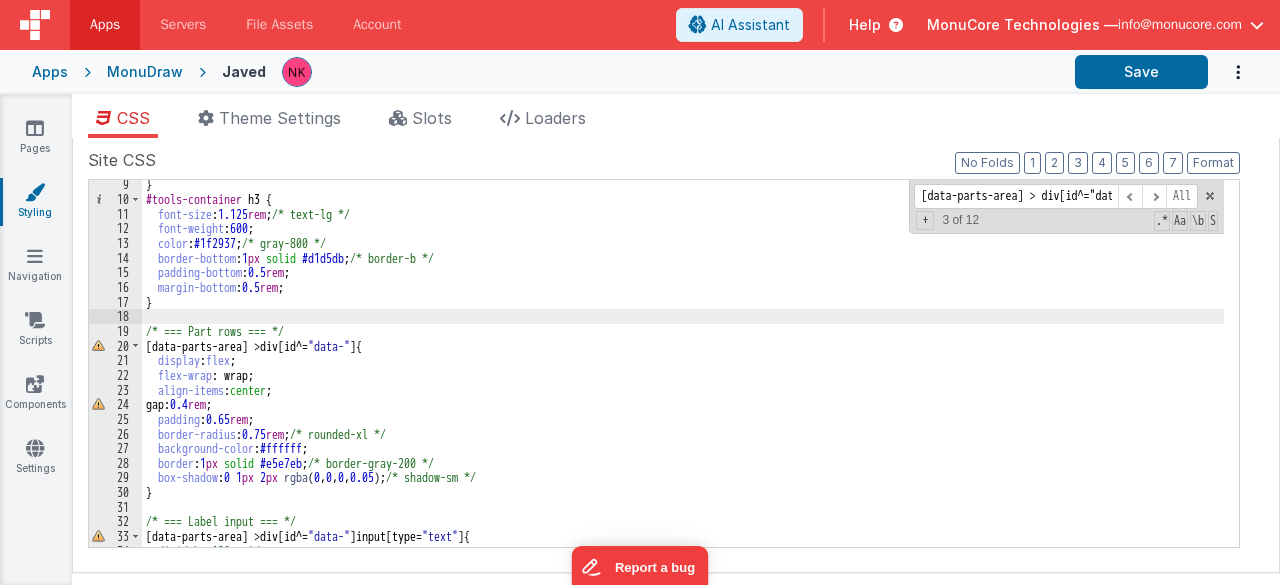 click on "} #tools-container   h3   {    font-size :  1.125 rem ;  /* text-lg */    font-weight :  600 ;    color :  #1f2937 ;  /* gray-800 */    border-bottom :  1 px   solid   #d1d5db ;  /* border-b */    padding-bottom :  0.5 rem ;    margin-bottom :  0.5 rem ; } /* === Part rows === */ [ data-parts-area ] >  div [ id ^= " data- " ]  {    display :  flex ;    flex-wrap : wrap;    align-items :  center ;   gap:  0.4 rem ;    padding :  0.65 rem ;    border-radius :  0.75 rem ;  /* rounded-xl */    background-color :  #ffffff ;    border :  1 px   solid   #e5e7eb ;  /* border-gray-200 */    box-shadow :  0   1 px   2 px   rgba ( 0 ,  0 ,  0 ,  0.05 );  /* shadow-sm */ } /* === Label input === */ [ data-parts-area ] >  div [ id ^= " data- " ]  input [ type = " text " ]  {    /*width: 120px;*/    font-size :  0.875 rem ;  /* text-sm */" at bounding box center [683, 375] 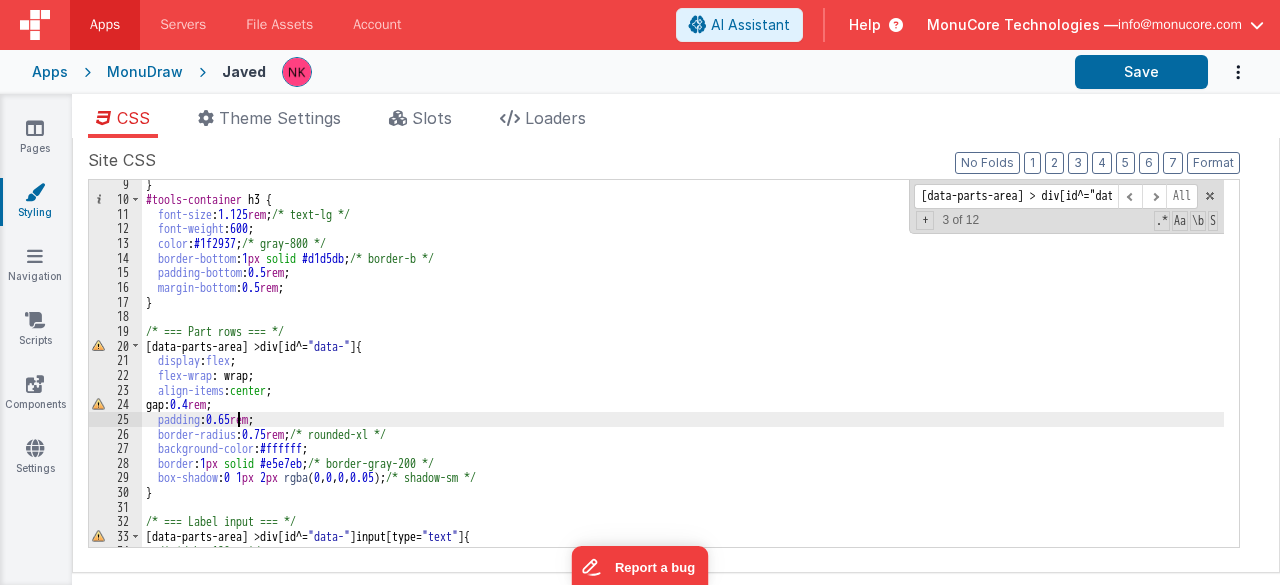 click on "} #tools-container   h3   {    font-size :  1.125 rem ;  /* text-lg */    font-weight :  600 ;    color :  #1f2937 ;  /* gray-800 */    border-bottom :  1 px   solid   #d1d5db ;  /* border-b */    padding-bottom :  0.5 rem ;    margin-bottom :  0.5 rem ; } /* === Part rows === */ [ data-parts-area ] >  div [ id ^= " data- " ]  {    display :  flex ;    flex-wrap : wrap;    align-items :  center ;   gap:  0.4 rem ;    padding :  0.65 rem ;    border-radius :  0.75 rem ;  /* rounded-xl */    background-color :  #ffffff ;    border :  1 px   solid   #e5e7eb ;  /* border-gray-200 */    box-shadow :  0   1 px   2 px   rgba ( 0 ,  0 ,  0 ,  0.05 );  /* shadow-sm */ } /* === Label input === */ [ data-parts-area ] >  div [ id ^= " data- " ]  input [ type = " text " ]  {    /*width: 120px;*/    font-size :  0.875 rem ;  /* text-sm */" at bounding box center (683, 375) 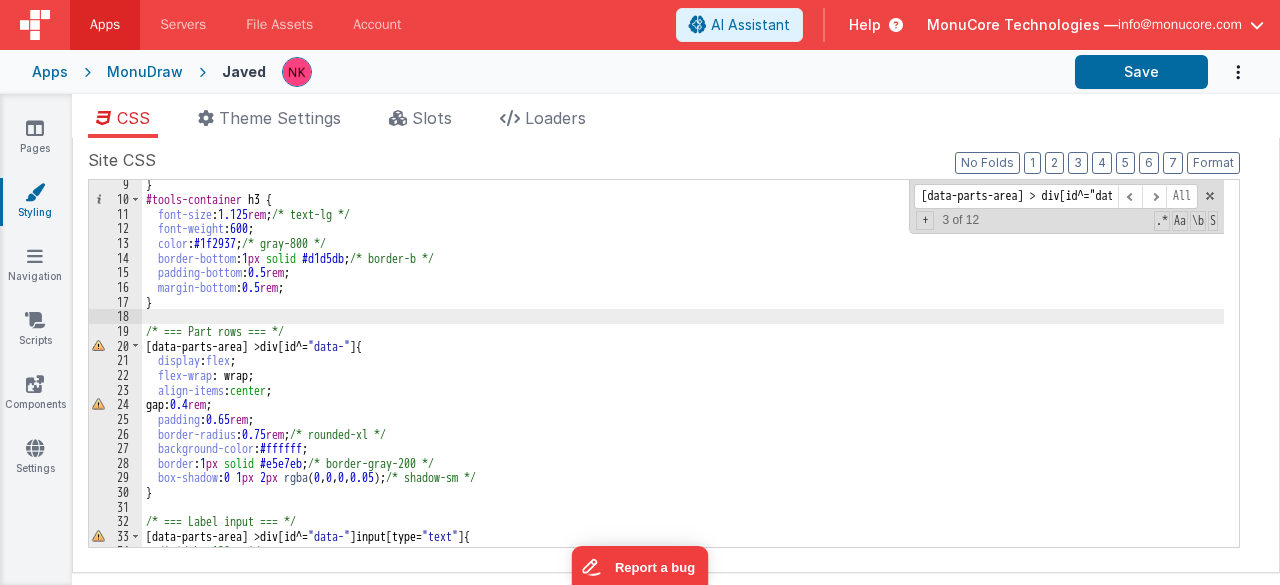 click on "} #tools-container   h3   {    font-size :  1.125 rem ;  /* text-lg */    font-weight :  600 ;    color :  #1f2937 ;  /* gray-800 */    border-bottom :  1 px   solid   #d1d5db ;  /* border-b */    padding-bottom :  0.5 rem ;    margin-bottom :  0.5 rem ; } /* === Part rows === */ [ data-parts-area ] >  div [ id ^= " data- " ]  {    display :  flex ;    flex-wrap : wrap;    align-items :  center ;   gap:  0.4 rem ;    padding :  0.65 rem ;    border-radius :  0.75 rem ;  /* rounded-xl */    background-color :  #ffffff ;    border :  1 px   solid   #e5e7eb ;  /* border-gray-200 */    box-shadow :  0   1 px   2 px   rgba ( 0 ,  0 ,  0 ,  0.05 );  /* shadow-sm */ } /* === Label input === */ [ data-parts-area ] >  div [ id ^= " data- " ]  input [ type = " text " ]  {    /*width: 120px;*/    font-size :  0.875 rem ;  /* text-sm */" at bounding box center (683, 375) 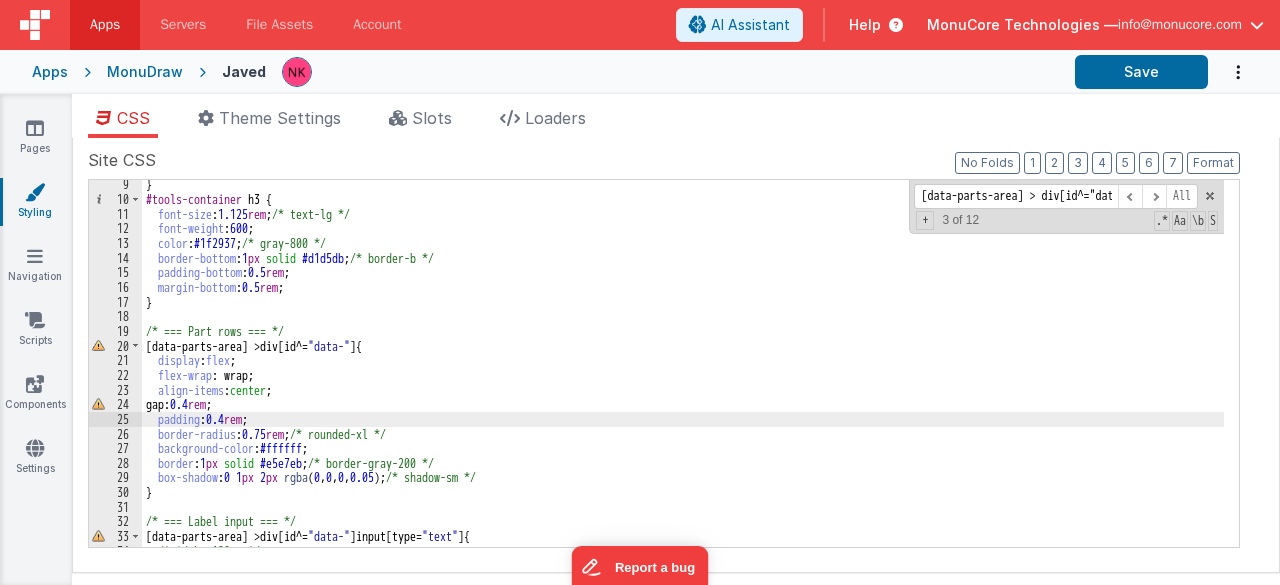 type 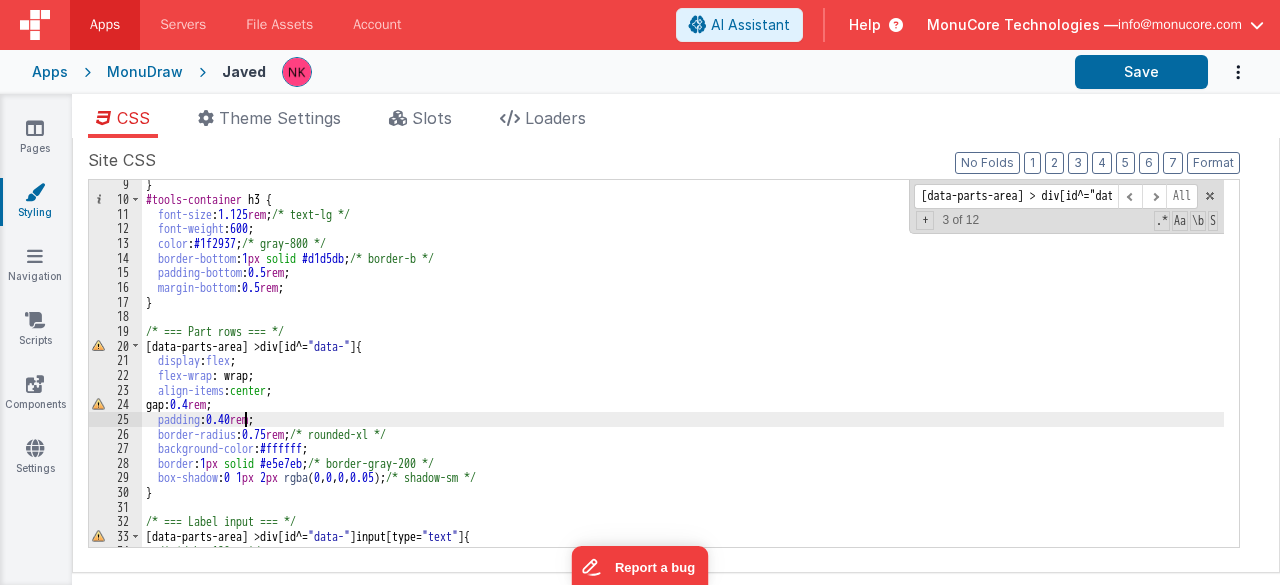 click on "Apps
MonuDraw
Javed
Save" at bounding box center (640, 72) 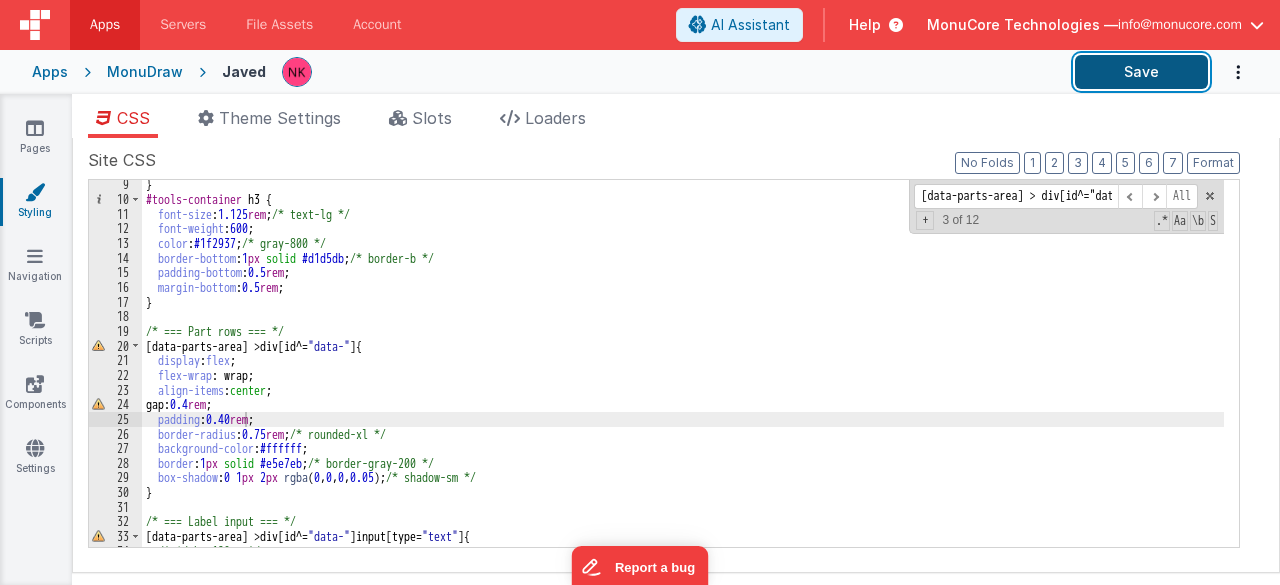 click on "Save" at bounding box center (1141, 72) 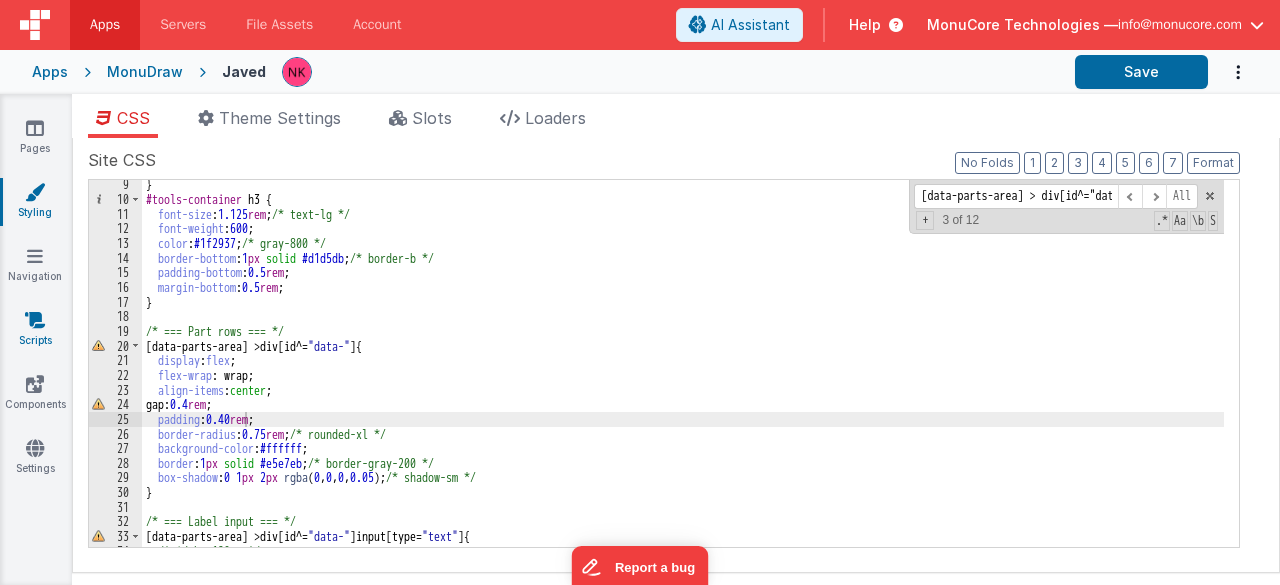 click on "Scripts" at bounding box center (35, 330) 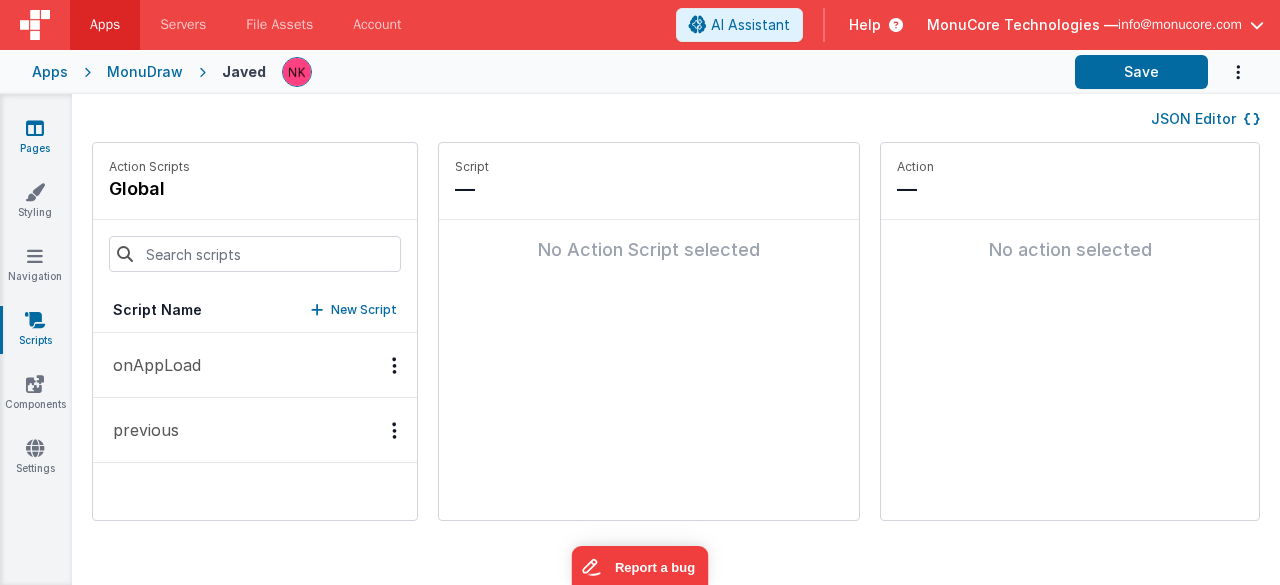 click on "Pages" at bounding box center [35, 138] 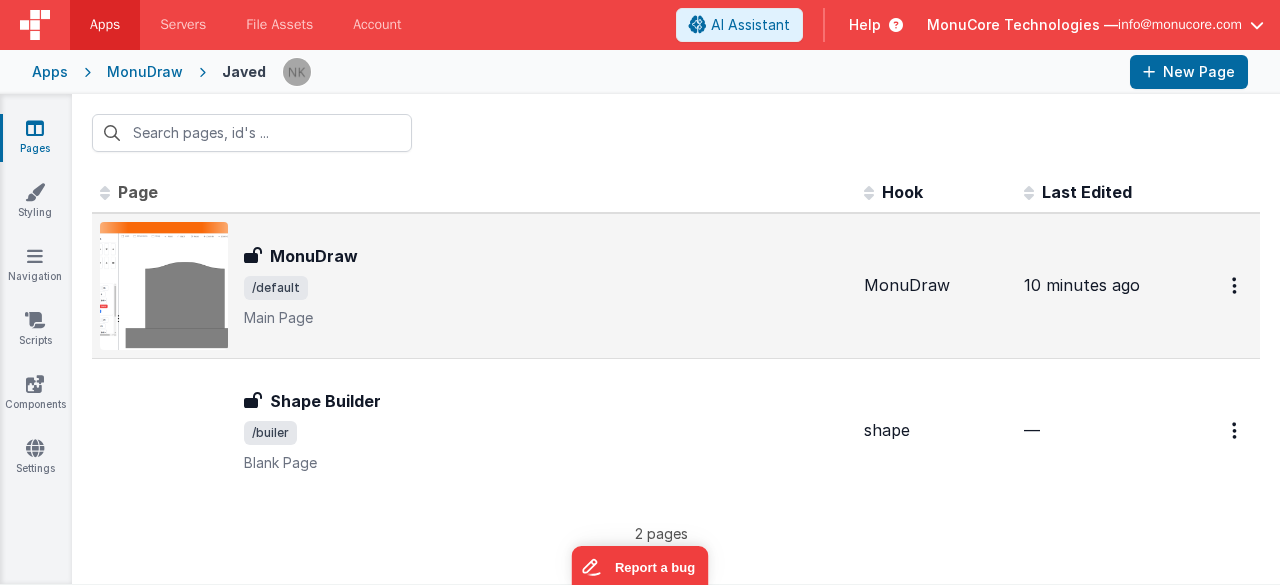 click on "/default" at bounding box center (546, 288) 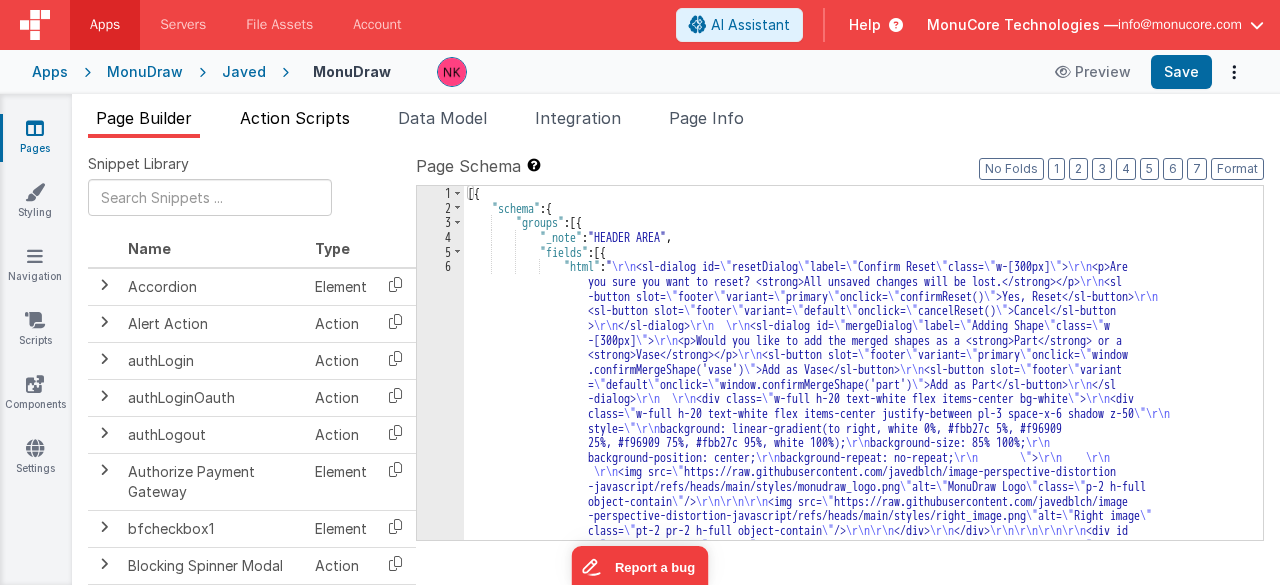 click on "Action Scripts" at bounding box center (295, 118) 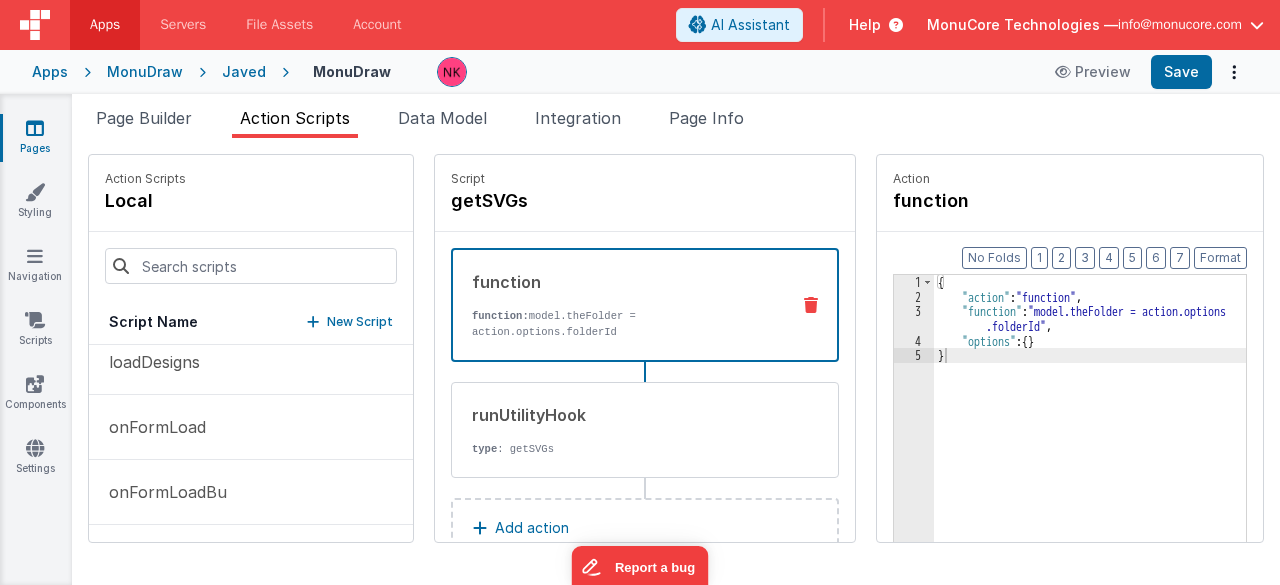 scroll, scrollTop: 166, scrollLeft: 0, axis: vertical 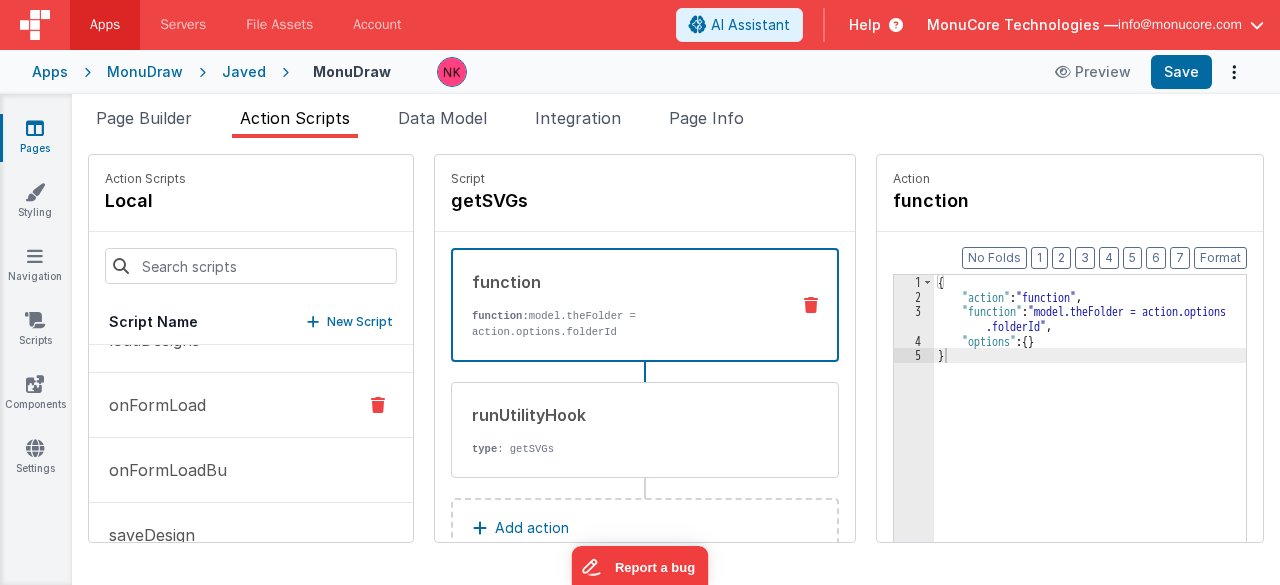 click on "onFormLoad" at bounding box center (251, 405) 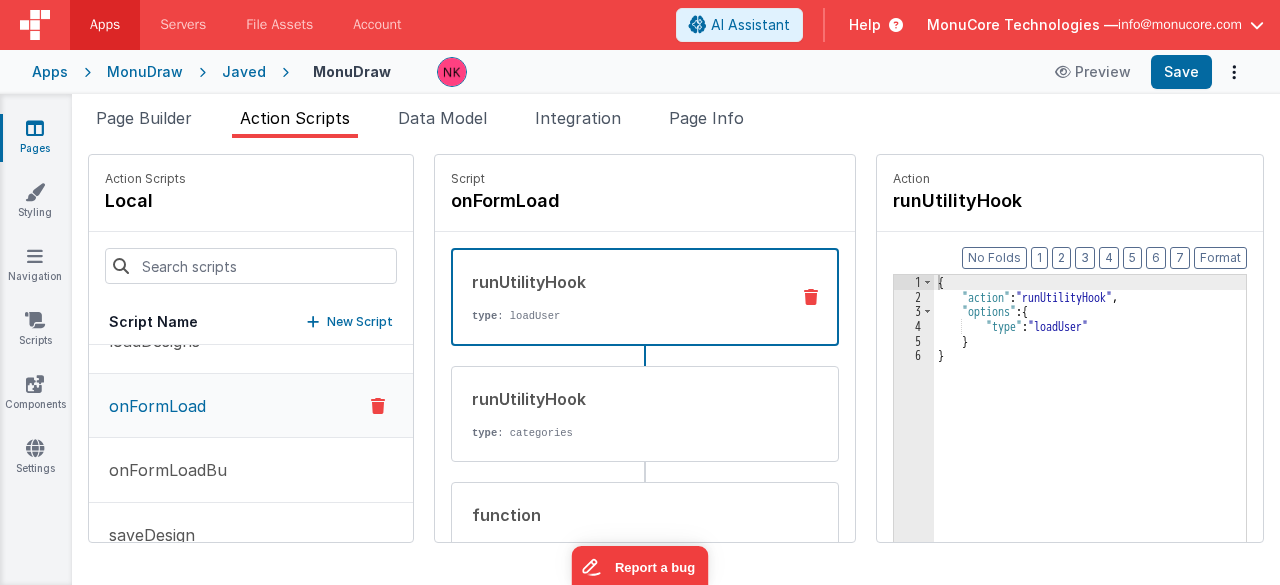 scroll, scrollTop: 167, scrollLeft: 0, axis: vertical 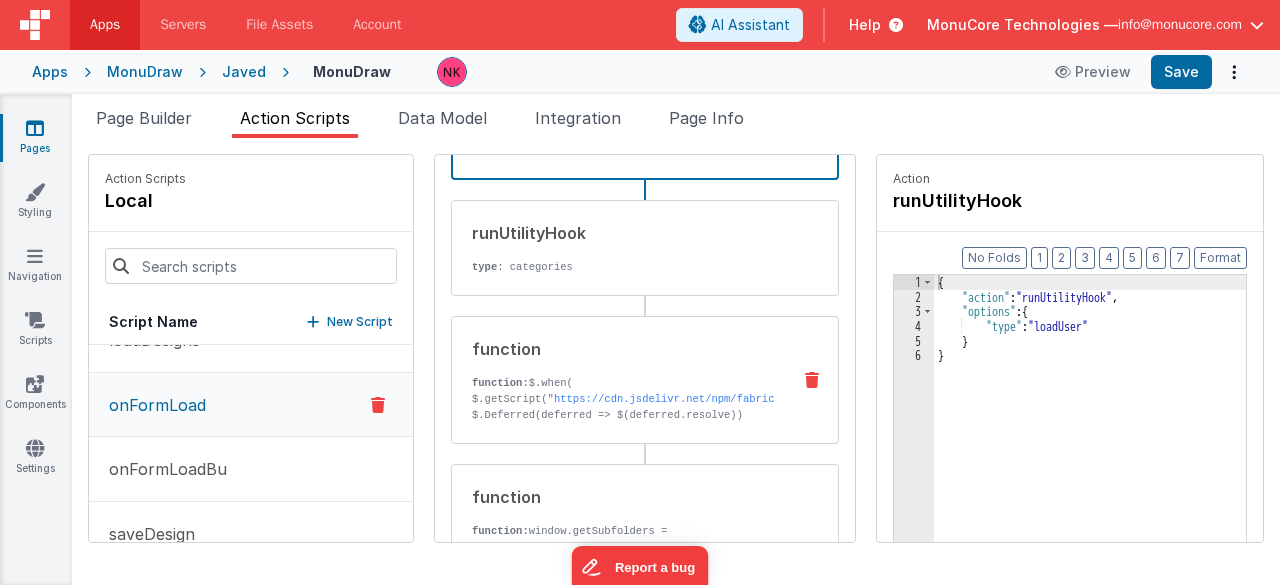 click on "function:
$.when(
$.getScript(" https://cdn.jsdelivr.net/npm/fabric" ),
$.Deferred(deferred => $(deferred.resolve))
).done(() => {" at bounding box center [623, 407] 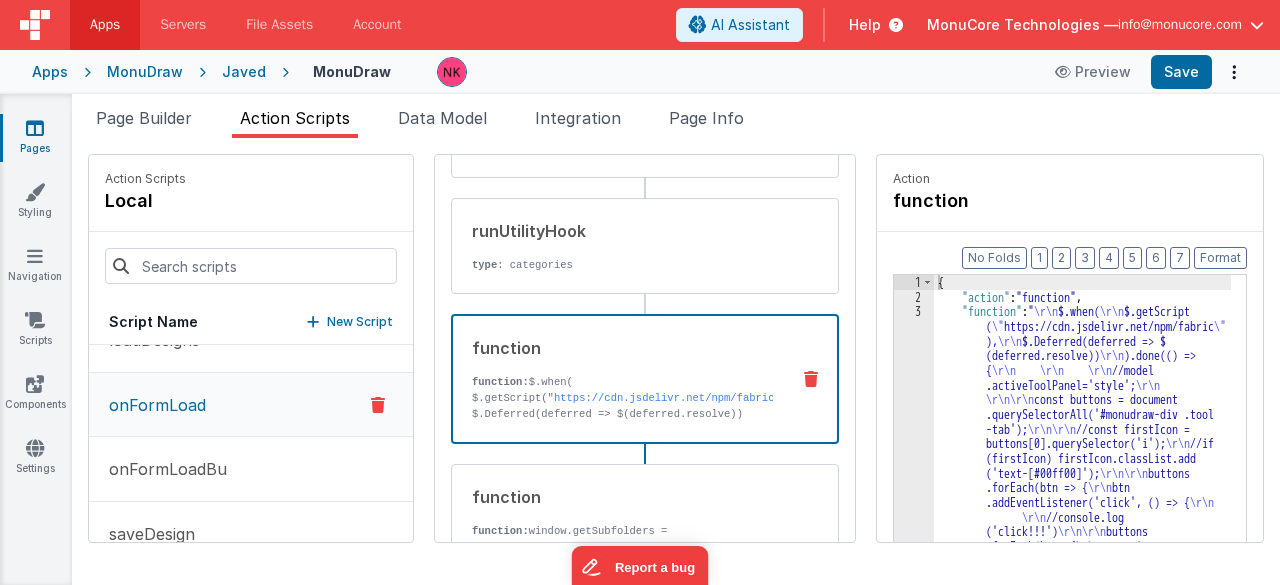 click on "3" at bounding box center [914, 100866] 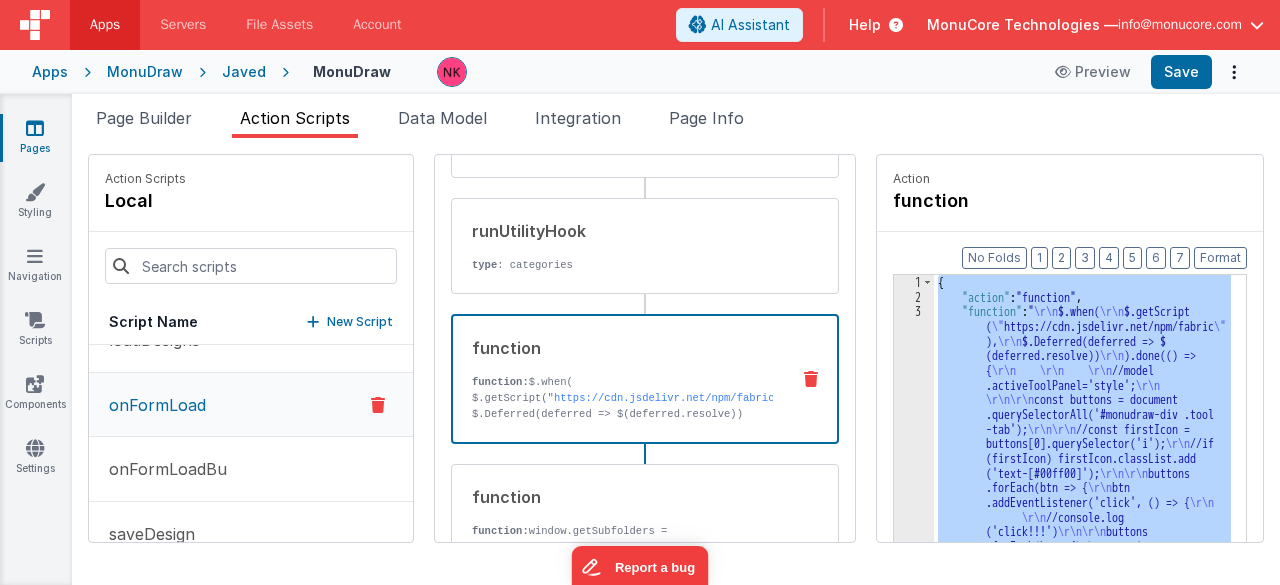 click on "3" at bounding box center (914, 100866) 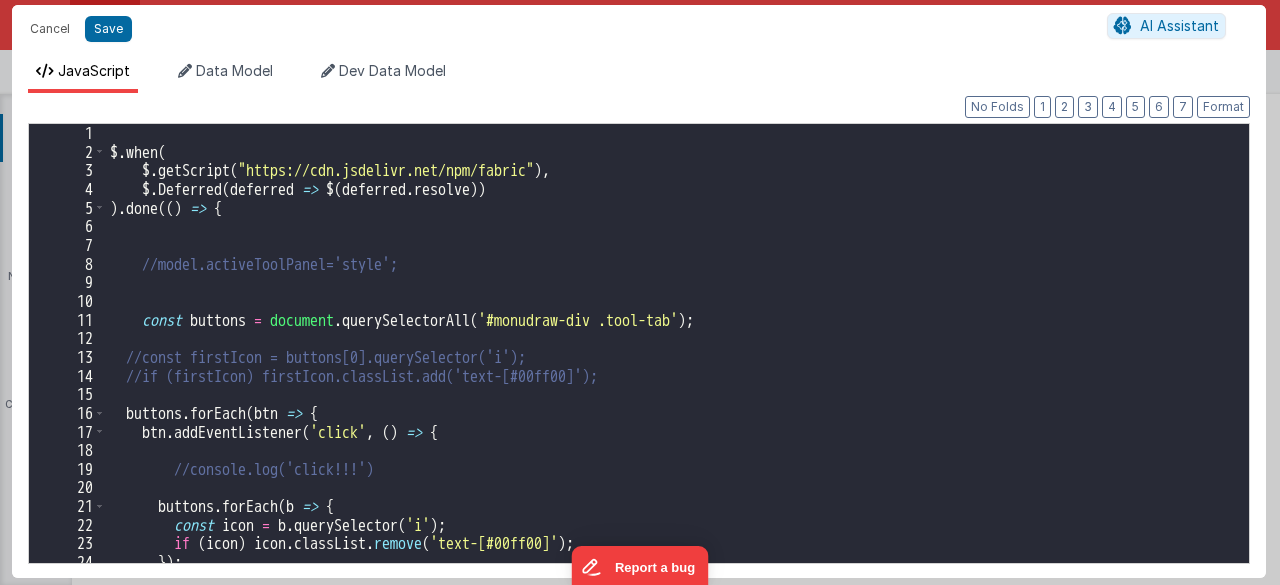 scroll, scrollTop: 32437, scrollLeft: 0, axis: vertical 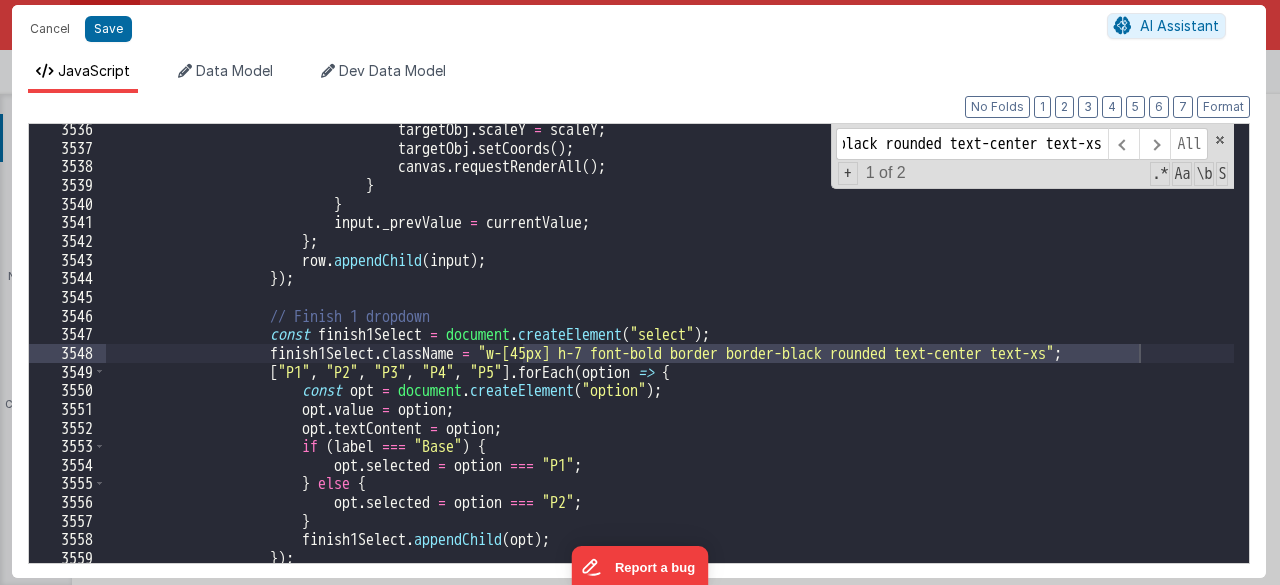 type on "w-[45px] h-7 font-bold border border-black rounded text-center text-xs" 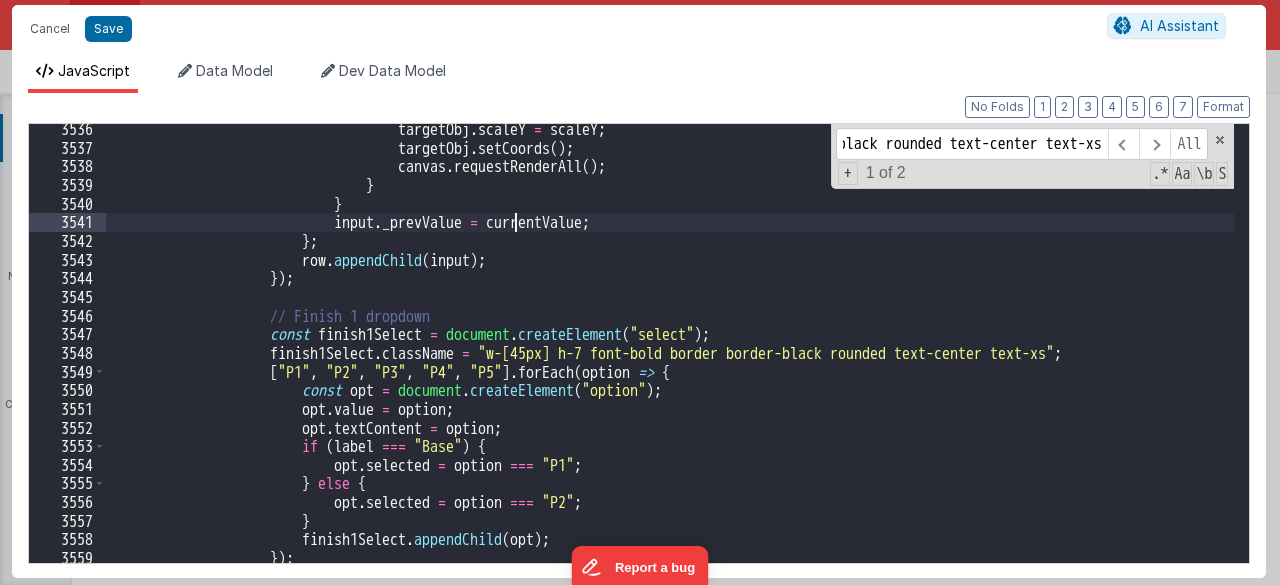 scroll, scrollTop: 0, scrollLeft: 0, axis: both 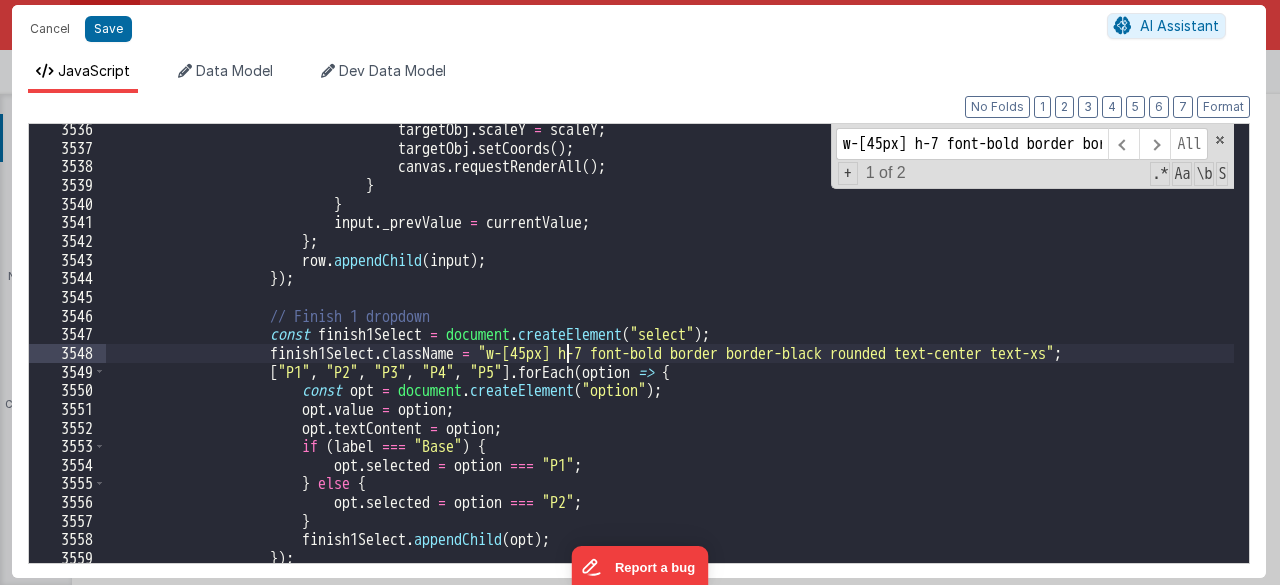 drag, startPoint x: 567, startPoint y: 349, endPoint x: 600, endPoint y: 372, distance: 40.22437 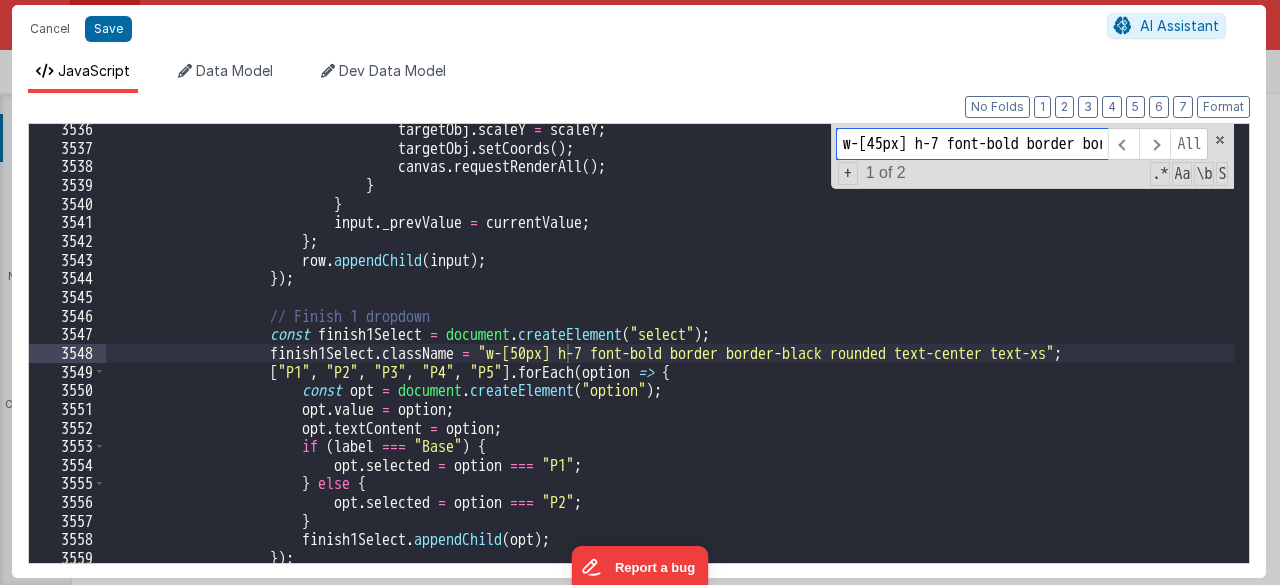 click on "w-[45px] h-7 font-bold border border-black rounded text-center text-xs" at bounding box center (972, 144) 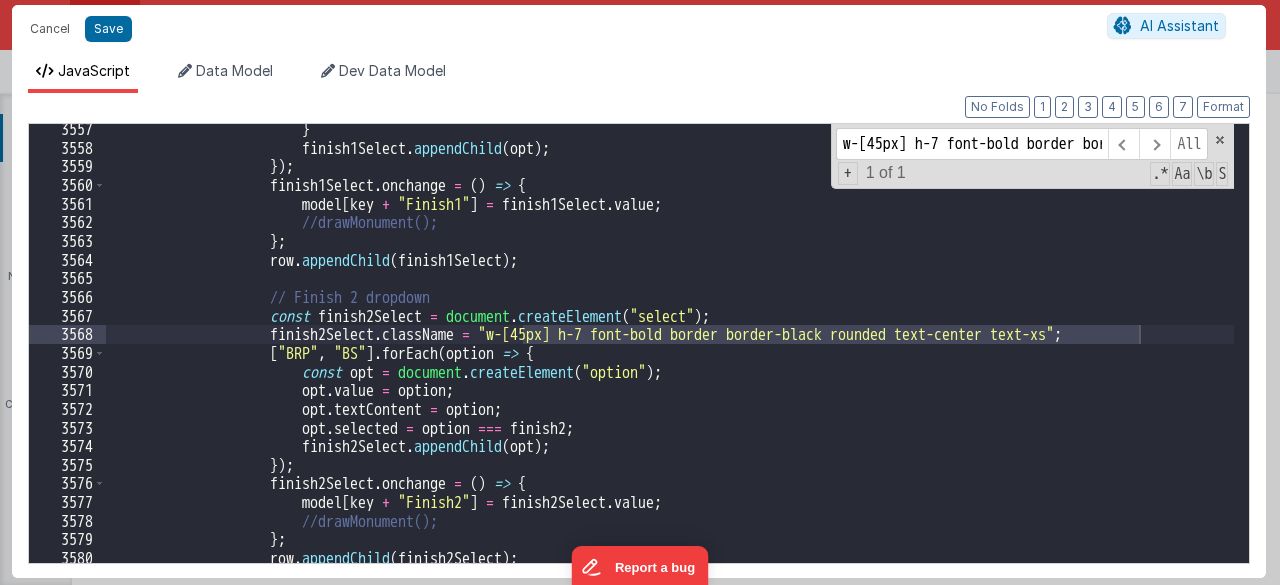 click on "}                               finish1Select . appendChild ( opt ) ;                          }) ;                          finish1Select . onchange   =   ( )   =>   {                               model [ key   +   "Finish1" ]   =   finish1Select . value ;                               //drawMonument();                          } ;                          row . appendChild ( finish1Select ) ;                          // Finish 2 dropdown                          const   finish2Select   =   document . createElement ( "select" ) ;                          finish2Select . className   =   "w-[45px] h-7 font-bold border border-black rounded text-center text-xs" ;                          [ "BRP" ,   "BS" ] . forEach ( option   =>   {                               const   opt   =   document . createElement ( "option" ) ;                               opt . value   =   option ;                               opt . textContent   =   option ;                               opt . selected" at bounding box center [670, 343] 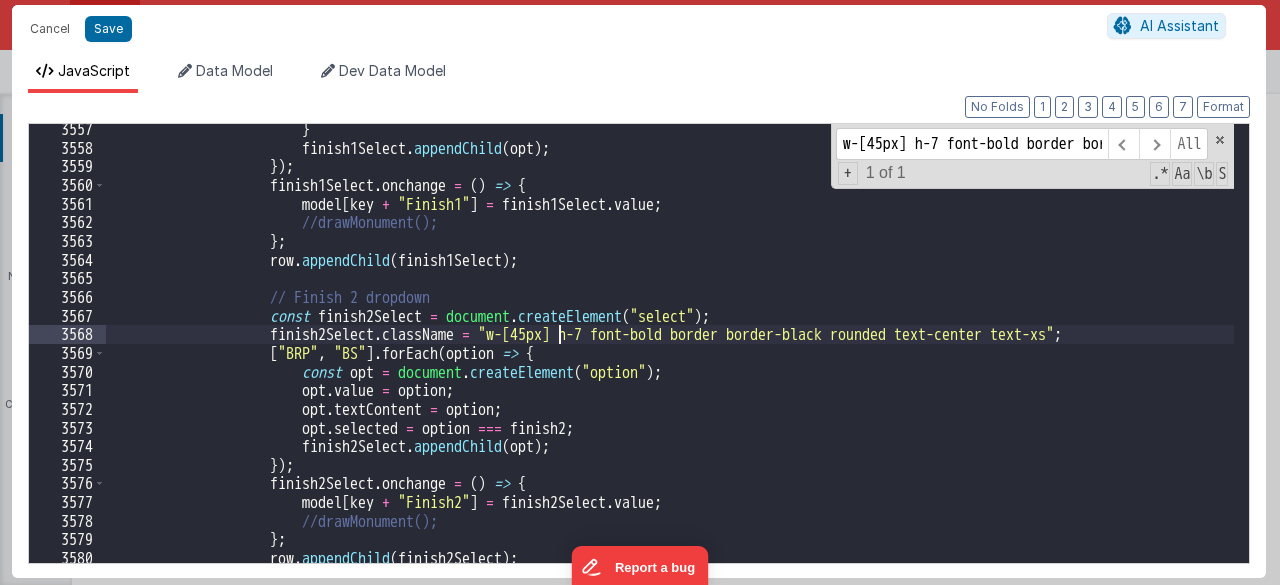 click on "}                               finish1Select . appendChild ( opt ) ;                          }) ;                          finish1Select . onchange   =   ( )   =>   {                               model [ key   +   "Finish1" ]   =   finish1Select . value ;                               //drawMonument();                          } ;                          row . appendChild ( finish1Select ) ;                          // Finish 2 dropdown                          const   finish2Select   =   document . createElement ( "select" ) ;                          finish2Select . className   =   "w-[45px] h-7 font-bold border border-black rounded text-center text-xs" ;                          [ "BRP" ,   "BS" ] . forEach ( option   =>   {                               const   opt   =   document . createElement ( "option" ) ;                               opt . value   =   option ;                               opt . textContent   =   option ;                               opt . selected" at bounding box center (670, 358) 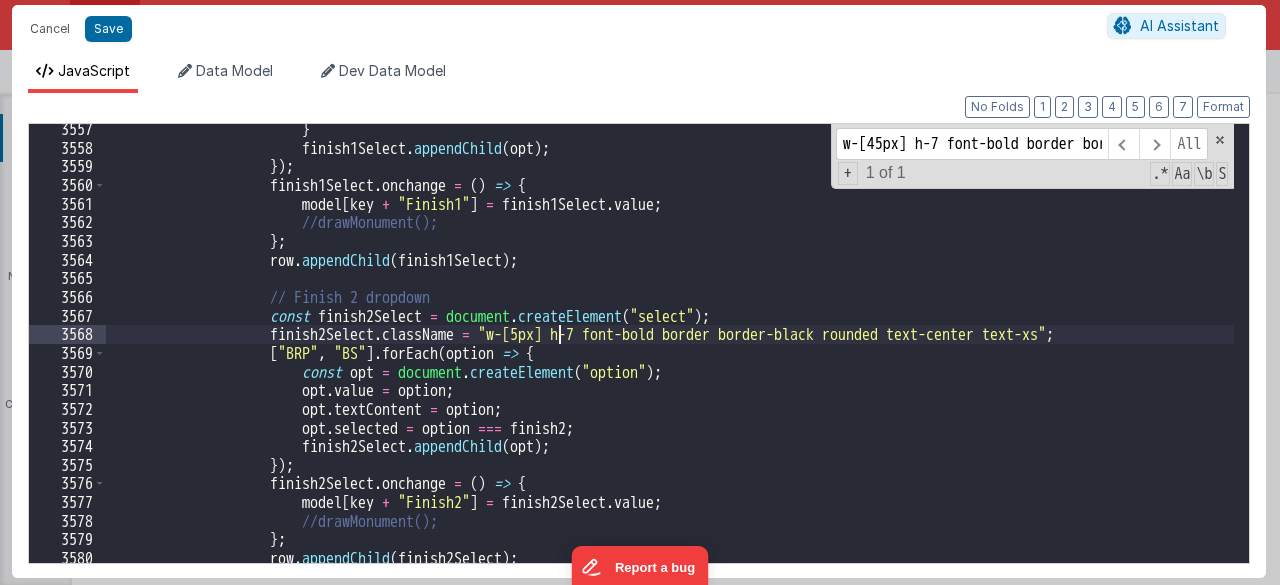 type 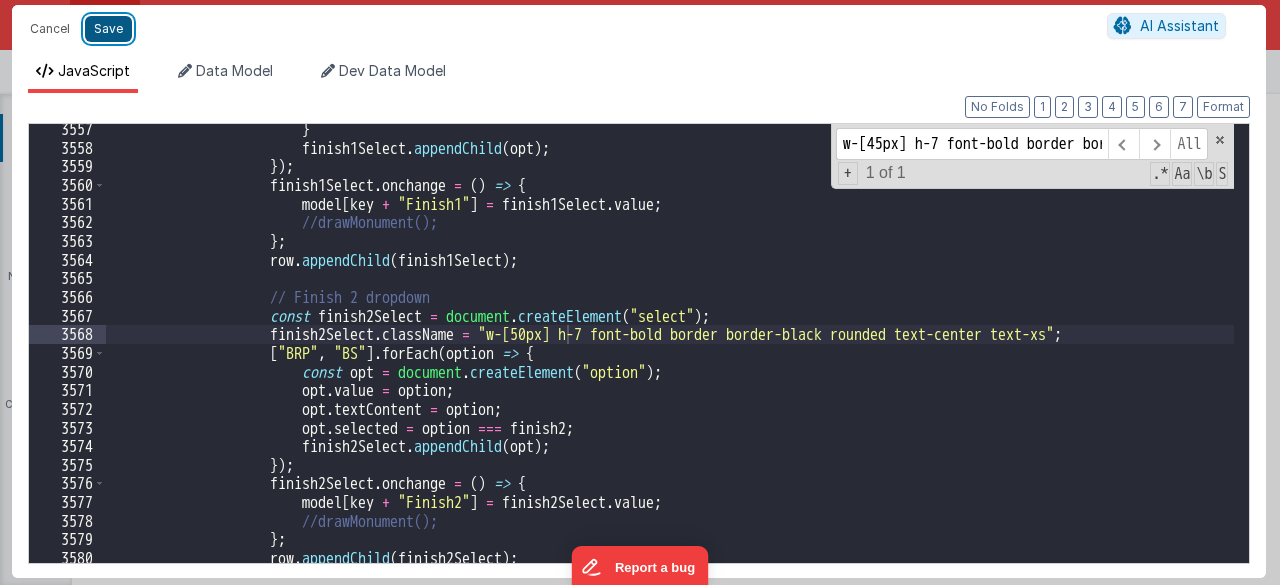 click on "Save" at bounding box center (108, 29) 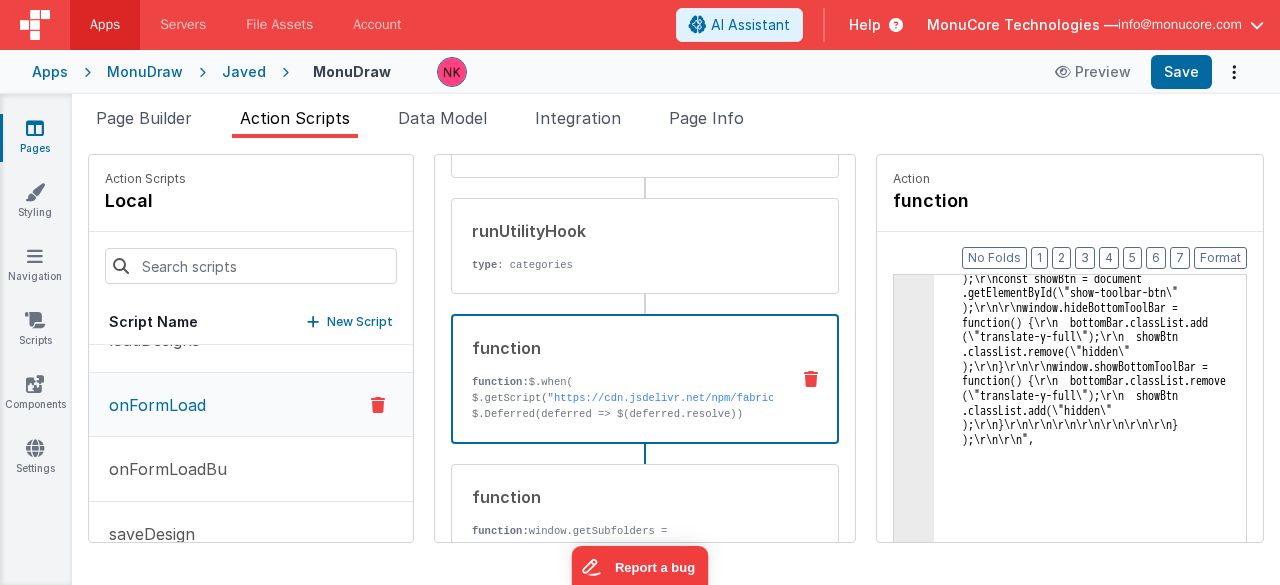 click on "JavaScript
Data Model
Dev Data Model" at bounding box center [639, 57] 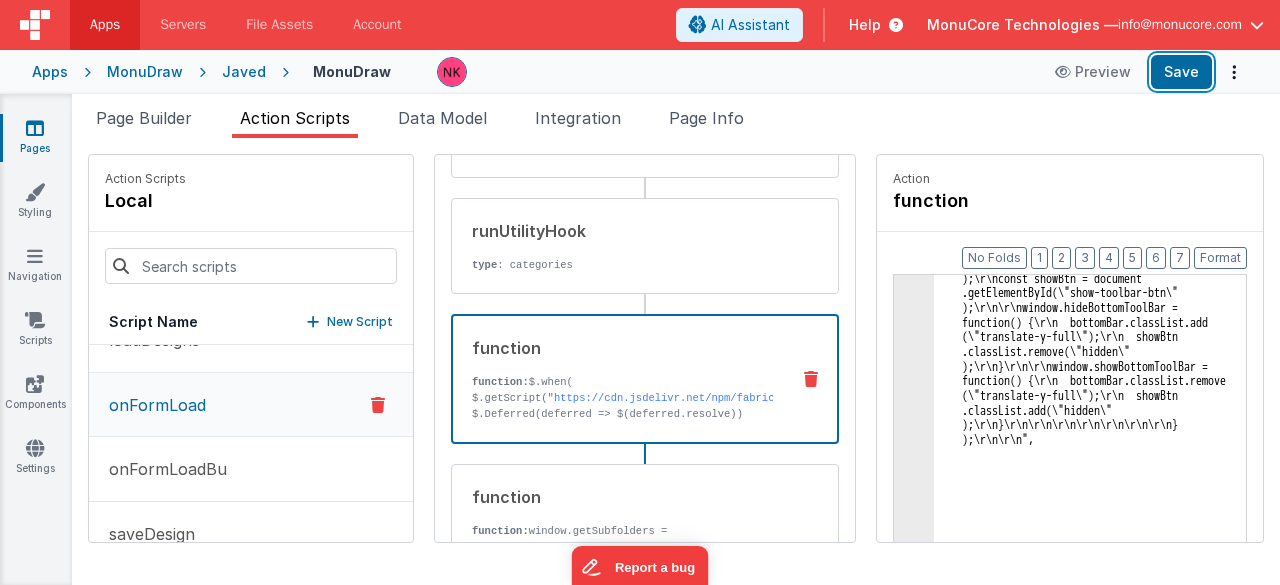click on "Save" at bounding box center [1181, 72] 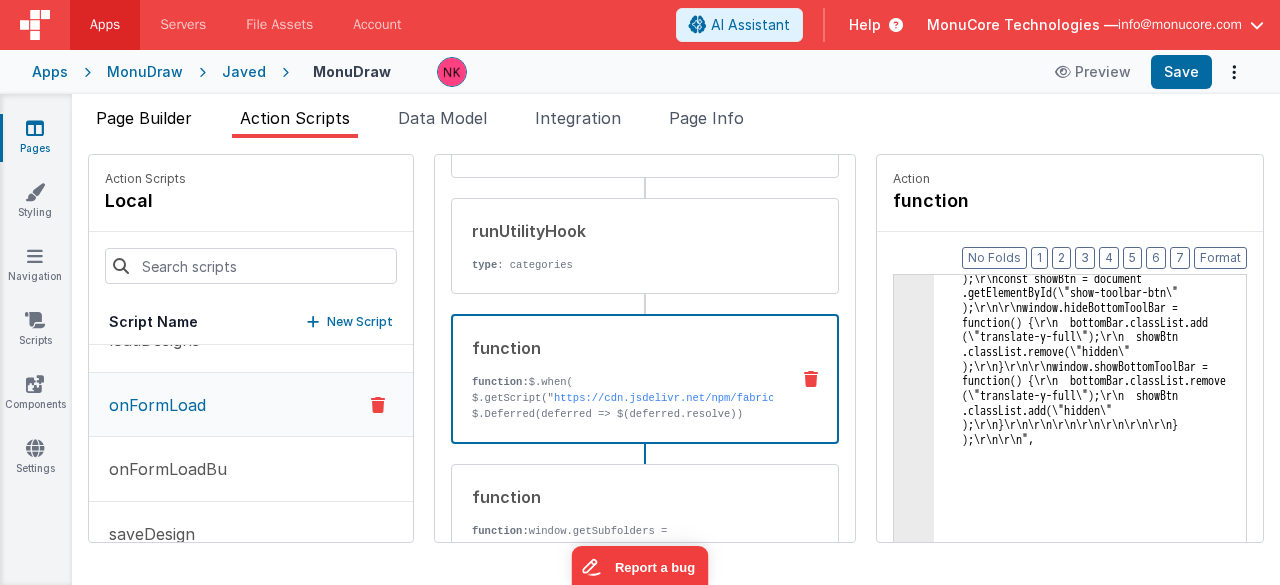 click on "Page Builder" at bounding box center [144, 118] 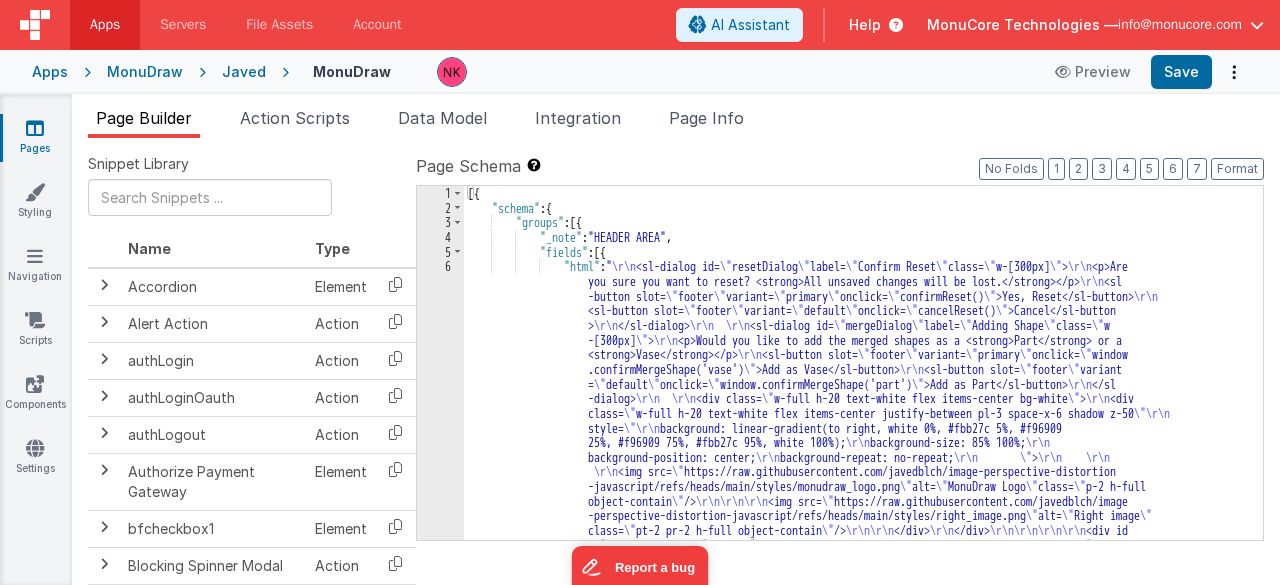 click on "6" at bounding box center (440, 3925) 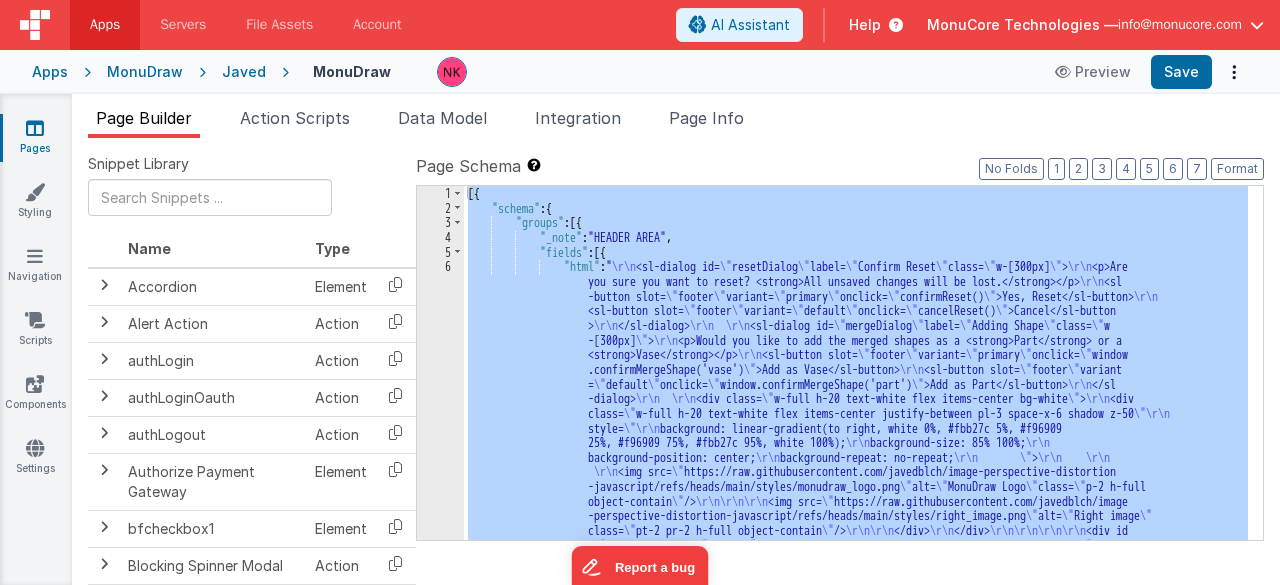 click on "6" at bounding box center [440, 3925] 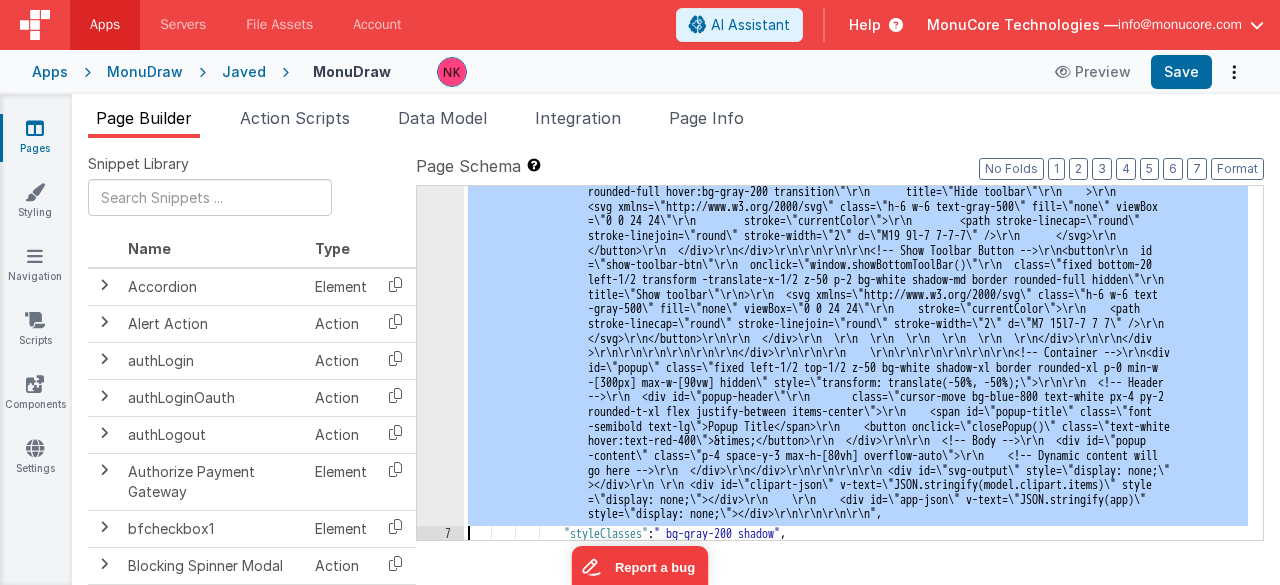 scroll, scrollTop: 7066, scrollLeft: 0, axis: vertical 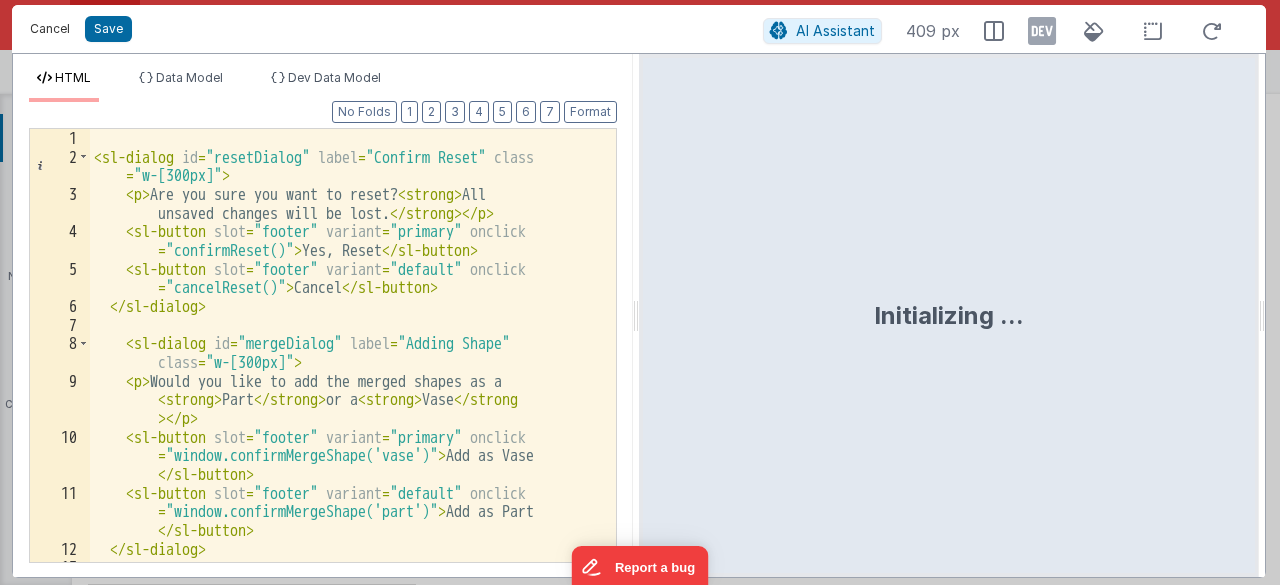 click on "Cancel" at bounding box center (50, 29) 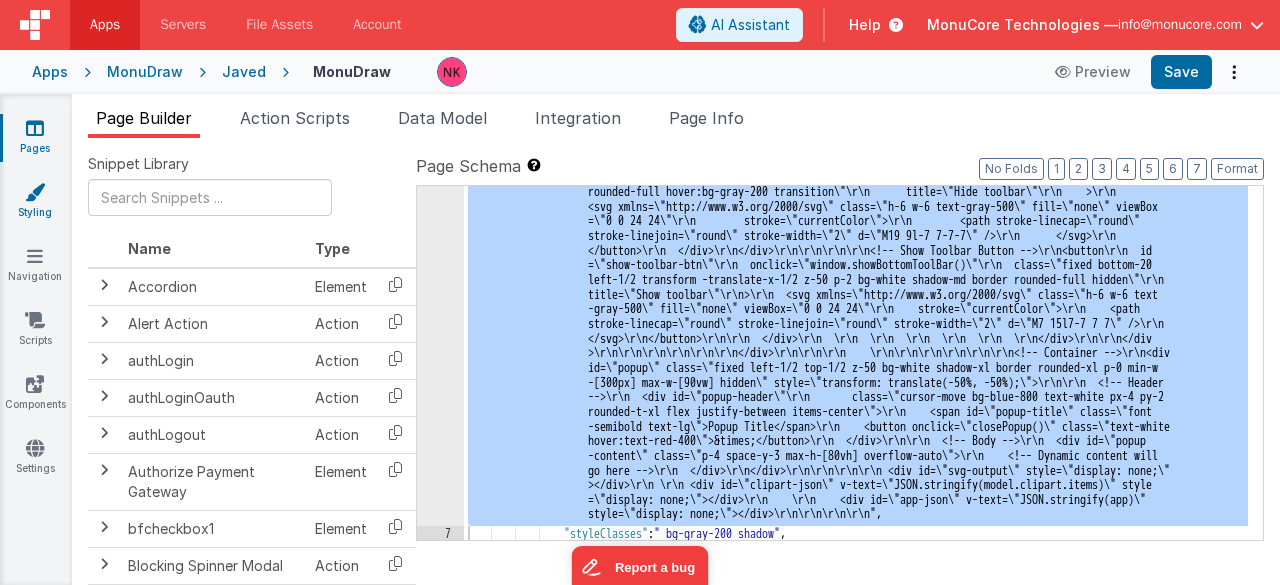 click on "Styling" at bounding box center [35, 202] 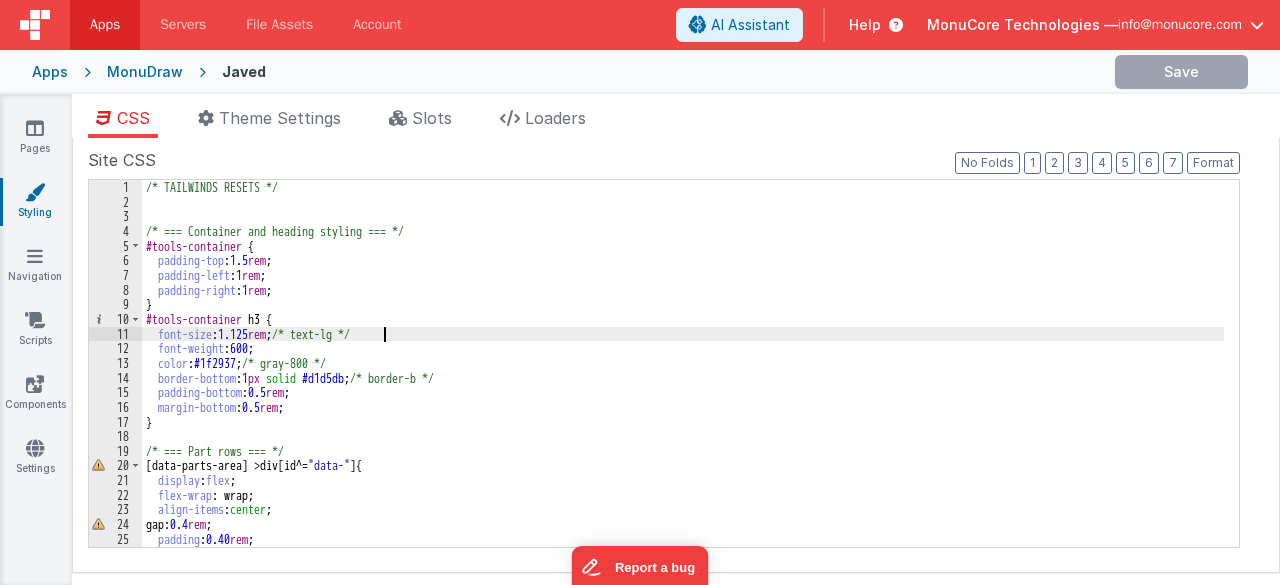 click on "/* TAILWINDS RESETS */ /* === Container and heading styling === */ #tools-container   {    padding-top :  1.5 rem ;    padding-left :  1 rem ;    padding-right :  1 rem ; } #tools-container   h3   {    font-size :  1.125 rem ;  /* text-lg */    font-weight :  600 ;    color :  #1f2937 ;  /* gray-800 */    border-bottom :  1 px   solid   #d1d5db ;  /* border-b */    padding-bottom :  0.5 rem ;    margin-bottom :  0.5 rem ; } /* === Part rows === */ [ data-parts-area ] >  div [ id ^= " data- " ]  {    display :  flex ;    flex-wrap : wrap;    align-items :  center ;   gap:  0.4 rem ;    padding :  0.40 rem ;    border-radius :  0.75 rem ;  /* rounded-xl */    background-color :  #ffffff ;" at bounding box center [683, 378] 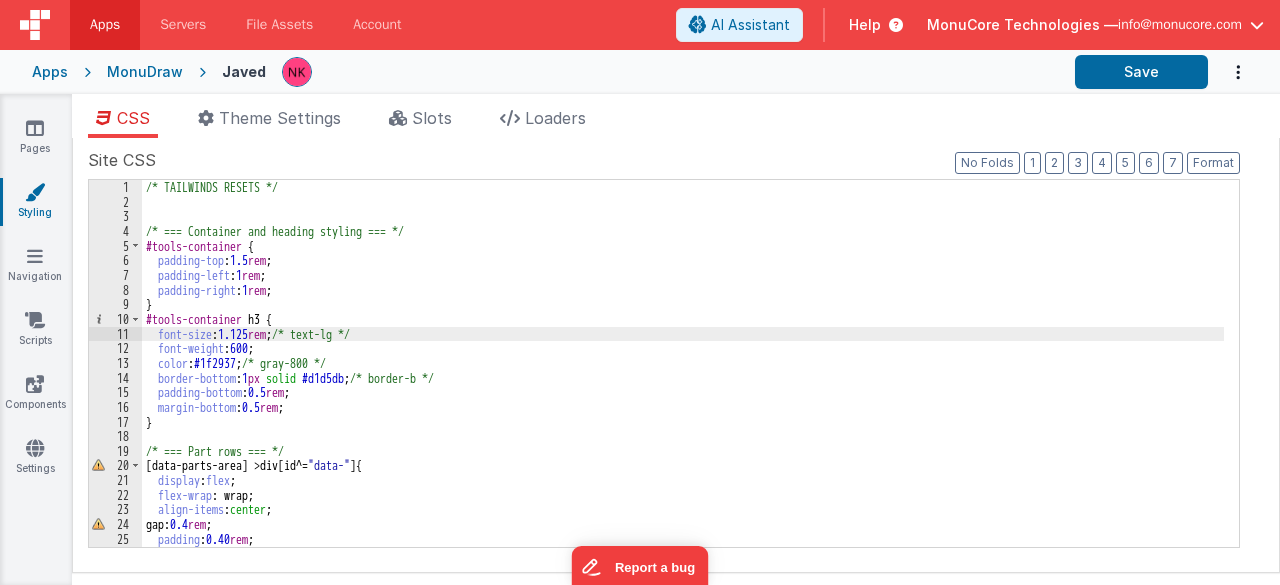 click on "/* TAILWINDS RESETS */ /* === Container and heading styling === */ #tools-container   {    padding-top :  1.5 rem ;    padding-left :  1 rem ;    padding-right :  1 rem ; } #tools-container   h3   {    font-size :  1.125 rem ;  /* text-lg */    font-weight :  600 ;    color :  #1f2937 ;  /* gray-800 */    border-bottom :  1 px   solid   #d1d5db ;  /* border-b */    padding-bottom :  0.5 rem ;    margin-bottom :  0.5 rem ; } /* === Part rows === */ [ data-parts-area ] >  div [ id ^= " data- " ]  {    display :  flex ;    flex-wrap : wrap;    align-items :  center ;   gap:  0.4 rem ;    padding :  0.40 rem ;    border-radius :  0.75 rem ;  /* rounded-xl */    background-color :  #ffffff ;" at bounding box center (683, 378) 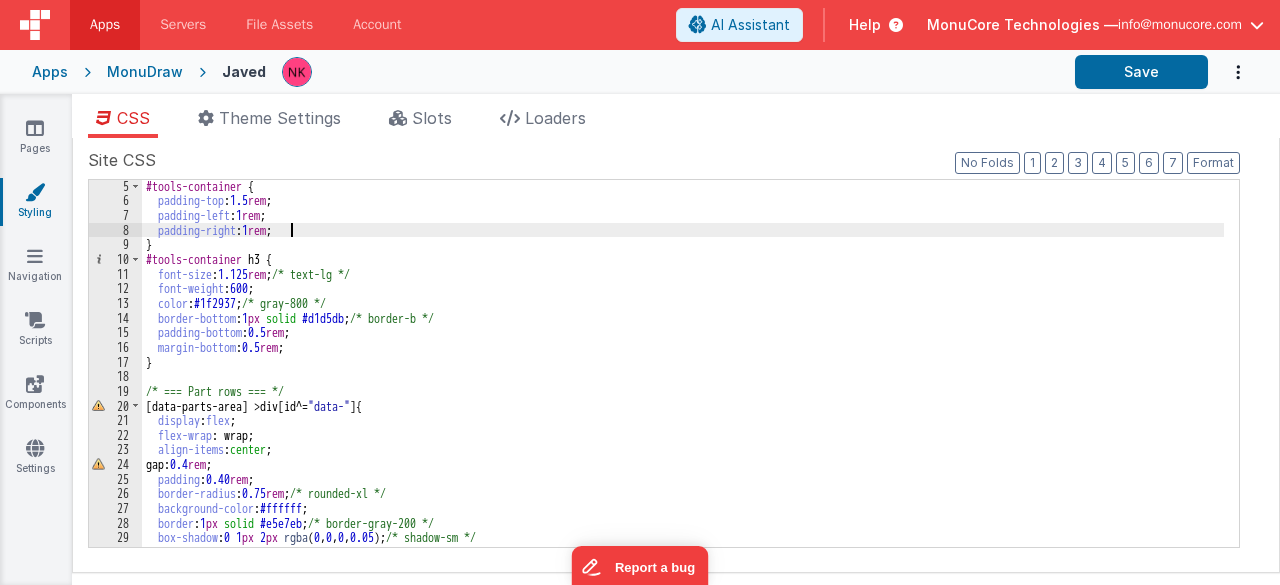 scroll, scrollTop: 120, scrollLeft: 0, axis: vertical 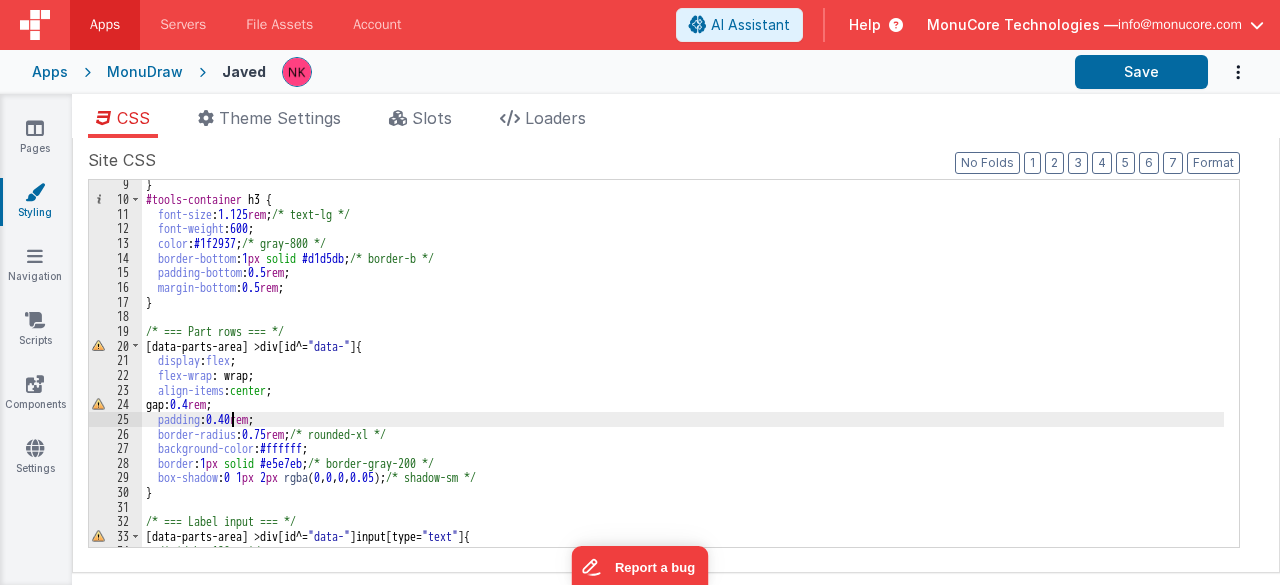 click on "} #tools-container   h3   {    font-size :  1.125 rem ;  /* text-lg */    font-weight :  600 ;    color :  #1f2937 ;  /* gray-800 */    border-bottom :  1 px   solid   #d1d5db ;  /* border-b */    padding-bottom :  0.5 rem ;    margin-bottom :  0.5 rem ; } /* === Part rows === */ [ data-parts-area ] >  div [ id ^= " data- " ]  {    display :  flex ;    flex-wrap : wrap;    align-items :  center ;   gap:  0.4 rem ;    padding :  0.40 rem ;    border-radius :  0.75 rem ;  /* rounded-xl */    background-color :  #ffffff ;    border :  1 px   solid   #e5e7eb ;  /* border-gray-200 */    box-shadow :  0   1 px   2 px   rgba ( 0 ,  0 ,  0 ,  0.05 );  /* shadow-sm */ } /* === Label input === */ [ data-parts-area ] >  div [ id ^= " data- " ]  input [ type = " text " ]  {    /*width: 120px;*/    font-size :  0.875 rem ;  /* text-sm */" at bounding box center (683, 375) 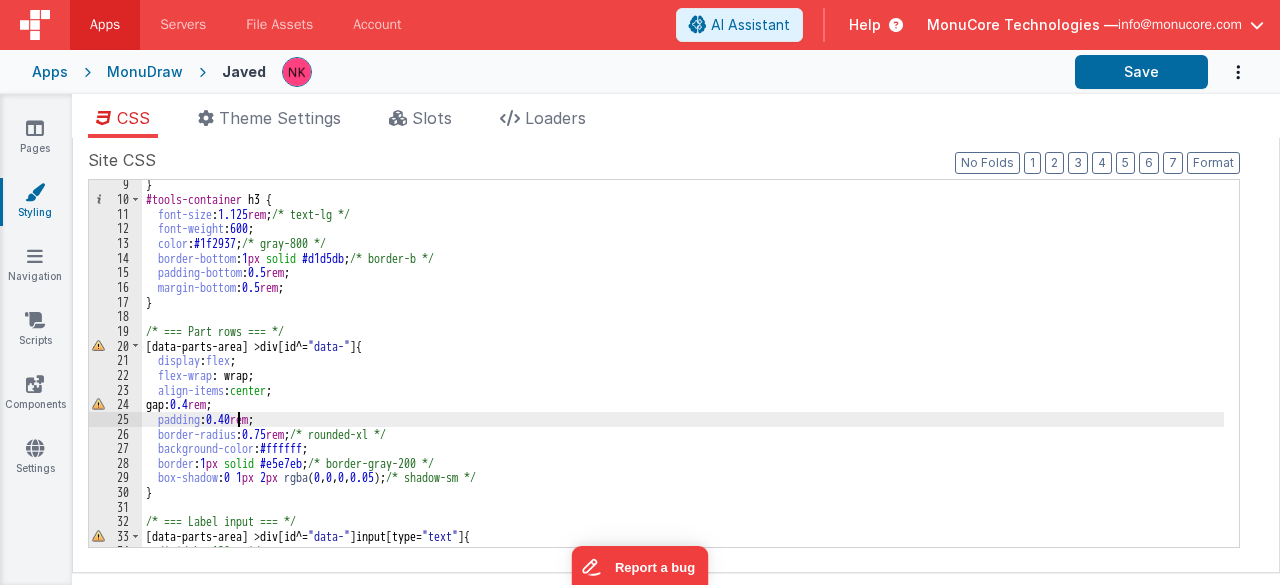 click on "} #tools-container   h3   {    font-size :  1.125 rem ;  /* text-lg */    font-weight :  600 ;    color :  #1f2937 ;  /* gray-800 */    border-bottom :  1 px   solid   #d1d5db ;  /* border-b */    padding-bottom :  0.5 rem ;    margin-bottom :  0.5 rem ; } /* === Part rows === */ [ data-parts-area ] >  div [ id ^= " data- " ]  {    display :  flex ;    flex-wrap : wrap;    align-items :  center ;   gap:  0.4 rem ;    padding :  0.40 rem ;    border-radius :  0.75 rem ;  /* rounded-xl */    background-color :  #ffffff ;    border :  1 px   solid   #e5e7eb ;  /* border-gray-200 */    box-shadow :  0   1 px   2 px   rgba ( 0 ,  0 ,  0 ,  0.05 );  /* shadow-sm */ } /* === Label input === */ [ data-parts-area ] >  div [ id ^= " data- " ]  input [ type = " text " ]  {    /*width: 120px;*/    font-size :  0.875 rem ;  /* text-sm */" at bounding box center [683, 375] 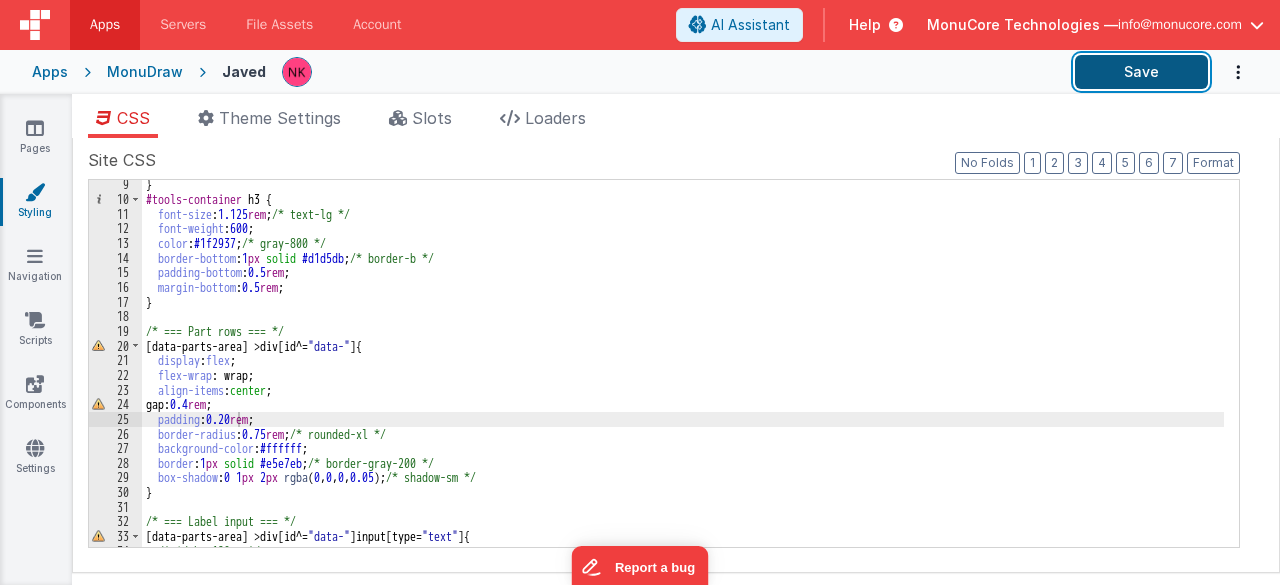 click on "Save" at bounding box center [1141, 72] 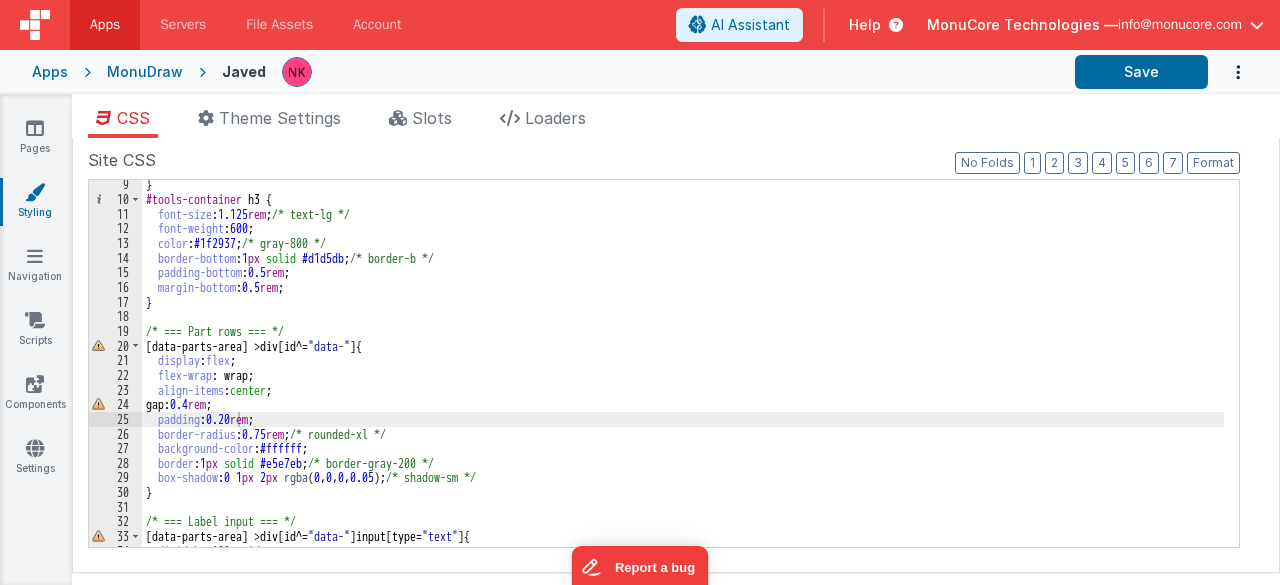 click on "} #tools-container   h3   {    font-size :  1.125 rem ;  /* text-lg */    font-weight :  600 ;    color :  #1f2937 ;  /* gray-800 */    border-bottom :  1 px   solid   #d1d5db ;  /* border-b */    padding-bottom :  0.5 rem ;    margin-bottom :  0.5 rem ; } /* === Part rows === */ [ data-parts-area ] >  div [ id ^= " data- " ]  {    display :  flex ;    flex-wrap : wrap;    align-items :  center ;   gap:  0.4 rem ;    padding :  0.20 rem ;    border-radius :  0.75 rem ;  /* rounded-xl */    background-color :  #ffffff ;    border :  1 px   solid   #e5e7eb ;  /* border-gray-200 */    box-shadow :  0   1 px   2 px   rgba ( 0 ,  0 ,  0 ,  0.05 );  /* shadow-sm */ } /* === Label input === */ [ data-parts-area ] >  div [ id ^= " data- " ]  input [ type = " text " ]  {    /*width: 120px;*/    font-size :  0.875 rem ;  /* text-sm */" at bounding box center (683, 375) 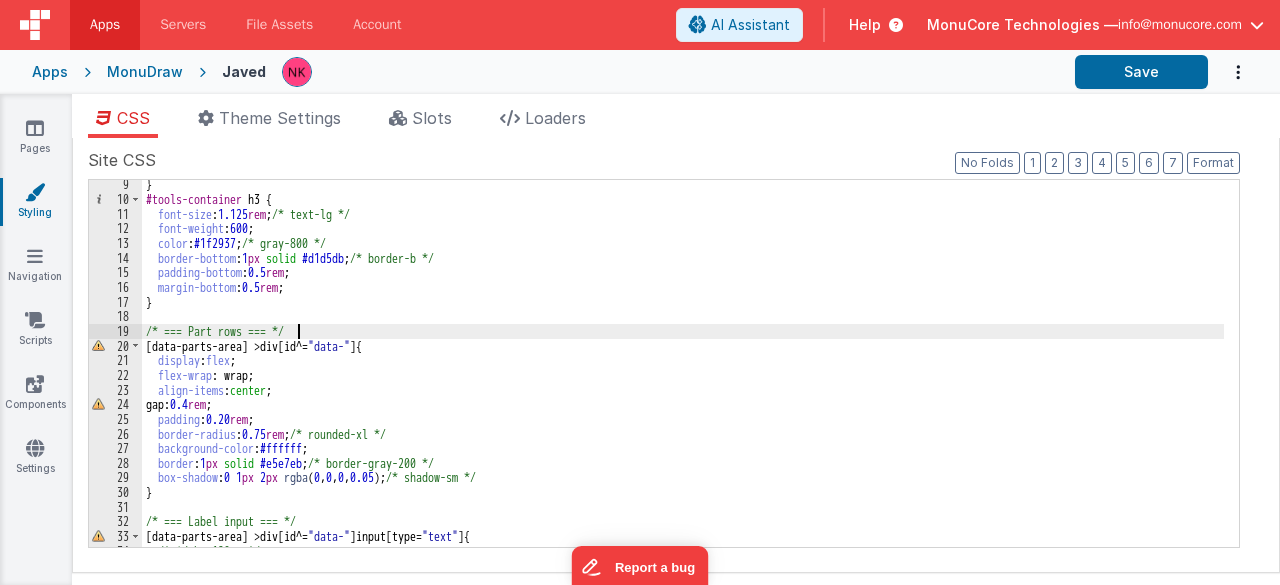 click on "} #tools-container   h3   {    font-size :  1.125 rem ;  /* text-lg */    font-weight :  600 ;    color :  #1f2937 ;  /* gray-800 */    border-bottom :  1 px   solid   #d1d5db ;  /* border-b */    padding-bottom :  0.5 rem ;    margin-bottom :  0.5 rem ; } /* === Part rows === */ [ data-parts-area ] >  div [ id ^= " data- " ]  {    display :  flex ;    flex-wrap : wrap;    align-items :  center ;   gap:  0.4 rem ;    padding :  0.20 rem ;    border-radius :  0.75 rem ;  /* rounded-xl */    background-color :  #ffffff ;    border :  1 px   solid   #e5e7eb ;  /* border-gray-200 */    box-shadow :  0   1 px   2 px   rgba ( 0 ,  0 ,  0 ,  0.05 );  /* shadow-sm */ } /* === Label input === */ [ data-parts-area ] >  div [ id ^= " data- " ]  input [ type = " text " ]  {    /*width: 120px;*/    font-size :  0.875 rem ;  /* text-sm */" at bounding box center [683, 375] 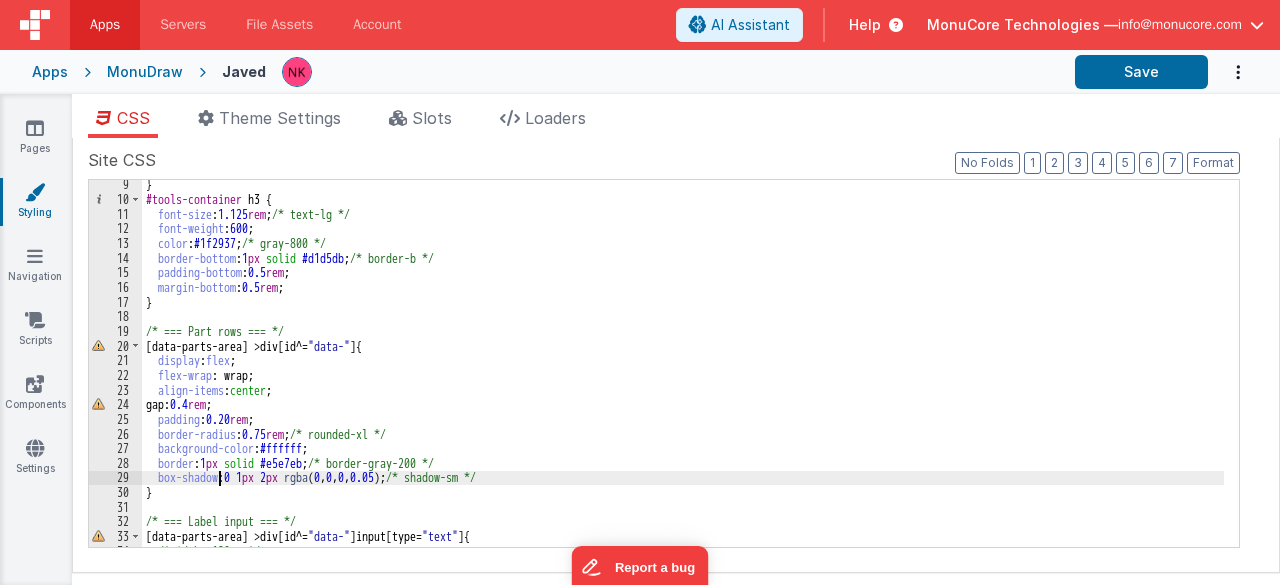 click on "} #tools-container   h3   {    font-size :  1.125 rem ;  /* text-lg */    font-weight :  600 ;    color :  #1f2937 ;  /* gray-800 */    border-bottom :  1 px   solid   #d1d5db ;  /* border-b */    padding-bottom :  0.5 rem ;    margin-bottom :  0.5 rem ; } /* === Part rows === */ [ data-parts-area ] >  div [ id ^= " data- " ]  {    display :  flex ;    flex-wrap : wrap;    align-items :  center ;   gap:  0.4 rem ;    padding :  0.20 rem ;    border-radius :  0.75 rem ;  /* rounded-xl */    background-color :  #ffffff ;    border :  1 px   solid   #e5e7eb ;  /* border-gray-200 */    box-shadow :  0   1 px   2 px   rgba ( 0 ,  0 ,  0 ,  0.05 );  /* shadow-sm */ } /* === Label input === */ [ data-parts-area ] >  div [ id ^= " data- " ]  input [ type = " text " ]  {    /*width: 120px;*/    font-size :  0.875 rem ;  /* text-sm */" at bounding box center (683, 375) 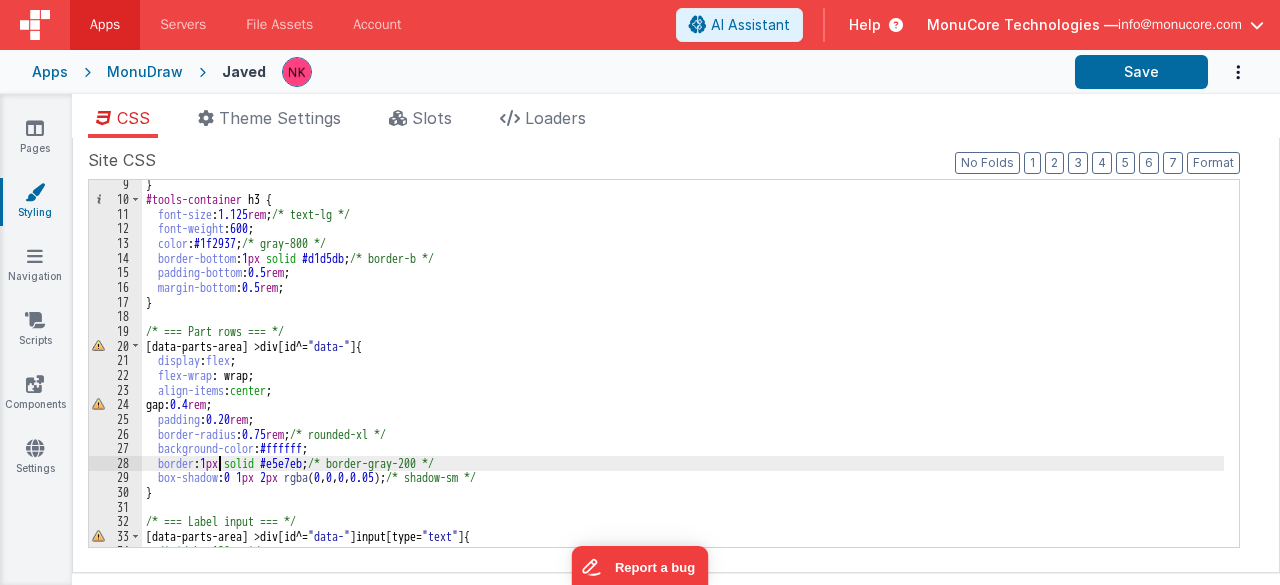 click on "} #tools-container   h3   {    font-size :  1.125 rem ;  /* text-lg */    font-weight :  600 ;    color :  #1f2937 ;  /* gray-800 */    border-bottom :  1 px   solid   #d1d5db ;  /* border-b */    padding-bottom :  0.5 rem ;    margin-bottom :  0.5 rem ; } /* === Part rows === */ [ data-parts-area ] >  div [ id ^= " data- " ]  {    display :  flex ;    flex-wrap : wrap;    align-items :  center ;   gap:  0.4 rem ;    padding :  0.20 rem ;    border-radius :  0.75 rem ;  /* rounded-xl */    background-color :  #ffffff ;    border :  1 px   solid   #e5e7eb ;  /* border-gray-200 */    box-shadow :  0   1 px   2 px   rgba ( 0 ,  0 ,  0 ,  0.05 );  /* shadow-sm */ } /* === Label input === */ [ data-parts-area ] >  div [ id ^= " data- " ]  input [ type = " text " ]  {    /*width: 120px;*/    font-size :  0.875 rem ;  /* text-sm */" at bounding box center [683, 375] 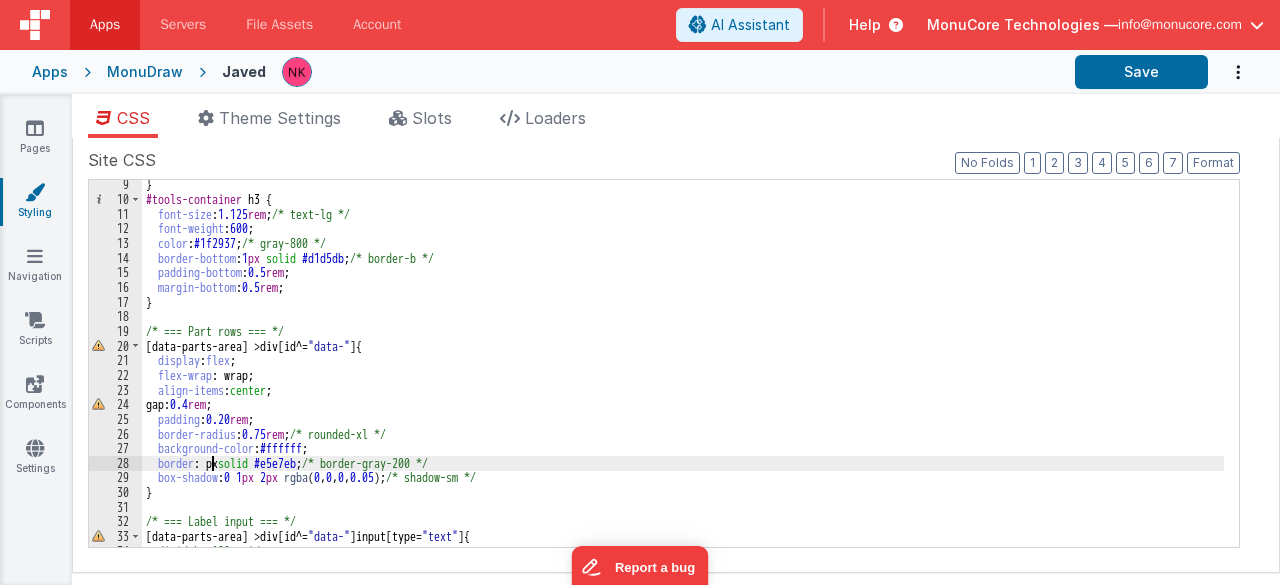 type 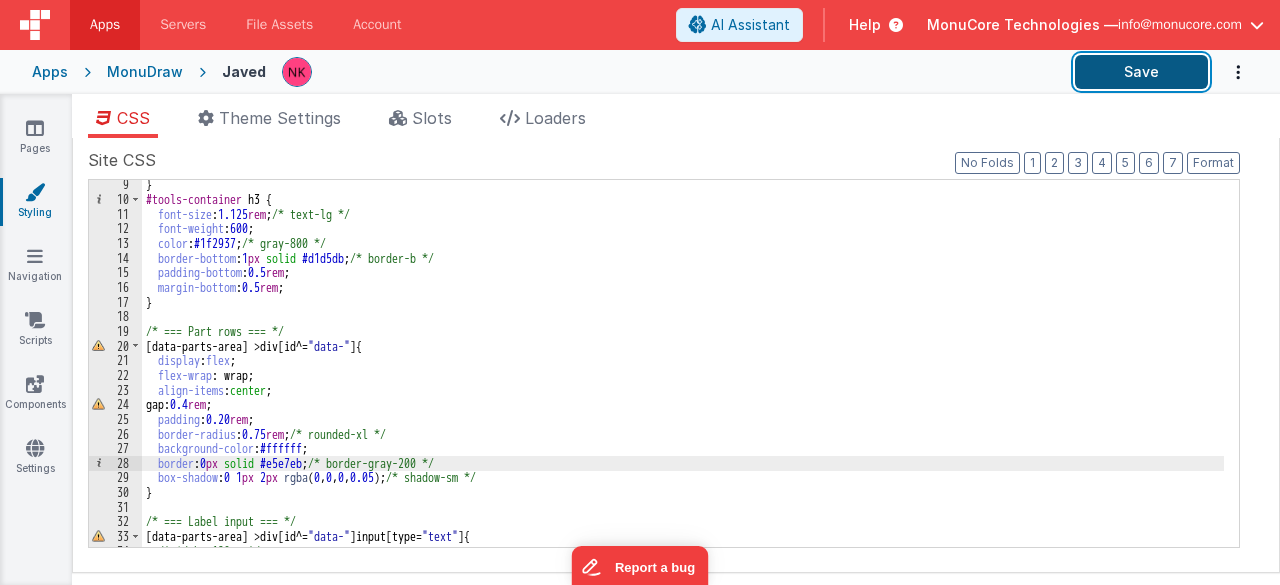 click on "Save" at bounding box center [1141, 72] 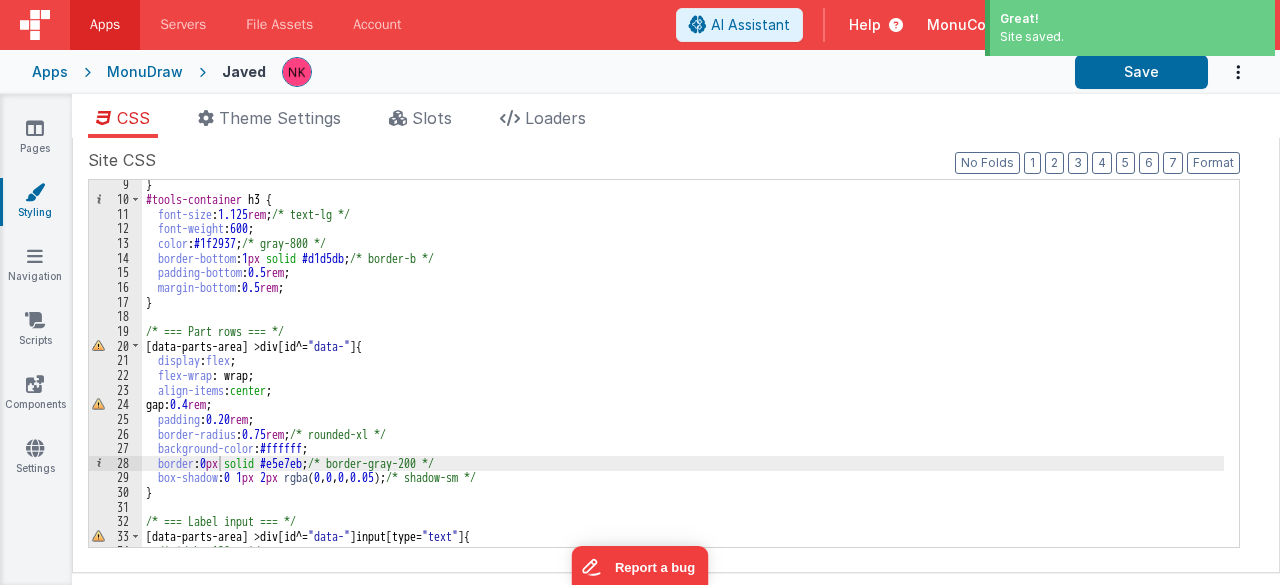 click on "} #tools-container   h3   {    font-size :  1.125 rem ;  /* text-lg */    font-weight :  600 ;    color :  #1f2937 ;  /* gray-800 */    border-bottom :  1 px   solid   #d1d5db ;  /* border-b */    padding-bottom :  0.5 rem ;    margin-bottom :  0.5 rem ; } /* === Part rows === */ [ data-parts-area ] >  div [ id ^= " data- " ]  {    display :  flex ;    flex-wrap : wrap;    align-items :  center ;   gap:  0.4 rem ;    padding :  0.20 rem ;    border-radius :  0.75 rem ;  /* rounded-xl */    background-color :  #ffffff ;    border :  0 px   solid   #e5e7eb ;  /* border-gray-200 */    box-shadow :  0   1 px   2 px   rgba ( 0 ,  0 ,  0 ,  0.05 );  /* shadow-sm */ } /* === Label input === */ [ data-parts-area ] >  div [ id ^= " data- " ]  input [ type = " text " ]  {    /*width: 120px;*/    font-size :  0.875 rem ;  /* text-sm */" at bounding box center [683, 375] 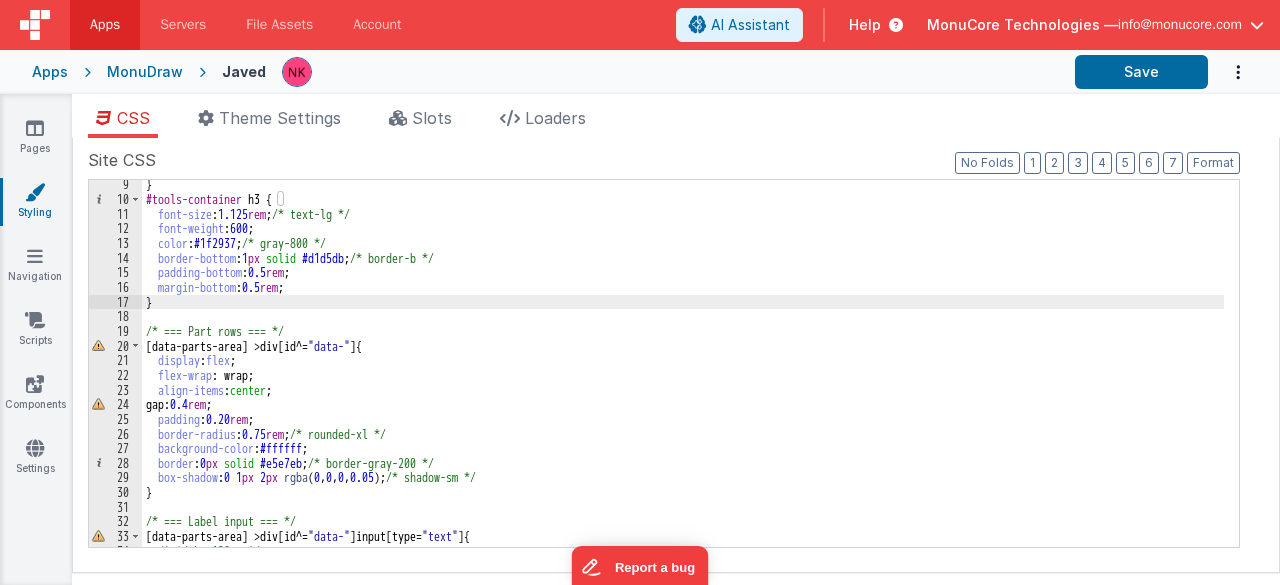 click on "} #tools-container   h3   {    font-size :  1.125 rem ;  /* text-lg */    font-weight :  600 ;    color :  #1f2937 ;  /* gray-800 */    border-bottom :  1 px   solid   #d1d5db ;  /* border-b */    padding-bottom :  0.5 rem ;    margin-bottom :  0.5 rem ; } /* === Part rows === */ [ data-parts-area ] >  div [ id ^= " data- " ]  {    display :  flex ;    flex-wrap : wrap;    align-items :  center ;   gap:  0.4 rem ;    padding :  0.20 rem ;    border-radius :  0.75 rem ;  /* rounded-xl */    background-color :  #ffffff ;    border :  0 px   solid   #e5e7eb ;  /* border-gray-200 */    box-shadow :  0   1 px   2 px   rgba ( 0 ,  0 ,  0 ,  0.05 );  /* shadow-sm */ } /* === Label input === */ [ data-parts-area ] >  div [ id ^= " data- " ]  input [ type = " text " ]  {    /*width: 120px;*/    font-size :  0.875 rem ;  /* text-sm */" at bounding box center [683, 375] 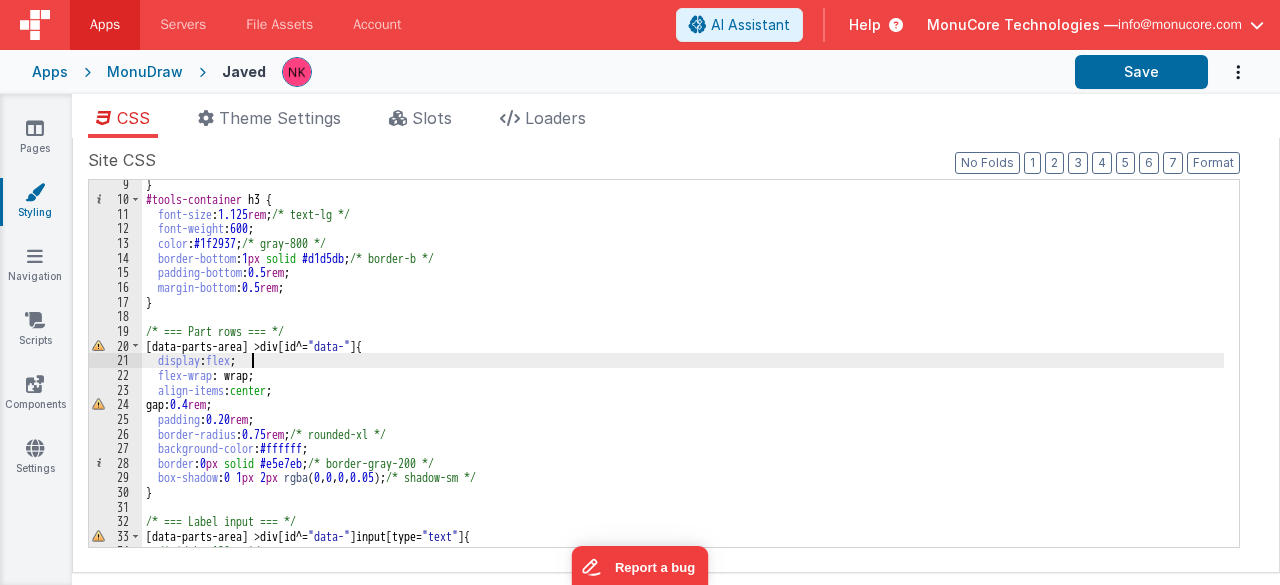 click at bounding box center (670, 72) 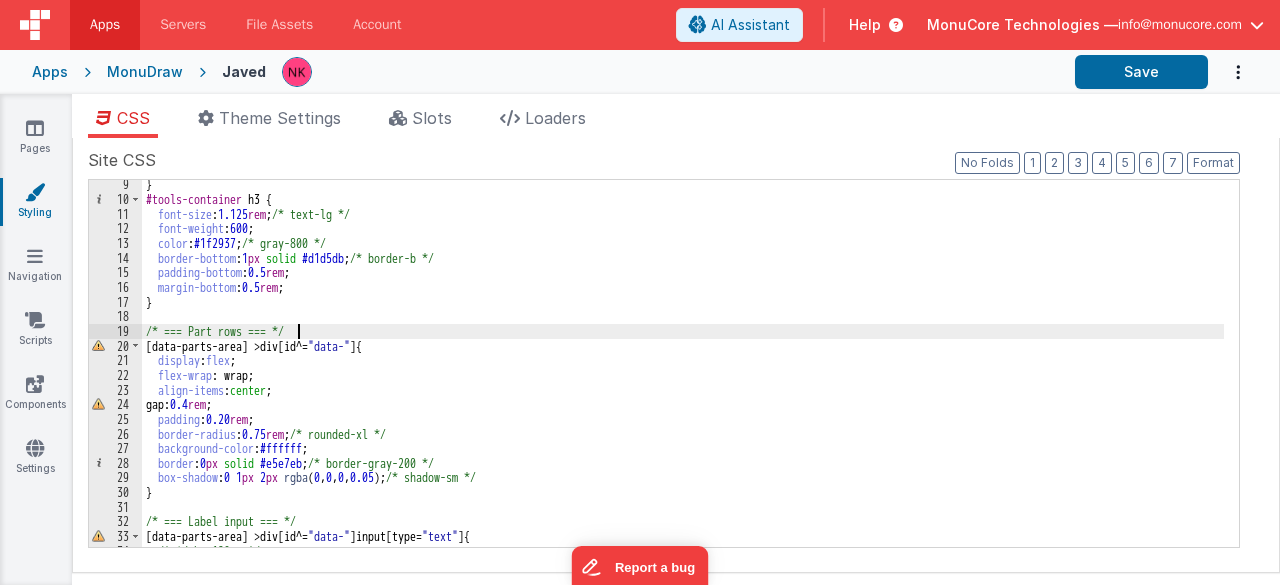 click on "} #tools-container   h3   {    font-size :  1.125 rem ;  /* text-lg */    font-weight :  600 ;    color :  #1f2937 ;  /* gray-800 */    border-bottom :  1 px   solid   #d1d5db ;  /* border-b */    padding-bottom :  0.5 rem ;    margin-bottom :  0.5 rem ; } /* === Part rows === */ [ data-parts-area ] >  div [ id ^= " data- " ]  {    display :  flex ;    flex-wrap : wrap;    align-items :  center ;   gap:  0.4 rem ;    padding :  0.20 rem ;    border-radius :  0.75 rem ;  /* rounded-xl */    background-color :  #ffffff ;    border :  0 px   solid   #e5e7eb ;  /* border-gray-200 */    box-shadow :  0   1 px   2 px   rgba ( 0 ,  0 ,  0 ,  0.05 );  /* shadow-sm */ } /* === Label input === */ [ data-parts-area ] >  div [ id ^= " data- " ]  input [ type = " text " ]  {    /*width: 120px;*/    font-size :  0.875 rem ;  /* text-sm */" at bounding box center (683, 375) 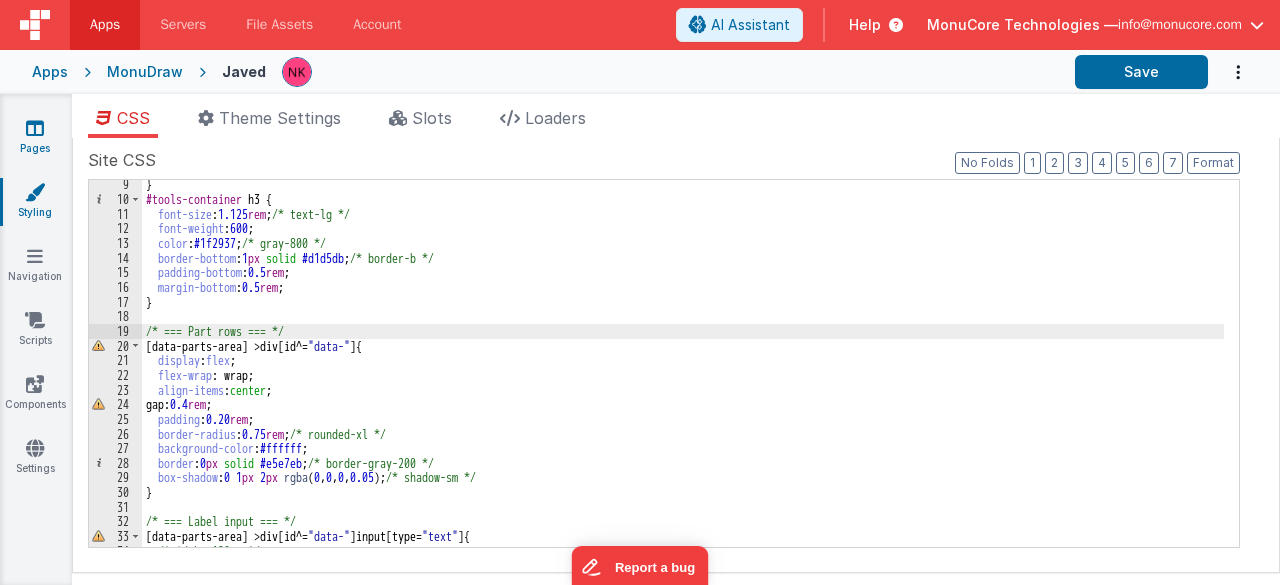 click on "Pages" at bounding box center [35, 138] 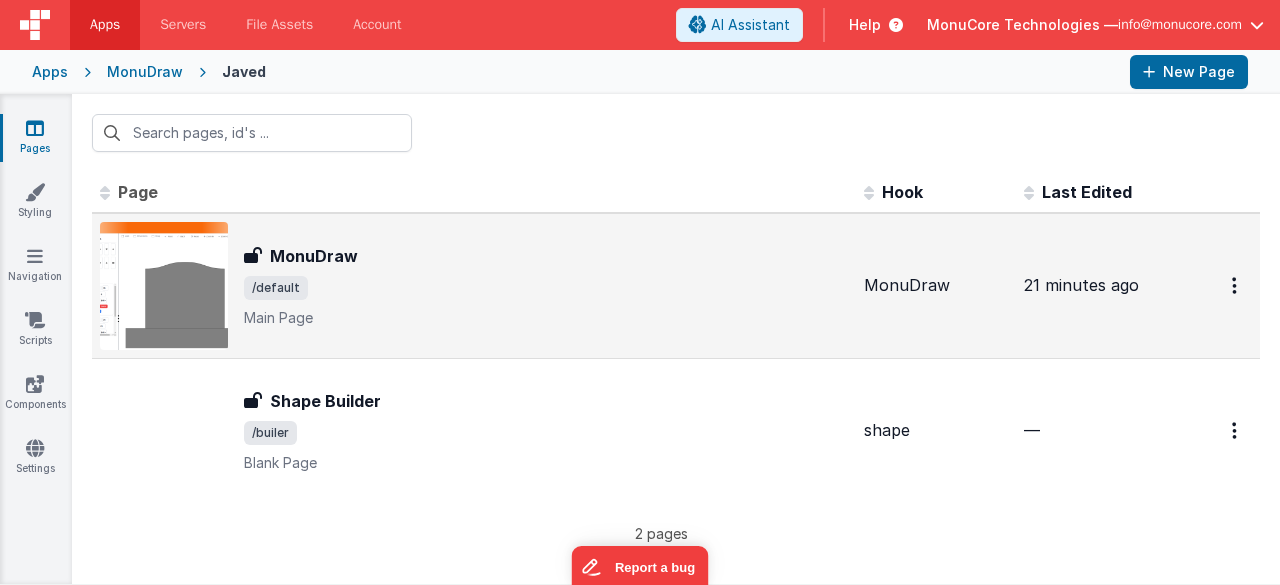click on "/default" at bounding box center (546, 288) 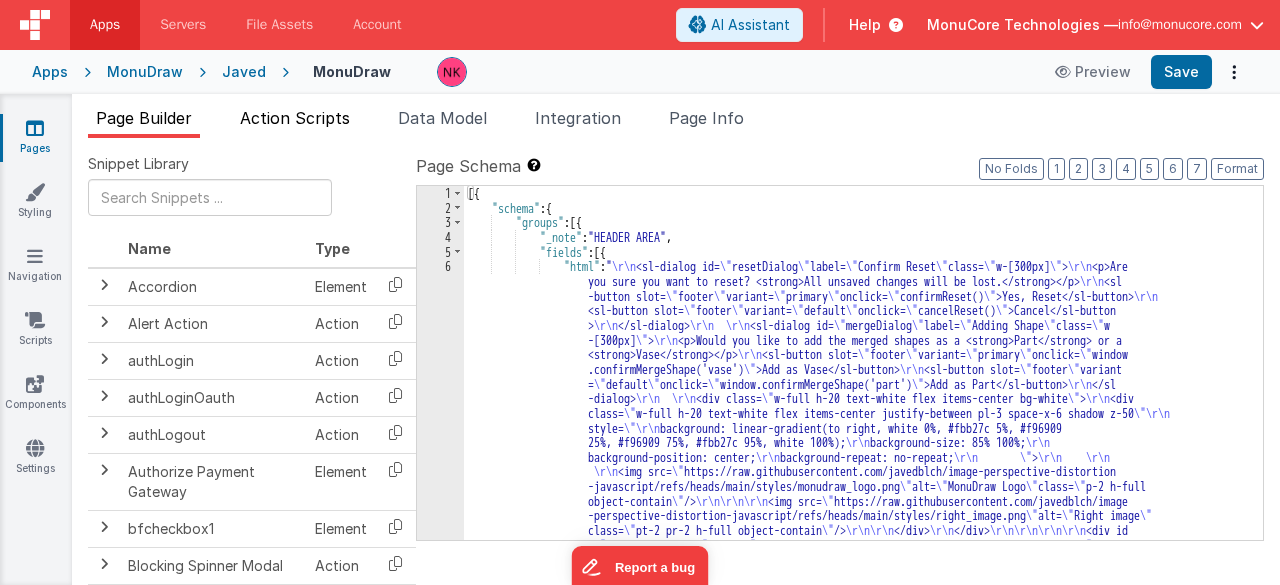 click on "Action Scripts" at bounding box center (295, 118) 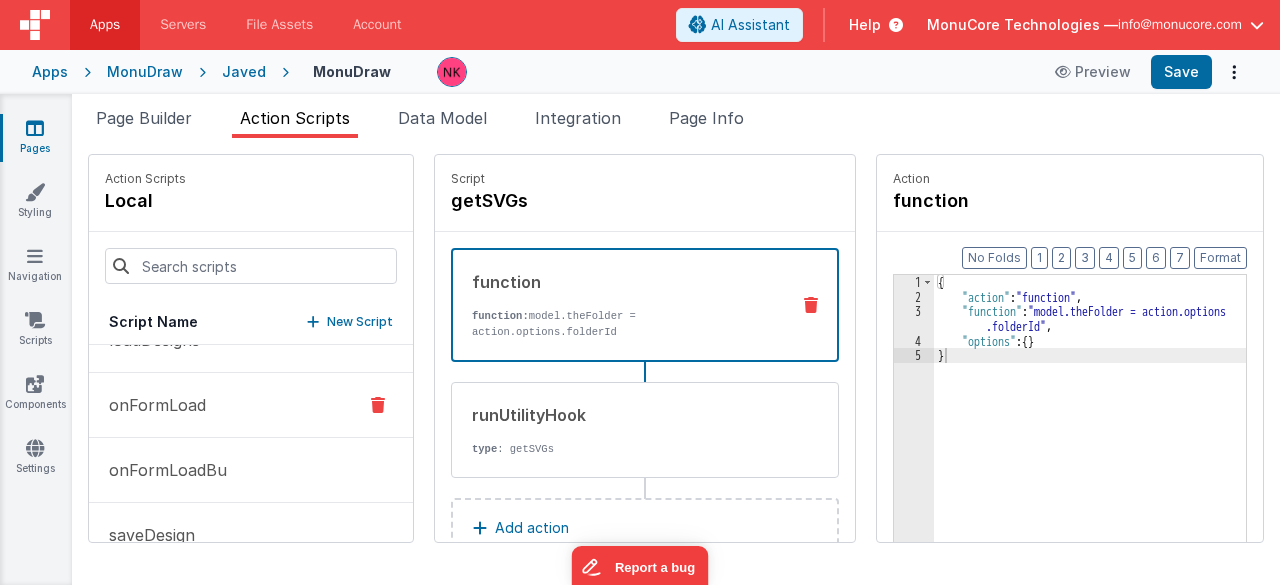 click on "onFormLoad" at bounding box center (251, 405) 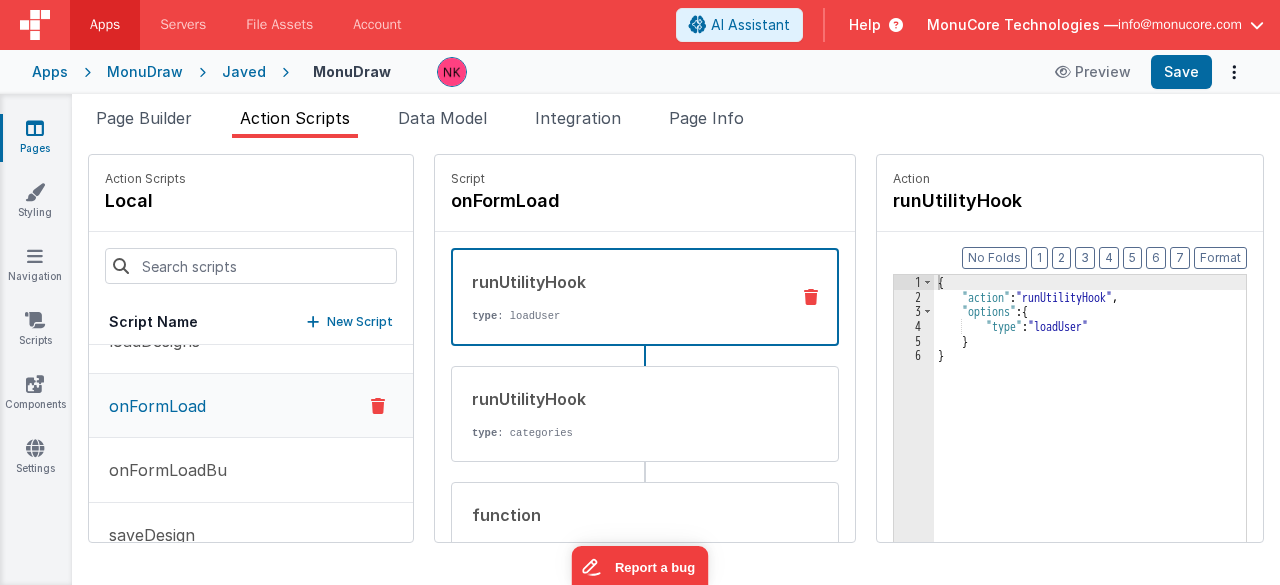 scroll, scrollTop: 167, scrollLeft: 0, axis: vertical 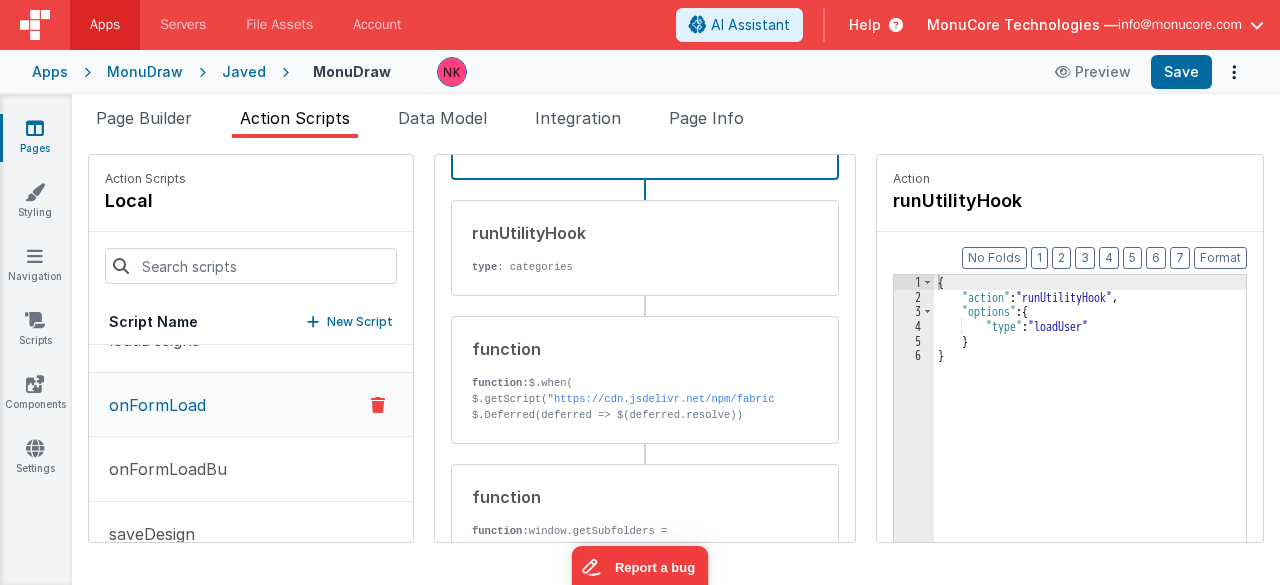 click on "function:
$.when(
$.getScript(" https://cdn.jsdelivr.net/npm/fabric" ),
$.Deferred(deferred => $(deferred.resolve))
).done(() => {" at bounding box center [623, 407] 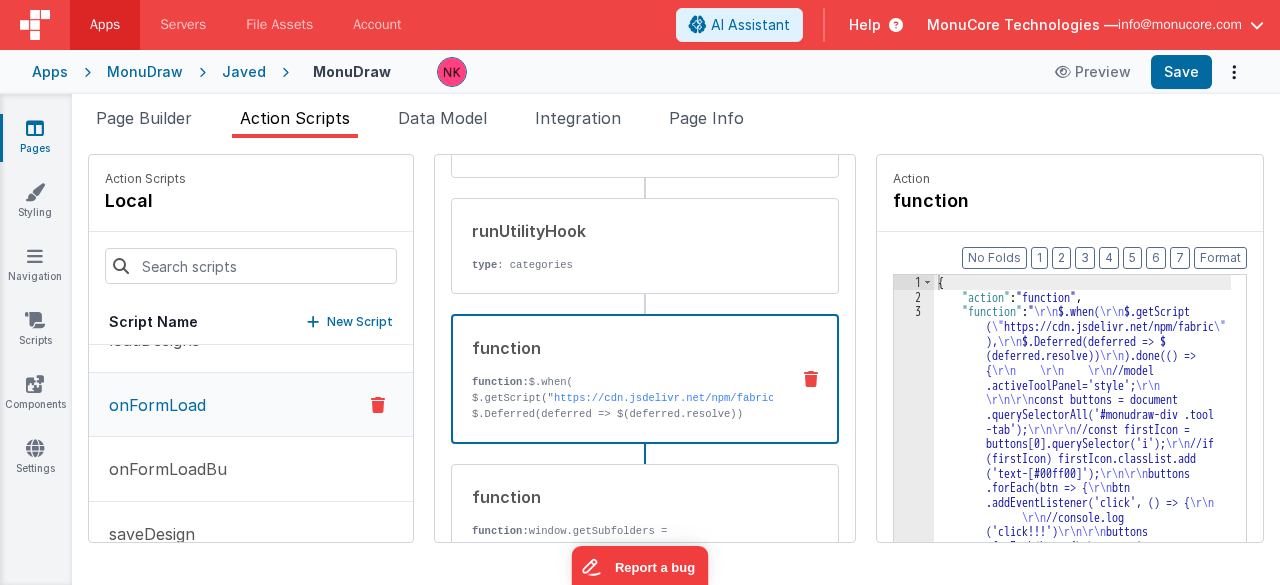 click on "3" at bounding box center (914, 100866) 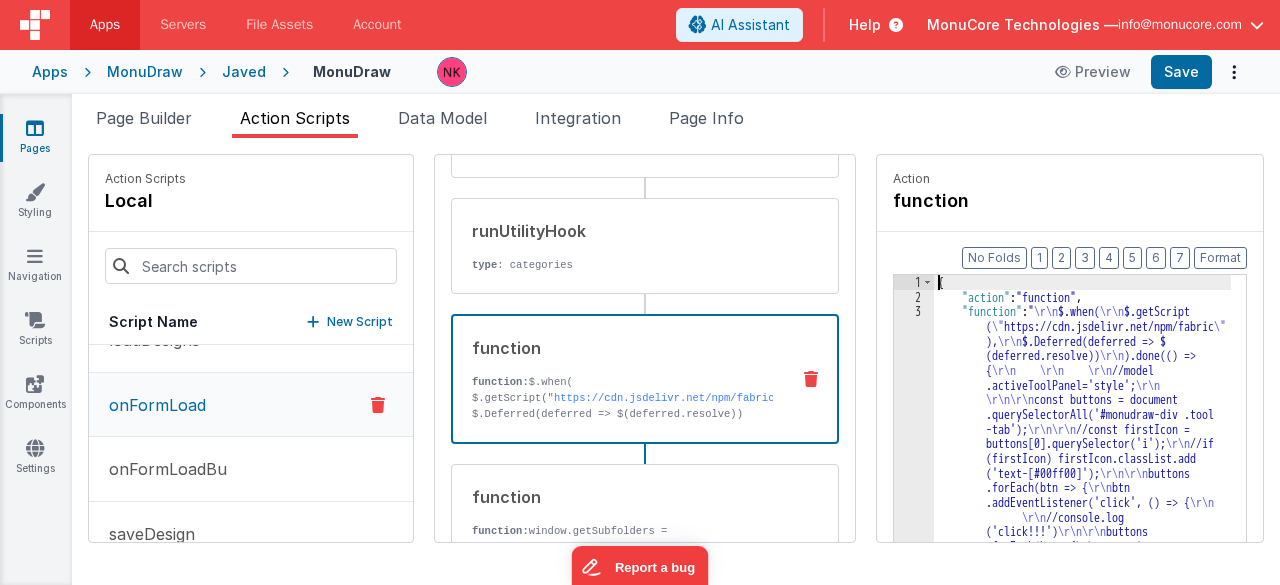 click on "3" at bounding box center [914, 100866] 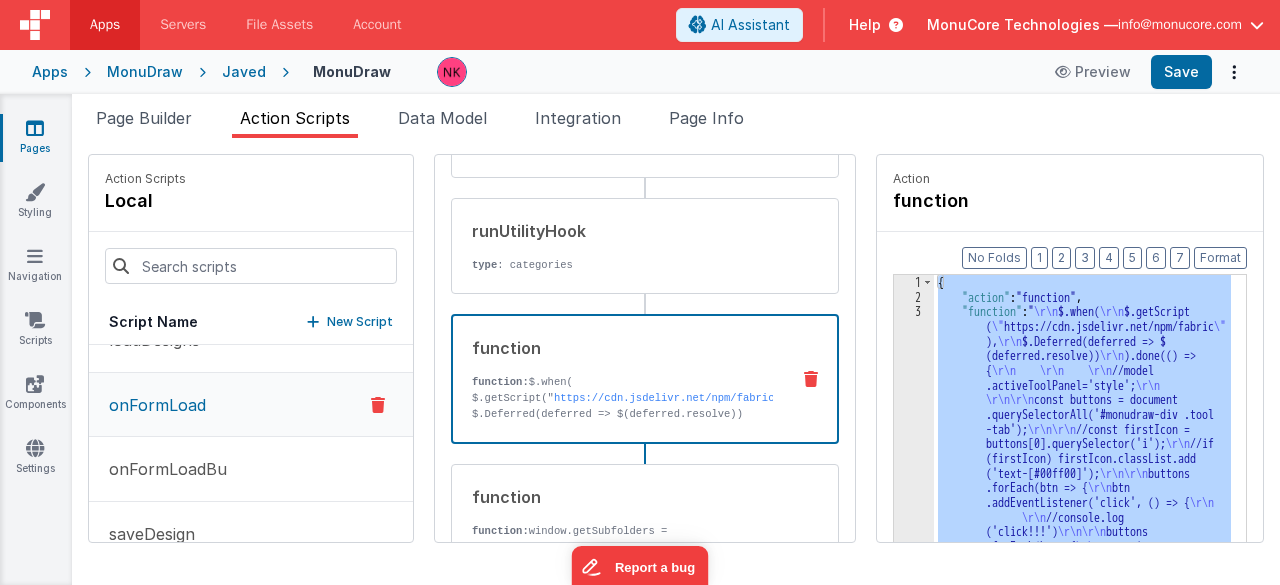 click on "3" at bounding box center (914, 100866) 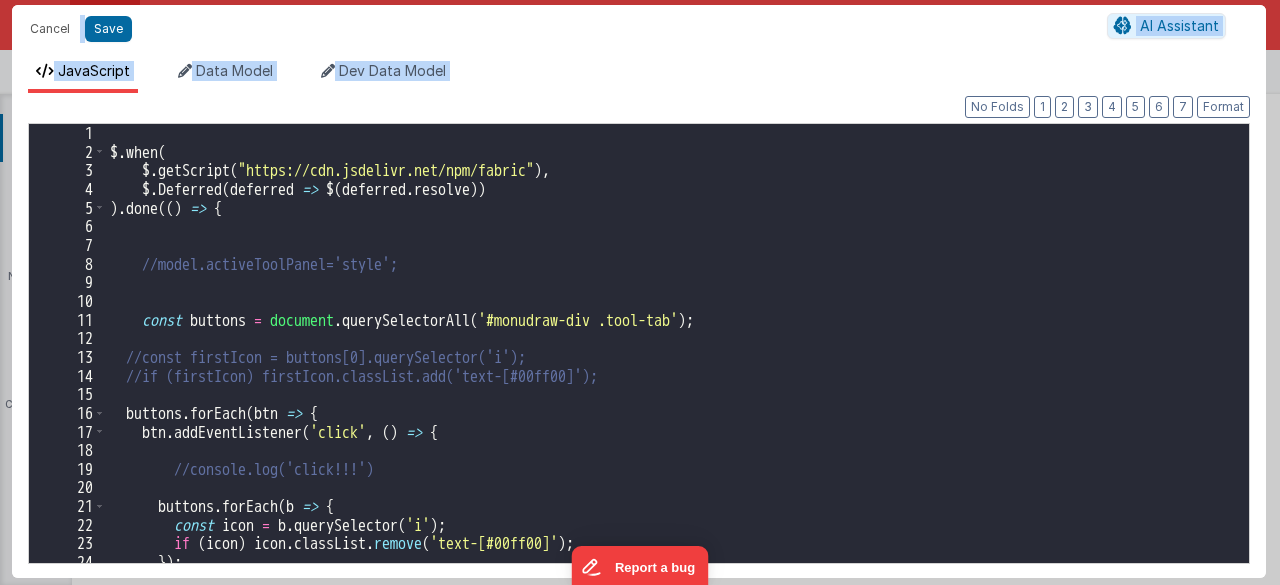 scroll, scrollTop: 32437, scrollLeft: 0, axis: vertical 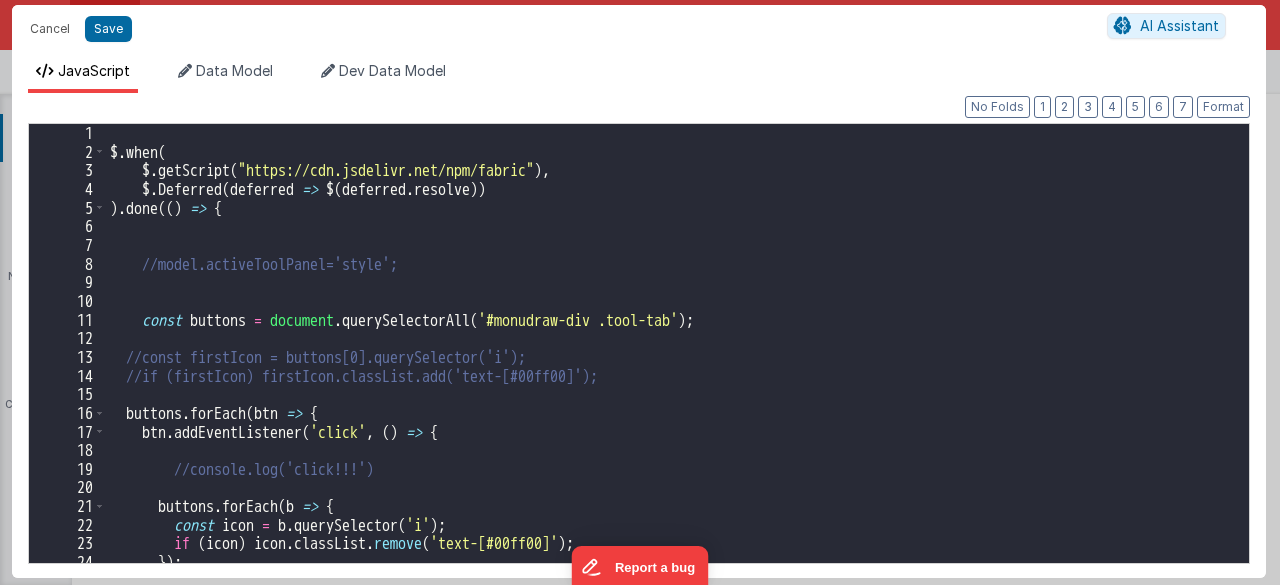 click on "$ . when (      $ . getScript ( "https://cdn.jsdelivr.net/npm/fabric" ) ,      $ . Deferred ( deferred   =>   $ ( deferred . resolve )) ) . done (( )   =>   {                //model.activeToolPanel='style';           const   buttons   =   document . querySelectorAll ( '#monudraw-div .tool-tab' ) ;    //const firstIcon = buttons[0].querySelector('i');    //if (firstIcon) firstIcon.classList.add('text-[#00ff00]');    buttons . forEach ( btn   =>   {      btn . addEventListener ( 'click' ,   ( )   =>   {                     //console.log('click!!!')         buttons . forEach ( b   =>   {           const   icon   =   b . querySelector ( 'i' ) ;           if   ( icon )   icon . classList . remove ( 'text-[#00ff00]' ) ;         }) ;" at bounding box center (670, 362) 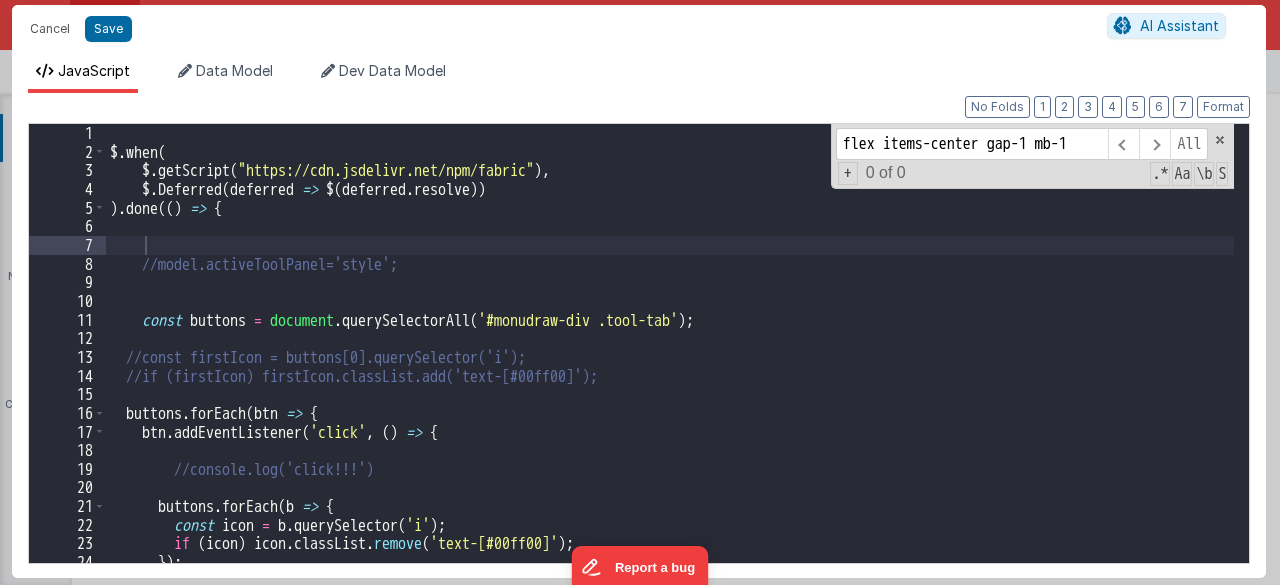 scroll, scrollTop: 7306, scrollLeft: 0, axis: vertical 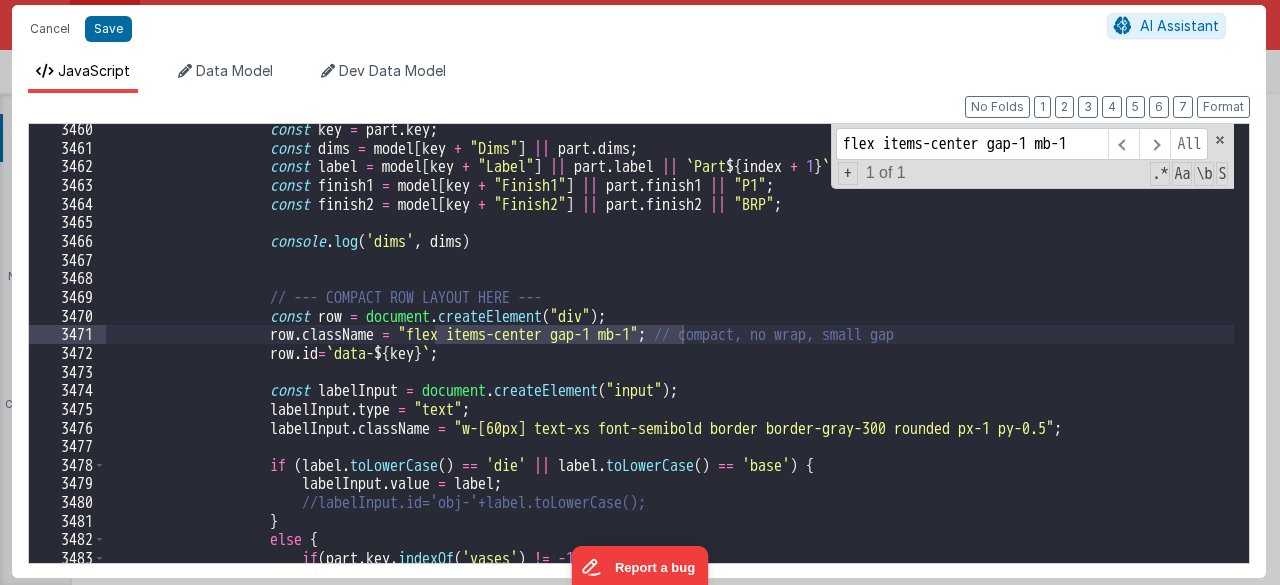 type on "flex items-center gap-1 mb-1" 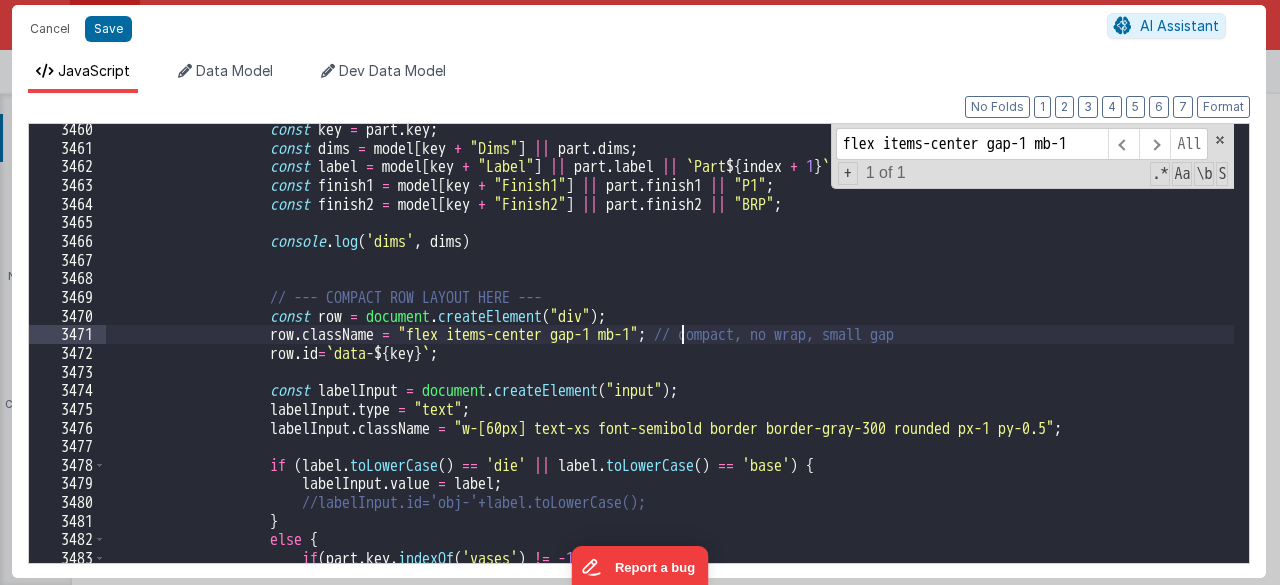 click on "const   key   =   part . key ;                          const   dims   =   model [ key   +   "Dims" ]   ||   part . dims ;                          const   label   =   model [ key   +   "Label" ]   ||   part . label   ||   ` Part  ${ index   +   1 } ` ;                          const   finish1   =   model [ key   +   "Finish1" ]   ||   part . finish1   ||   "P1" ;                          const   finish2   =   model [ key   +   "Finish2" ]   ||   part . finish2   ||   "BRP" ;                          console . log ( 'dims' ,   dims )                          // --- COMPACT ROW LAYOUT HERE ---                          const   row   =   document . createElement ( "div" ) ;                          row . className   =   "flex items-center gap-1 mb-1" ;   // compact, no wrap, small gap                          row . id = ` data- ${ key } ` ;                          const   labelInput   =   document . createElement ( "input" ) ;                          labelInput . type   =   "text" ; ." at bounding box center (670, 358) 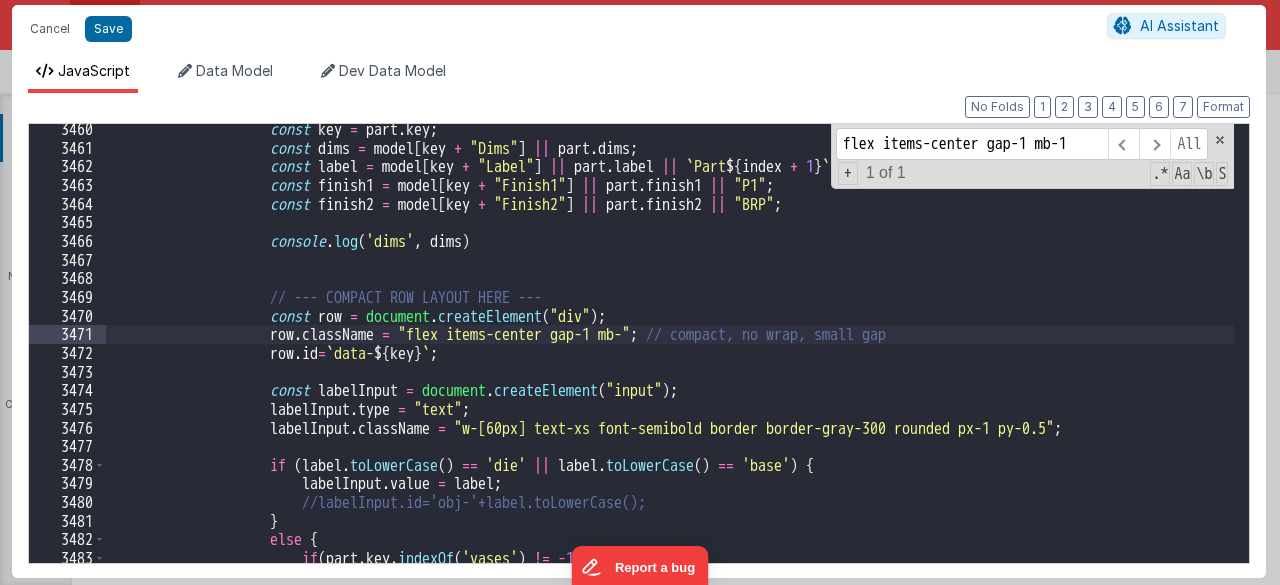 type 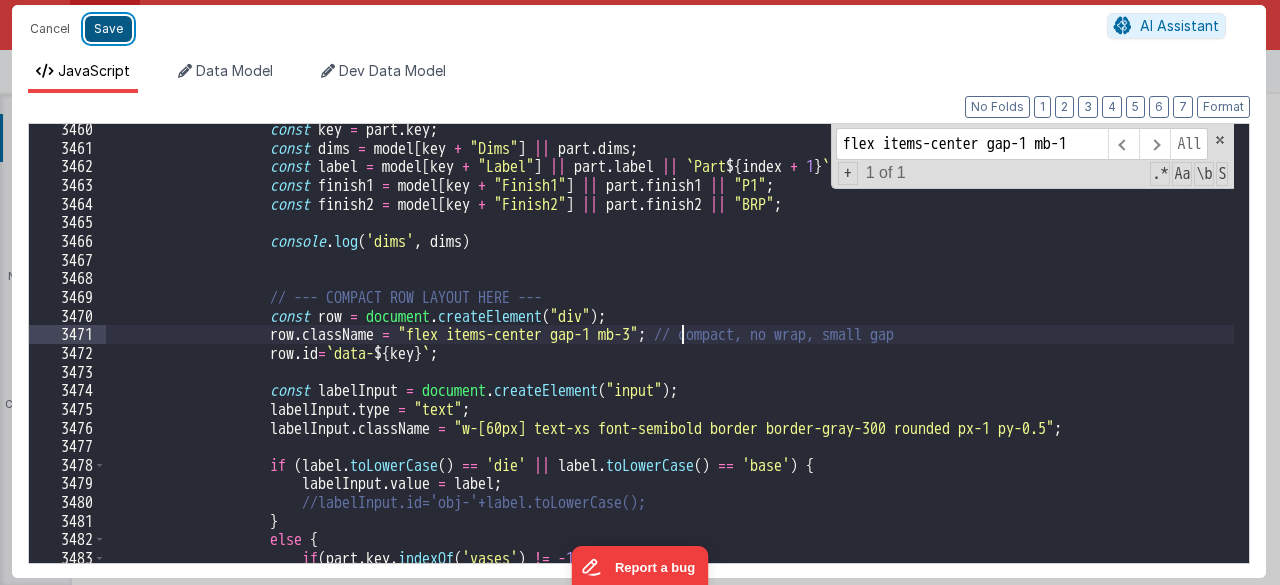 click on "Save" at bounding box center (108, 29) 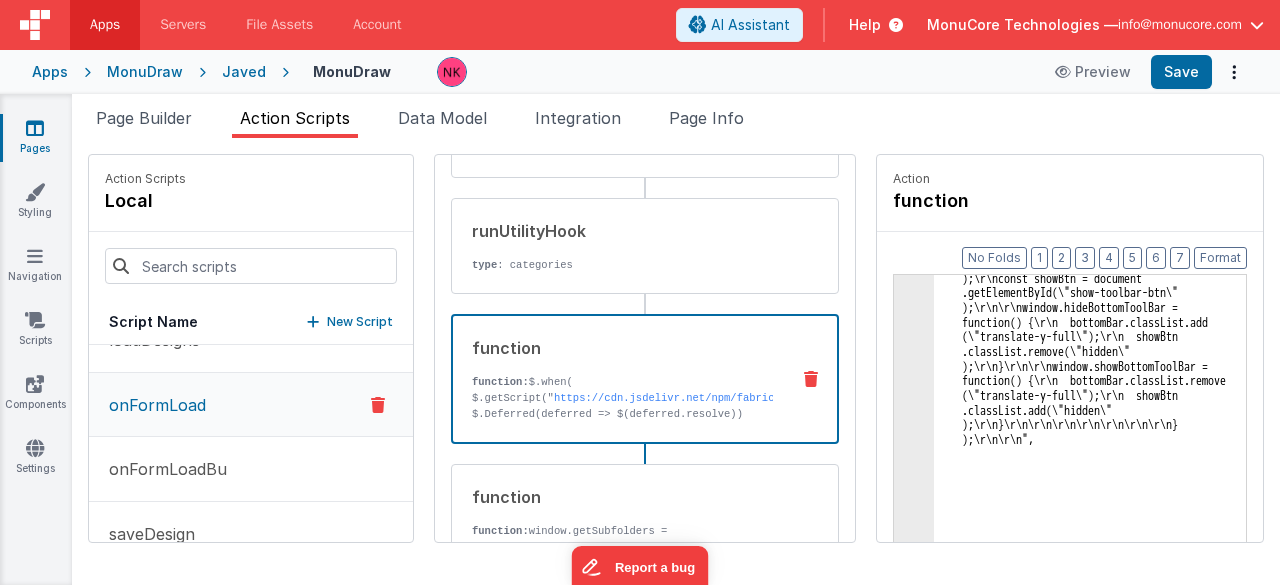 click on "JavaScript
Data Model
Dev Data Model" at bounding box center [639, 57] 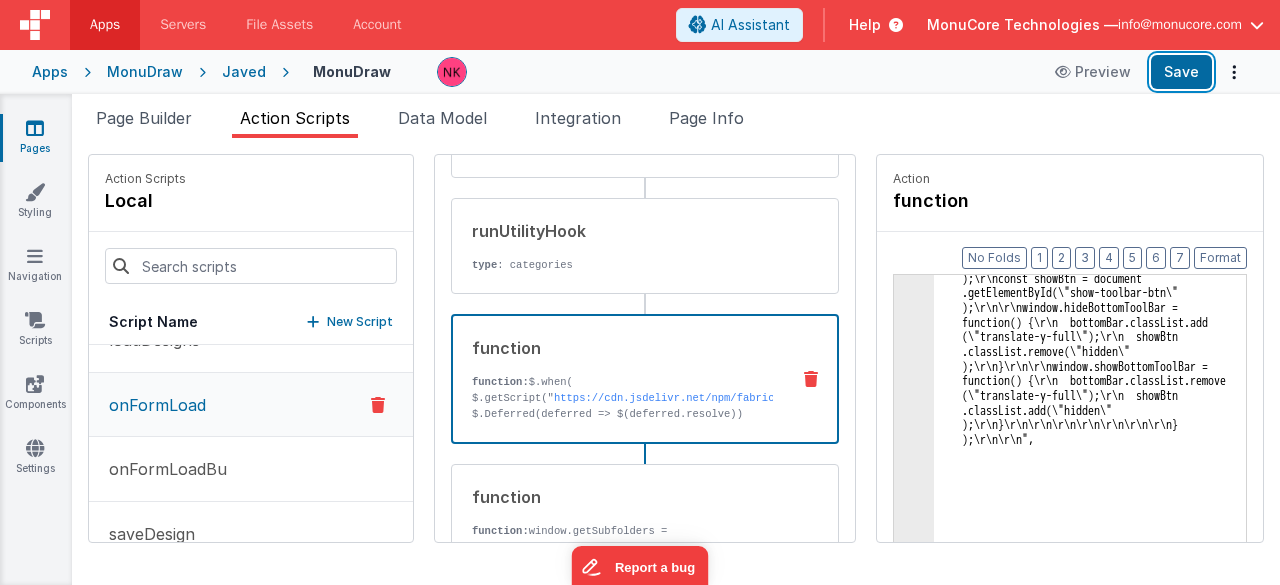 click on "Save" at bounding box center (1181, 72) 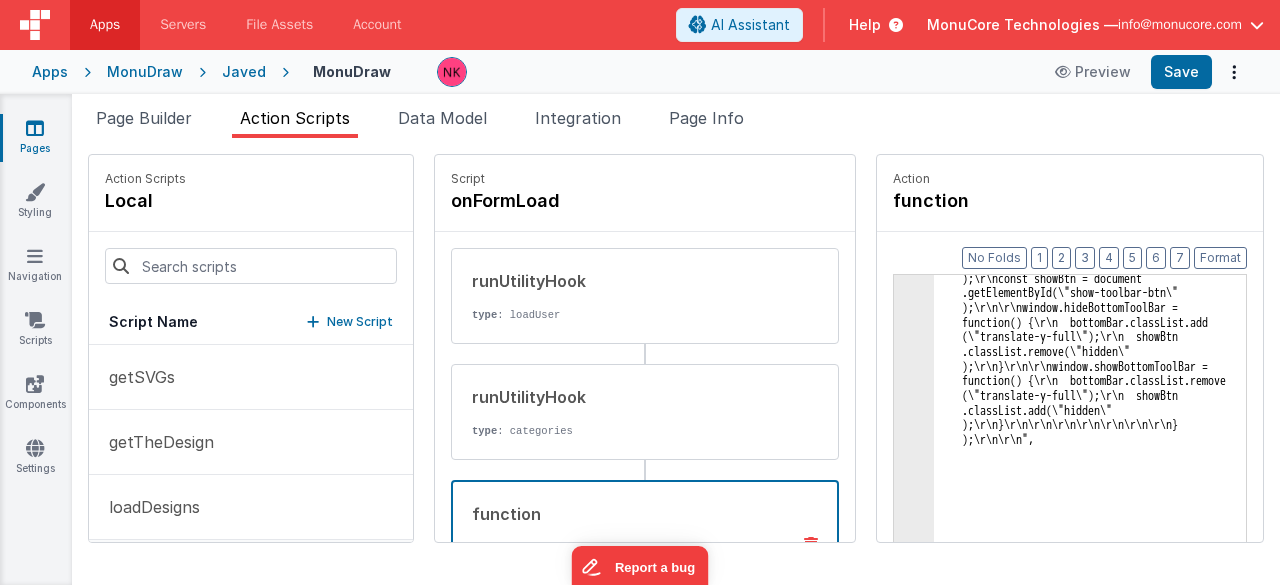 scroll, scrollTop: 0, scrollLeft: 0, axis: both 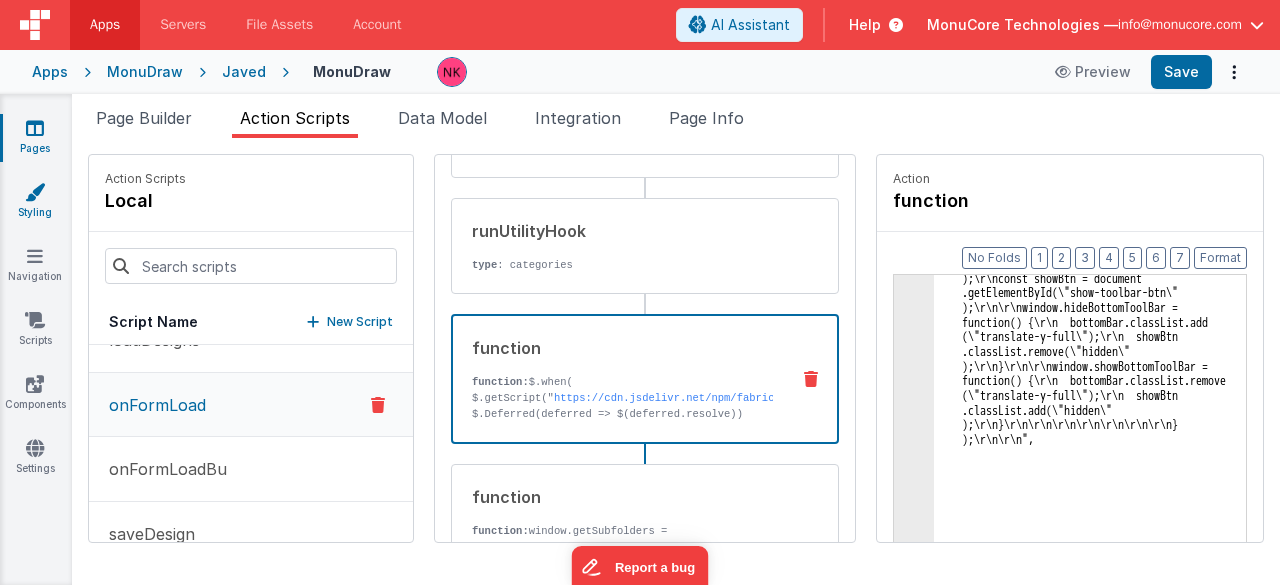 click on "Styling" at bounding box center [35, 202] 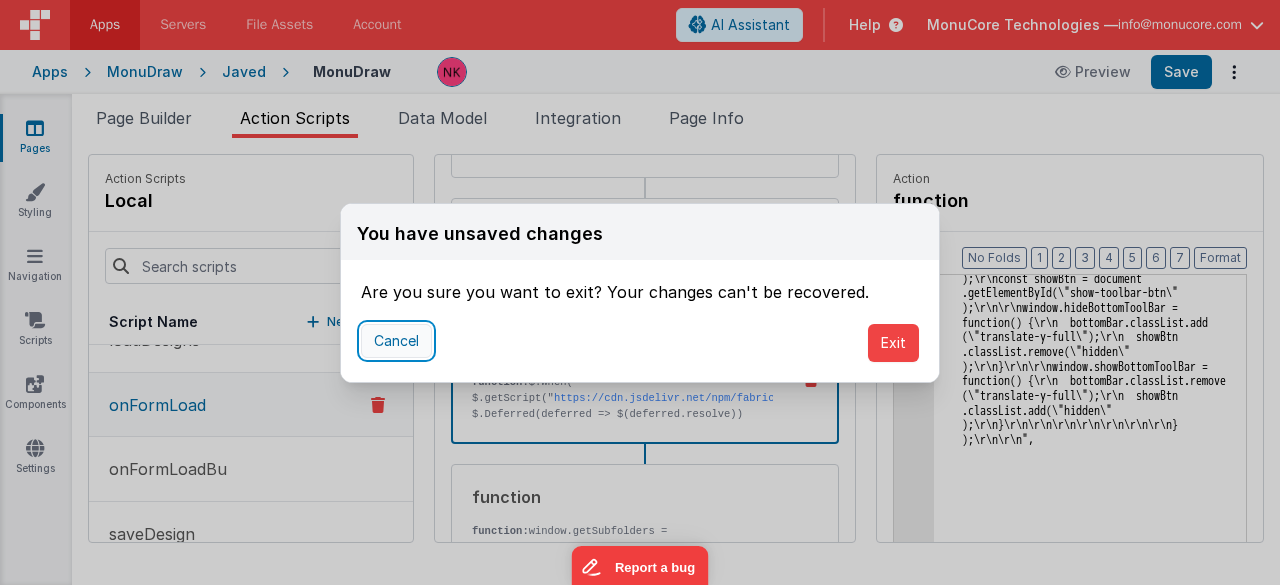 click on "Cancel" at bounding box center (396, 341) 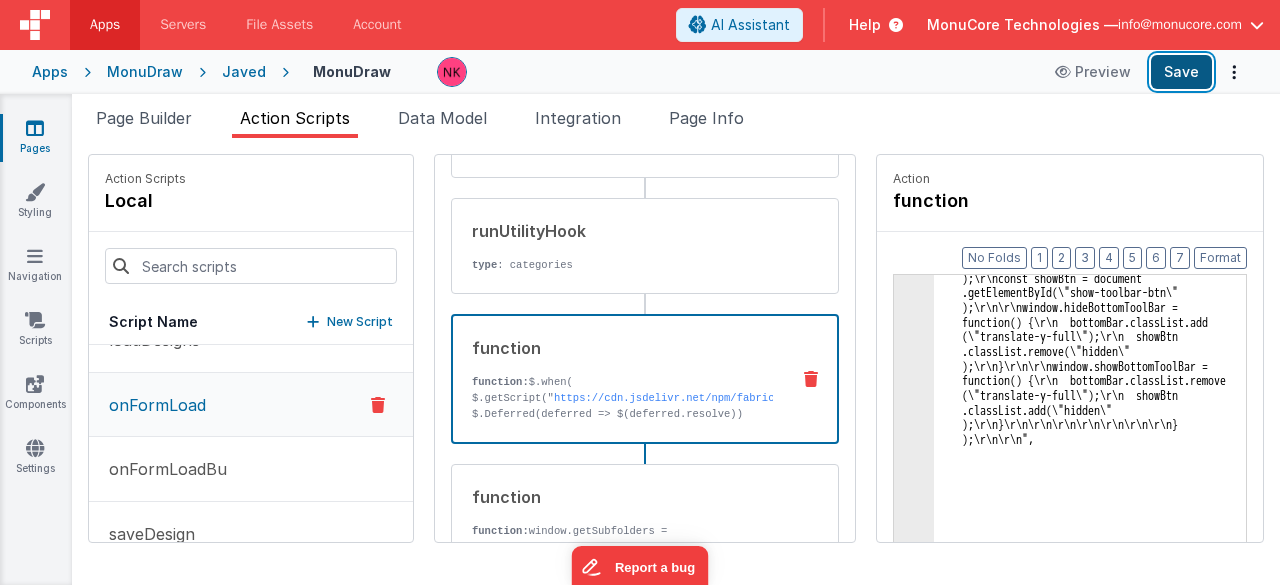 click on "Save" at bounding box center (1181, 72) 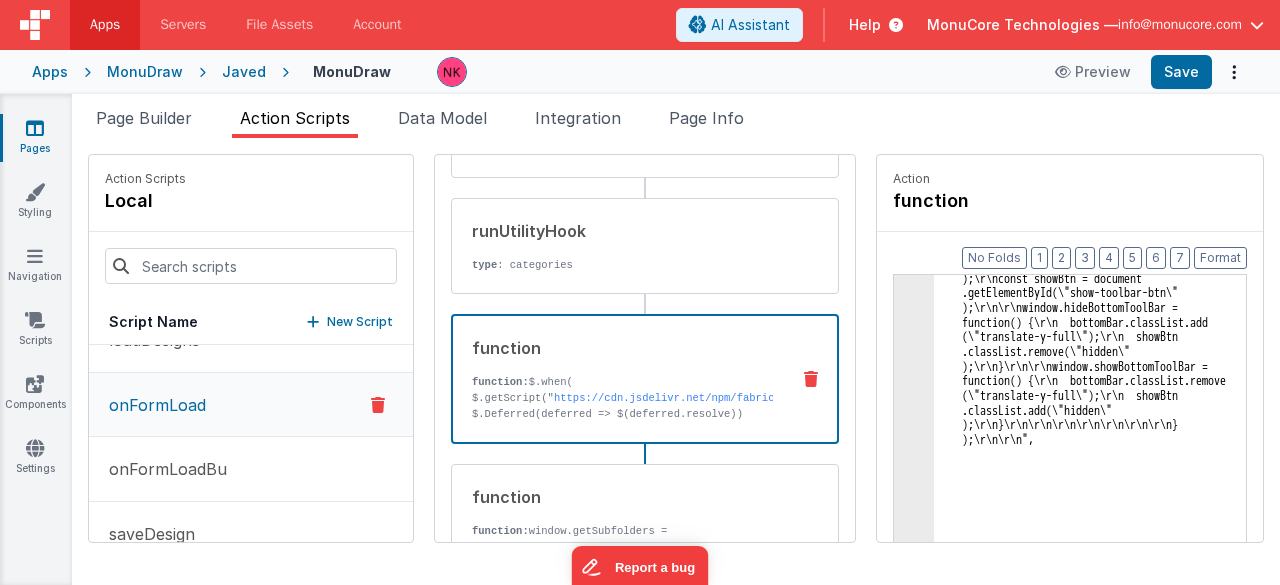click on "Pages" at bounding box center (35, 138) 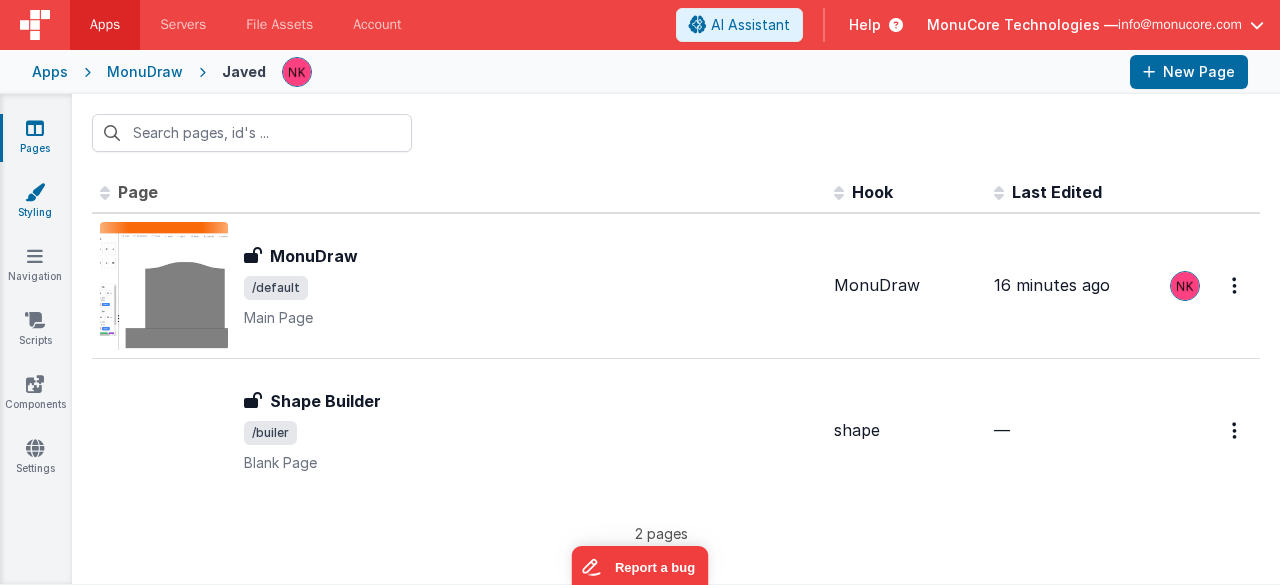click on "Styling" at bounding box center (35, 202) 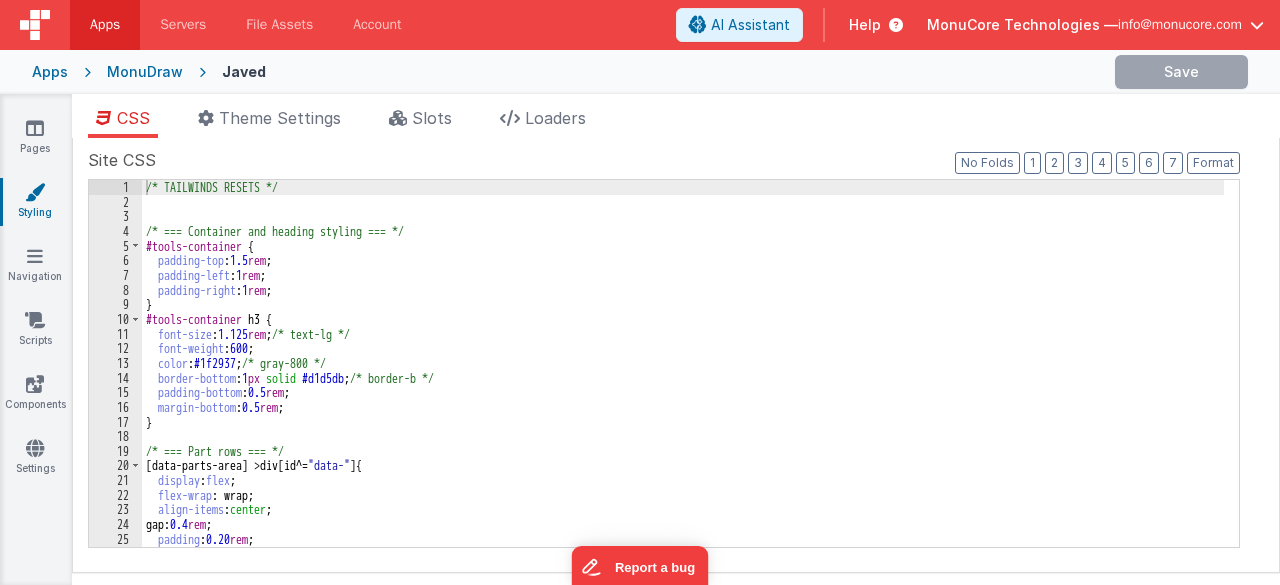 click on "/* TAILWINDS RESETS */ /* === Container and heading styling === */ #tools-container   {    padding-top :  1.5 rem ;    padding-left :  1 rem ;    padding-right :  1 rem ; } #tools-container   h3   {    font-size :  1.125 rem ;  /* text-lg */    font-weight :  600 ;    color :  #1f2937 ;  /* gray-800 */    border-bottom :  1 px   solid   #d1d5db ;  /* border-b */    padding-bottom :  0.5 rem ;    margin-bottom :  0.5 rem ; } /* === Part rows === */ [ data-parts-area ] >  div [ id ^= " data- " ]  {    display :  flex ;    flex-wrap : wrap;    align-items :  center ;   gap:  0.4 rem ;    padding :  0.20 rem ;    border-radius :  0.75 rem ;  /* rounded-xl */    background-color :  #ffffff ;" at bounding box center [683, 378] 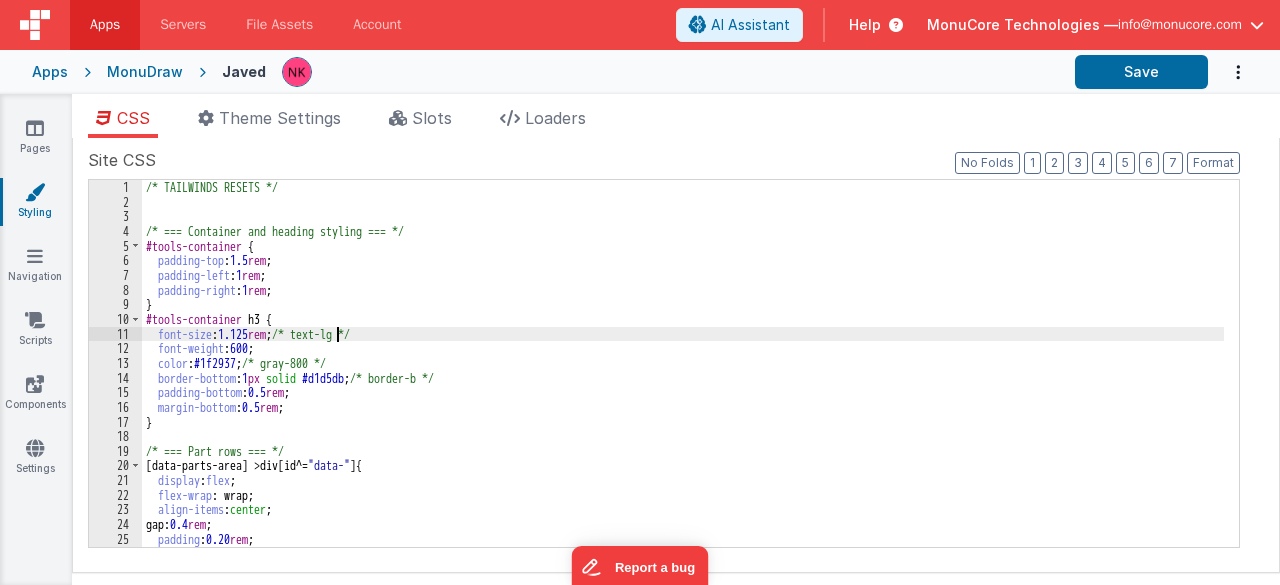 click on "/* TAILWINDS RESETS */ /* === Container and heading styling === */ #tools-container   {    padding-top :  1.5 rem ;    padding-left :  1 rem ;    padding-right :  1 rem ; } #tools-container   h3   {    font-size :  1.125 rem ;  /* text-lg */    font-weight :  600 ;    color :  #1f2937 ;  /* gray-800 */    border-bottom :  1 px   solid   #d1d5db ;  /* border-b */    padding-bottom :  0.5 rem ;    margin-bottom :  0.5 rem ; } /* === Part rows === */ [ data-parts-area ] >  div [ id ^= " data- " ]  {    display :  flex ;    flex-wrap : wrap;    align-items :  center ;   gap:  0.4 rem ;    padding :  0.20 rem ;    border-radius :  0.75 rem ;  /* rounded-xl */    background-color :  #ffffff ;" at bounding box center (683, 378) 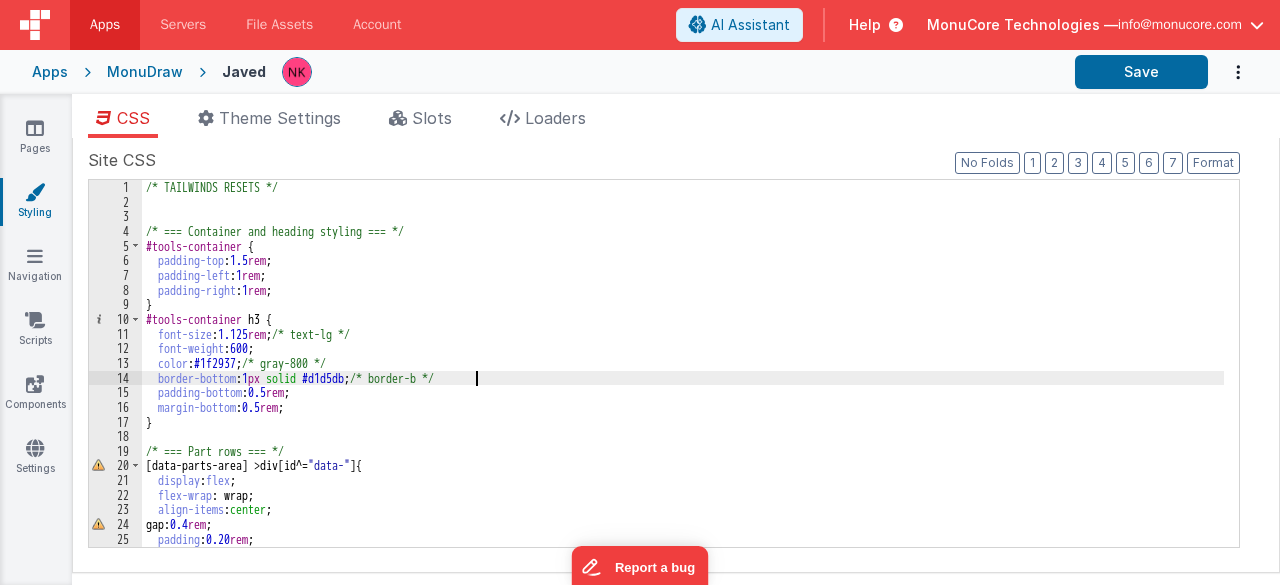 click on "/* TAILWINDS RESETS */ /* === Container and heading styling === */ #tools-container   {    padding-top :  1.5 rem ;    padding-left :  1 rem ;    padding-right :  1 rem ; } #tools-container   h3   {    font-size :  1.125 rem ;  /* text-lg */    font-weight :  600 ;    color :  #1f2937 ;  /* gray-800 */    border-bottom :  1 px   solid   #d1d5db ;  /* border-b */    padding-bottom :  0.5 rem ;    margin-bottom :  0.5 rem ; } /* === Part rows === */ [ data-parts-area ] >  div [ id ^= " data- " ]  {    display :  flex ;    flex-wrap : wrap;    align-items :  center ;   gap:  0.4 rem ;    padding :  0.20 rem ;    border-radius :  0.75 rem ;  /* rounded-xl */    background-color :  #ffffff ;" at bounding box center (683, 378) 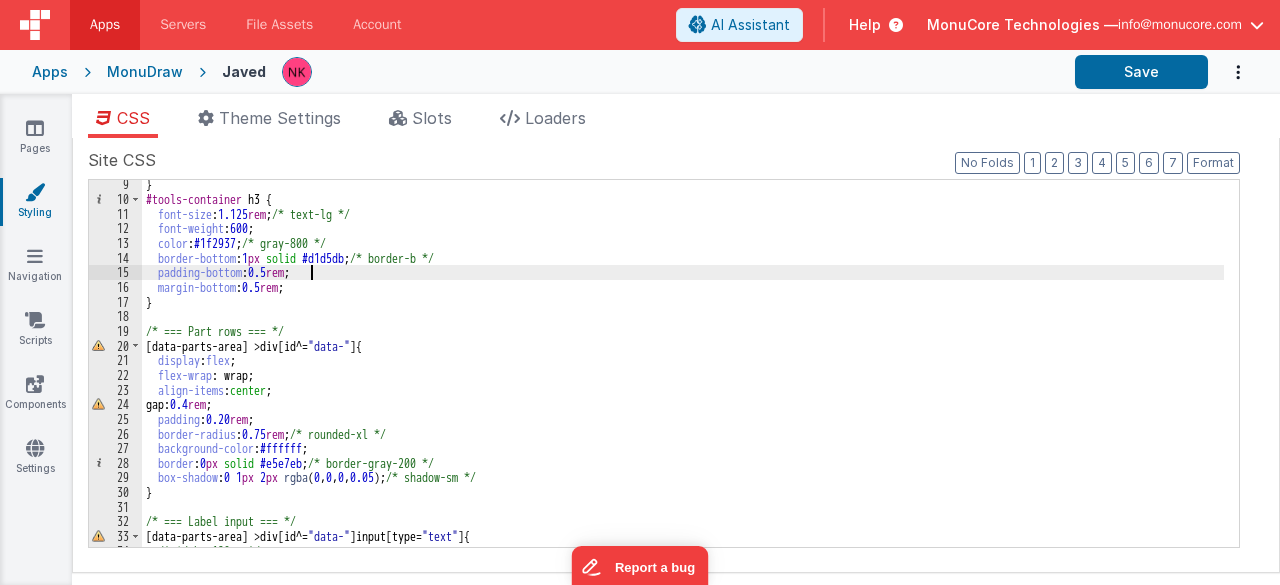 scroll, scrollTop: 120, scrollLeft: 0, axis: vertical 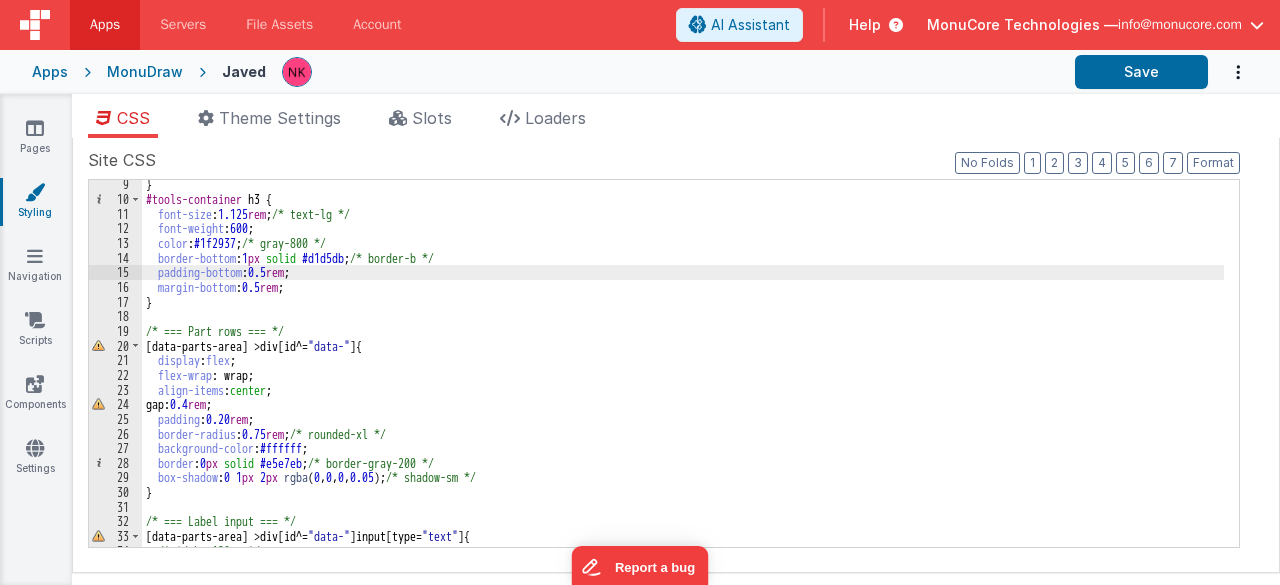 click on "} #tools-container   h3   {    font-size :  1.125 rem ;  /* text-lg */    font-weight :  600 ;    color :  #1f2937 ;  /* gray-800 */    border-bottom :  1 px   solid   #d1d5db ;  /* border-b */    padding-bottom :  0.5 rem ;    margin-bottom :  0.5 rem ; } /* === Part rows === */ [ data-parts-area ] >  div [ id ^= " data- " ]  {    display :  flex ;    flex-wrap : wrap;    align-items :  center ;   gap:  0.4 rem ;    padding :  0.20 rem ;    border-radius :  0.75 rem ;  /* rounded-xl */    background-color :  #ffffff ;    border :  0 px   solid   #e5e7eb ;  /* border-gray-200 */    box-shadow :  0   1 px   2 px   rgba ( 0 ,  0 ,  0 ,  0.05 );  /* shadow-sm */ } /* === Label input === */ [ data-parts-area ] >  div [ id ^= " data- " ]  input [ type = " text " ]  {    /*width: 120px;*/    font-size :  0.875 rem ;  /* text-sm */" at bounding box center (683, 375) 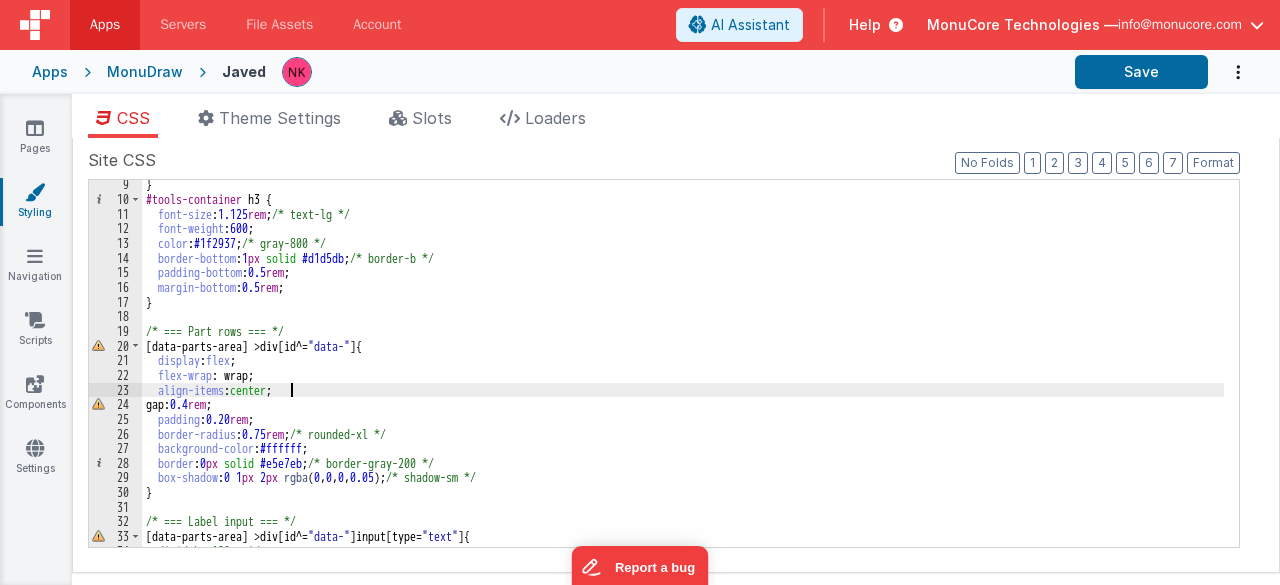 scroll, scrollTop: 180, scrollLeft: 0, axis: vertical 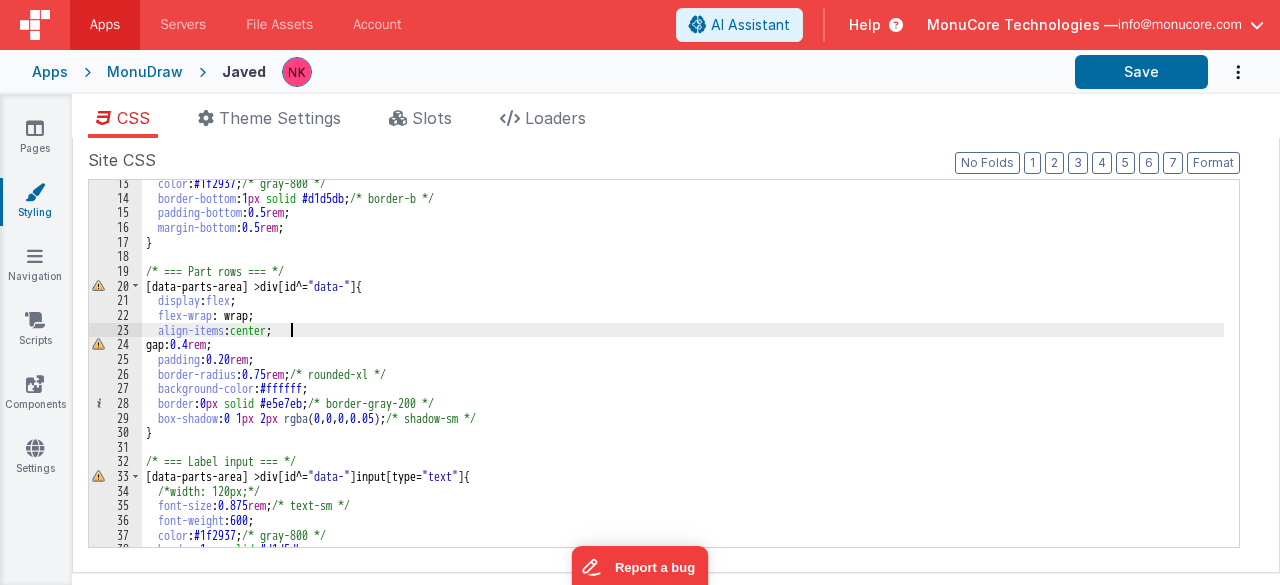 click on "color :  #1f2937 ;  /* gray-800 */    border-bottom :  1 px   solid   #d1d5db ;  /* border-b */    padding-bottom :  0.5 rem ;    margin-bottom :  0.5 rem ; } /* === Part rows === */ [ data-parts-area ] >  div [ id ^= " data- " ]  {    display :  flex ;    flex-wrap : wrap;    align-items :  center ;   gap:  0.4 rem ;    padding :  0.20 rem ;    border-radius :  0.75 rem ;  /* rounded-xl */    background-color :  #ffffff ;    border :  0 px   solid   #e5e7eb ;  /* border-gray-200 */    box-shadow :  0   1 px   2 px   rgba ( 0 ,  0 ,  0 ,  0.05 );  /* shadow-sm */ } /* === Label input === */ [ data-parts-area ] >  div [ id ^= " data- " ]  input [ type = " text " ]  {    /*width: 120px;*/    font-size :  0.875 rem ;  /* text-sm */    font-weight :  600 ;    color :  #1f2937 ;  /* gray-800 */    border :  1 px   solid   #d1d5db ;    border-radius :  0.375 rem ;" at bounding box center (683, 374) 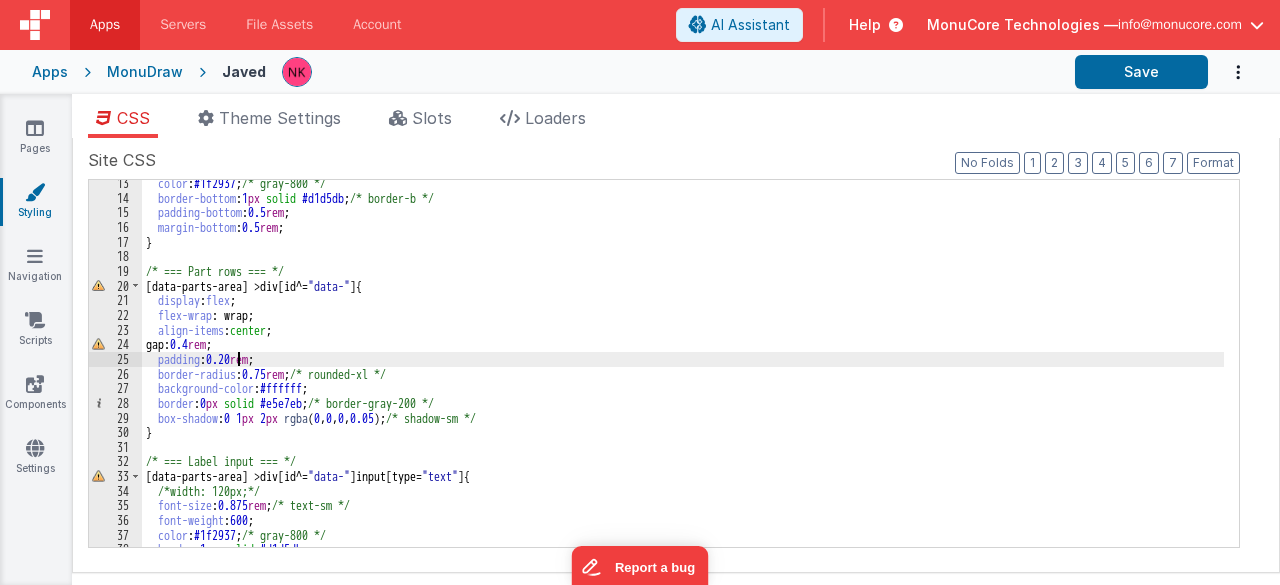 click on "color :  #1f2937 ;  /* gray-800 */    border-bottom :  1 px   solid   #d1d5db ;  /* border-b */    padding-bottom :  0.5 rem ;    margin-bottom :  0.5 rem ; } /* === Part rows === */ [ data-parts-area ] >  div [ id ^= " data- " ]  {    display :  flex ;    flex-wrap : wrap;    align-items :  center ;   gap:  0.4 rem ;    padding :  0.20 rem ;    border-radius :  0.75 rem ;  /* rounded-xl */    background-color :  #ffffff ;    border :  0 px   solid   #e5e7eb ;  /* border-gray-200 */    box-shadow :  0   1 px   2 px   rgba ( 0 ,  0 ,  0 ,  0.05 );  /* shadow-sm */ } /* === Label input === */ [ data-parts-area ] >  div [ id ^= " data- " ]  input [ type = " text " ]  {    /*width: 120px;*/    font-size :  0.875 rem ;  /* text-sm */    font-weight :  600 ;    color :  #1f2937 ;  /* gray-800 */    border :  1 px   solid   #d1d5db ;    border-radius :  0.375 rem ;" at bounding box center [683, 374] 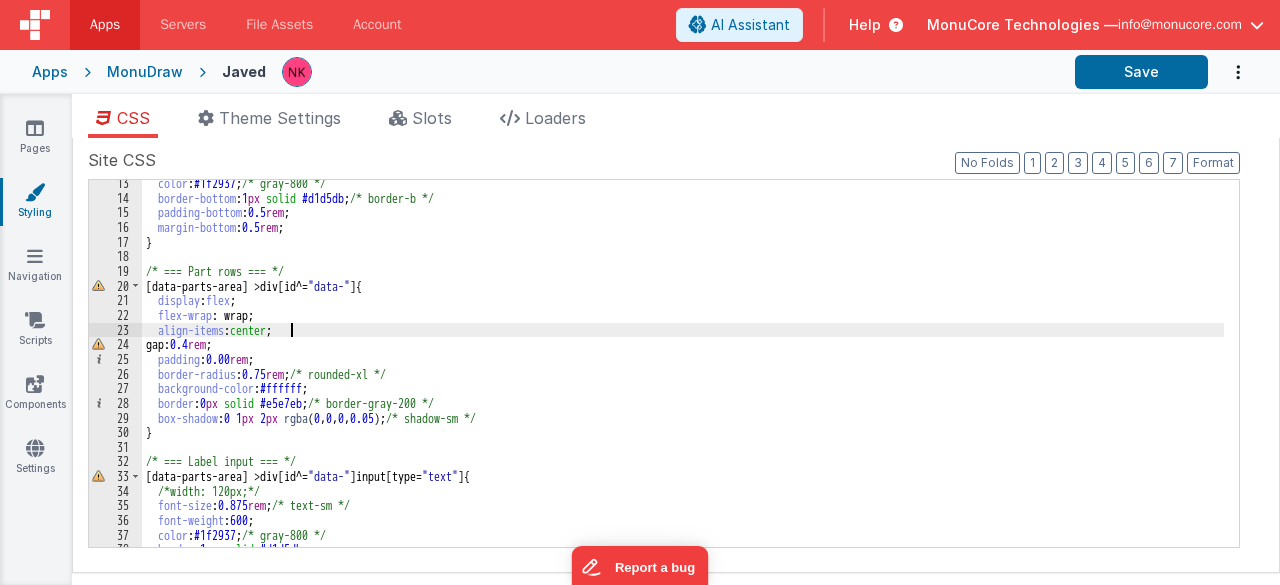 click on "color :  #1f2937 ;  /* gray-800 */    border-bottom :  1 px   solid   #d1d5db ;  /* border-b */    padding-bottom :  0.5 rem ;    margin-bottom :  0.5 rem ; } /* === Part rows === */ [ data-parts-area ] >  div [ id ^= " data- " ]  {    display :  flex ;    flex-wrap : wrap;    align-items :  center ;   gap:  0.4 rem ;    padding :  0.00 rem ;    border-radius :  0.75 rem ;  /* rounded-xl */    background-color :  #ffffff ;    border :  0 px   solid   #e5e7eb ;  /* border-gray-200 */    box-shadow :  0   1 px   2 px   rgba ( 0 ,  0 ,  0 ,  0.05 );  /* shadow-sm */ } /* === Label input === */ [ data-parts-area ] >  div [ id ^= " data- " ]  input [ type = " text " ]  {    /*width: 120px;*/    font-size :  0.875 rem ;  /* text-sm */    font-weight :  600 ;    color :  #1f2937 ;  /* gray-800 */    border :  1 px   solid   #d1d5db ;    border-radius :  0.375 rem ;" at bounding box center [683, 374] 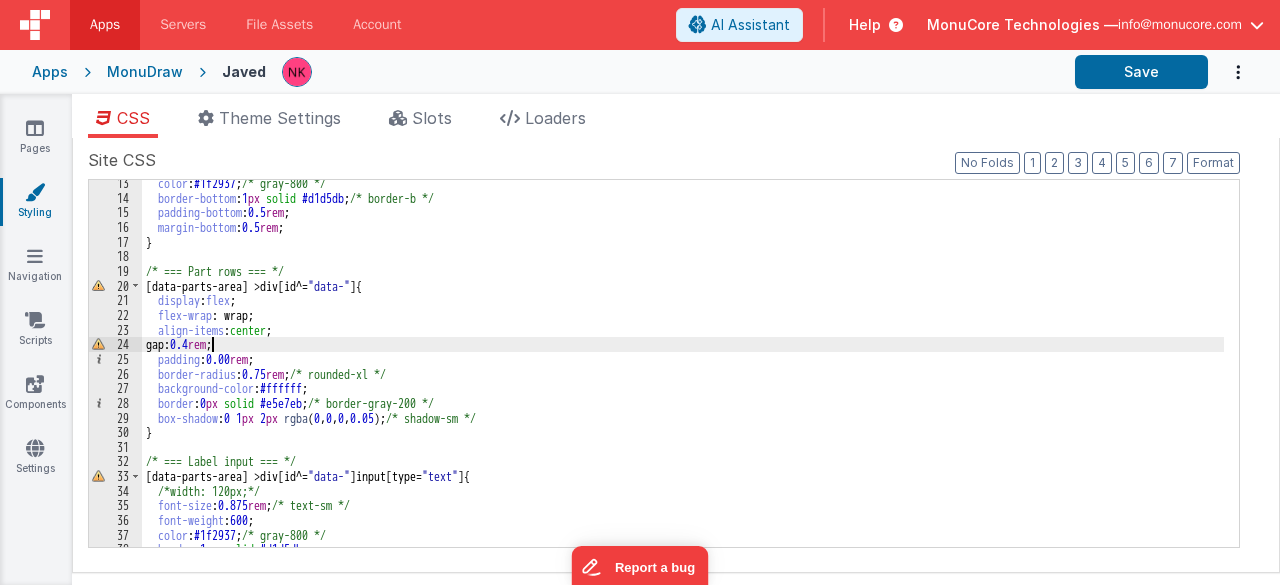 click on "color :  #1f2937 ;  /* gray-800 */    border-bottom :  1 px   solid   #d1d5db ;  /* border-b */    padding-bottom :  0.5 rem ;    margin-bottom :  0.5 rem ; } /* === Part rows === */ [ data-parts-area ] >  div [ id ^= " data- " ]  {    display :  flex ;    flex-wrap : wrap;    align-items :  center ;   gap:  0.4 rem ;    padding :  0.00 rem ;    border-radius :  0.75 rem ;  /* rounded-xl */    background-color :  #ffffff ;    border :  0 px   solid   #e5e7eb ;  /* border-gray-200 */    box-shadow :  0   1 px   2 px   rgba ( 0 ,  0 ,  0 ,  0.05 );  /* shadow-sm */ } /* === Label input === */ [ data-parts-area ] >  div [ id ^= " data- " ]  input [ type = " text " ]  {    /*width: 120px;*/    font-size :  0.875 rem ;  /* text-sm */    font-weight :  600 ;    color :  #1f2937 ;  /* gray-800 */    border :  1 px   solid   #d1d5db ;    border-radius :  0.375 rem ;" at bounding box center [683, 374] 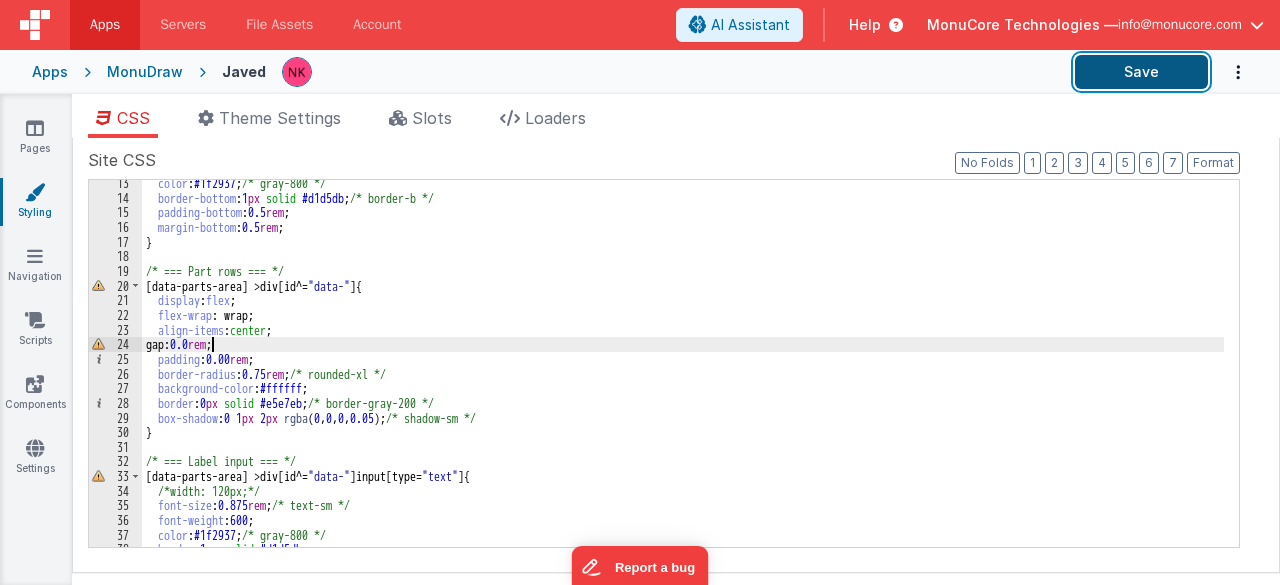 click on "Save" at bounding box center [1141, 72] 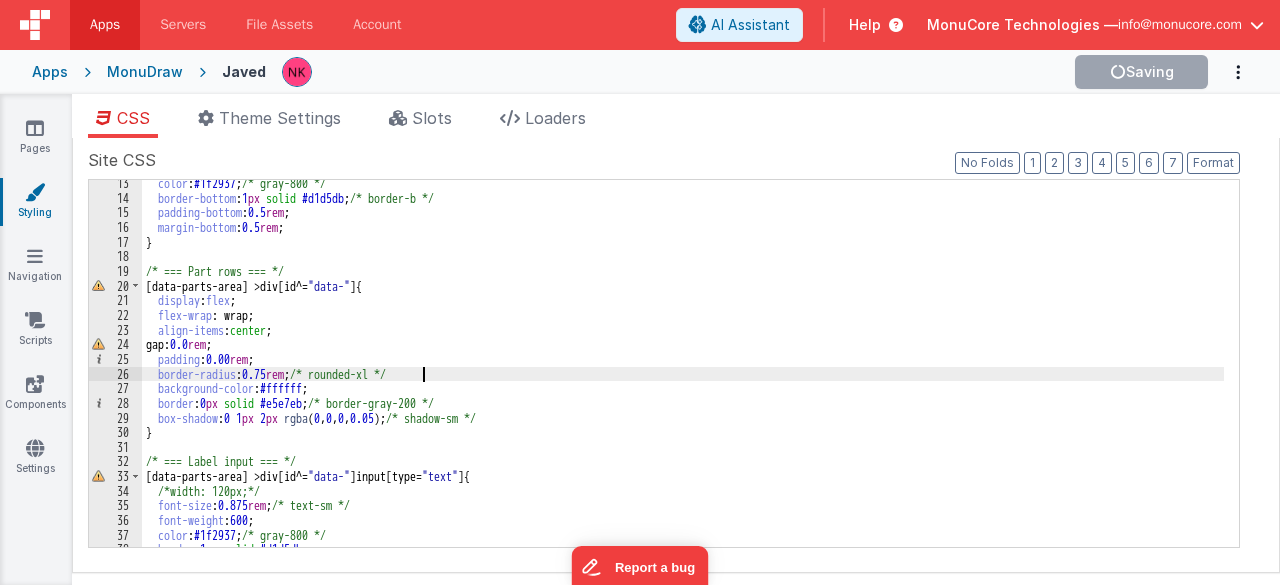 click on "color :  #1f2937 ;  /* gray-800 */    border-bottom :  1 px   solid   #d1d5db ;  /* border-b */    padding-bottom :  0.5 rem ;    margin-bottom :  0.5 rem ; } /* === Part rows === */ [ data-parts-area ] >  div [ id ^= " data- " ]  {    display :  flex ;    flex-wrap : wrap;    align-items :  center ;   gap:  0.0 rem ;    padding :  0.00 rem ;    border-radius :  0.75 rem ;  /* rounded-xl */    background-color :  #ffffff ;    border :  0 px   solid   #e5e7eb ;  /* border-gray-200 */    box-shadow :  0   1 px   2 px   rgba ( 0 ,  0 ,  0 ,  0.05 );  /* shadow-sm */ } /* === Label input === */ [ data-parts-area ] >  div [ id ^= " data- " ]  input [ type = " text " ]  {    /*width: 120px;*/    font-size :  0.875 rem ;  /* text-sm */    font-weight :  600 ;    color :  #1f2937 ;  /* gray-800 */    border :  1 px   solid   #d1d5db ;    border-radius :  0.375 rem ;" at bounding box center (683, 374) 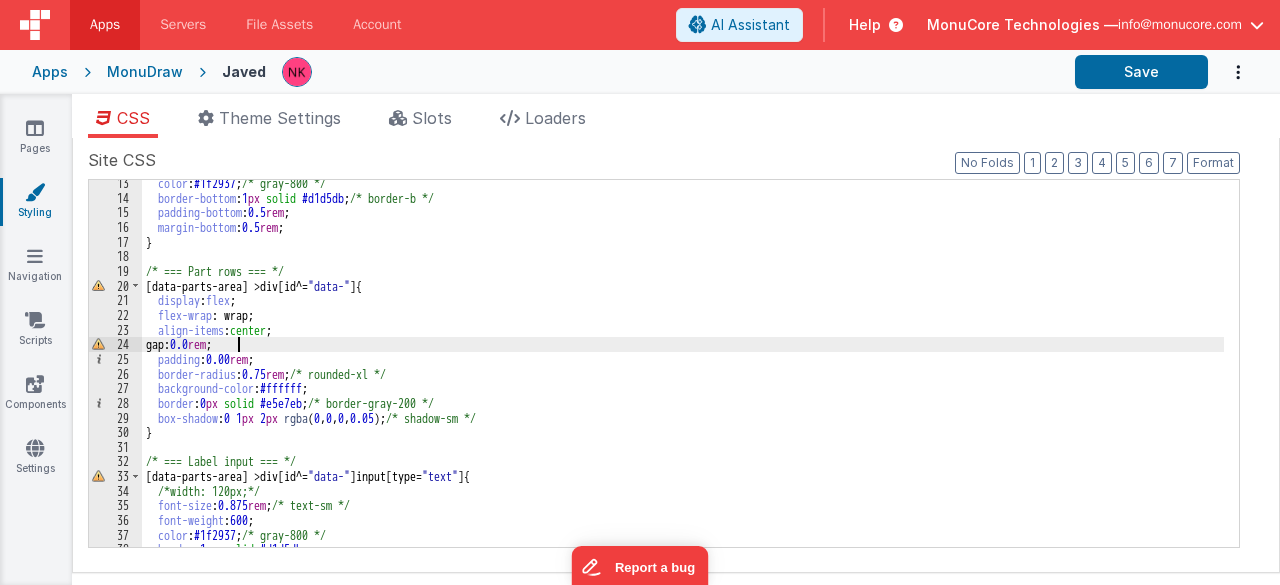 click on "color :  #1f2937 ;  /* gray-800 */    border-bottom :  1 px   solid   #d1d5db ;  /* border-b */    padding-bottom :  0.5 rem ;    margin-bottom :  0.5 rem ; } /* === Part rows === */ [ data-parts-area ] >  div [ id ^= " data- " ]  {    display :  flex ;    flex-wrap : wrap;    align-items :  center ;   gap:  0.0 rem ;    padding :  0.00 rem ;    border-radius :  0.75 rem ;  /* rounded-xl */    background-color :  #ffffff ;    border :  0 px   solid   #e5e7eb ;  /* border-gray-200 */    box-shadow :  0   1 px   2 px   rgba ( 0 ,  0 ,  0 ,  0.05 );  /* shadow-sm */ } /* === Label input === */ [ data-parts-area ] >  div [ id ^= " data- " ]  input [ type = " text " ]  {    /*width: 120px;*/    font-size :  0.875 rem ;  /* text-sm */    font-weight :  600 ;    color :  #1f2937 ;  /* gray-800 */    border :  1 px   solid   #d1d5db ;    border-radius :  0.375 rem ;" at bounding box center [683, 374] 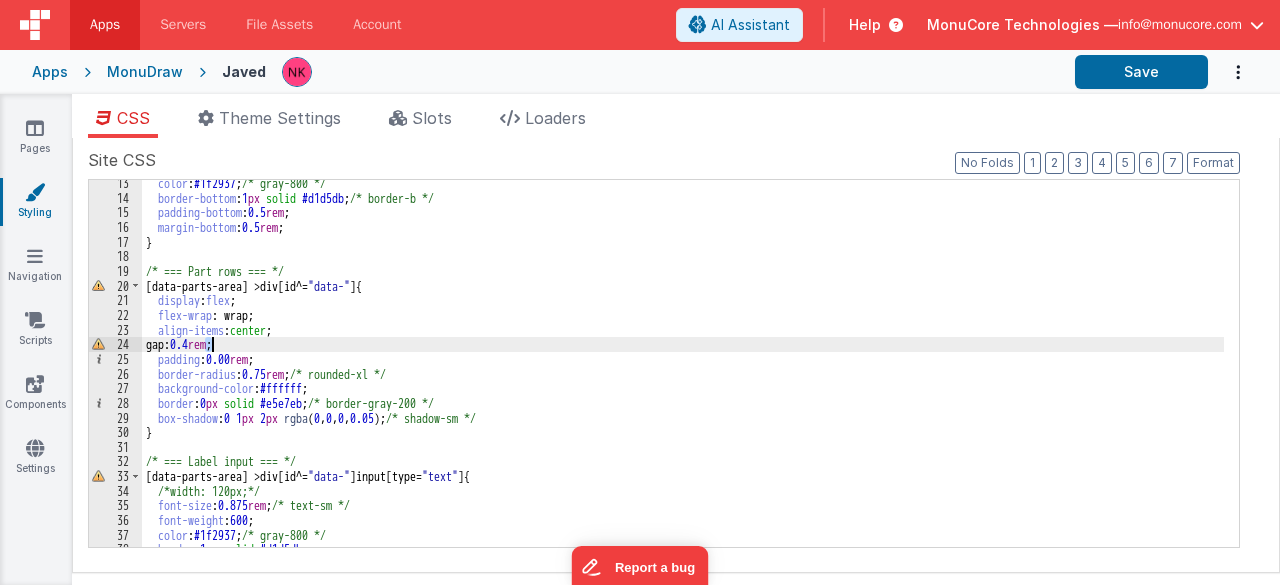 type 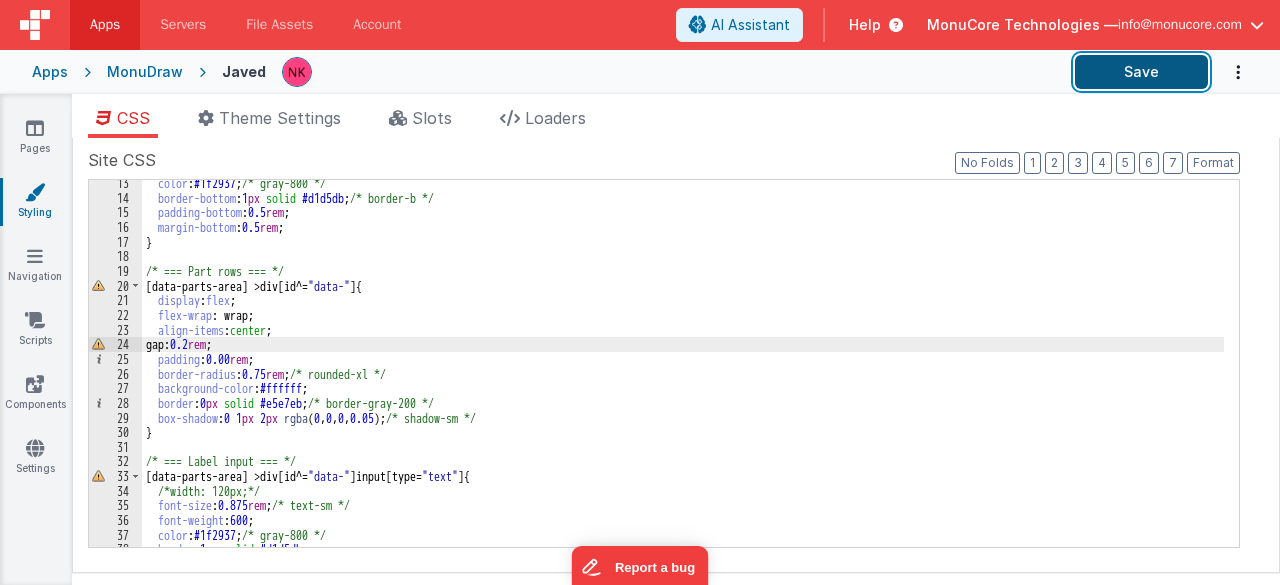 click on "Save" at bounding box center (1141, 72) 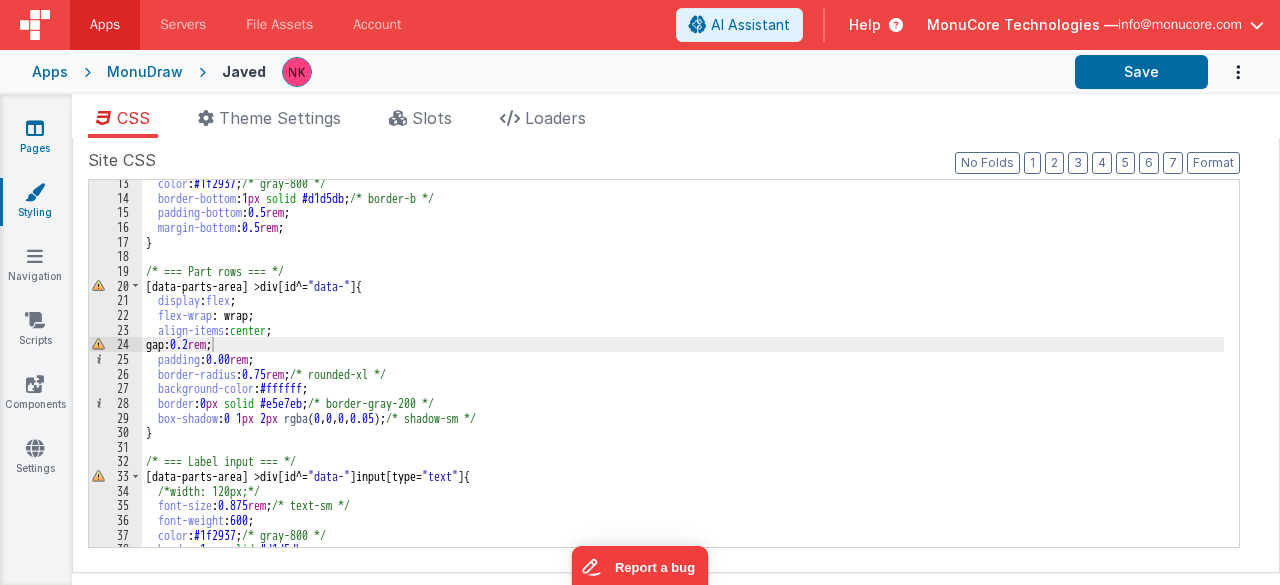click on "Pages" at bounding box center (35, 138) 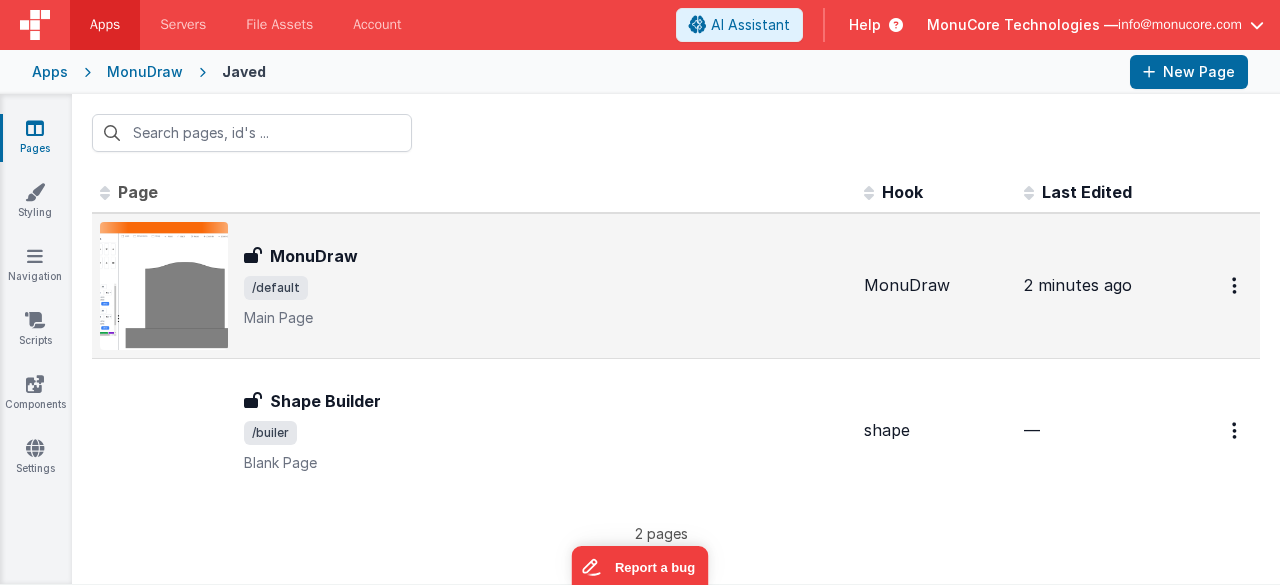 click on "MonuDraw" at bounding box center (546, 256) 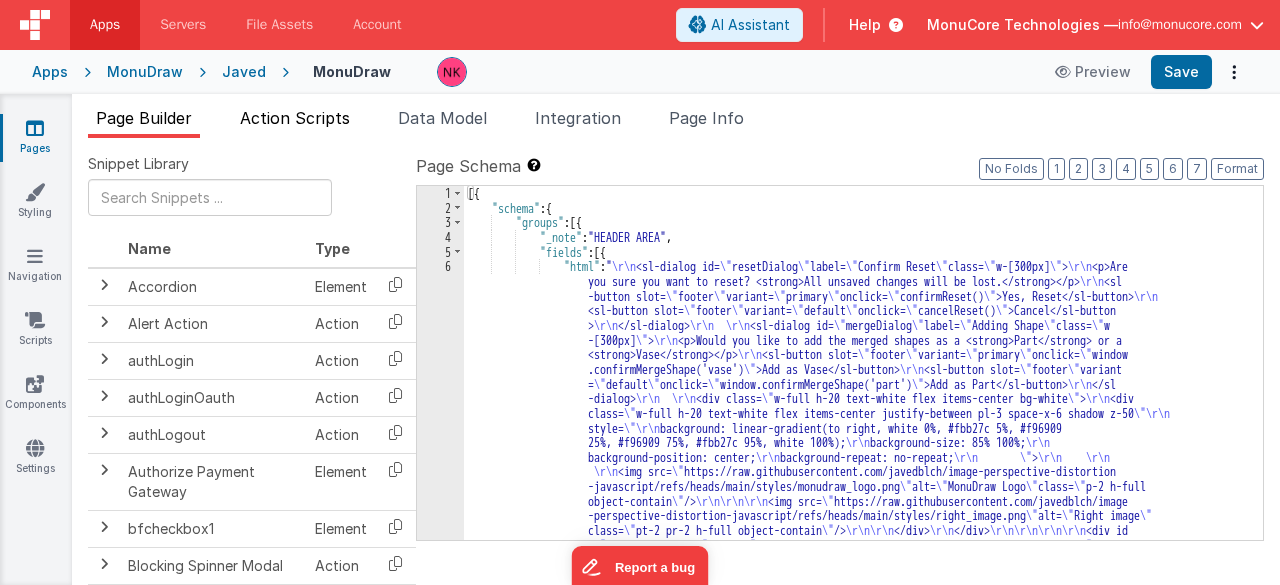 click on "Action Scripts" at bounding box center [295, 118] 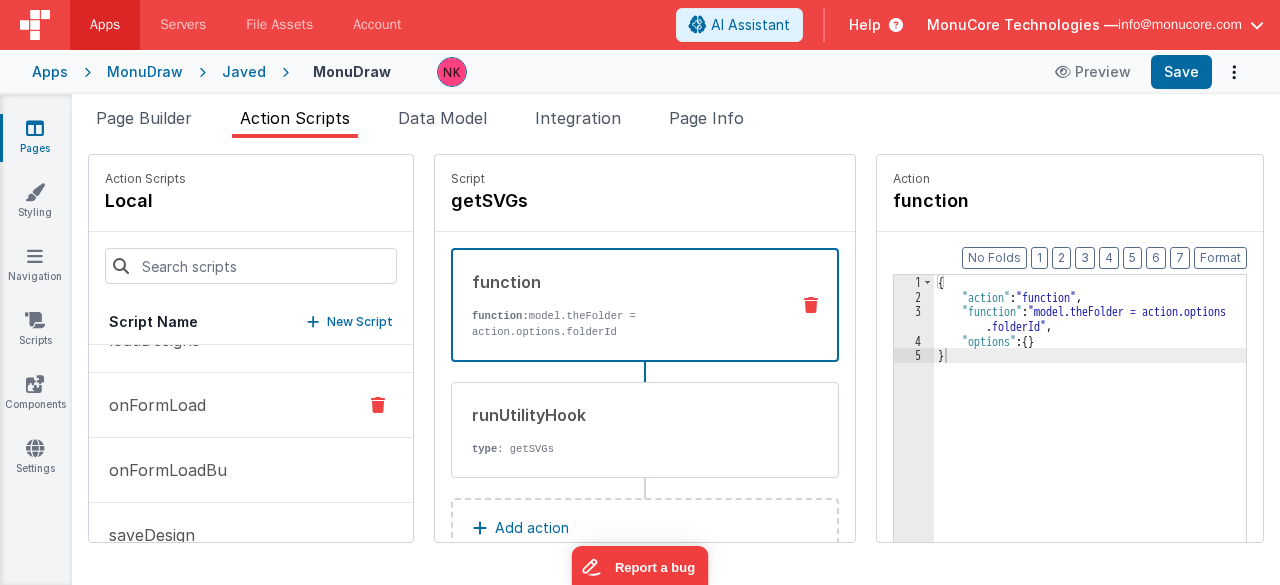 click on "onFormLoad" at bounding box center [251, 405] 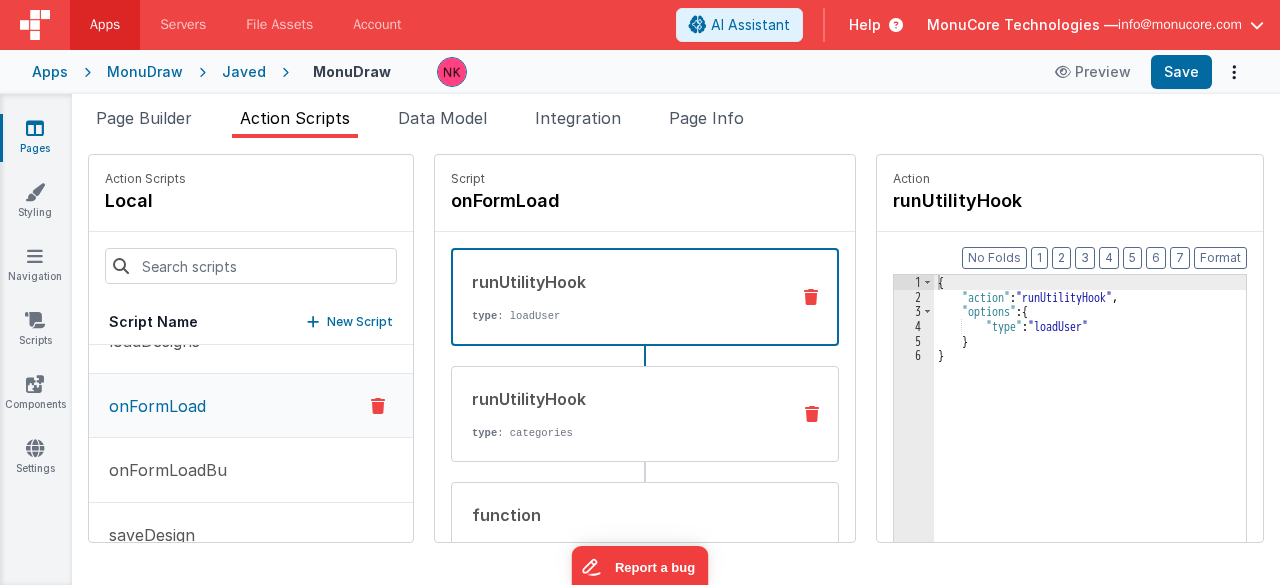 scroll, scrollTop: 167, scrollLeft: 0, axis: vertical 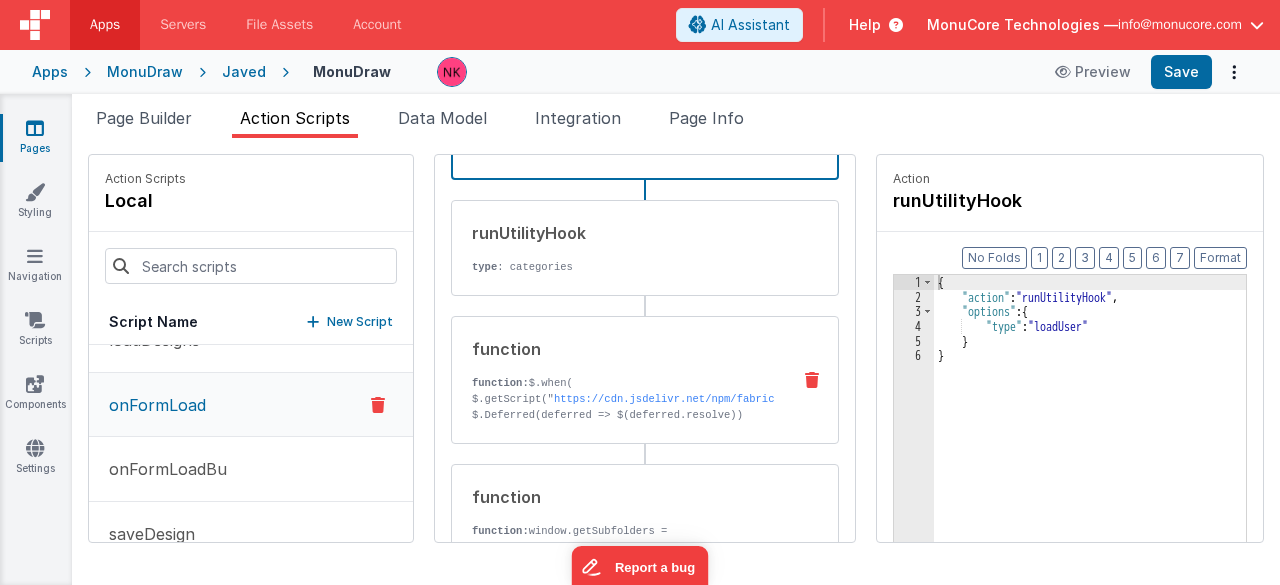 click on "function   function:
$.when(
$.getScript(" https://cdn.jsdelivr.net/npm/fabric" ),
$.Deferred(deferred => $(deferred.resolve))
).done(() => {
//model.activeToolPanel='style';
const buttons = document.querySelectorAll('#monudraw-div .tool-tab');   //const firstIcon = buttons[0].querySelector('i');
//if (firstIcon) firstIcon.classList.add('text-[#00ff00]');
buttons.forEach(btn => {
btn.addEventListener('click', () => {
});
// return
/*
fabric.Canvas.prototype.getAbsoluteCoords = function(object) {
return {
left: object.left + this._offset.left,
top: object.top + this._offset.top
};
*/ //if(app?.user) {
/*
(async () => {
let maxTries = 500;
let interval = 200;
while ((!app.subDesigns || app.subDesigns.length === 0) && maxTries-- > 0) {
console.log('Waiting');
await new Promise(resolve => setTimeout(resolve, interval));
}
if (app.subDesigns && app.subDesigns.length > 0) {
console.log('loaded:', app.subDesigns)
*/" at bounding box center (613, 380) 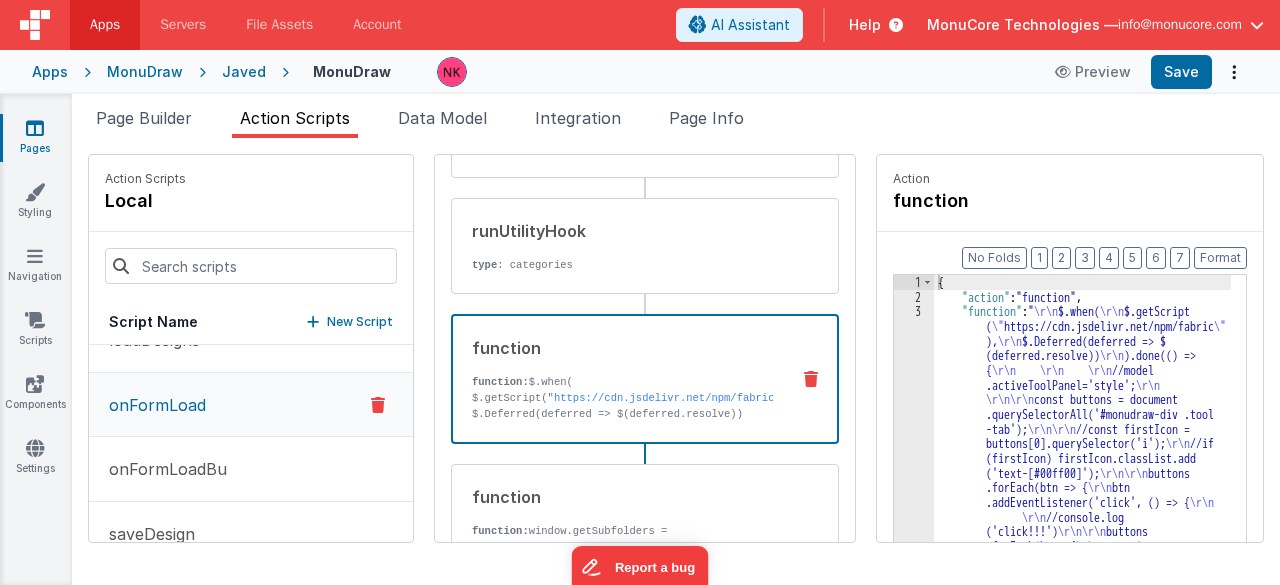 click on "3" at bounding box center [914, 100866] 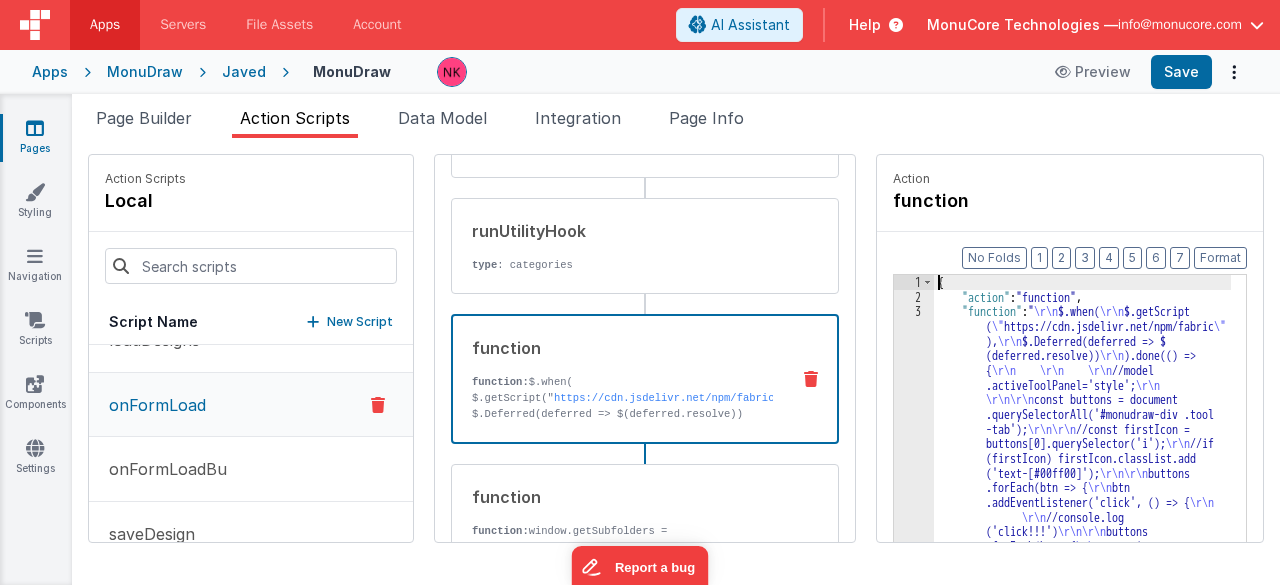 click on "3" at bounding box center (914, 100866) 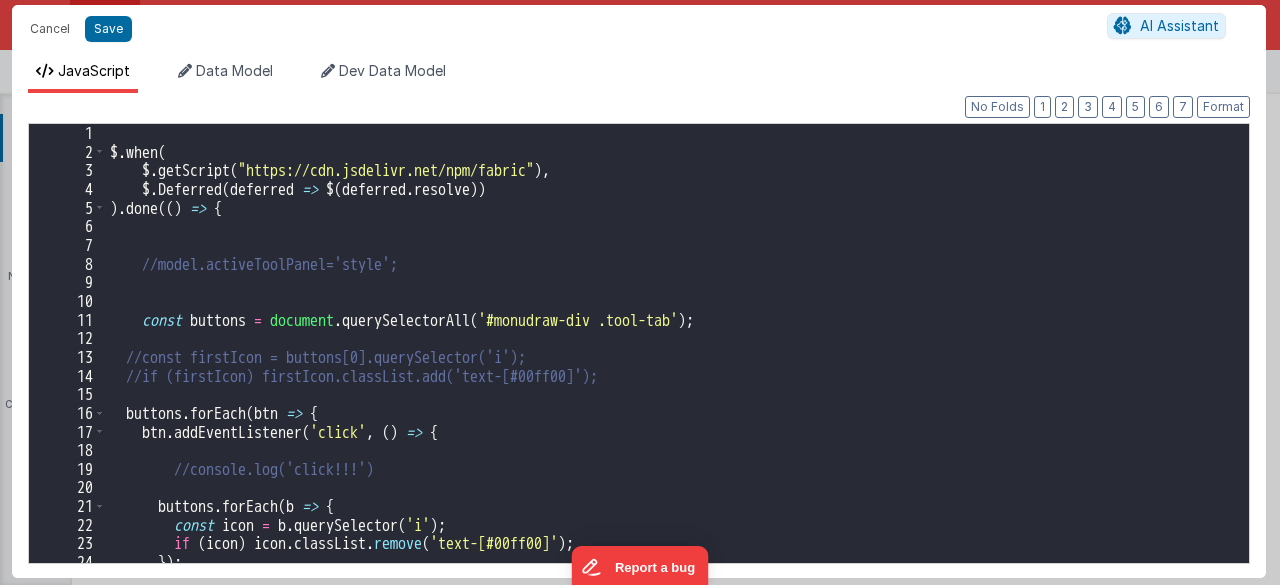 scroll, scrollTop: 32437, scrollLeft: 0, axis: vertical 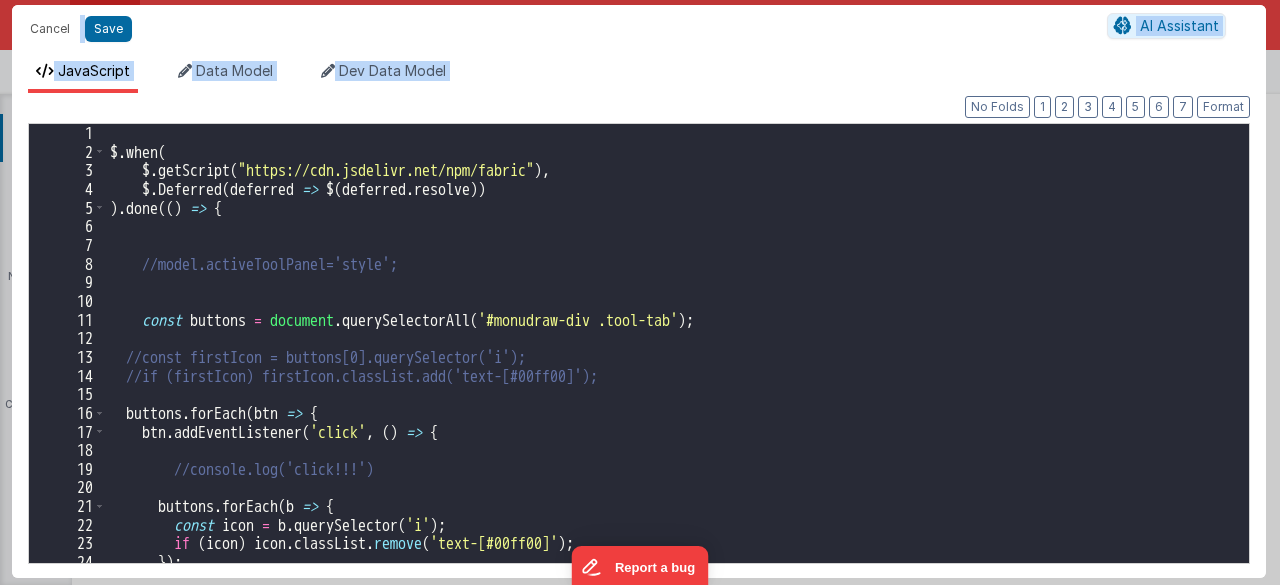 click on "$ . when (      $ . getScript ( "https://cdn.jsdelivr.net/npm/fabric" ) ,      $ . Deferred ( deferred   =>   $ ( deferred . resolve )) ) . done (( )   =>   {                //model.activeToolPanel='style';           const   buttons   =   document . querySelectorAll ( '#monudraw-div .tool-tab' ) ;    //const firstIcon = buttons[0].querySelector('i');    //if (firstIcon) firstIcon.classList.add('text-[#00ff00]');    buttons . forEach ( btn   =>   {      btn . addEventListener ( 'click' ,   ( )   =>   {                     //console.log('click!!!')         buttons . forEach ( b   =>   {           const   icon   =   b . querySelector ( 'i' ) ;           if   ( icon )   icon . classList . remove ( 'text-[#00ff00]' ) ;         }) ;" at bounding box center [670, 362] 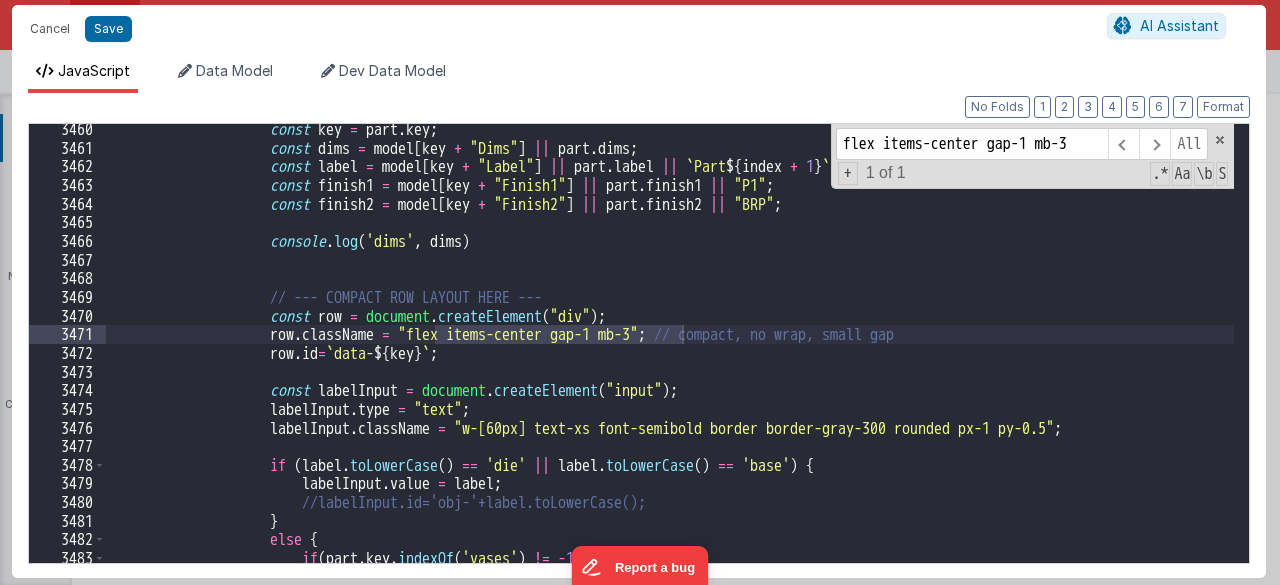 scroll, scrollTop: 7306, scrollLeft: 0, axis: vertical 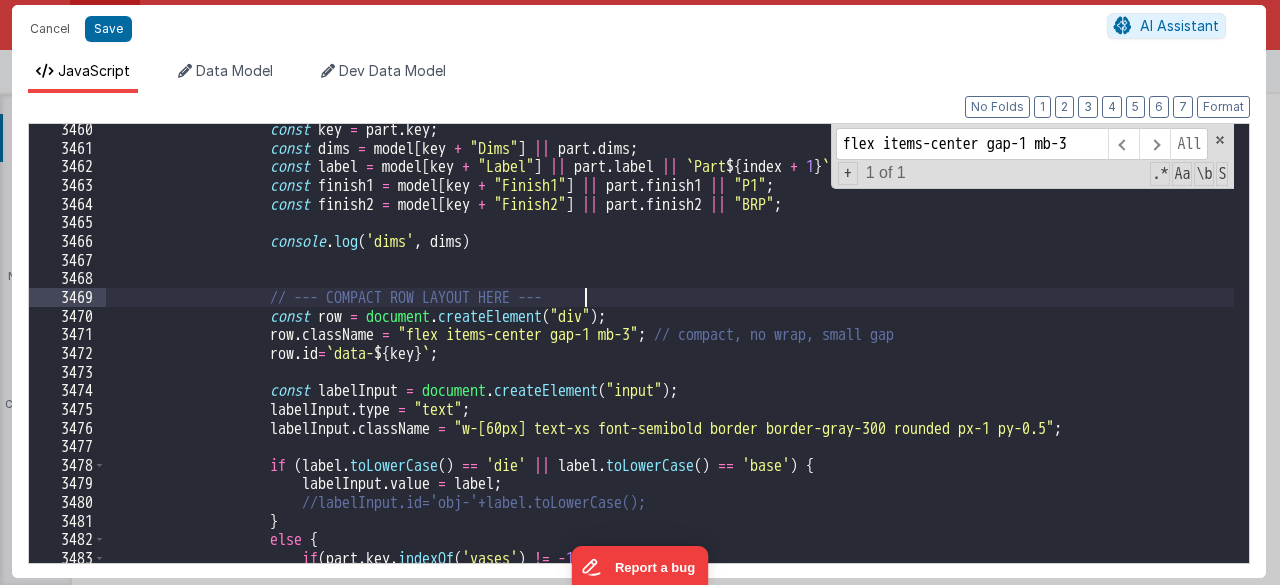 click on "const   key   =   part . key ;                          const   dims   =   model [ key   +   "Dims" ]   ||   part . dims ;                          const   label   =   model [ key   +   "Label" ]   ||   part . label   ||   ` Part  ${ index   +   1 } ` ;                          const   finish1   =   model [ key   +   "Finish1" ]   ||   part . finish1   ||   "P1" ;                          const   finish2   =   model [ key   +   "Finish2" ]   ||   part . finish2   ||   "BRP" ;                          console . log ( 'dims' ,   dims )                          // --- COMPACT ROW LAYOUT HERE ---                          const   row   =   document . createElement ( "div" ) ;                          row . className   =   "flex items-center gap-1 mb-3" ;   // compact, no wrap, small gap                          row . id = ` data- ${ key } ` ;                          const   labelInput   =   document . createElement ( "input" ) ;                          labelInput . type   =   "text" ; ." at bounding box center [670, 358] 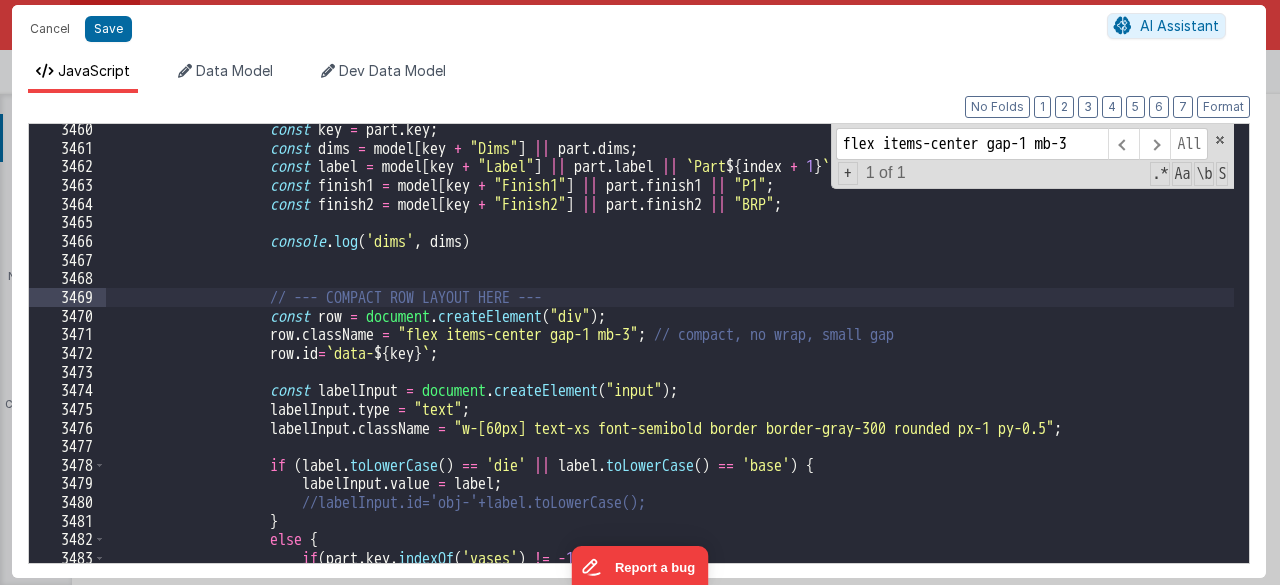 click on "const   key   =   part . key ;                          const   dims   =   model [ key   +   "Dims" ]   ||   part . dims ;                          const   label   =   model [ key   +   "Label" ]   ||   part . label   ||   ` Part  ${ index   +   1 } ` ;                          const   finish1   =   model [ key   +   "Finish1" ]   ||   part . finish1   ||   "P1" ;                          const   finish2   =   model [ key   +   "Finish2" ]   ||   part . finish2   ||   "BRP" ;                          console . log ( 'dims' ,   dims )                          // --- COMPACT ROW LAYOUT HERE ---                          const   row   =   document . createElement ( "div" ) ;                          row . className   =   "flex items-center gap-1 mb-3" ;   // compact, no wrap, small gap                          row . id = ` data- ${ key } ` ;                          const   labelInput   =   document . createElement ( "input" ) ;                          labelInput . type   =   "text" ; ." at bounding box center [670, 358] 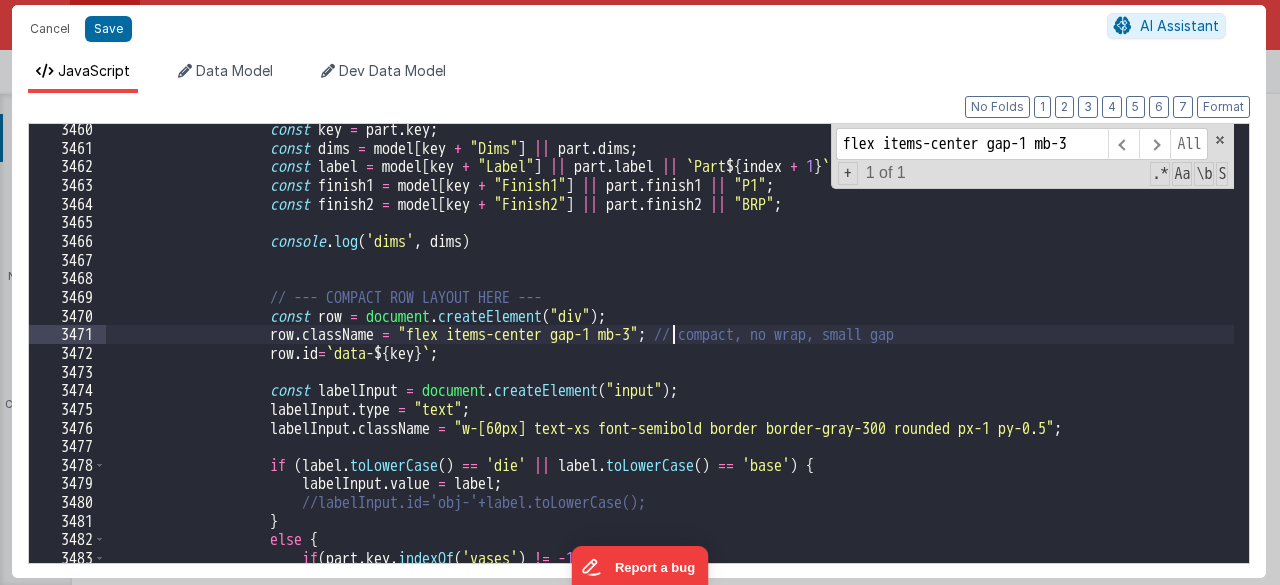 click on "const   key   =   part . key ;                          const   dims   =   model [ key   +   "Dims" ]   ||   part . dims ;                          const   label   =   model [ key   +   "Label" ]   ||   part . label   ||   ` Part  ${ index   +   1 } ` ;                          const   finish1   =   model [ key   +   "Finish1" ]   ||   part . finish1   ||   "P1" ;                          const   finish2   =   model [ key   +   "Finish2" ]   ||   part . finish2   ||   "BRP" ;                          console . log ( 'dims' ,   dims )                          // --- COMPACT ROW LAYOUT HERE ---                          const   row   =   document . createElement ( "div" ) ;                          row . className   =   "flex items-center gap-1 mb-3" ;   // compact, no wrap, small gap                          row . id = ` data- ${ key } ` ;                          const   labelInput   =   document . createElement ( "input" ) ;                          labelInput . type   =   "text" ; ." at bounding box center (670, 358) 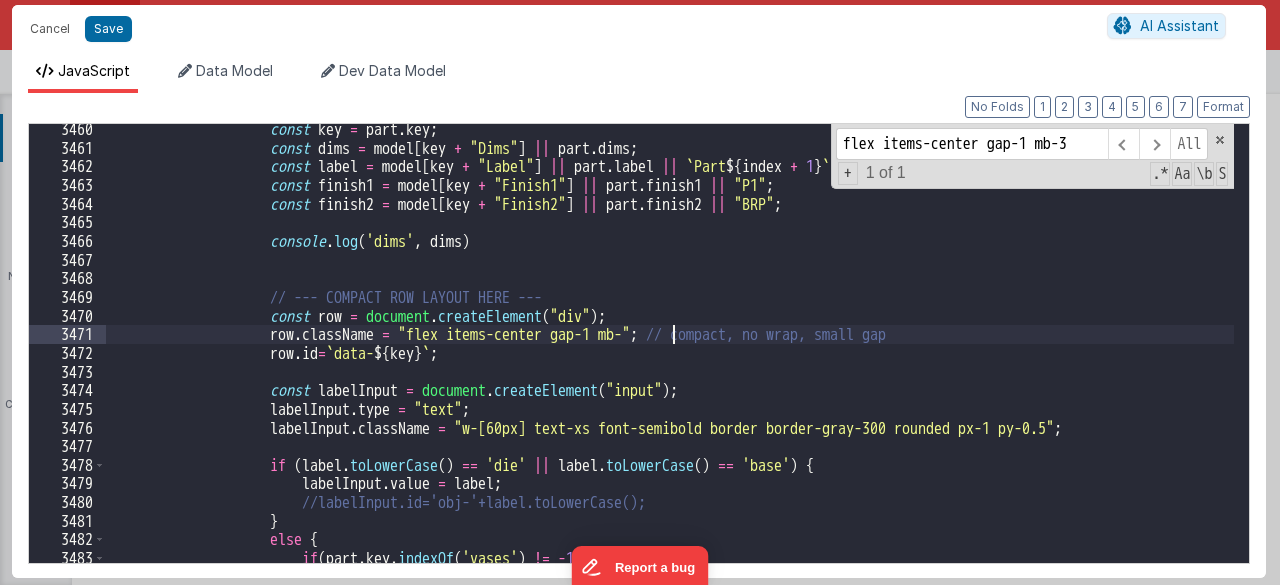 type 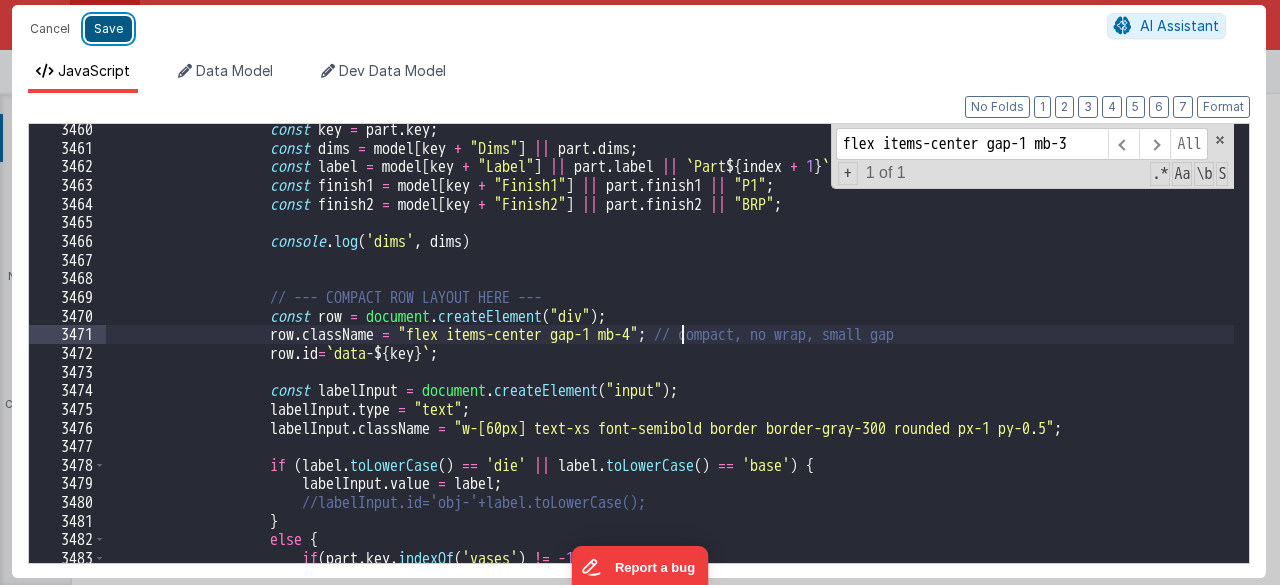 click on "Save" at bounding box center (108, 29) 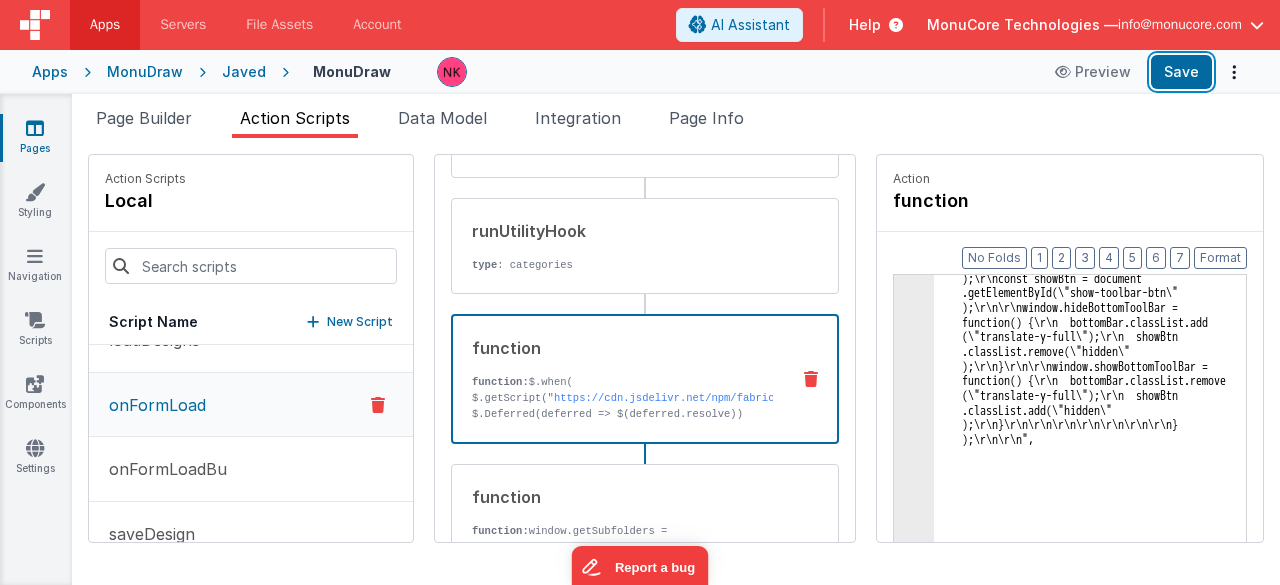 click on "Save" at bounding box center (1181, 72) 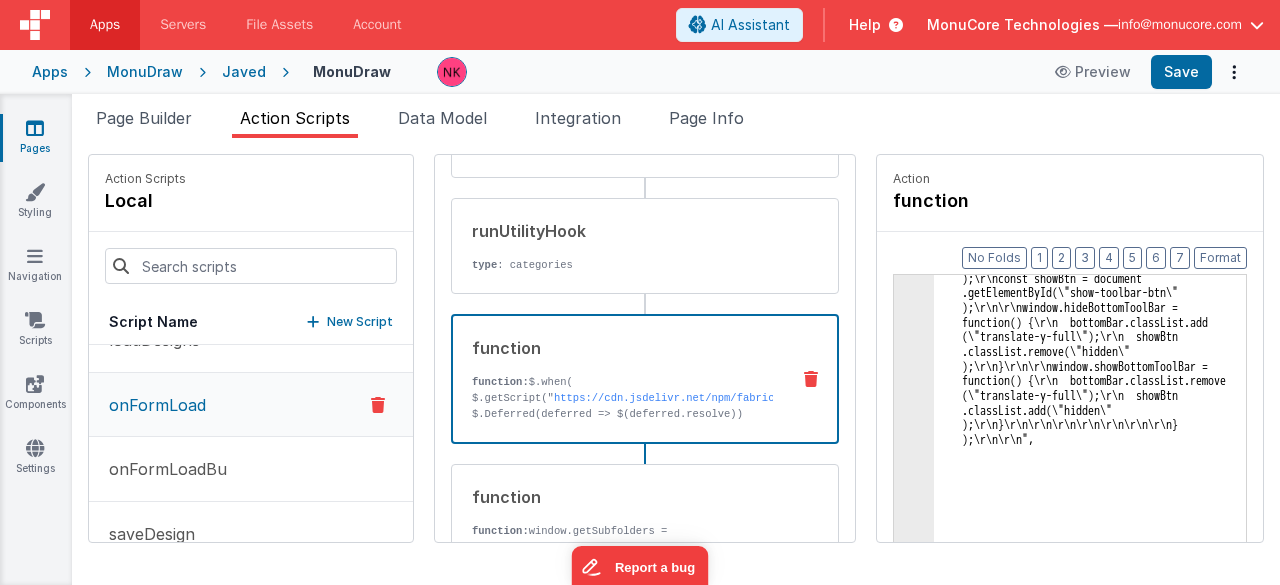 click on "3" at bounding box center [914, -90805] 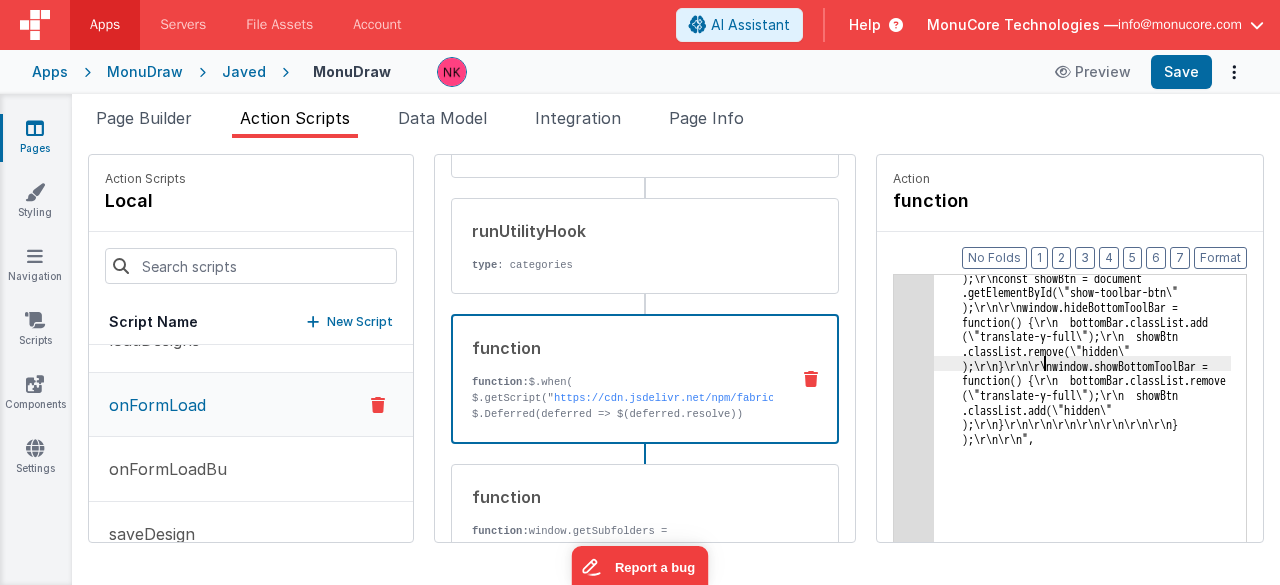 click on "3" at bounding box center [914, -90805] 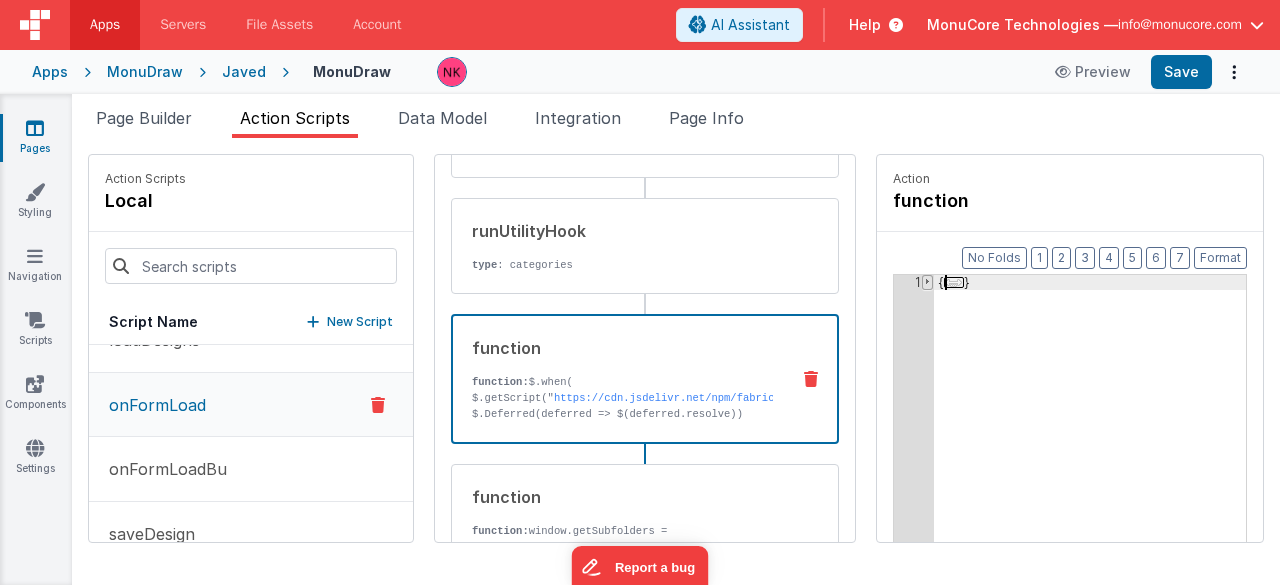 click at bounding box center (927, 282) 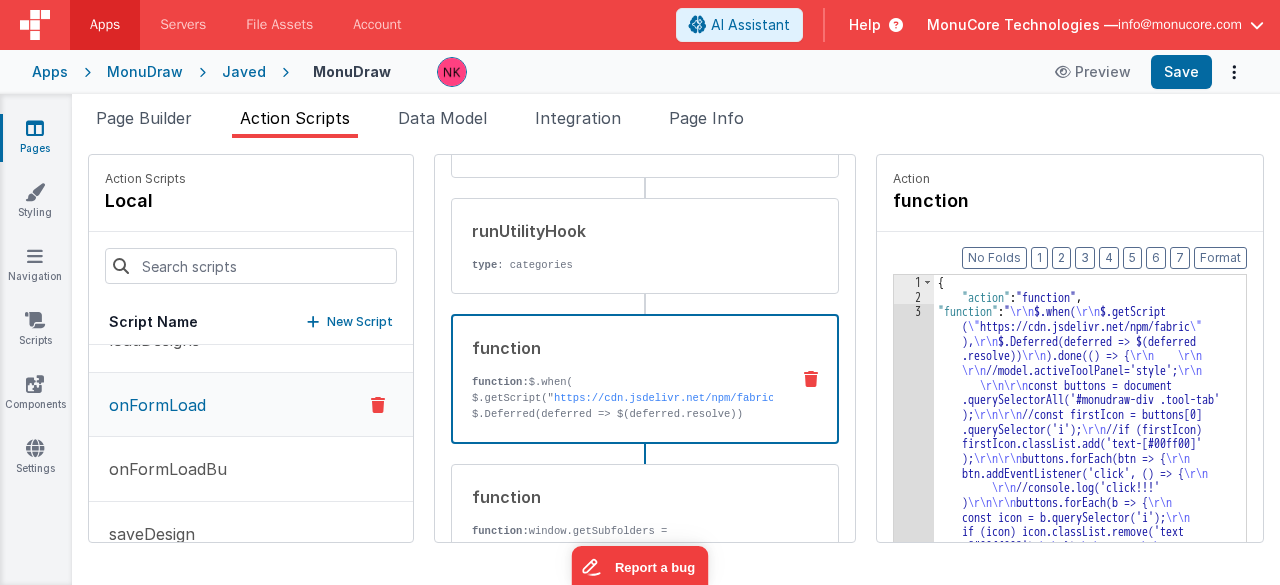 click on "1 2 3" at bounding box center [914, 91828] 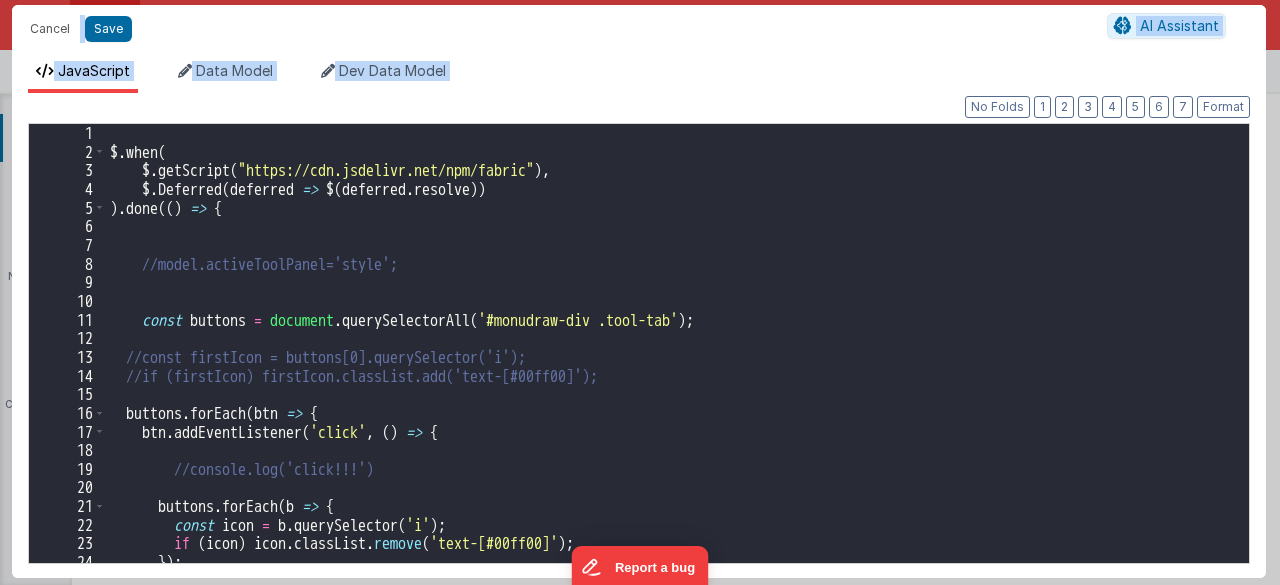 click on "$ . when (      $ . getScript ( "https://cdn.jsdelivr.net/npm/fabric" ) ,      $ . Deferred ( deferred   =>   $ ( deferred . resolve )) ) . done (( )   =>   {                //model.activeToolPanel='style';           const   buttons   =   document . querySelectorAll ( '#monudraw-div .tool-tab' ) ;    //const firstIcon = buttons[0].querySelector('i');    //if (firstIcon) firstIcon.classList.add('text-[#00ff00]');    buttons . forEach ( btn   =>   {      btn . addEventListener ( 'click' ,   ( )   =>   {                     //console.log('click!!!')         buttons . forEach ( b   =>   {           const   icon   =   b . querySelector ( 'i' ) ;           if   ( icon )   icon . classList . remove ( 'text-[#00ff00]' ) ;         }) ;" at bounding box center [670, 362] 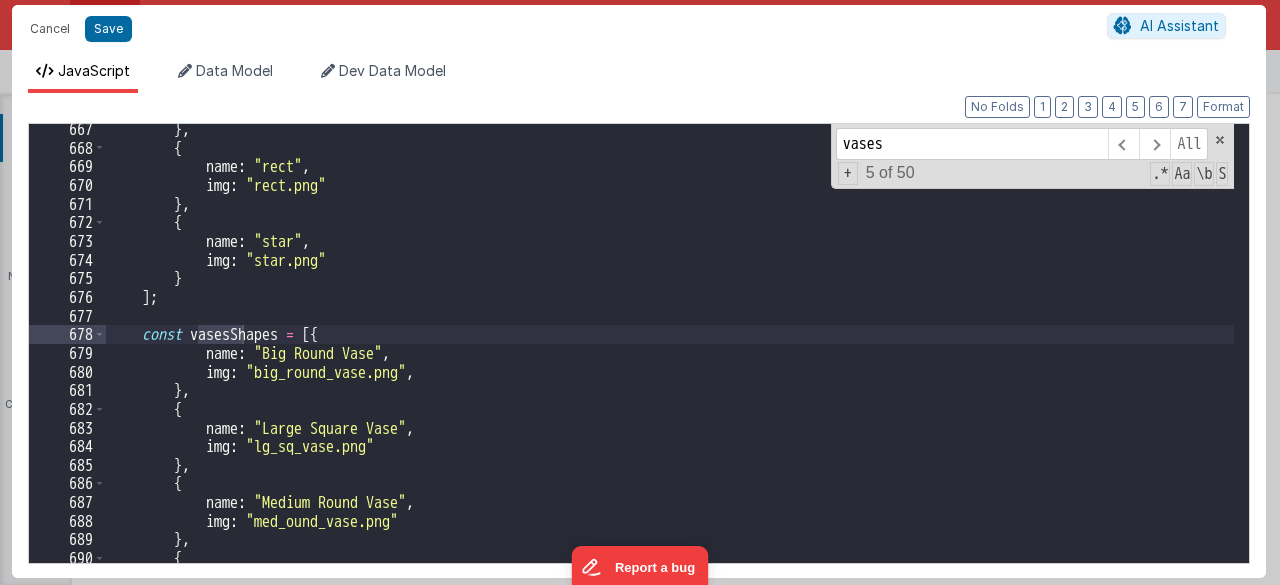 scroll, scrollTop: 1402, scrollLeft: 0, axis: vertical 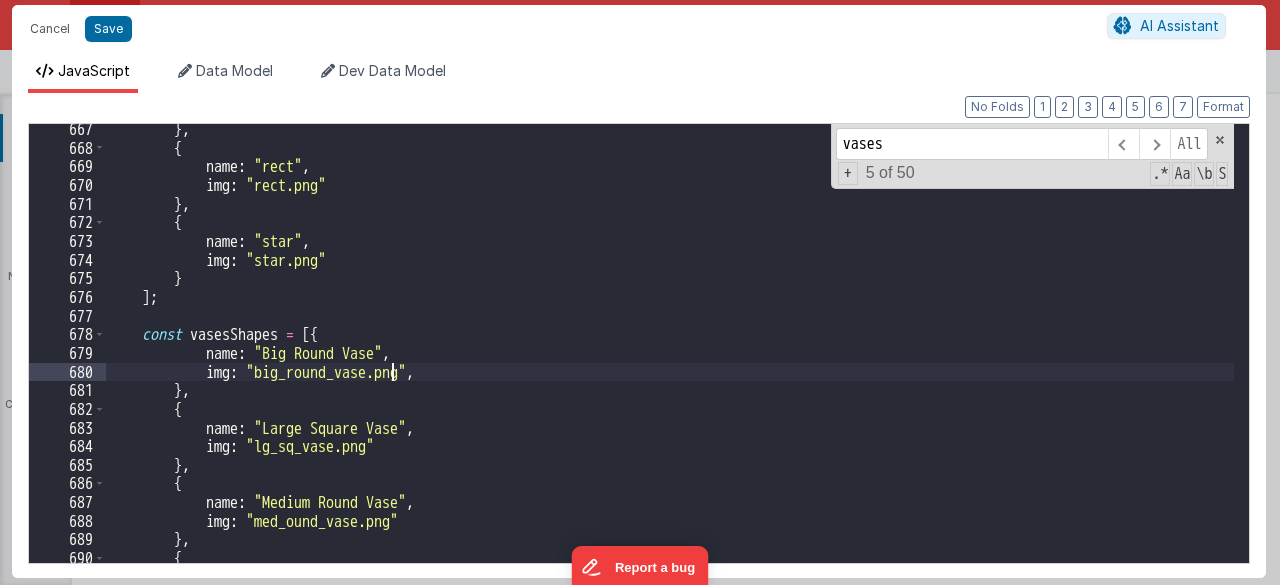 click on "} ,           {                name :   "rect" ,                img :   "rect.png"           } ,           {                name :   "star" ,                img :   "star.png"           }      ] ;      const   vasesShapes   =   [{                name :   "Big Round Vase" ,                img :   "big_round_vase.png" ,           } ,           {                name :   "Large Square Vase" ,                img :   "lg_sq_vase.png"           } ,           {                name :   "Medium Round Vase" ,                img :   "med_ound_vase.png"           } ,           {                name :   "Medium Square Vase" ," at bounding box center [670, 358] 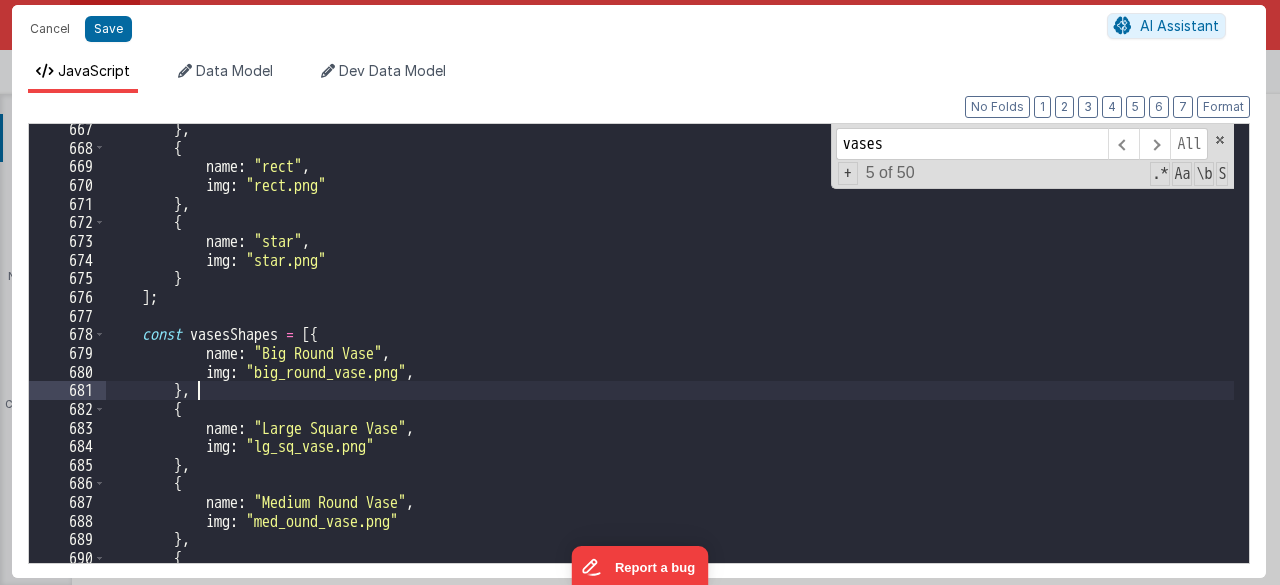 click on "} ,           {                name :   "rect" ,                img :   "rect.png"           } ,           {                name :   "star" ,                img :   "star.png"           }      ] ;      const   vasesShapes   =   [{                name :   "Big Round Vase" ,                img :   "big_round_vase.png" ,           } ,           {                name :   "Large Square Vase" ,                img :   "lg_sq_vase.png"           } ,           {                name :   "Medium Round Vase" ,                img :   "med_ound_vase.png"           } ,           {                name :   "Medium Square Vase" ," at bounding box center (670, 358) 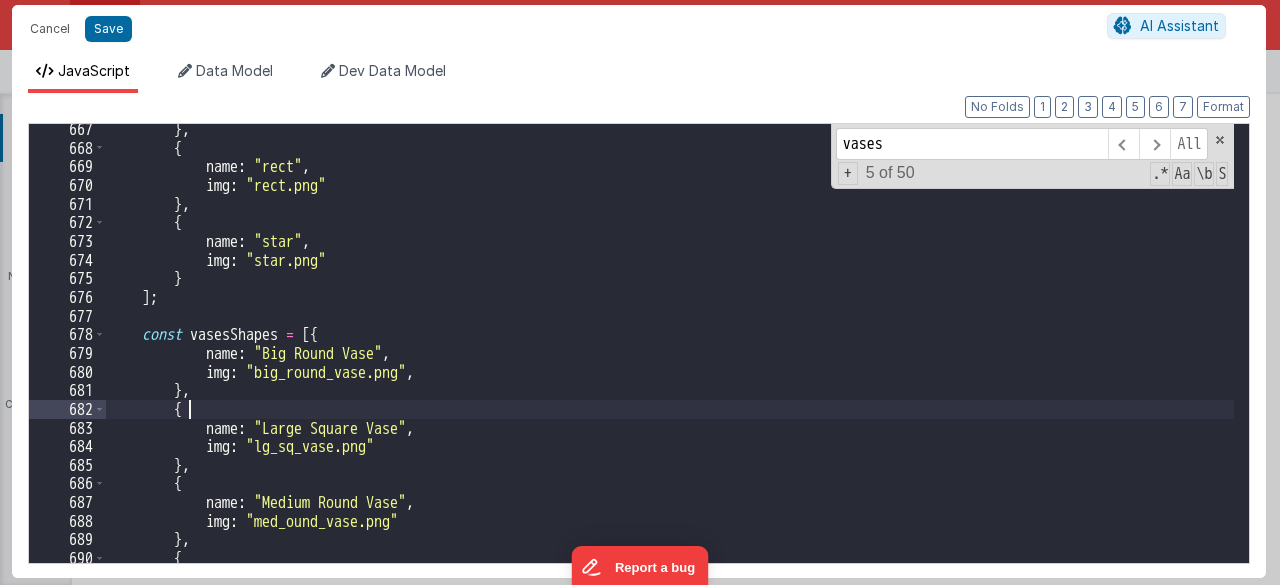 click on "} ,           {                name :   "rect" ,                img :   "rect.png"           } ,           {                name :   "star" ,                img :   "star.png"           }      ] ;      const   vasesShapes   =   [{                name :   "Big Round Vase" ,                img :   "big_round_vase.png" ,           } ,           {                name :   "Large Square Vase" ,                img :   "lg_sq_vase.png"           } ,           {                name :   "Medium Round Vase" ,                img :   "med_ound_vase.png"           } ,           {                name :   "Medium Square Vase" ," at bounding box center [670, 358] 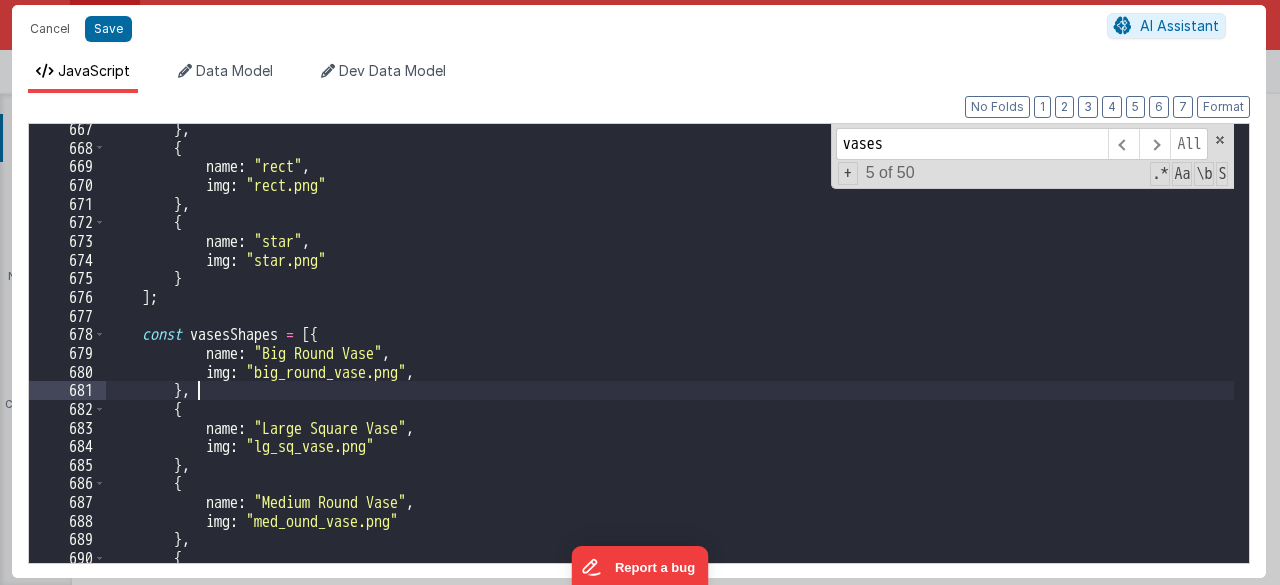 click on "} ,           {                name :   "rect" ,                img :   "rect.png"           } ,           {                name :   "star" ,                img :   "star.png"           }      ] ;      const   vasesShapes   =   [{                name :   "Big Round Vase" ,                img :   "big_round_vase.png" ,           } ,           {                name :   "Large Square Vase" ,                img :   "lg_sq_vase.png"           } ,           {                name :   "Medium Round Vase" ,                img :   "med_ound_vase.png"           } ,           {                name :   "Medium Square Vase" ," at bounding box center (670, 358) 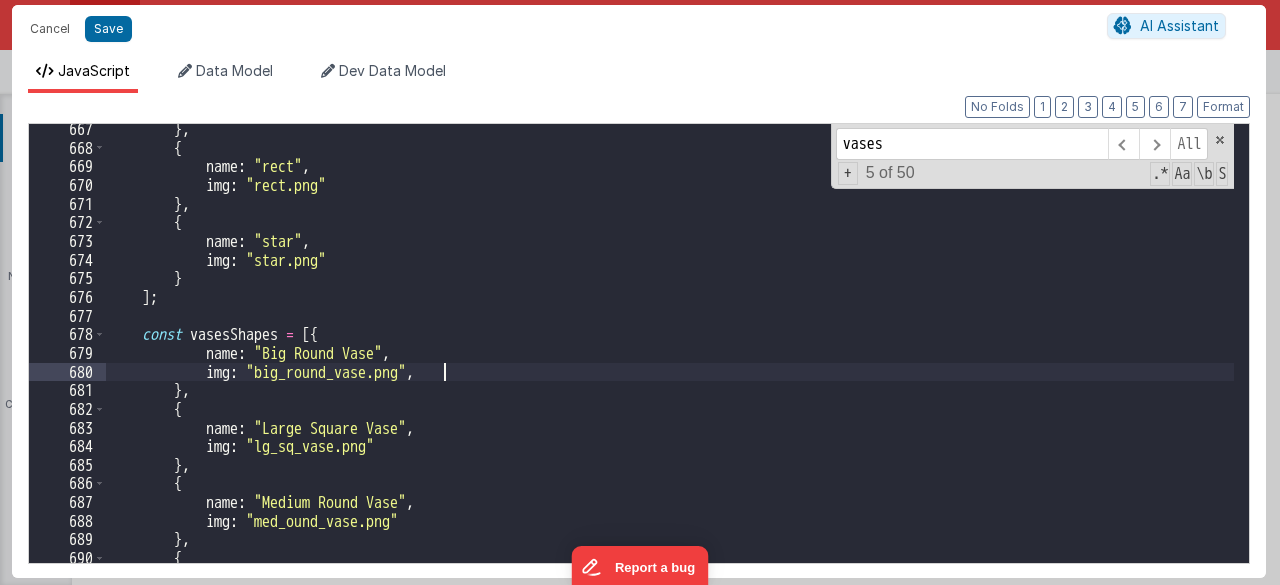 click on "} ,           {                name :   "rect" ,                img :   "rect.png"           } ,           {                name :   "star" ,                img :   "star.png"           }      ] ;      const   vasesShapes   =   [{                name :   "Big Round Vase" ,                img :   "big_round_vase.png" ,           } ,           {                name :   "Large Square Vase" ,                img :   "lg_sq_vase.png"           } ,           {                name :   "Medium Round Vase" ,                img :   "med_ound_vase.png"           } ,           {                name :   "Medium Square Vase" ," at bounding box center (670, 358) 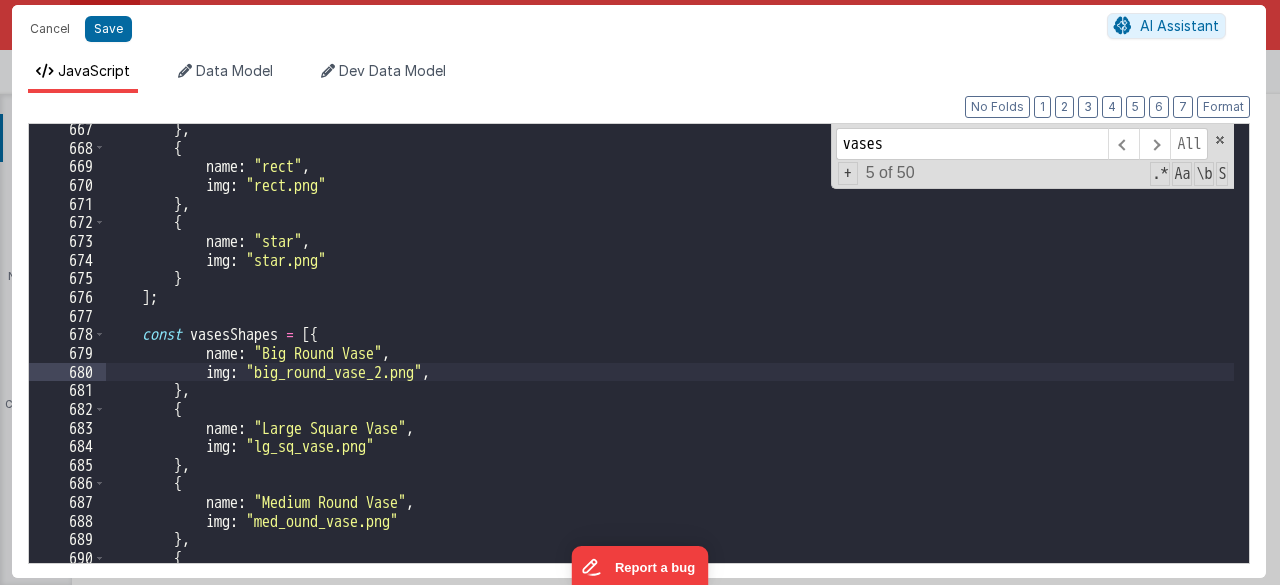 scroll, scrollTop: 1409, scrollLeft: 0, axis: vertical 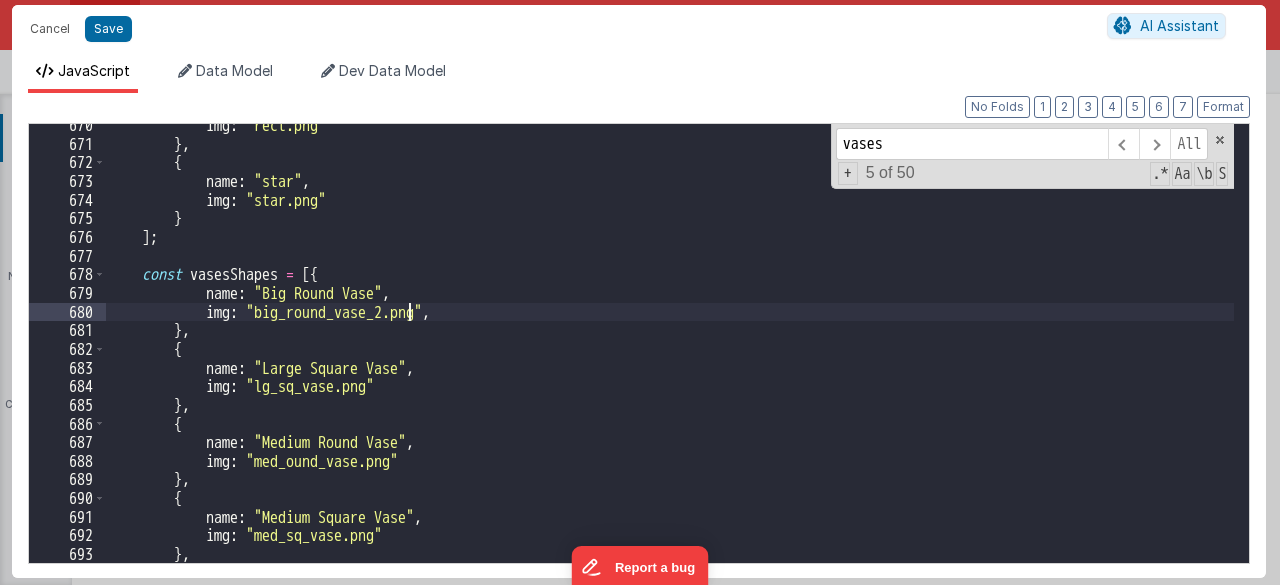 click on "img :   "rect.png"           } ,           {                name :   "star" ,                img :   "star.png"           }      ] ;      const   vasesShapes   =   [{                name :   "Big Round Vase" ,                img :   "big_round_vase_2.png" ,           } ,           {                name :   "Large Square Vase" ,                img :   "lg_sq_vase.png"           } ,           {                name :   "Medium Round Vase" ,                img :   "med_ound_vase.png"           } ,           {                name :   "Medium Square Vase" ,                img :   "med_sq_vase.png"           } ,           {" at bounding box center (670, 354) 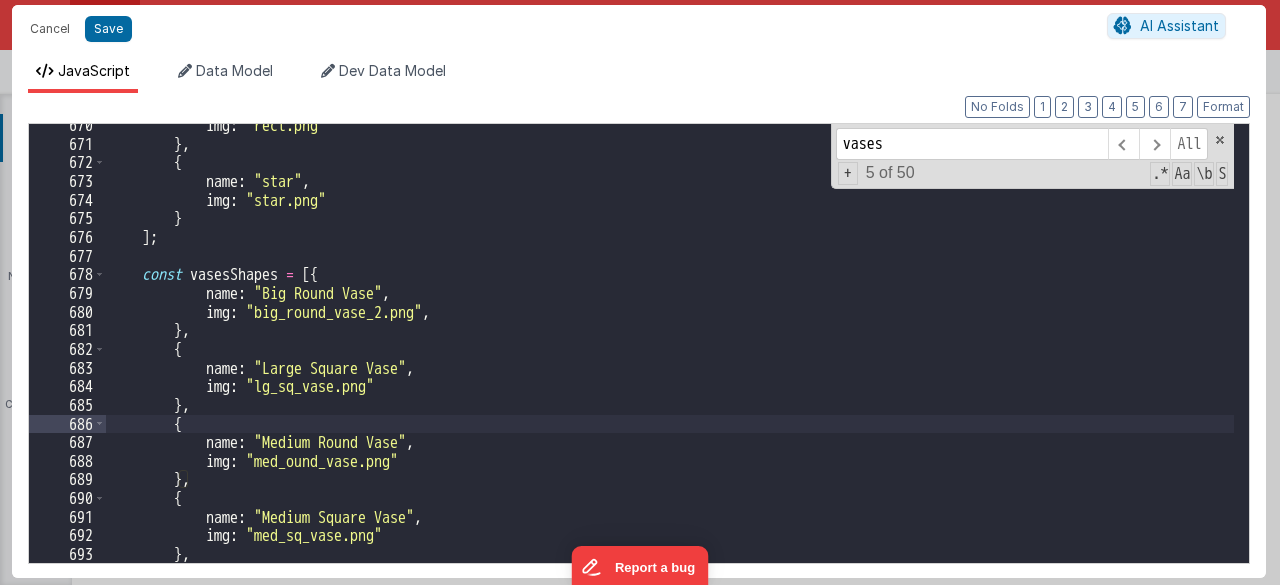 click on "img :   "rect.png"           } ,           {                name :   "star" ,                img :   "star.png"           }      ] ;      const   vasesShapes   =   [{                name :   "Big Round Vase" ,                img :   "big_round_vase_2.png" ,           } ,           {                name :   "Large Square Vase" ,                img :   "lg_sq_vase.png"           } ,           {                name :   "Medium Round Vase" ,                img :   "med_ound_vase.png"           } ,           {                name :   "Medium Square Vase" ,                img :   "med_sq_vase.png"           } ,           {" at bounding box center [670, 354] 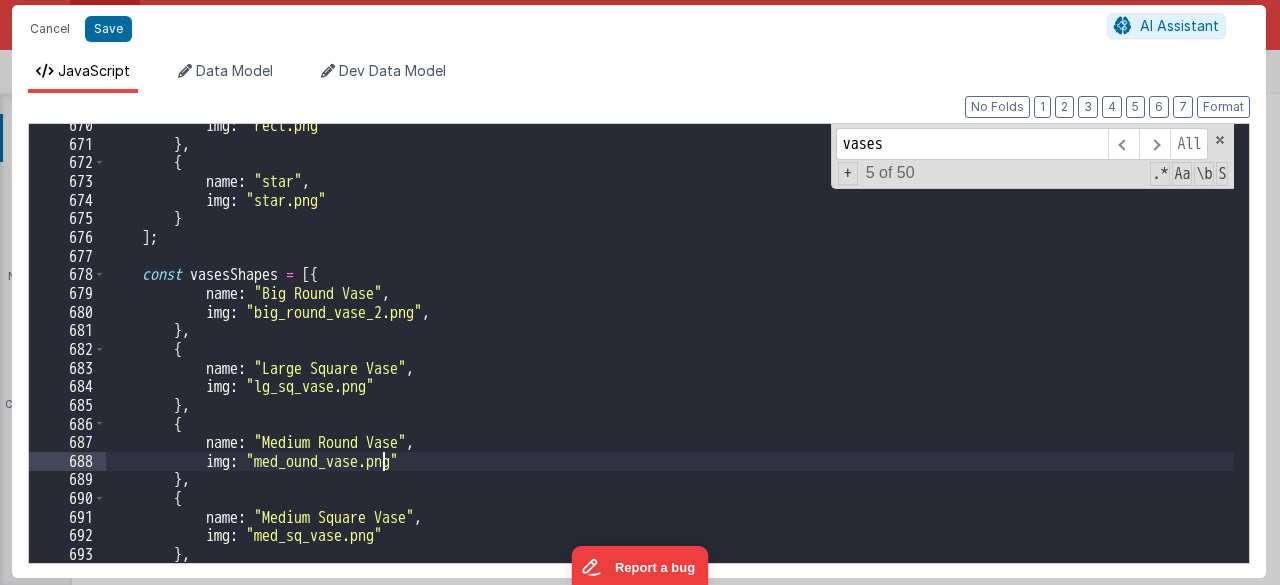 click on "img :   "rect.png"           } ,           {                name :   "star" ,                img :   "star.png"           }      ] ;      const   vasesShapes   =   [{                name :   "Big Round Vase" ,                img :   "big_round_vase_2.png" ,           } ,           {                name :   "Large Square Vase" ,                img :   "lg_sq_vase.png"           } ,           {                name :   "Medium Round Vase" ,                img :   "med_ound_vase.png"           } ,           {                name :   "Medium Square Vase" ,                img :   "med_sq_vase.png"           } ,           {" at bounding box center [670, 354] 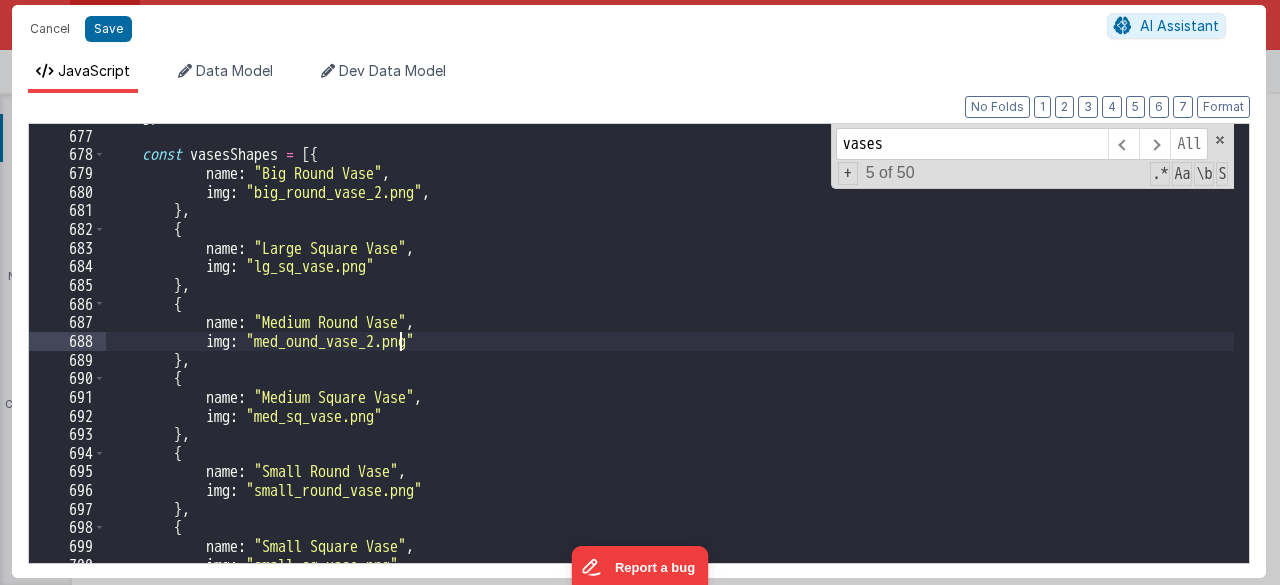 scroll, scrollTop: 1422, scrollLeft: 0, axis: vertical 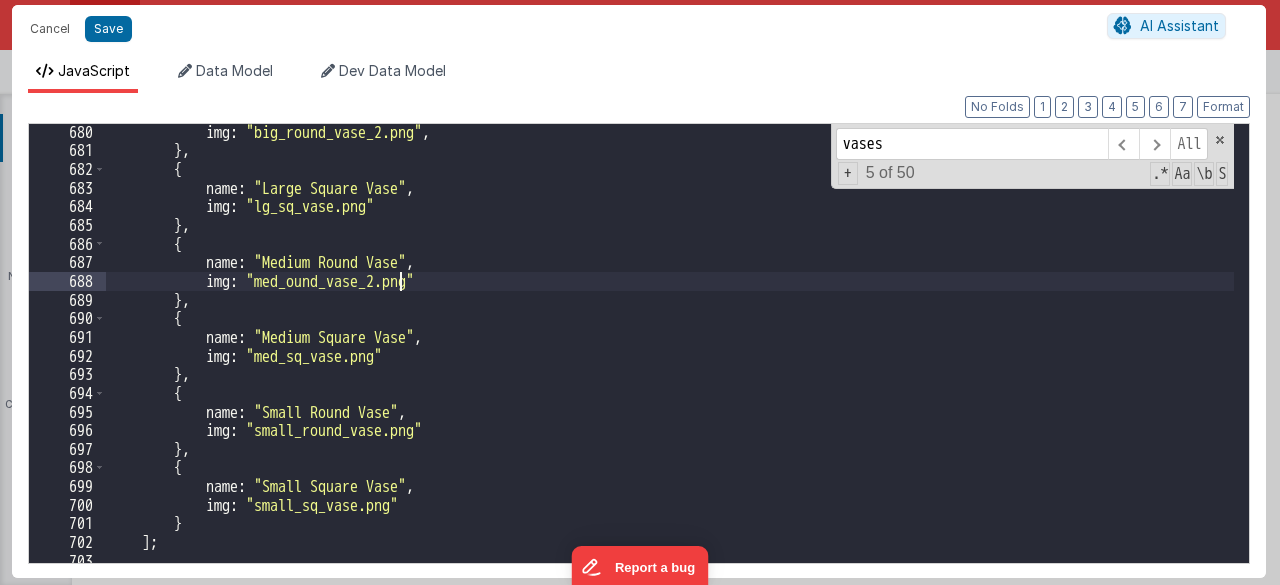 click on "img :   "big_round_vase_2.png" ,           } ,           {                name :   "Large Square Vase" ,                img :   "lg_sq_vase.png"           } ,           {                name :   "Medium Round Vase" ,                img :   "med_ound_vase_2.png"           } ,           {                name :   "Medium Square Vase" ,                img :   "med_sq_vase.png"           } ,           {                name :   "Small Round Vase" ,                img :   "small_round_vase.png"           } ,           {                name :   "Small Square Vase" ,                img :   "small_sq_vase.png"           }      ] ;      const   fontJSON   =   [{" at bounding box center [670, 361] 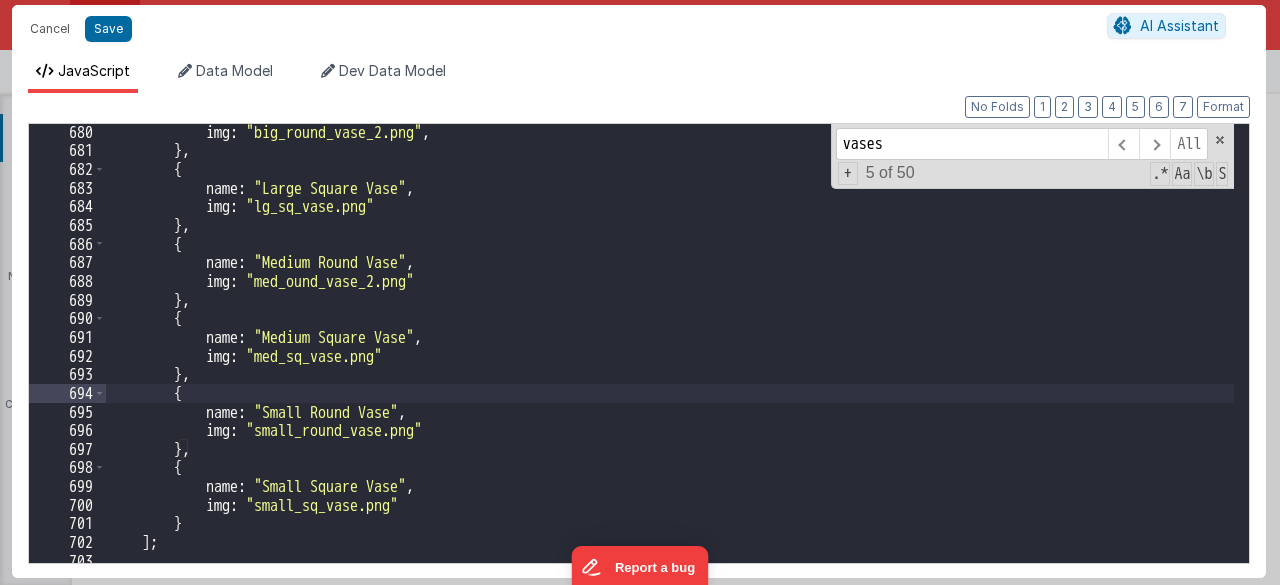 click on "img :   "big_round_vase_2.png" ,           } ,           {                name :   "Large Square Vase" ,                img :   "lg_sq_vase.png"           } ,           {                name :   "Medium Round Vase" ,                img :   "med_ound_vase_2.png"           } ,           {                name :   "Medium Square Vase" ,                img :   "med_sq_vase.png"           } ,           {                name :   "Small Round Vase" ,                img :   "small_round_vase.png"           } ,           {                name :   "Small Square Vase" ,                img :   "small_sq_vase.png"           }      ] ;      const   fontJSON   =   [{" at bounding box center [670, 361] 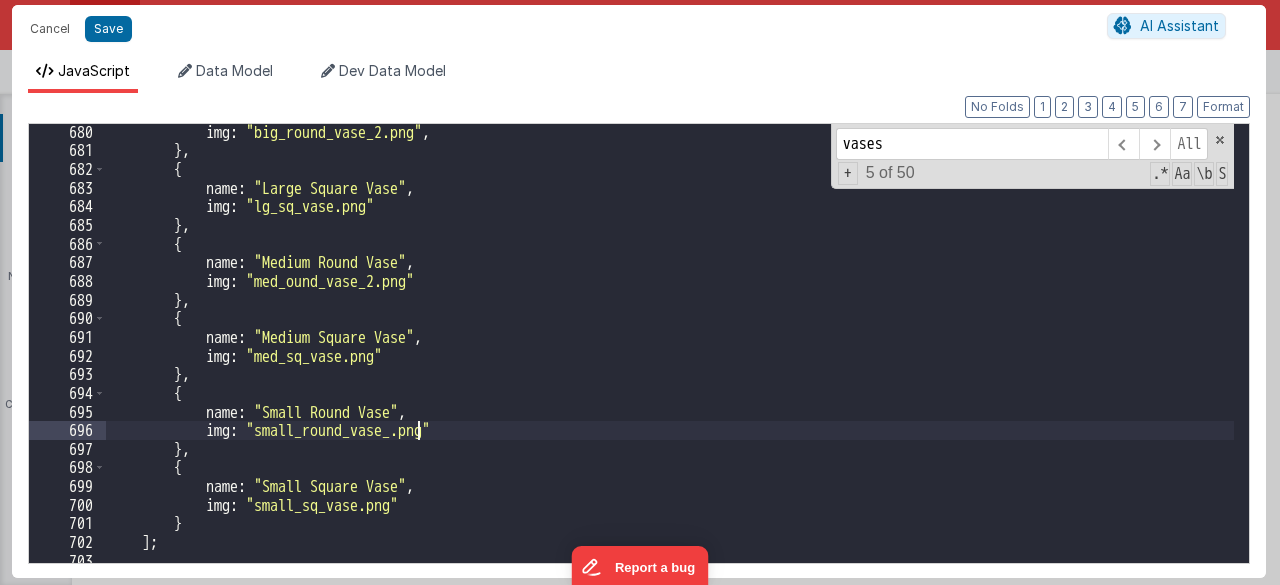 type 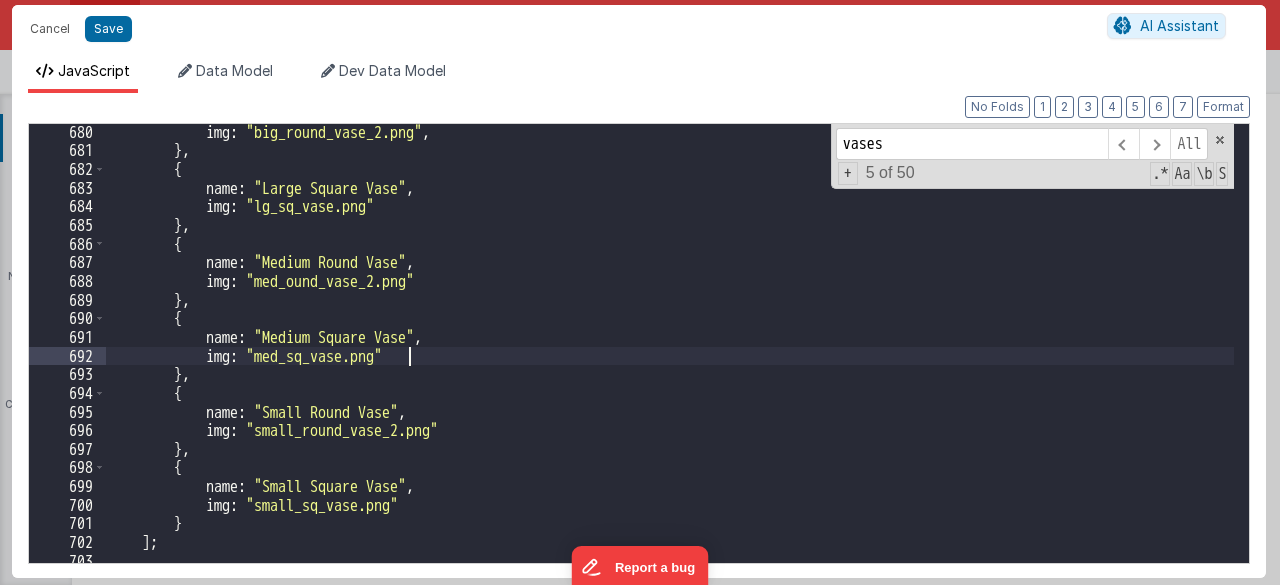 click on "img :   "big_round_vase_2.png" ,           } ,           {                name :   "Large Square Vase" ,                img :   "lg_sq_vase.png"           } ,           {                name :   "Medium Round Vase" ,                img :   "med_ound_vase_2.png"           } ,           {                name :   "Medium Square Vase" ,                img :   "med_sq_vase.png"           } ,           {                name :   "Small Round Vase" ,                img :   "small_round_vase_2.png"           } ,           {                name :   "Small Square Vase" ,                img :   "small_sq_vase.png"           }      ] ;      const   fontJSON   =   [{" at bounding box center [670, 361] 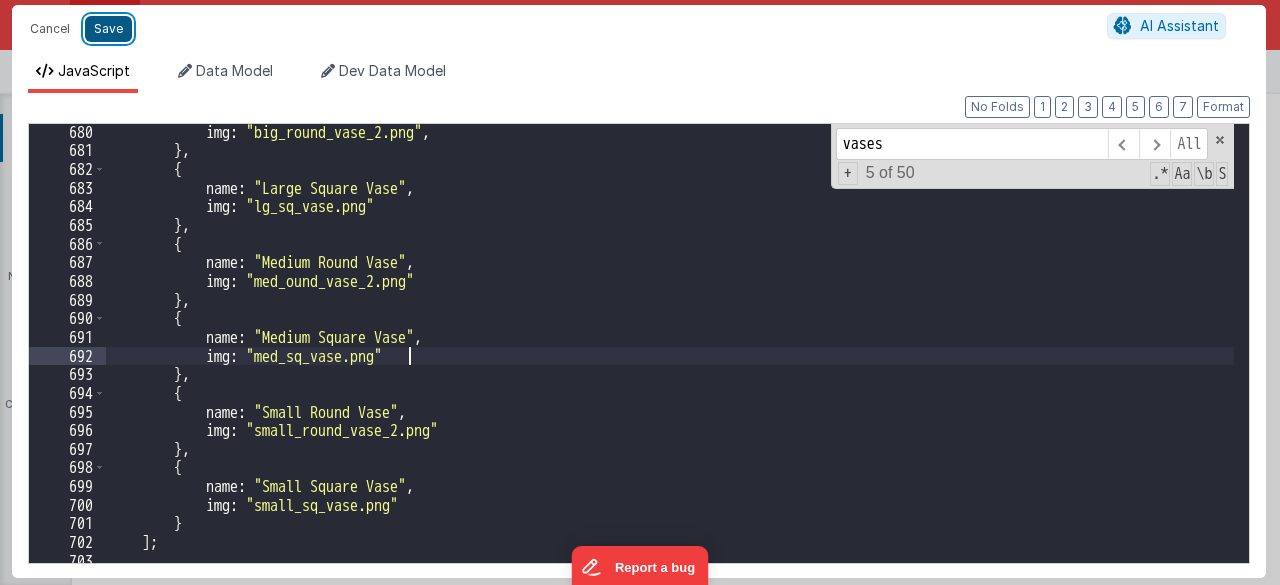 click on "Save" at bounding box center [108, 29] 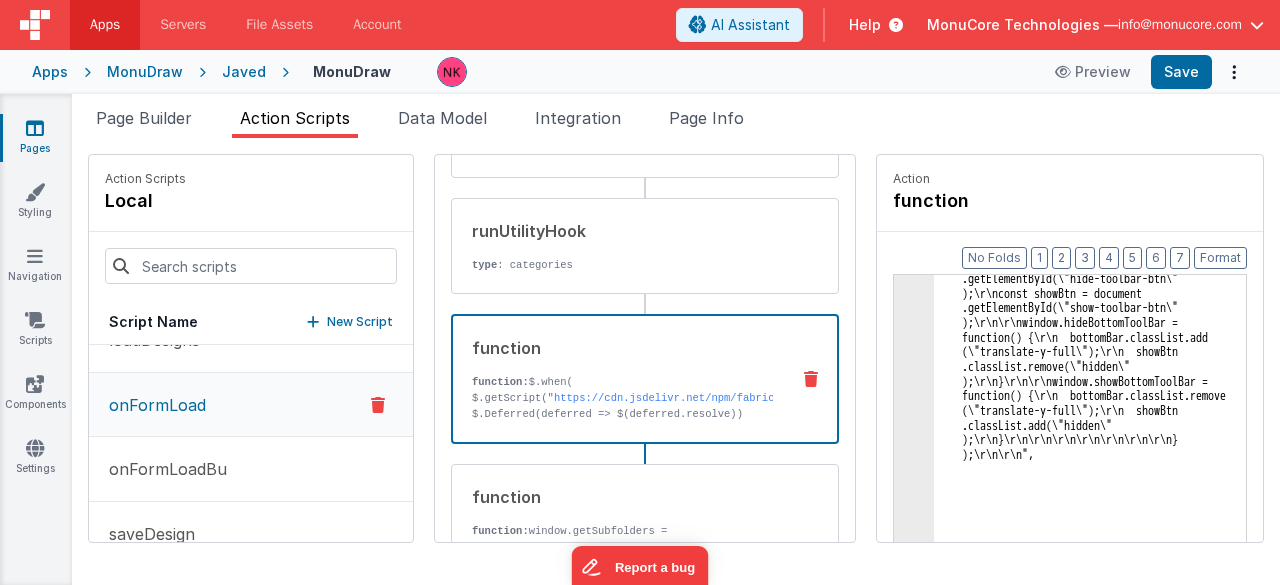 click on "Cancel
Save
AI Assistant
JavaScript
Data Model
Dev Data Model
Format
7
6
5
4
3
2
1
No Folds
Data Model Format
7
6
5
4
3
2
1
No Folds
Development Data Model Format
7
6
5
4
3
2
1
No Folds" at bounding box center [640, 292] 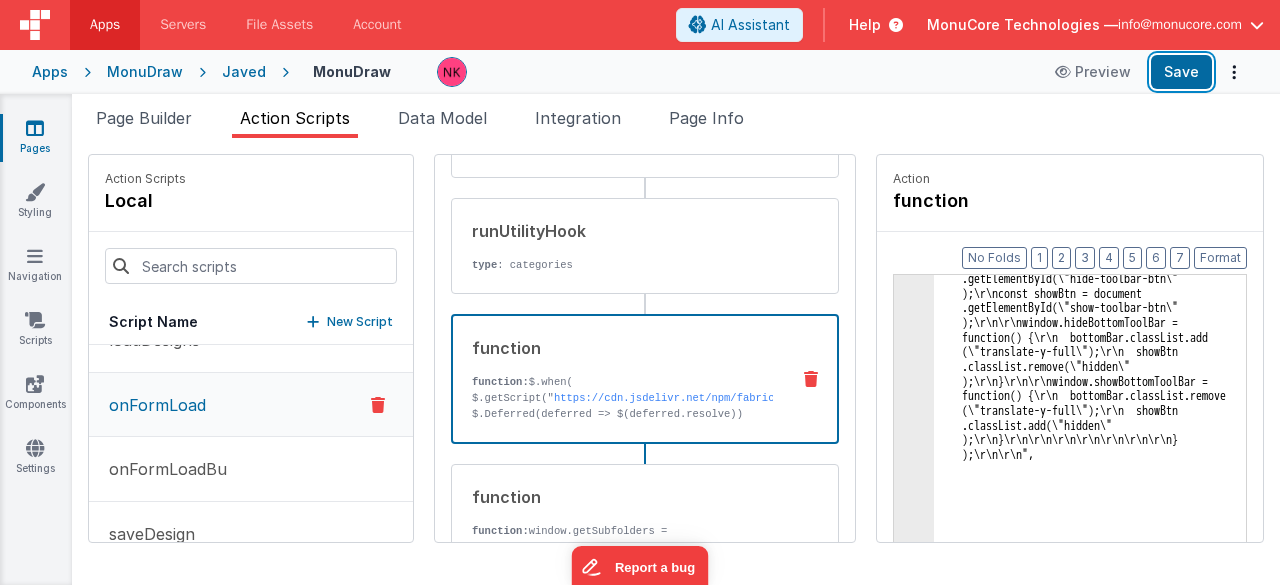 click on "Save" at bounding box center [1181, 72] 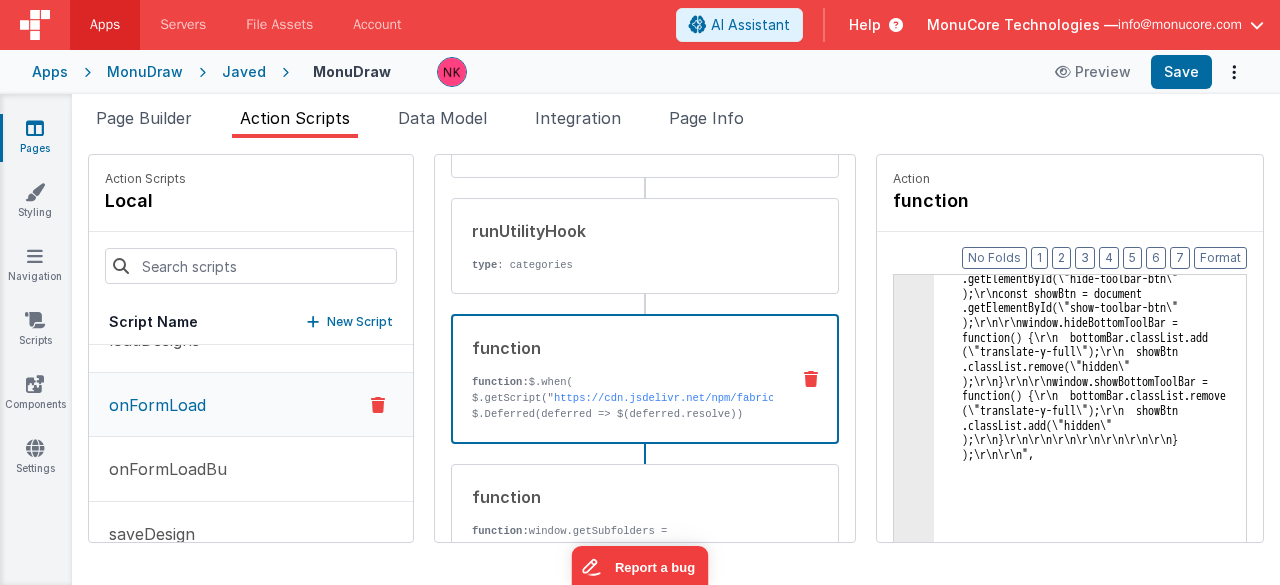 click on "3" at bounding box center (914, -90790) 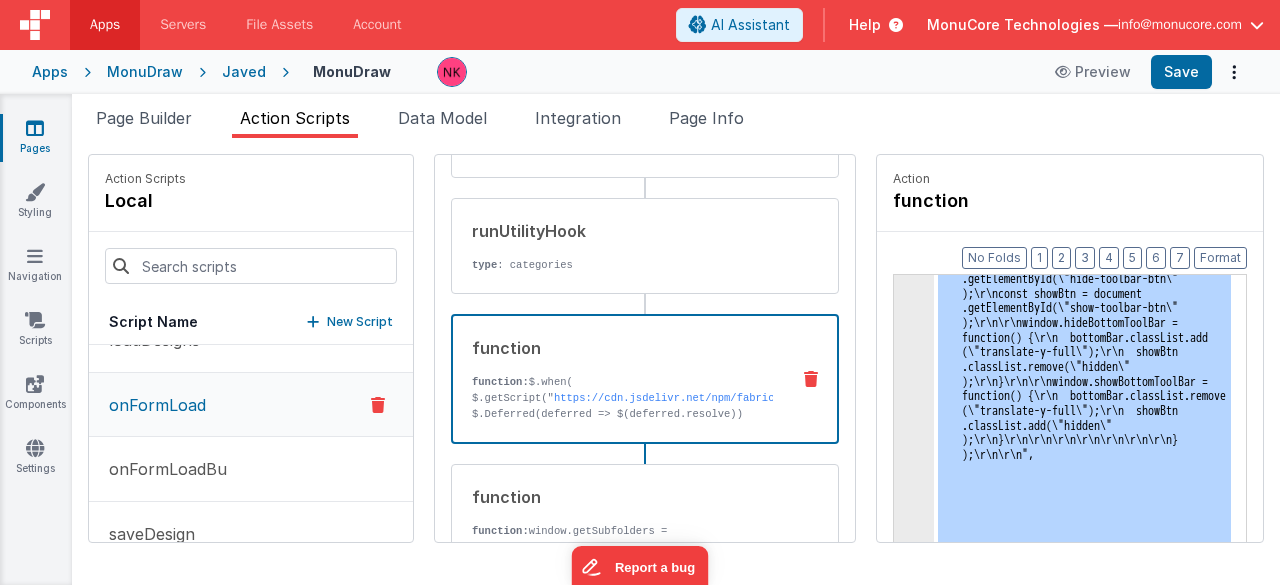 click on "3" at bounding box center (914, -90790) 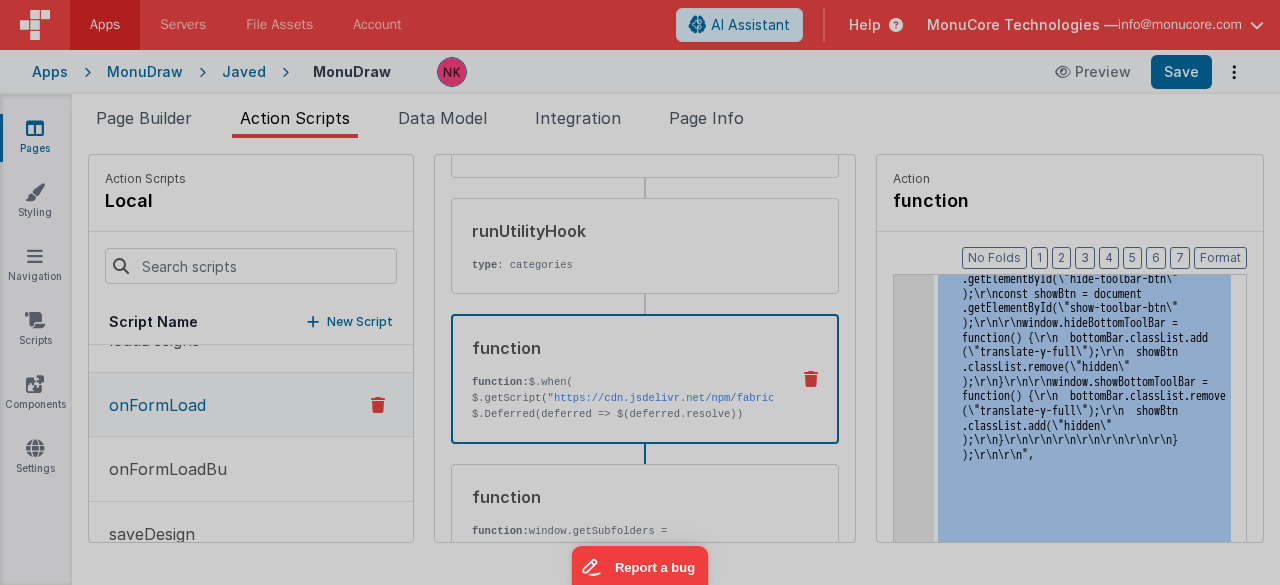 click on "$ . when (      $ . getScript ( "https://cdn.jsdelivr.net/npm/fabric" ) ,      $ . Deferred ( deferred   =>   $ ( deferred . resolve )) ) . done (( )   =>   {                //model.activeToolPanel='style';           const   buttons   =   document . querySelectorAll ( '#monudraw-div .tool-tab' ) ;    //const firstIcon = buttons[0].querySelector('i');    //if (firstIcon) firstIcon.classList.add('text-[#00ff00]');    buttons . forEach ( btn   =>   {      btn . addEventListener ( 'click' ,   ( )   =>   {                     //console.log('click!!!')         buttons . forEach ( b   =>   {           const   icon   =   b . querySelector ( 'i' ) ;           if   ( icon )   icon . classList . remove ( 'text-[#00ff00]' ) ;         }) ;" at bounding box center [670, 342] 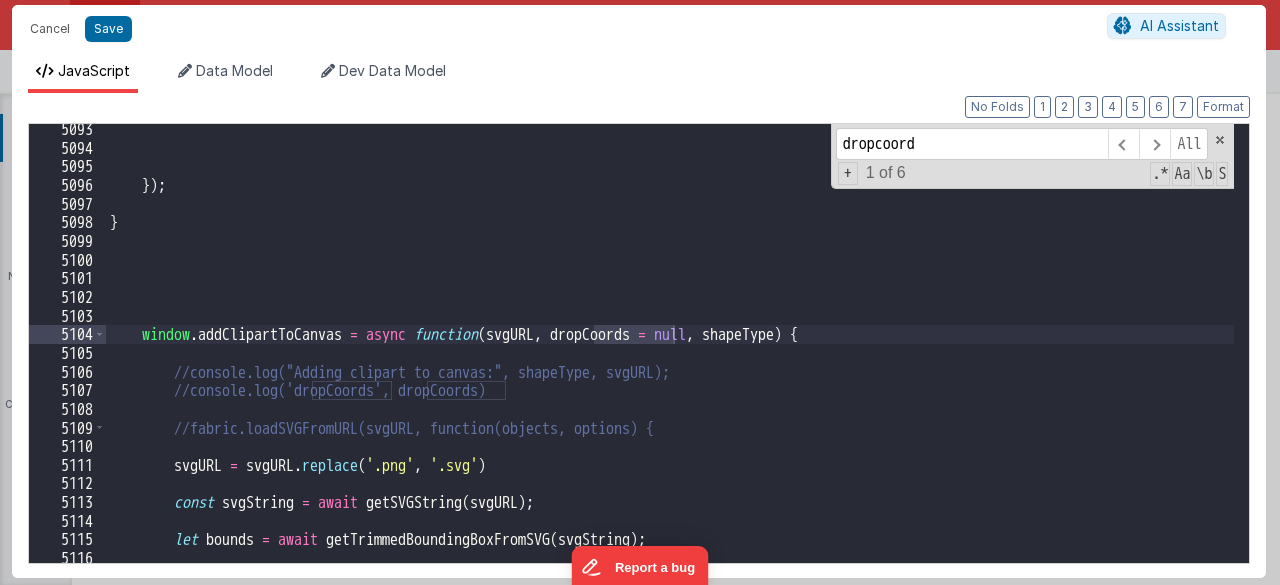 type on "dropcoords" 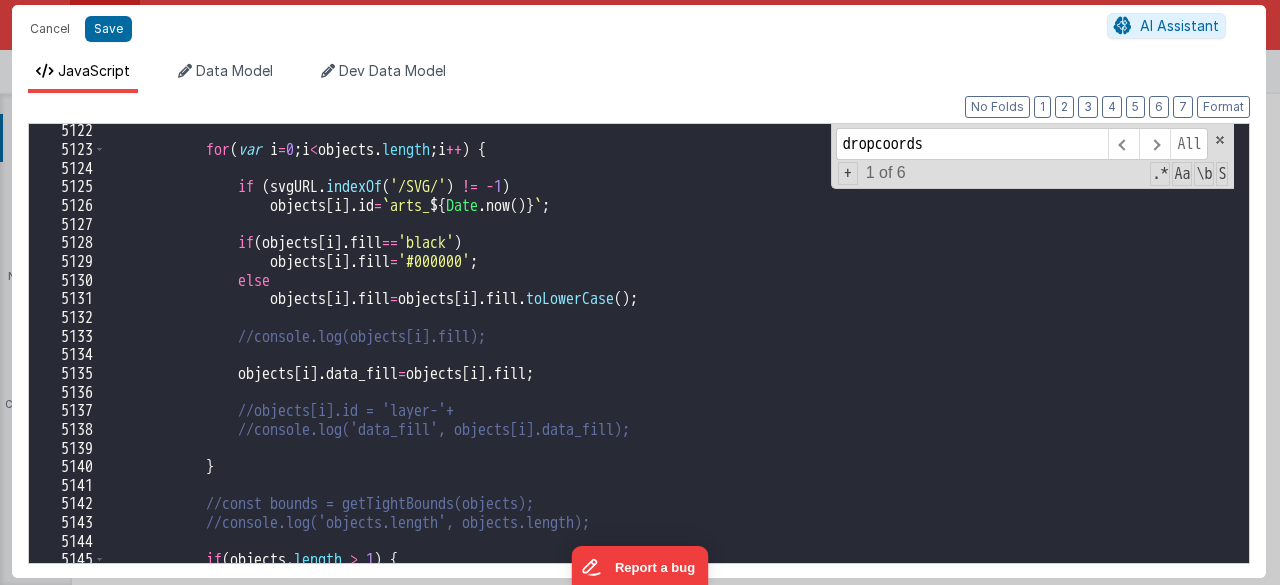 scroll, scrollTop: 10808, scrollLeft: 0, axis: vertical 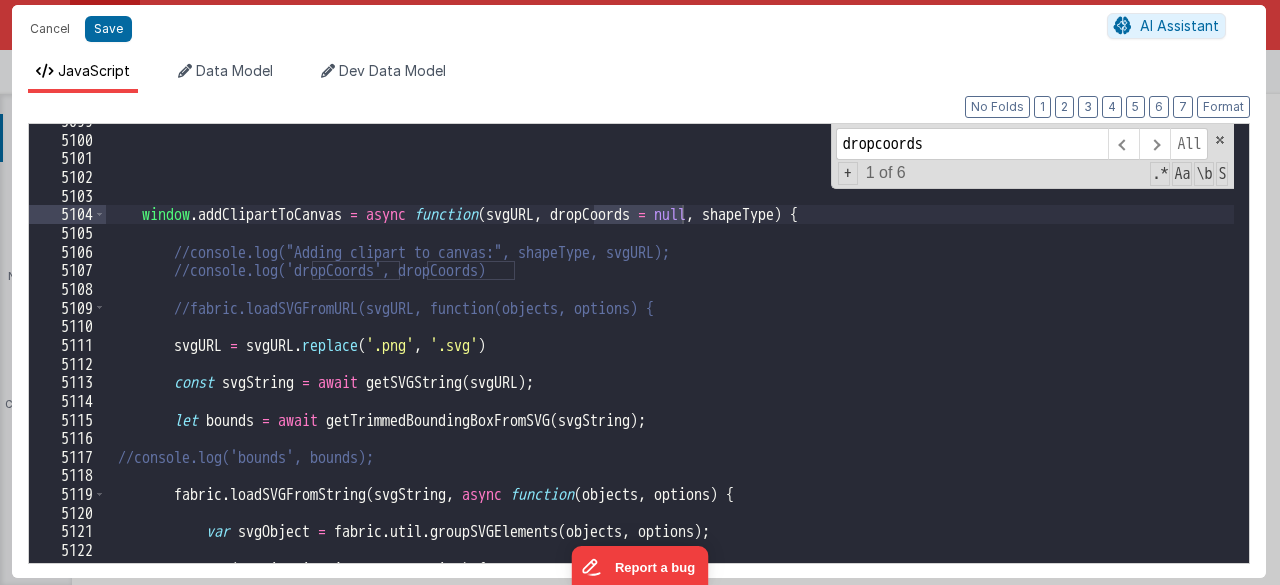 click on "window . addClipartToCanvas   =   async   function ( svgURL ,   dropCoords   =   null ,   shapeType )   {           //console.log("Adding clipart to canvas:", shapeType, svgURL);           //console.log('dropCoords', dropCoords)           //fabric.loadSVGFromURL(svgURL, function(objects, options) {                     svgURL   =   svgURL . replace ( '.png' ,   '.svg' )                     const   svgString   =   await   getSVGString ( svgURL ) ;                     let   bounds   =   await   getTrimmedBoundingBoxFromSVG ( svgString ) ;      //console.log('bounds', bounds);                     fabric . loadSVGFromString ( svgString ,   async   function ( objects ,   options )   {                               var   svgObject   =   fabric . util . groupSVGElements ( objects ,   options ) ;                               for ( var   i = 0 ; i < objects . length ; i ++ )   {" at bounding box center (670, 350) 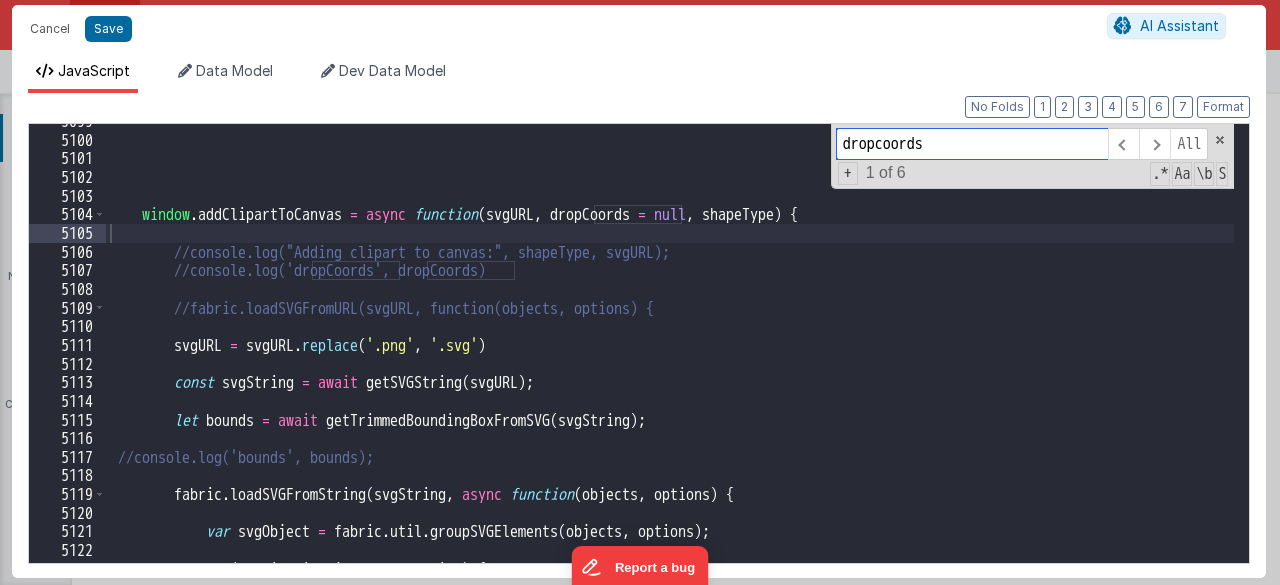 drag, startPoint x: 968, startPoint y: 147, endPoint x: 646, endPoint y: 110, distance: 324.1188 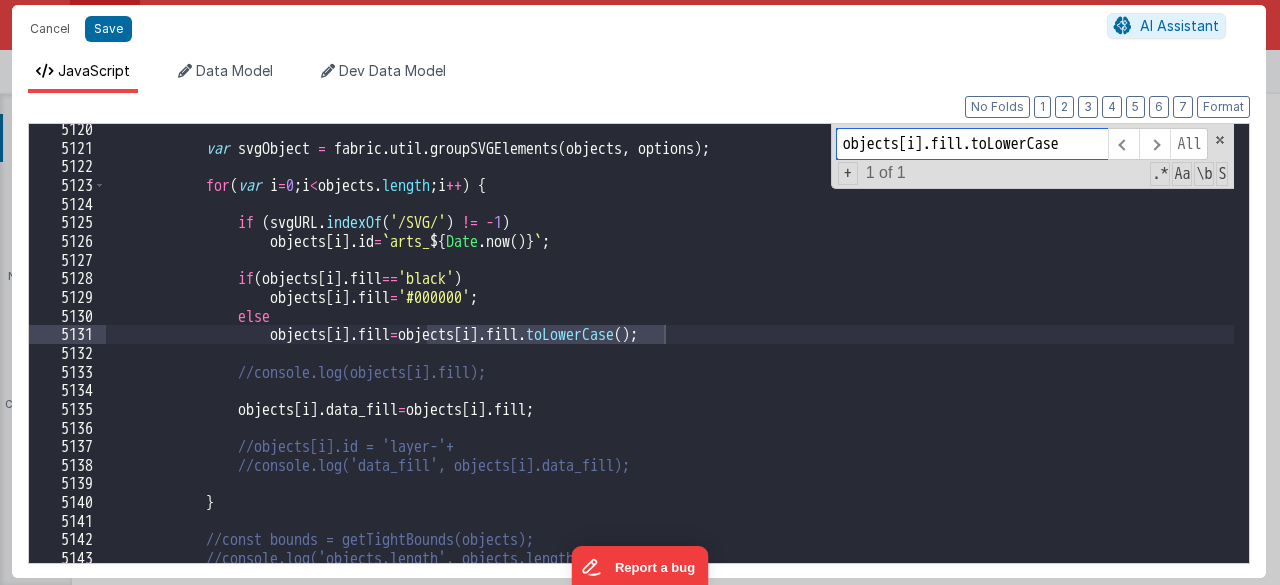 scroll, scrollTop: 10804, scrollLeft: 0, axis: vertical 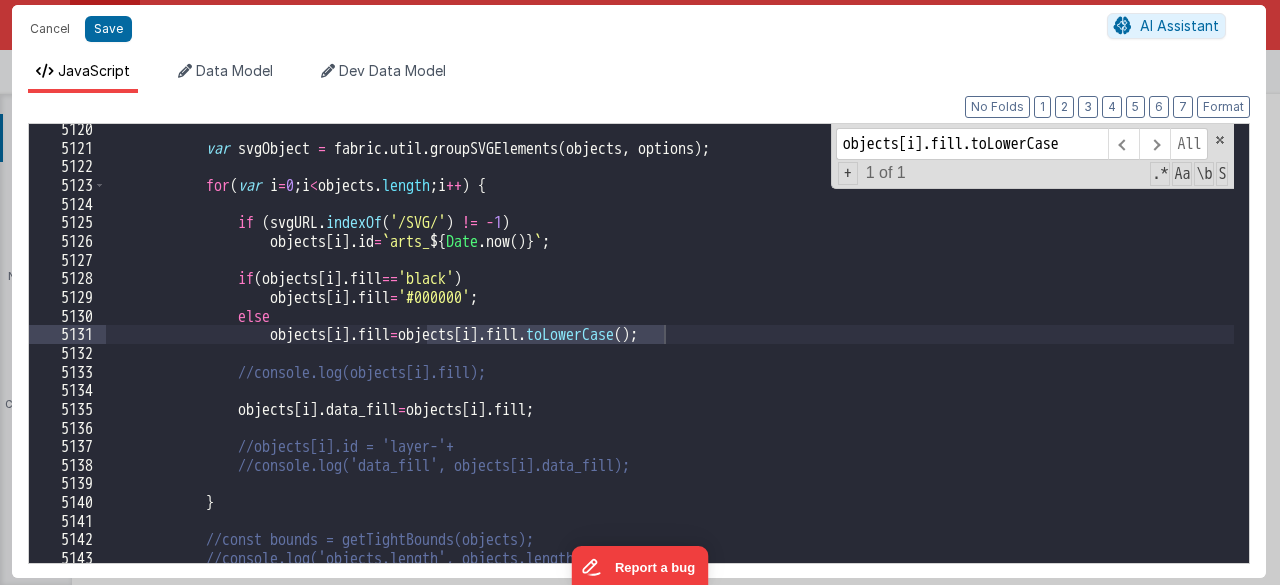 click on "var   svgObject   =   fabric . util . groupSVGElements ( objects ,   options ) ;                               for ( var   i = 0 ; i < objects . length ; i ++ )   {                                         if   ( svgURL . indexOf ( '/SVG/' )   !=   - 1 )                          objects [ i ] . id = ` arts_ ${ Date . now ( ) } ` ;                                         if ( objects [ i ] . fill == 'black' )                          objects [ i ] . fill = '#000000' ;                     else                            objects [ i ] . fill = objects [ i ] . fill . toLowerCase ( ) ;                          //console.log(objects[i].fill);                                   objects [ i ] . data_fill = objects [ i ] . fill ;                                   //objects[i].id = 'layer-'+                  //console.log('data_fill', objects[i].data_fill);                                 }                //const bounds = getTightBounds(objects);" at bounding box center [670, 358] 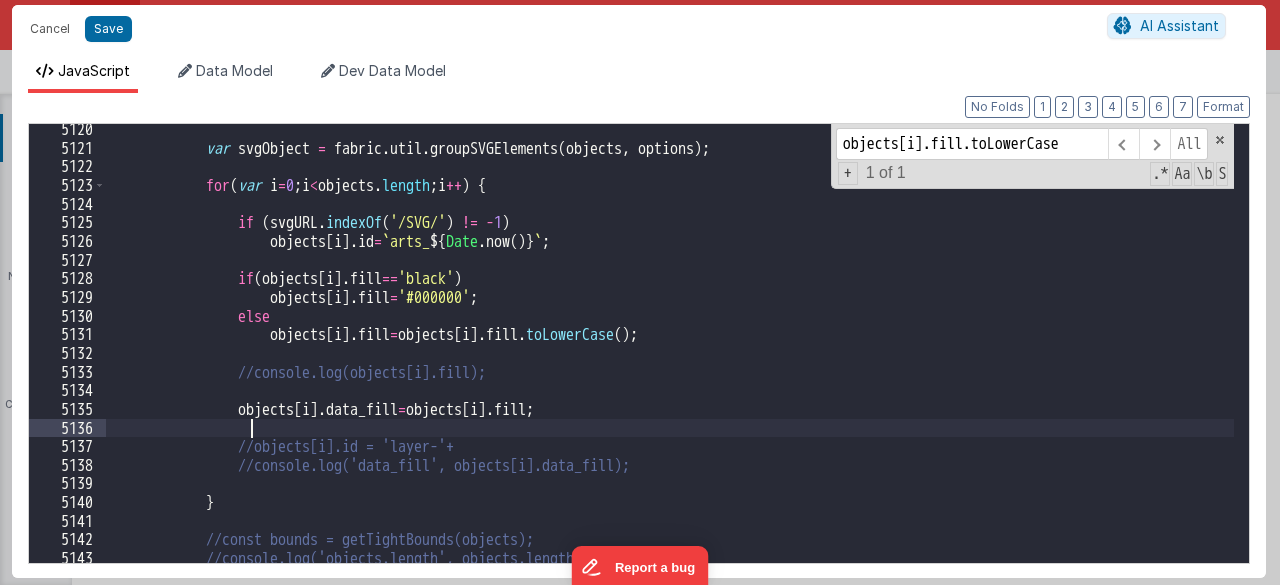 click on "var   svgObject   =   fabric . util . groupSVGElements ( objects ,   options ) ;                               for ( var   i = 0 ; i < objects . length ; i ++ )   {                                         if   ( svgURL . indexOf ( '/SVG/' )   !=   - 1 )                          objects [ i ] . id = ` arts_ ${ Date . now ( ) } ` ;                                         if ( objects [ i ] . fill == 'black' )                          objects [ i ] . fill = '#000000' ;                     else                            objects [ i ] . fill = objects [ i ] . fill . toLowerCase ( ) ;                          //console.log(objects[i].fill);                                   objects [ i ] . data_fill = objects [ i ] . fill ;                                   //objects[i].id = 'layer-'+                  //console.log('data_fill', objects[i].data_fill);                                 }                //const bounds = getTightBounds(objects);" at bounding box center (670, 358) 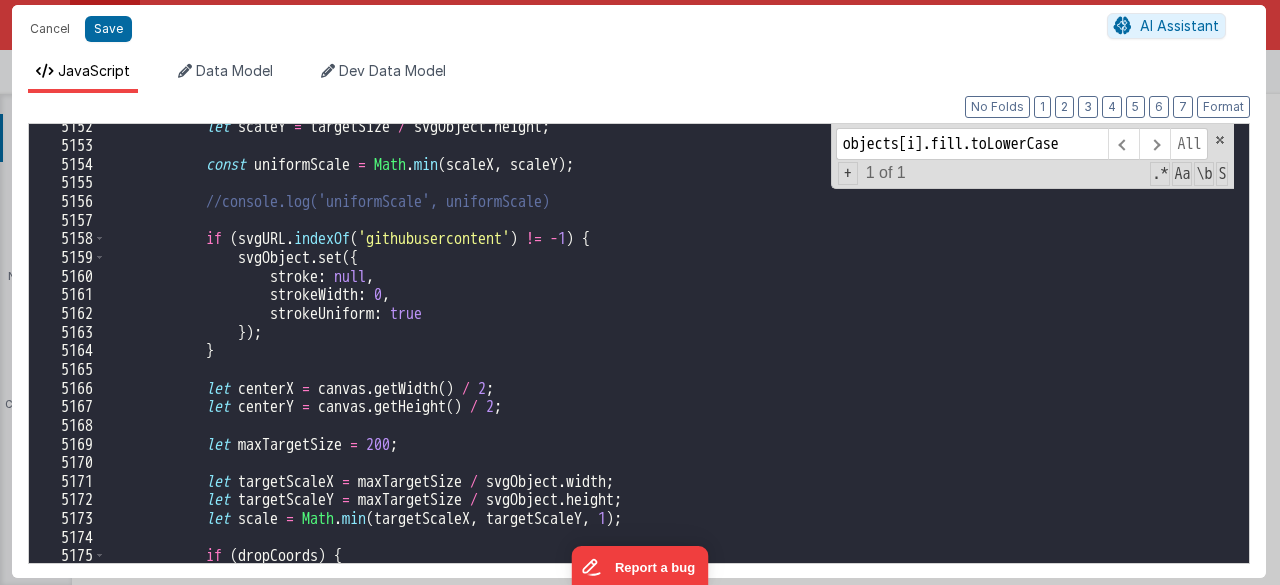 scroll, scrollTop: 10872, scrollLeft: 0, axis: vertical 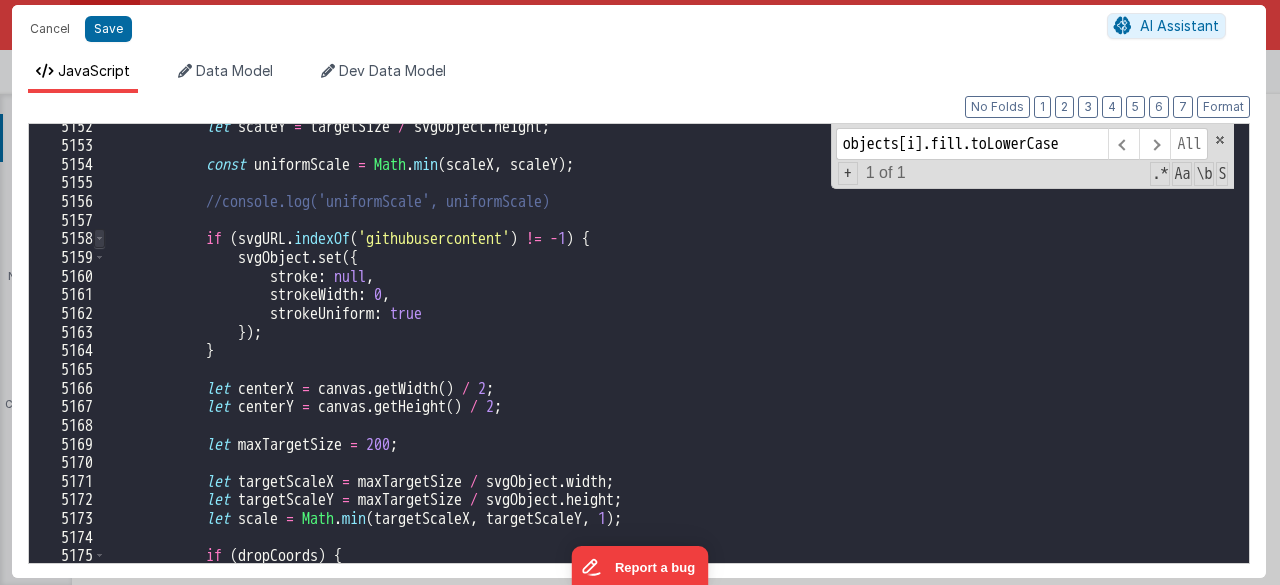 click at bounding box center (99, 238) 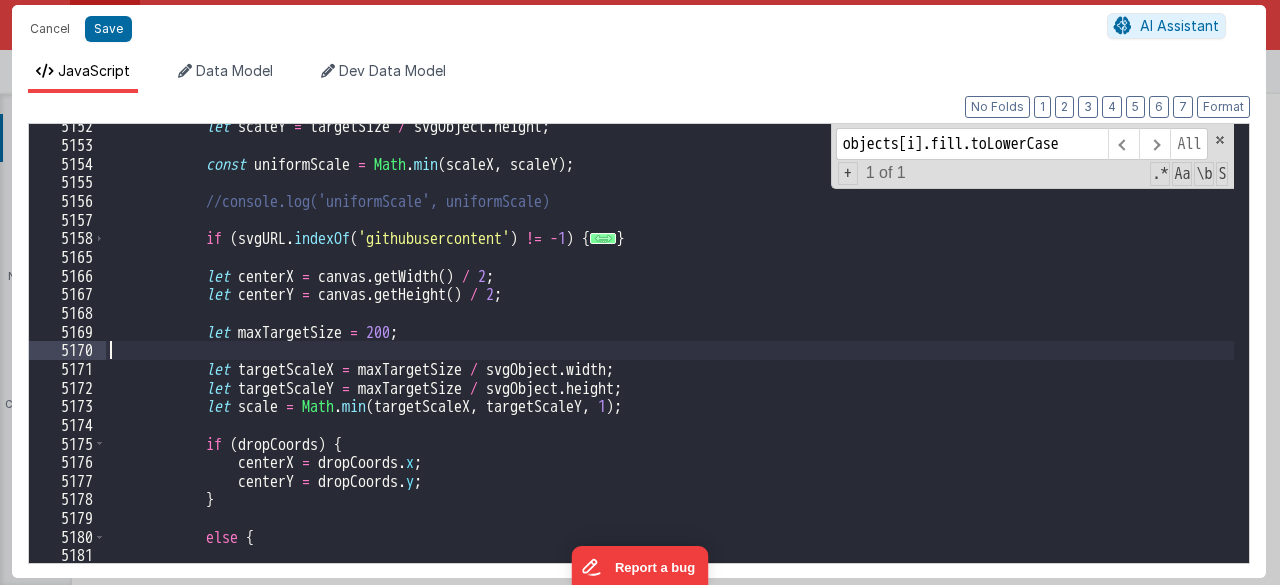 click on "let   scaleY   =   targetSize   /   svgObject . height ;                const   uniformScale   =   Math . min ( scaleX ,   scaleY ) ;                //console.log('uniformScale', uniformScale)                if   ( svgURL . indexOf ( 'githubusercontent' )   !=   - 1 )   { ... }                let   centerX   =   canvas . getWidth ( )   /   2 ;                let   centerY   =   canvas . getHeight ( )   /   2 ;                let   maxTargetSize   =   200 ;                let   targetScaleX   =   maxTargetSize   /   svgObject . width ;                let   targetScaleY   =   maxTargetSize   /   svgObject . height ;                let   scale   =   Math . min ( targetScaleX ,   targetScaleY ,   1 ) ;                if   ( dropCoords )   {                     centerX   =   dropCoords . x ;                     centerY   =   dropCoords . y ;                }                                 else   {                     let   targetObj   =   canvas . getActiveObject ( ) ;" at bounding box center [670, 355] 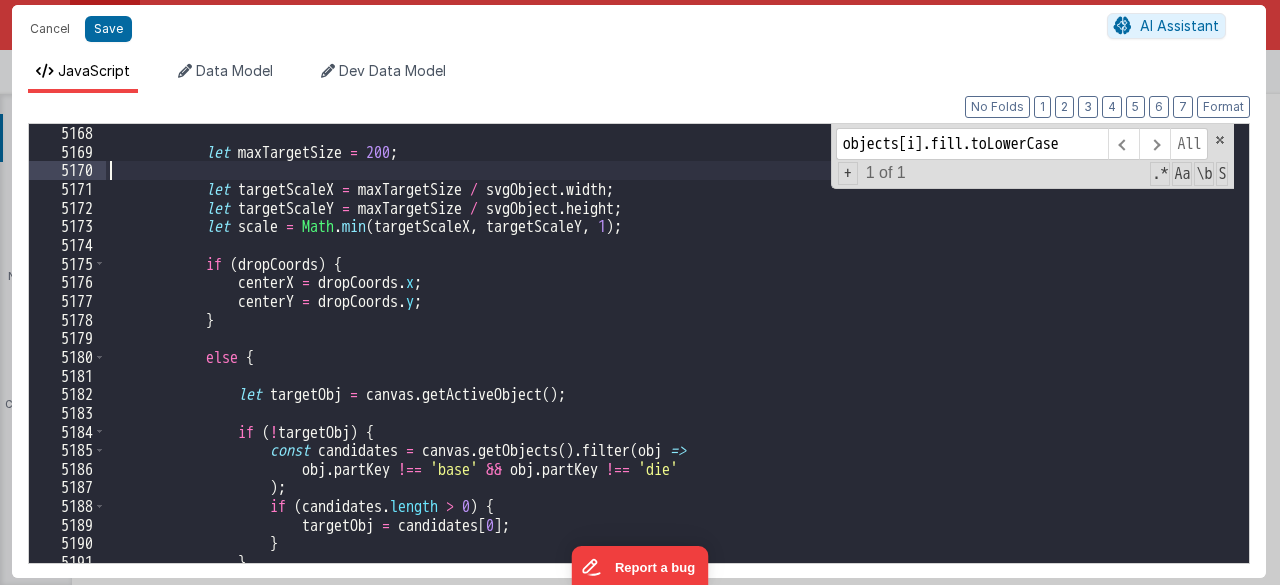 click on "5175" at bounding box center [67, 264] 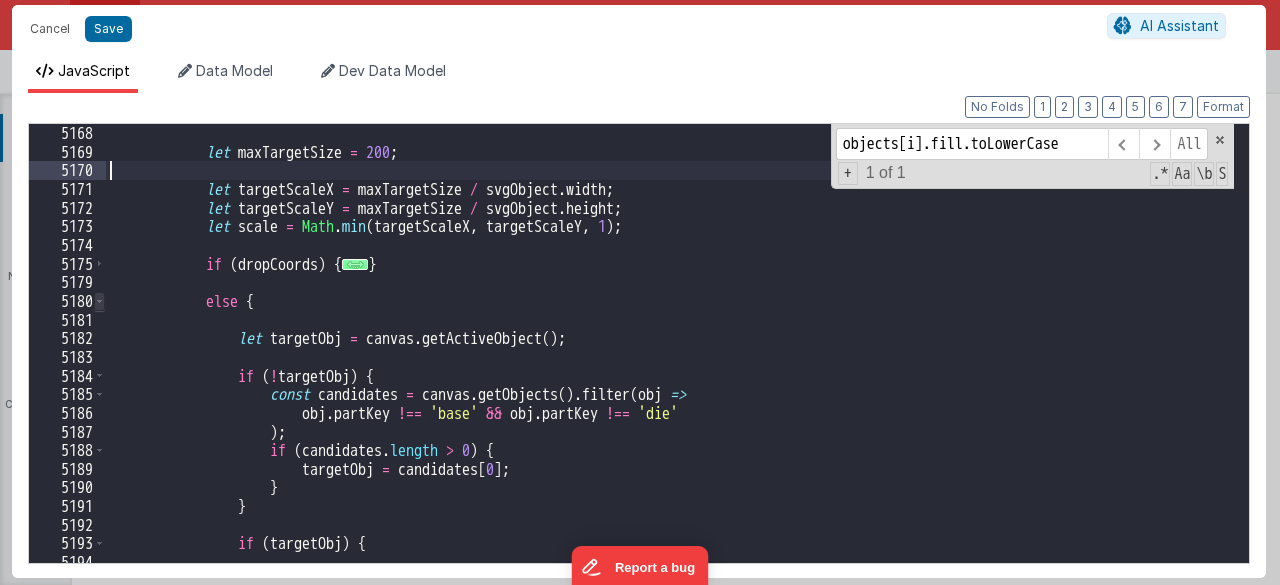 click at bounding box center (99, 301) 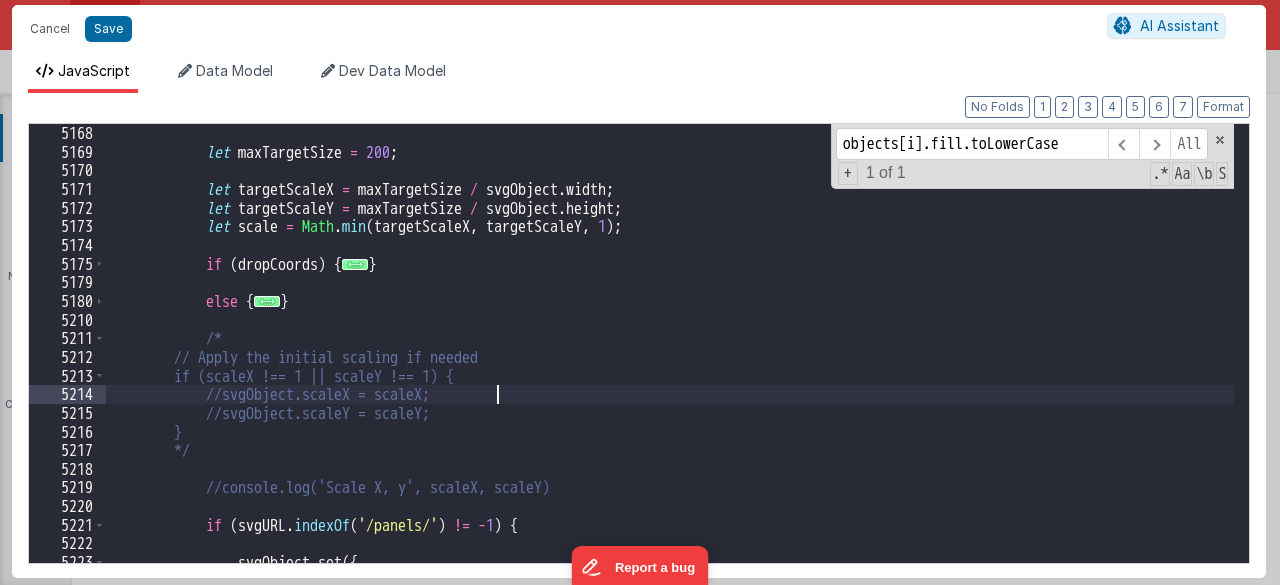 click on "let   centerY   =   canvas . getHeight ( )   /   2 ;                let   maxTargetSize   =   200 ;                let   targetScaleX   =   maxTargetSize   /   svgObject . width ;                let   targetScaleY   =   maxTargetSize   /   svgObject . height ;                let   scale   =   Math . min ( targetScaleX ,   targetScaleY ,   1 ) ;                if   ( dropCoords )   { ... }                                 else   { ... }                /*               // Apply the initial scaling if needed               if (scaleX !== 1 || scaleY !== 1) {                    //svgObject.scaleX = scaleX;                    //svgObject.scaleY = scaleY;               }               */                //console.log('Scale X, y', scaleX, scaleY)                if   ( svgURL . indexOf ( '/panels/' )   !=   - 1 )   {                                         svgObject . set ({" at bounding box center [670, 343] 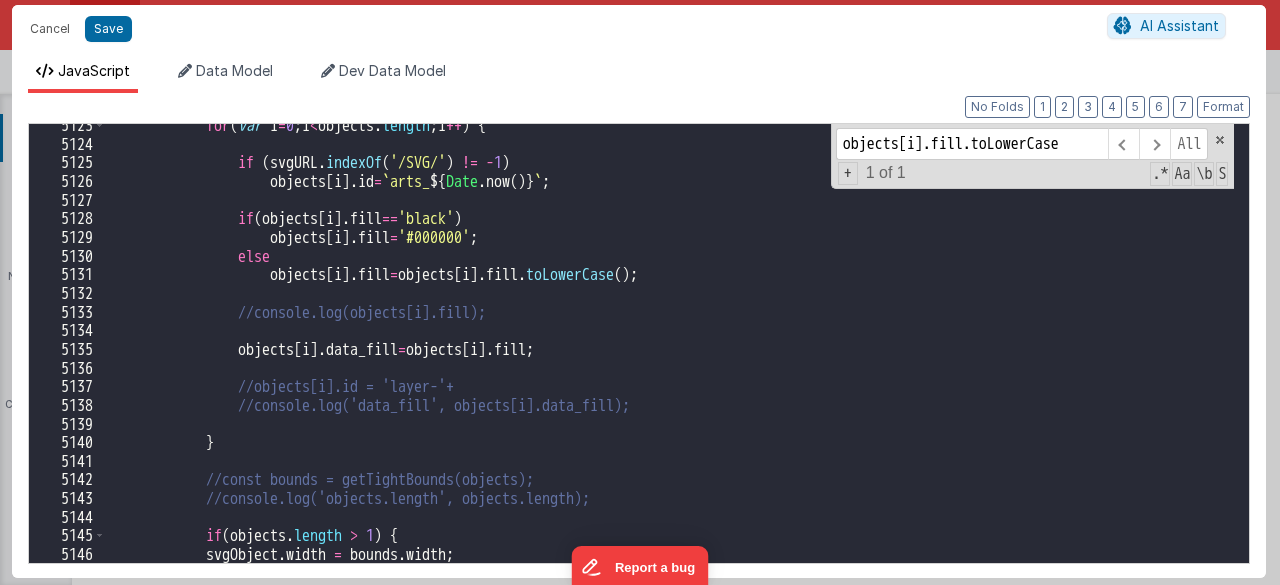 scroll, scrollTop: 10824, scrollLeft: 0, axis: vertical 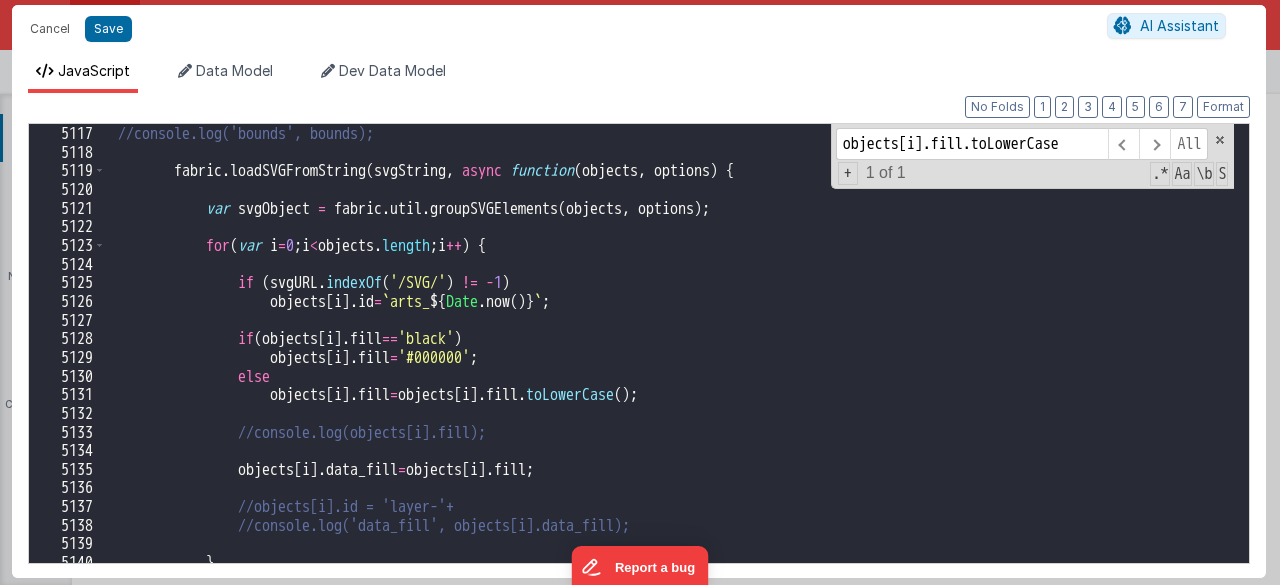 click on "//console.log('bounds', bounds);                     fabric . loadSVGFromString ( svgString ,   async   function ( objects ,   options )   {                               var   svgObject   =   fabric . util . groupSVGElements ( objects ,   options ) ;                               for ( var   i = 0 ; i < objects . length ; i ++ )   {                                         if   ( svgURL . indexOf ( '/SVG/' )   !=   - 1 )                          objects [ i ] . id = ` arts_ ${ Date . now ( ) } ` ;                                         if ( objects [ i ] . fill == 'black' )                          objects [ i ] . fill = '#000000' ;                     else                            objects [ i ] . fill = objects [ i ] . fill . toLowerCase ( ) ;                          //console.log(objects[i].fill);                                   objects [ i ] . data_fill = objects [ i ] . fill ;                                   //objects[i].id = 'layer-'}," at bounding box center [670, 362] 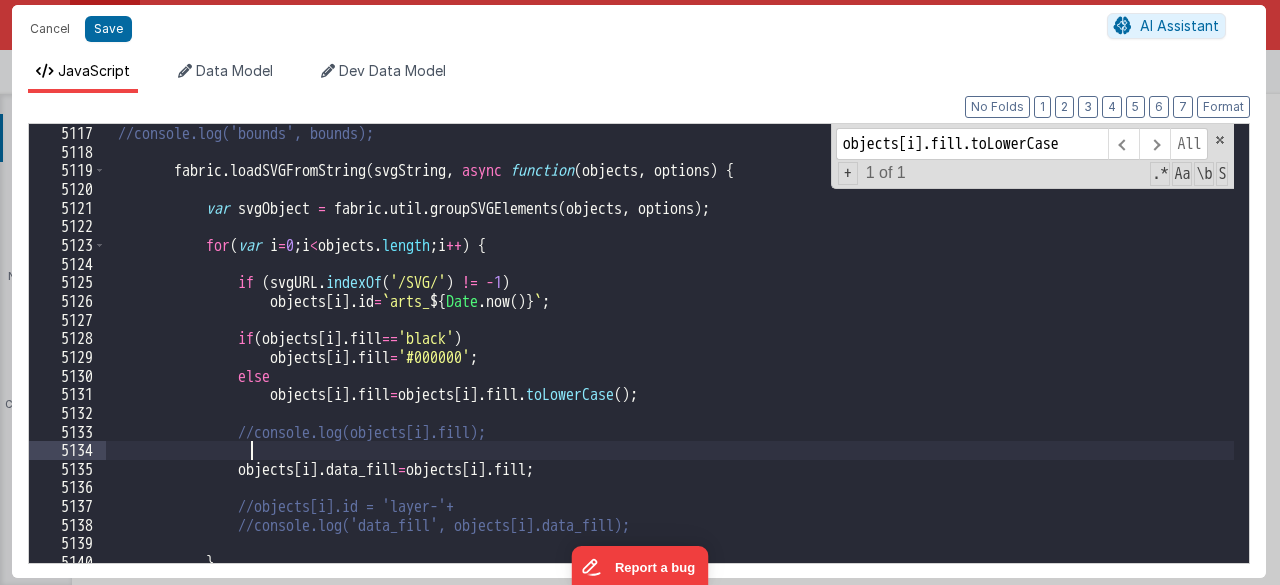 click on "//console.log('bounds', bounds);                     fabric . loadSVGFromString ( svgString ,   async   function ( objects ,   options )   {                               var   svgObject   =   fabric . util . groupSVGElements ( objects ,   options ) ;                               for ( var   i = 0 ; i < objects . length ; i ++ )   {                                         if   ( svgURL . indexOf ( '/SVG/' )   !=   - 1 )                          objects [ i ] . id = ` arts_ ${ Date . now ( ) } ` ;                                         if ( objects [ i ] . fill == 'black' )                          objects [ i ] . fill = '#000000' ;                     else                            objects [ i ] . fill = objects [ i ] . fill . toLowerCase ( ) ;                          //console.log(objects[i].fill);                                   objects [ i ] . data_fill = objects [ i ] . fill ;                                   //objects[i].id = 'layer-'}," at bounding box center [670, 362] 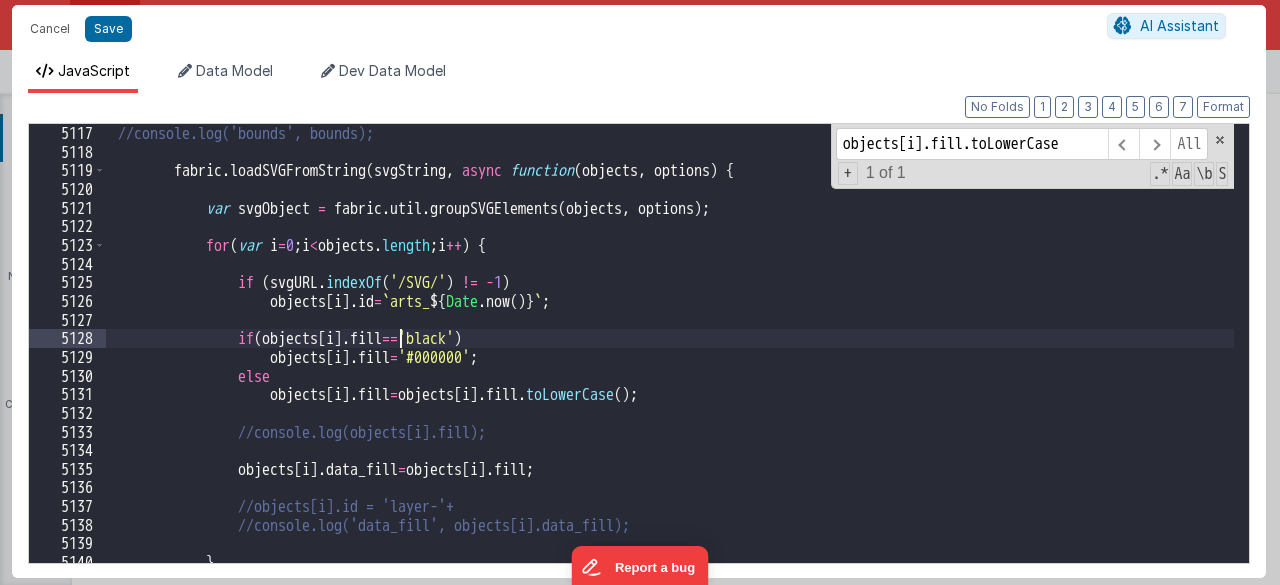 click on "//console.log('bounds', bounds);                     fabric . loadSVGFromString ( svgString ,   async   function ( objects ,   options )   {                               var   svgObject   =   fabric . util . groupSVGElements ( objects ,   options ) ;                               for ( var   i = 0 ; i < objects . length ; i ++ )   {                                         if   ( svgURL . indexOf ( '/SVG/' )   !=   - 1 )                          objects [ i ] . id = ` arts_ ${ Date . now ( ) } ` ;                                         if ( objects [ i ] . fill == 'black' )                          objects [ i ] . fill = '#000000' ;                     else                            objects [ i ] . fill = objects [ i ] . fill . toLowerCase ( ) ;                          //console.log(objects[i].fill);                                   objects [ i ] . data_fill = objects [ i ] . fill ;                                   //objects[i].id = 'layer-'}," at bounding box center (670, 362) 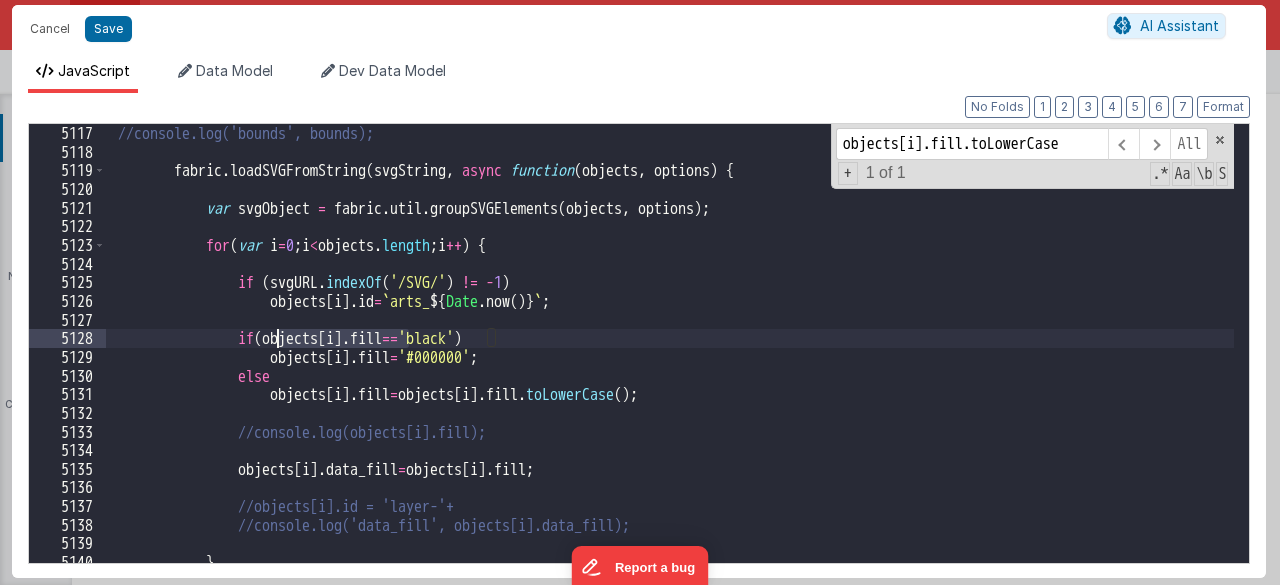 drag, startPoint x: 406, startPoint y: 341, endPoint x: 277, endPoint y: 332, distance: 129.31357 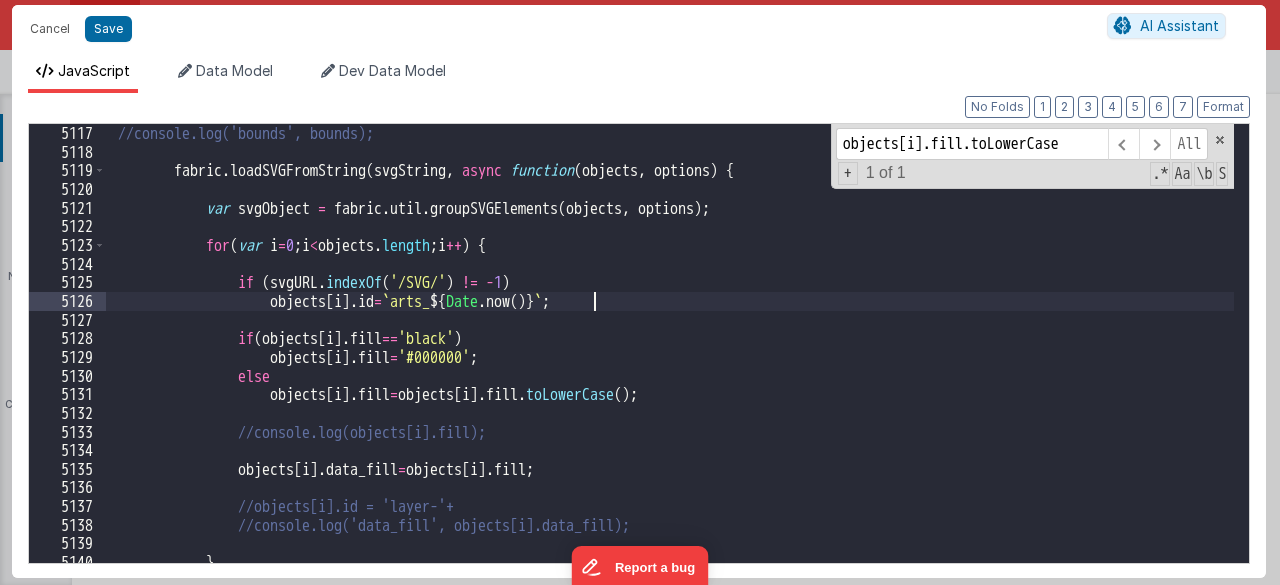 click on "//console.log('bounds', bounds);                     fabric . loadSVGFromString ( svgString ,   async   function ( objects ,   options )   {                               var   svgObject   =   fabric . util . groupSVGElements ( objects ,   options ) ;                               for ( var   i = 0 ; i < objects . length ; i ++ )   {                                         if   ( svgURL . indexOf ( '/SVG/' )   !=   - 1 )                          objects [ i ] . id = ` arts_ ${ Date . now ( ) } ` ;                                         if ( objects [ i ] . fill == 'black' )                          objects [ i ] . fill = '#000000' ;                     else                            objects [ i ] . fill = objects [ i ] . fill . toLowerCase ( ) ;                          //console.log(objects[i].fill);                                   objects [ i ] . data_fill = objects [ i ] . fill ;                                   //objects[i].id = 'layer-'}," at bounding box center (670, 362) 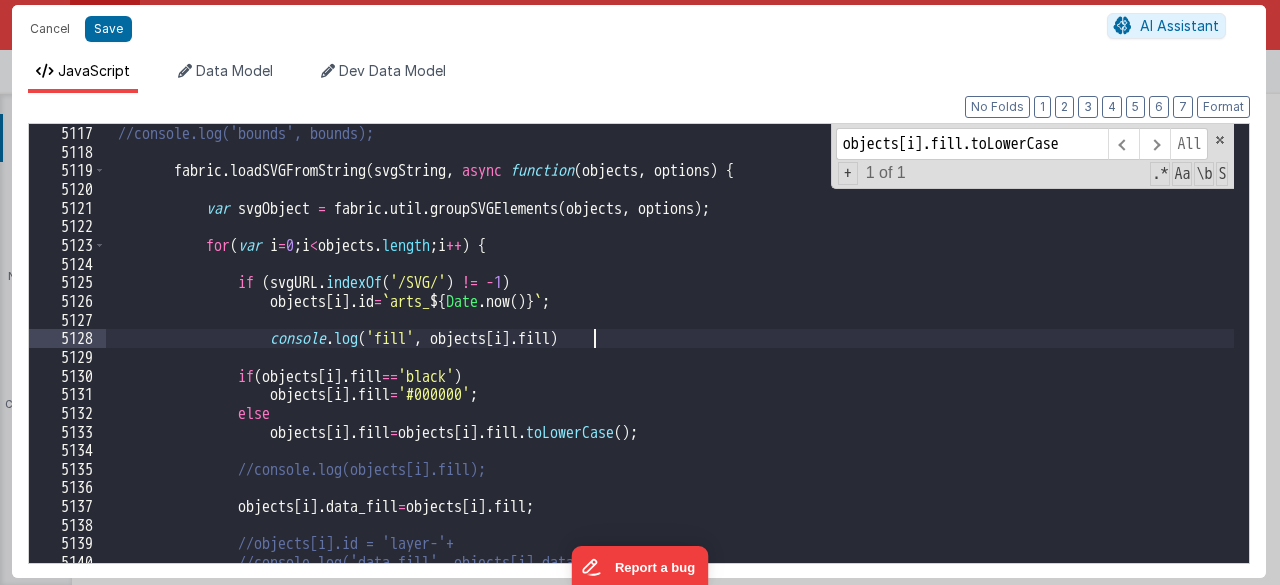 click on "//console.log('bounds', bounds);                     fabric . loadSVGFromString ( svgString ,   async   function ( objects ,   options )   {                               var   svgObject   =   fabric . util . groupSVGElements ( objects ,   options ) ;                               for ( var   i = 0 ; i < objects . length ; i ++ )   {                                         if   ( svgURL . indexOf ( '/SVG/' )   !=   - 1 )                          objects [ i ] . id = ` arts_ ${ Date . now ( ) } ` ;                                                   console . log ( 'fill' ,   objects [ i ] . fill )                                         if ( objects [ i ] . fill == 'black' )                          objects [ i ] . fill = '#000000' ;                     else                            objects [ i ] . fill = objects [ i ] . fill . toLowerCase ( ) ;                          //console.log(objects[i].fill);                                   objects [ i ] . data_fill = objects [ i ] . fill ;" at bounding box center (670, 362) 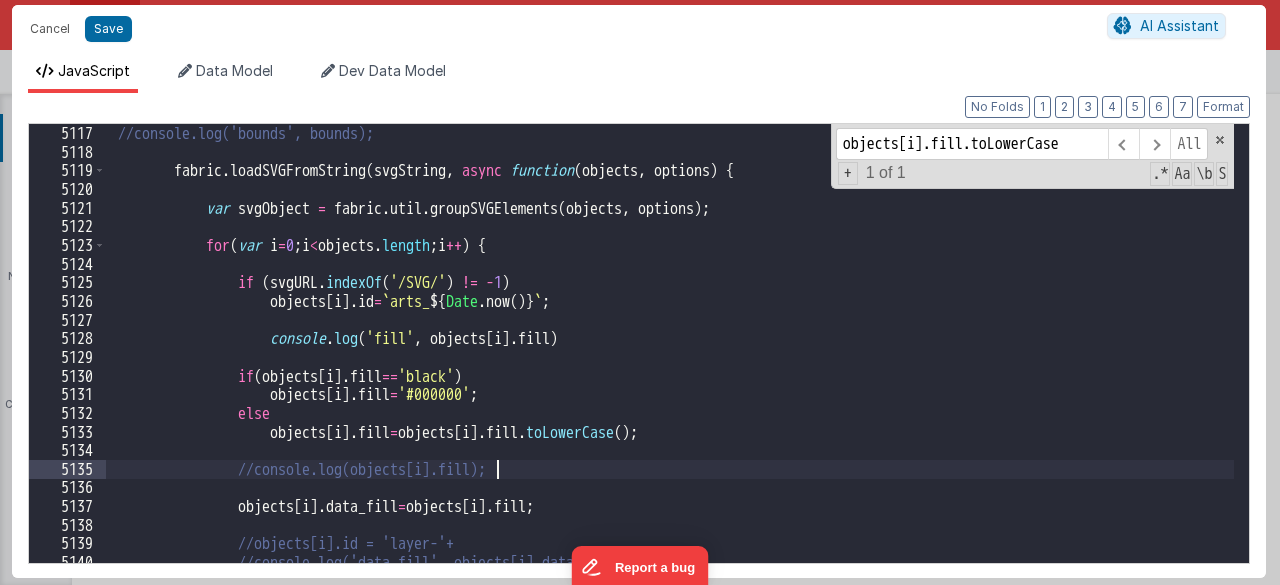 click on "//console.log('bounds', bounds);                     fabric . loadSVGFromString ( svgString ,   async   function ( objects ,   options )   {                               var   svgObject   =   fabric . util . groupSVGElements ( objects ,   options ) ;                               for ( var   i = 0 ; i < objects . length ; i ++ )   {                                         if   ( svgURL . indexOf ( '/SVG/' )   !=   - 1 )                          objects [ i ] . id = ` arts_ ${ Date . now ( ) } ` ;                                                   console . log ( 'fill' ,   objects [ i ] . fill )                                         if ( objects [ i ] . fill == 'black' )                          objects [ i ] . fill = '#000000' ;                     else                            objects [ i ] . fill = objects [ i ] . fill . toLowerCase ( ) ;                          //console.log(objects[i].fill);                                   objects [ i ] . data_fill = objects [ i ] . fill ;" at bounding box center [670, 362] 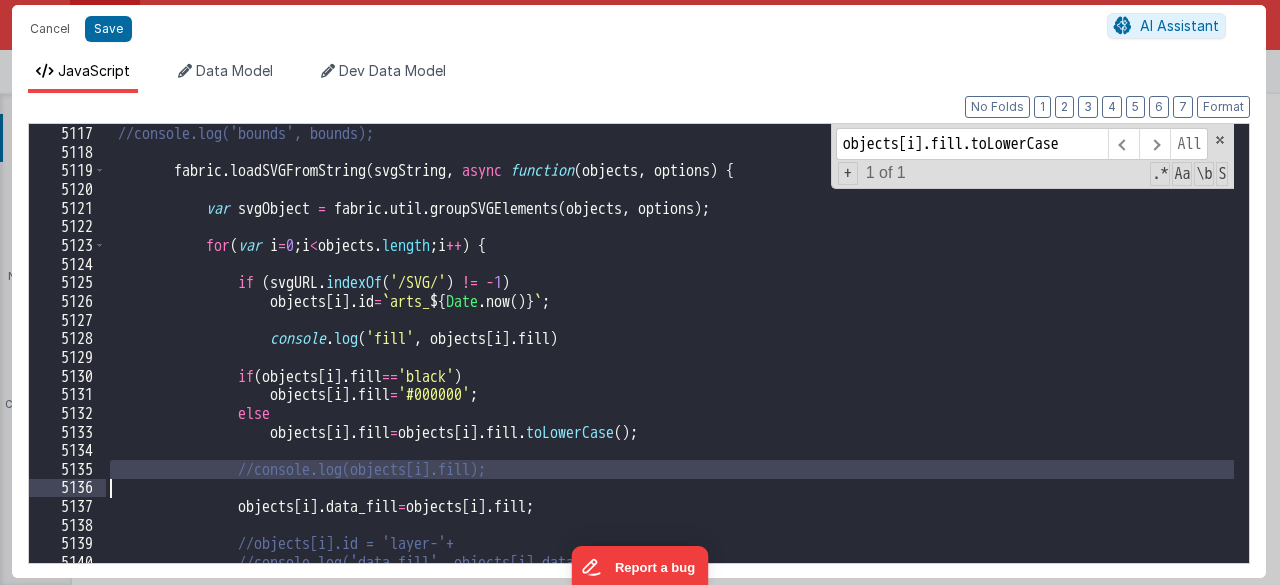 click on "//console.log('bounds', bounds);                     fabric . loadSVGFromString ( svgString ,   async   function ( objects ,   options )   {                               var   svgObject   =   fabric . util . groupSVGElements ( objects ,   options ) ;                               for ( var   i = 0 ; i < objects . length ; i ++ )   {                                         if   ( svgURL . indexOf ( '/SVG/' )   !=   - 1 )                          objects [ i ] . id = ` arts_ ${ Date . now ( ) } ` ;                                                   console . log ( 'fill' ,   objects [ i ] . fill )                                         if ( objects [ i ] . fill == 'black' )                          objects [ i ] . fill = '#000000' ;                     else                            objects [ i ] . fill = objects [ i ] . fill . toLowerCase ( ) ;                          //console.log(objects[i].fill);                                   objects [ i ] . data_fill = objects [ i ] . fill ;" at bounding box center (670, 362) 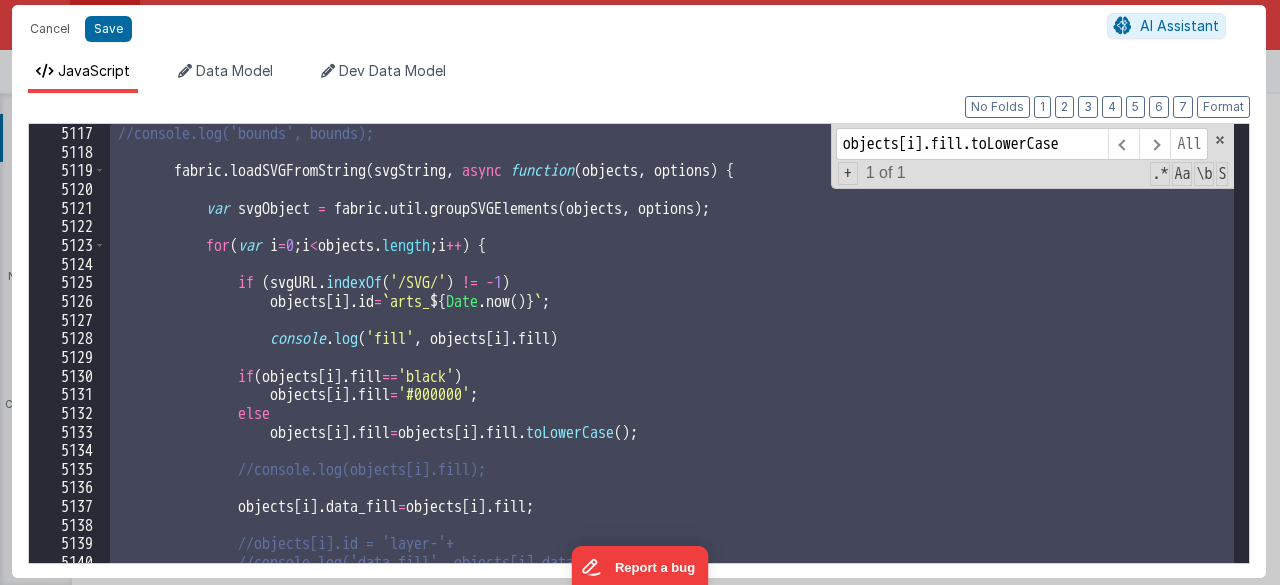 click on "//console.log('bounds', bounds);                     fabric . loadSVGFromString ( svgString ,   async   function ( objects ,   options )   {                               var   svgObject   =   fabric . util . groupSVGElements ( objects ,   options ) ;                               for ( var   i = 0 ; i < objects . length ; i ++ )   {                                         if   ( svgURL . indexOf ( '/SVG/' )   !=   - 1 )                          objects [ i ] . id = ` arts_ ${ Date . now ( ) } ` ;                                                   console . log ( 'fill' ,   objects [ i ] . fill )                                         if ( objects [ i ] . fill == 'black' )                          objects [ i ] . fill = '#000000' ;                     else                            objects [ i ] . fill = objects [ i ] . fill . toLowerCase ( ) ;                          //console.log(objects[i].fill);                                   objects [ i ] . data_fill = objects [ i ] . fill ;                  All +" at bounding box center (670, 343) 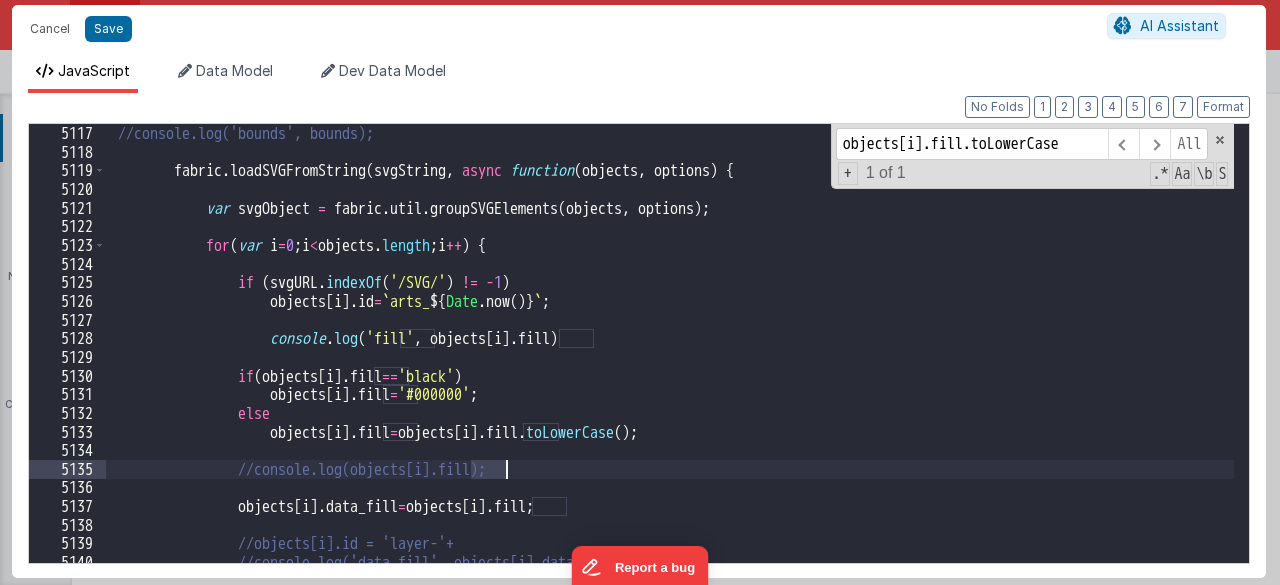 click on "//console.log('bounds', bounds);                     fabric . loadSVGFromString ( svgString ,   async   function ( objects ,   options )   {                               var   svgObject   =   fabric . util . groupSVGElements ( objects ,   options ) ;                               for ( var   i = 0 ; i < objects . length ; i ++ )   {                                         if   ( svgURL . indexOf ( '/SVG/' )   !=   - 1 )                          objects [ i ] . id = ` arts_ ${ Date . now ( ) } ` ;                                                   console . log ( 'fill' ,   objects [ i ] . fill )                                         if ( objects [ i ] . fill == 'black' )                          objects [ i ] . fill = '#000000' ;                     else                            objects [ i ] . fill = objects [ i ] . fill . toLowerCase ( ) ;                          //console.log(objects[i].fill);                                   objects [ i ] . data_fill = objects [ i ] . fill ;" at bounding box center [670, 362] 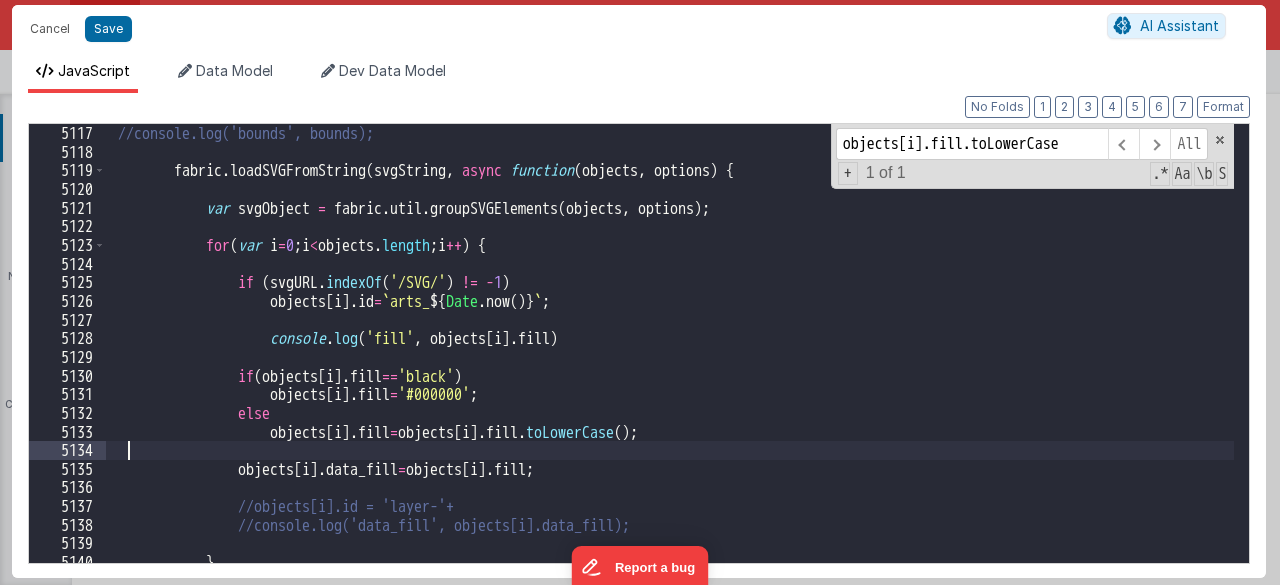 click on "//console.log('bounds', bounds);                     fabric . loadSVGFromString ( svgString ,   async   function ( objects ,   options )   {                               var   svgObject   =   fabric . util . groupSVGElements ( objects ,   options ) ;                               for ( var   i = 0 ; i < objects . length ; i ++ )   {                                         if   ( svgURL . indexOf ( '/SVG/' )   !=   - 1 )                          objects [ i ] . id = ` arts_ ${ Date . now ( ) } ` ;                                                   console . log ( 'fill' ,   objects [ i ] . fill )                                         if ( objects [ i ] . fill == 'black' )                          objects [ i ] . fill = '#000000' ;                     else                            objects [ i ] . fill = objects [ i ] . fill . toLowerCase ( ) ;                          objects [ i ] . data_fill = objects [ i ] . fill ;                                   //objects[i].id = 'layer-'+" at bounding box center [670, 362] 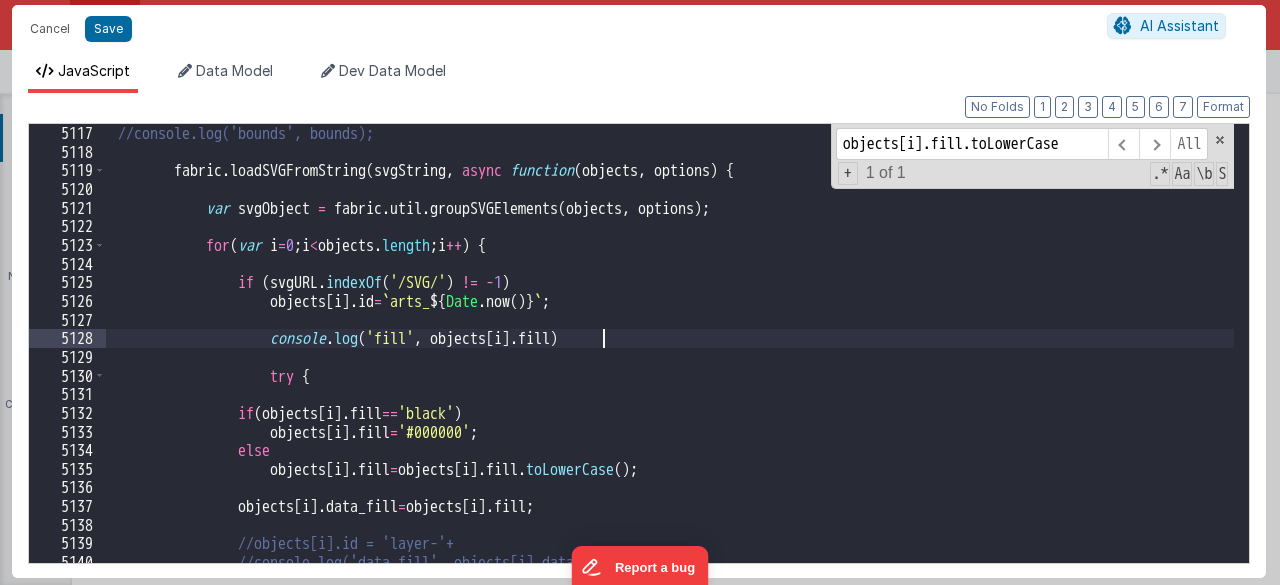 click on "//console.log('bounds', bounds);                     fabric . loadSVGFromString ( svgString ,   async   function ( objects ,   options )   {                               var   svgObject   =   fabric . util . groupSVGElements ( objects ,   options ) ;                               for ( var   i = 0 ; i < objects . length ; i ++ )   {                                         if   ( svgURL . indexOf ( '/SVG/' )   !=   - 1 )                          objects [ i ] . id = ` arts_ ${ Date . now ( ) } ` ;                                                   console . log ( 'fill' ,   objects [ i ] . fill )                                                   try   {                                         if ( objects [ i ] . fill == 'black' )                          objects [ i ] . fill = '#000000' ;                     else                            objects [ i ] . fill = objects [ i ] . fill . toLowerCase ( ) ;                          objects [ i ] . data_fill = objects [ i ] . fill ;" at bounding box center [670, 362] 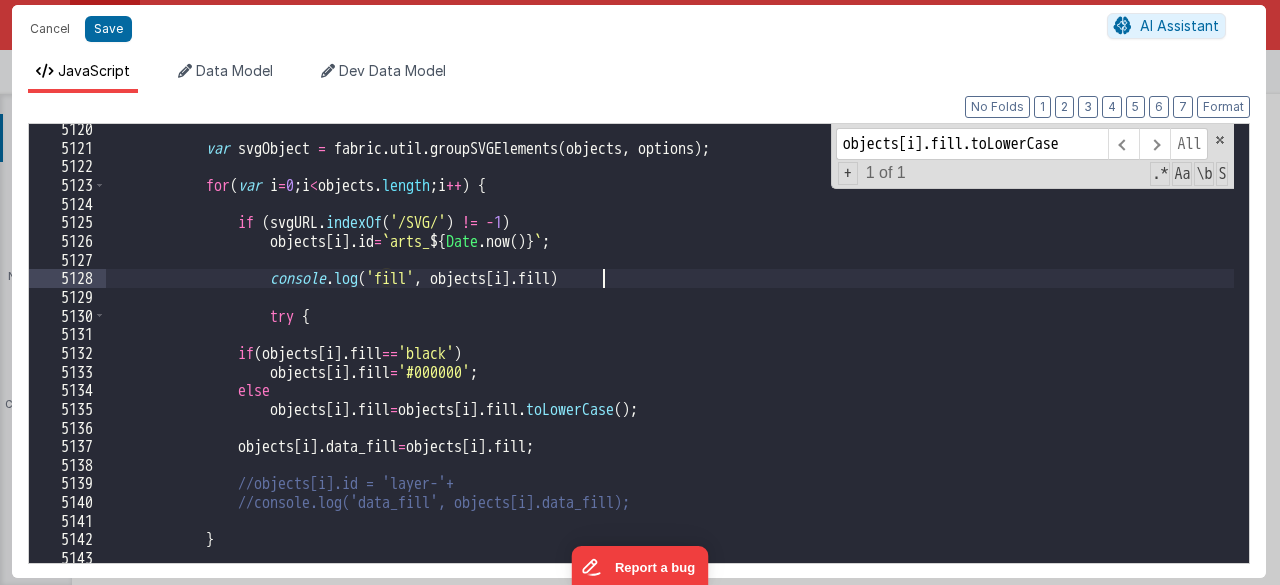 scroll, scrollTop: 10829, scrollLeft: 0, axis: vertical 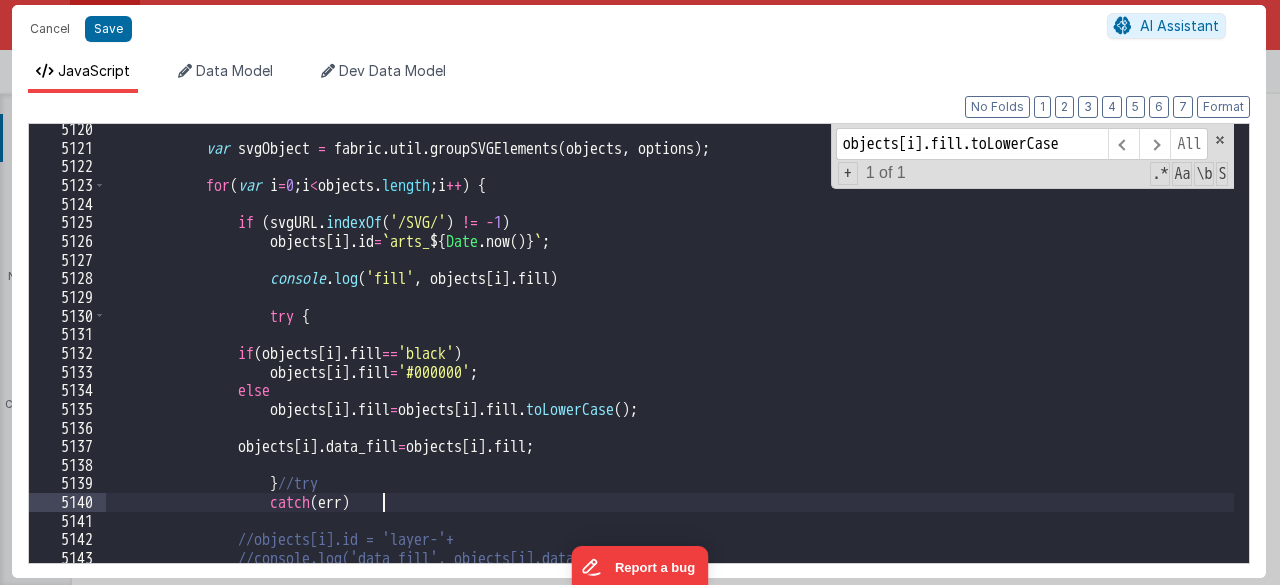 type 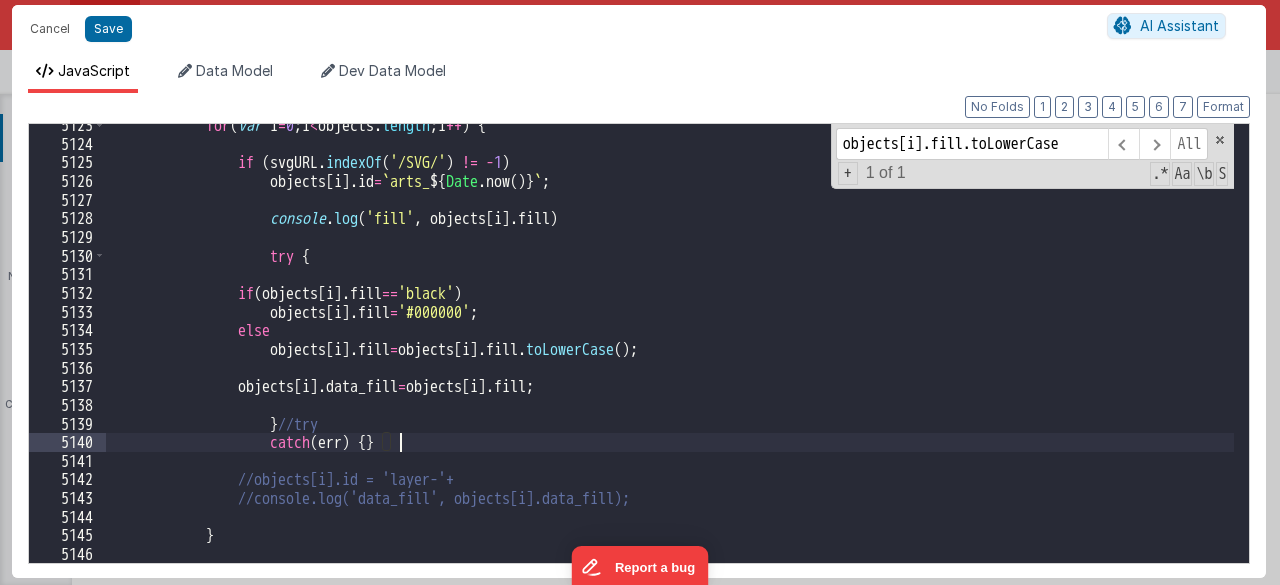 scroll, scrollTop: 10834, scrollLeft: 0, axis: vertical 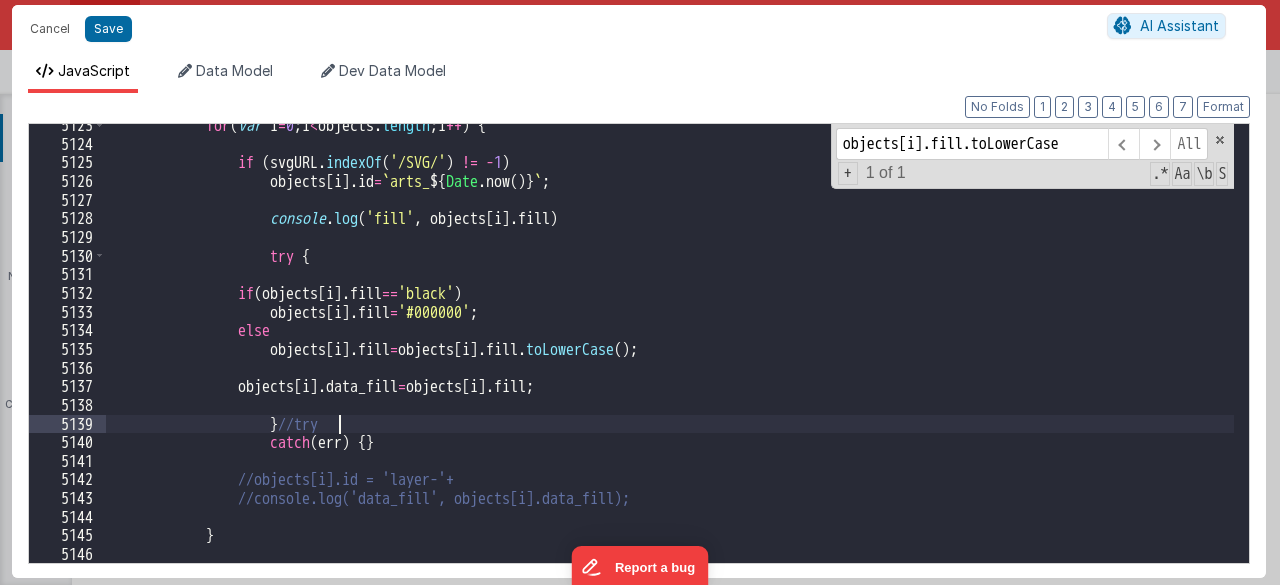 click on "for ( var   i = 0 ; i < objects . length ; i ++ )   {                                         if   ( svgURL . indexOf ( '/SVG/' )   !=   - 1 )                          objects [ i ] . id = ` arts_ ${ Date . now ( ) } ` ;                                                   console . log ( 'fill' ,   objects [ i ] . fill )                                                   try   {                                         if ( objects [ i ] . fill == 'black' )                          objects [ i ] . fill = '#000000' ;                     else                            objects [ i ] . fill = objects [ i ] . fill . toLowerCase ( ) ;                          objects [ i ] . data_fill = objects [ i ] . fill ;                                           } //try                          catch ( err )   { }                                   //objects[i].id = 'layer-'+                  //console.log('data_fill', objects[i].data_fill);                                 }" at bounding box center (670, 354) 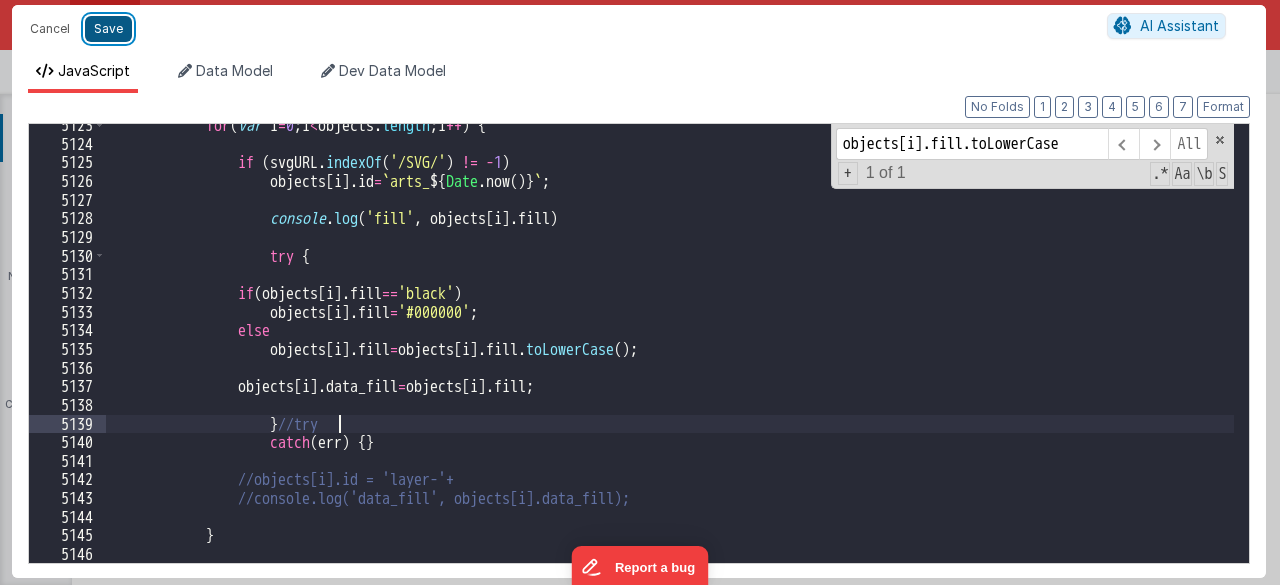 click on "Save" at bounding box center (108, 29) 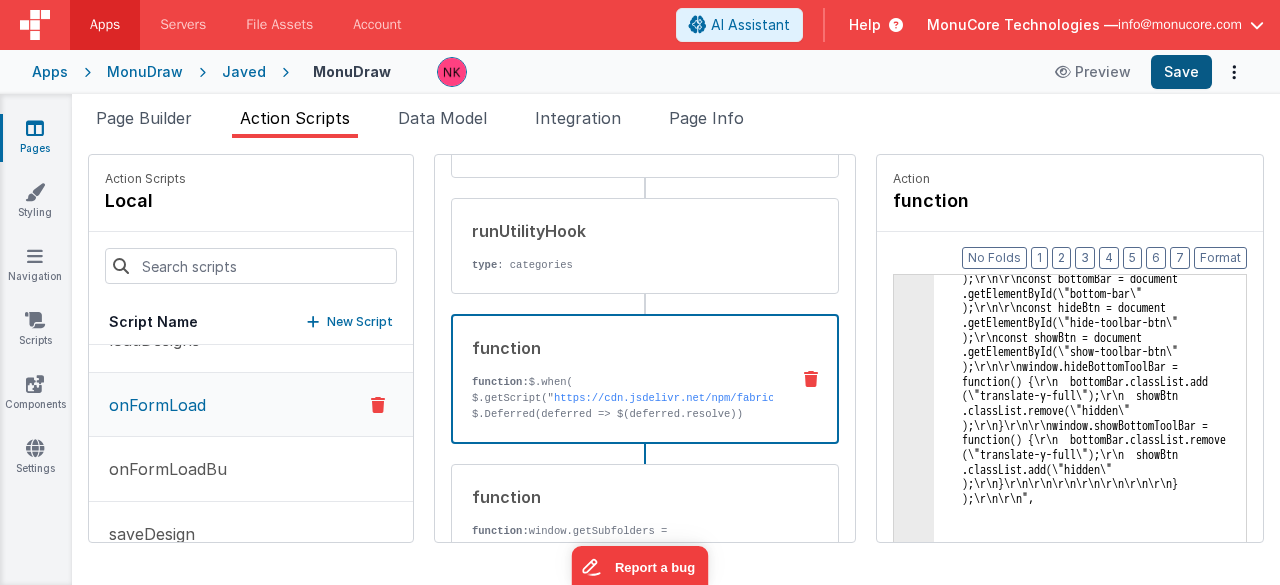 click on "JavaScript
Data Model
Dev Data Model
Format
7
6
5
4
3
2
1
No Folds
Data Model Format
7
6
5
4
3
2
1
No Folds
Development Data Model Format
7
6
5
4
3
2
1
No Folds" at bounding box center [639, 295] 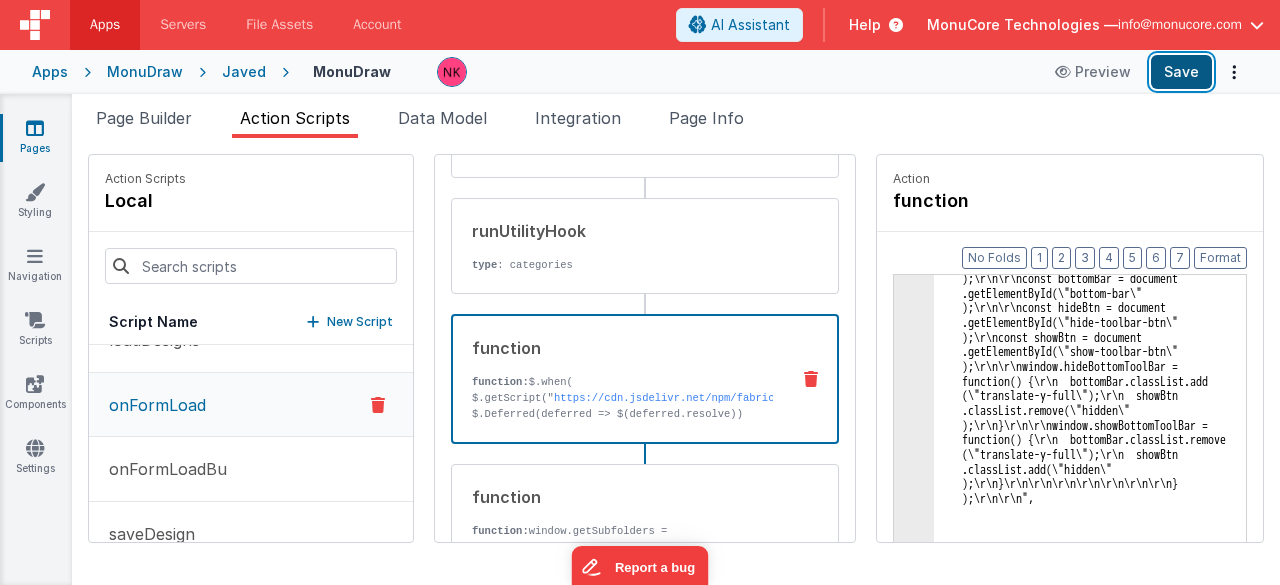 click on "Save" at bounding box center [1181, 72] 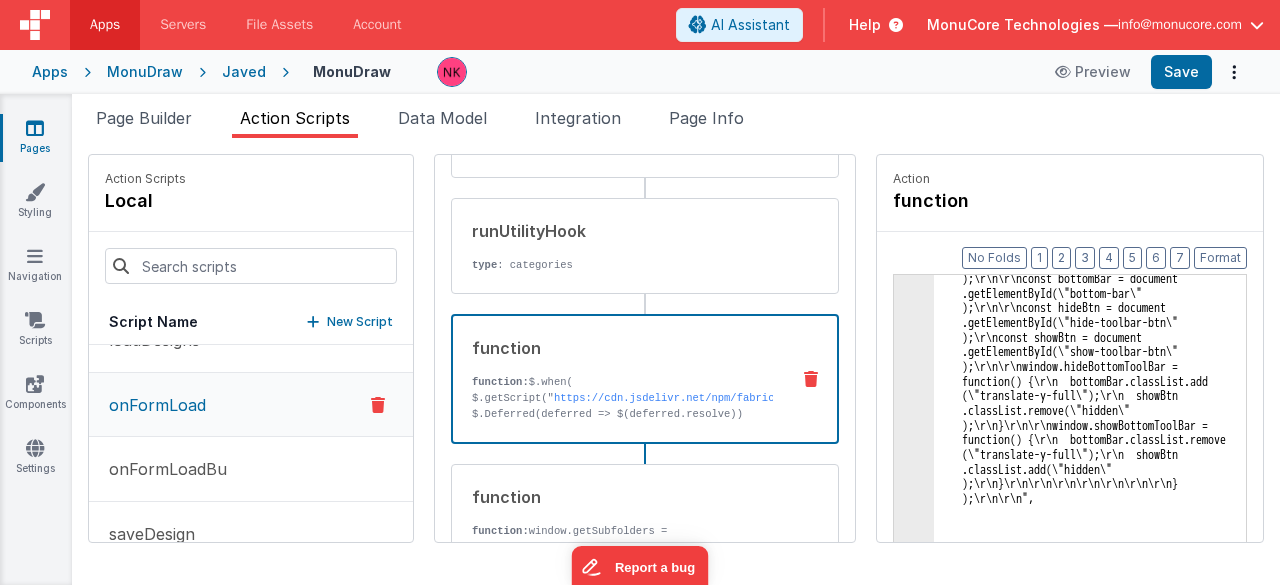 click on "3" at bounding box center [914, -90768] 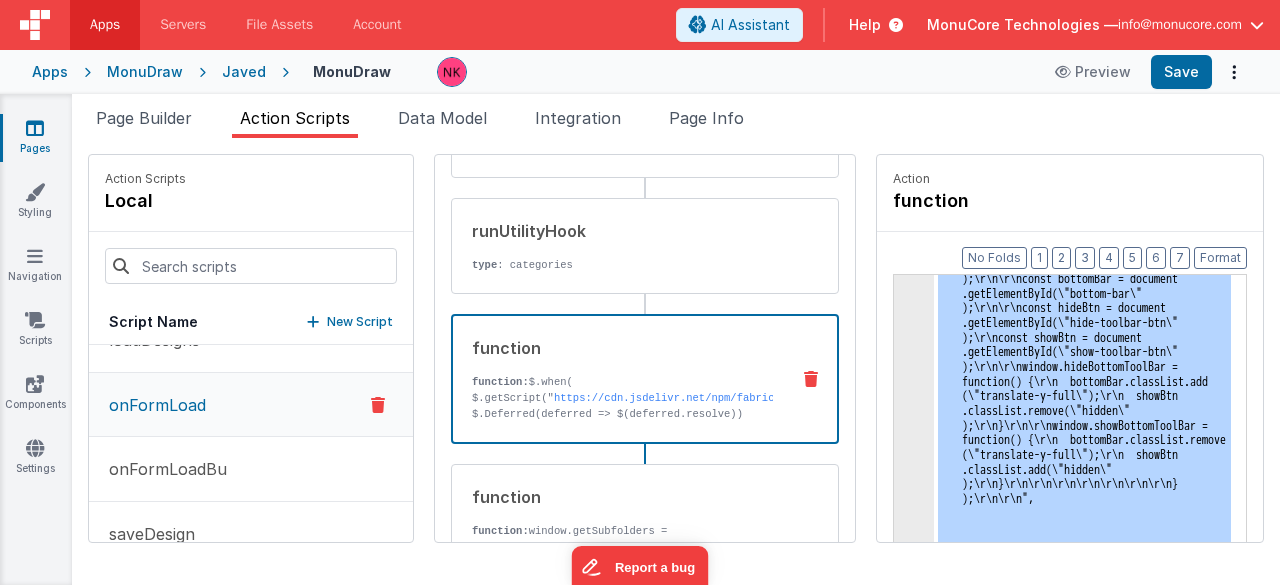 click on "3" at bounding box center [914, -90768] 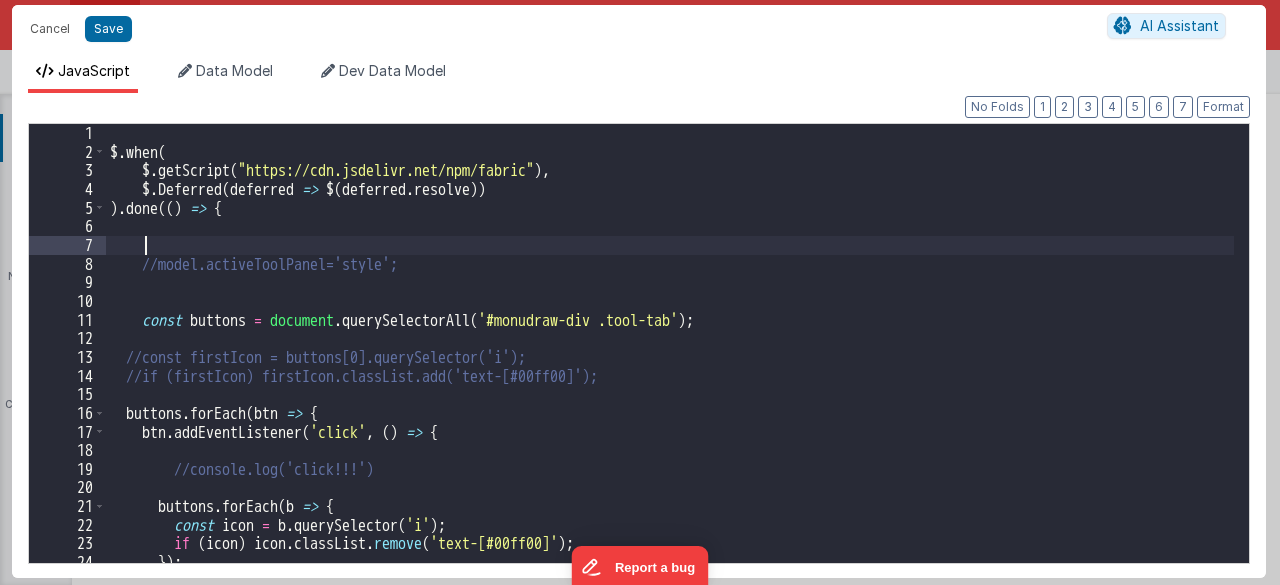 click on "$ . when (      $ . getScript ( "https://cdn.jsdelivr.net/npm/fabric" ) ,      $ . Deferred ( deferred   =>   $ ( deferred . resolve )) ) . done (( )   =>   {                //model.activeToolPanel='style';           const   buttons   =   document . querySelectorAll ( '#monudraw-div .tool-tab' ) ;    //const firstIcon = buttons[0].querySelector('i');    //if (firstIcon) firstIcon.classList.add('text-[#00ff00]');    buttons . forEach ( btn   =>   {      btn . addEventListener ( 'click' ,   ( )   =>   {                     //console.log('click!!!')         buttons . forEach ( b   =>   {           const   icon   =   b . querySelector ( 'i' ) ;           if   ( icon )   icon . classList . remove ( 'text-[#00ff00]' ) ;         }) ;" at bounding box center [670, 362] 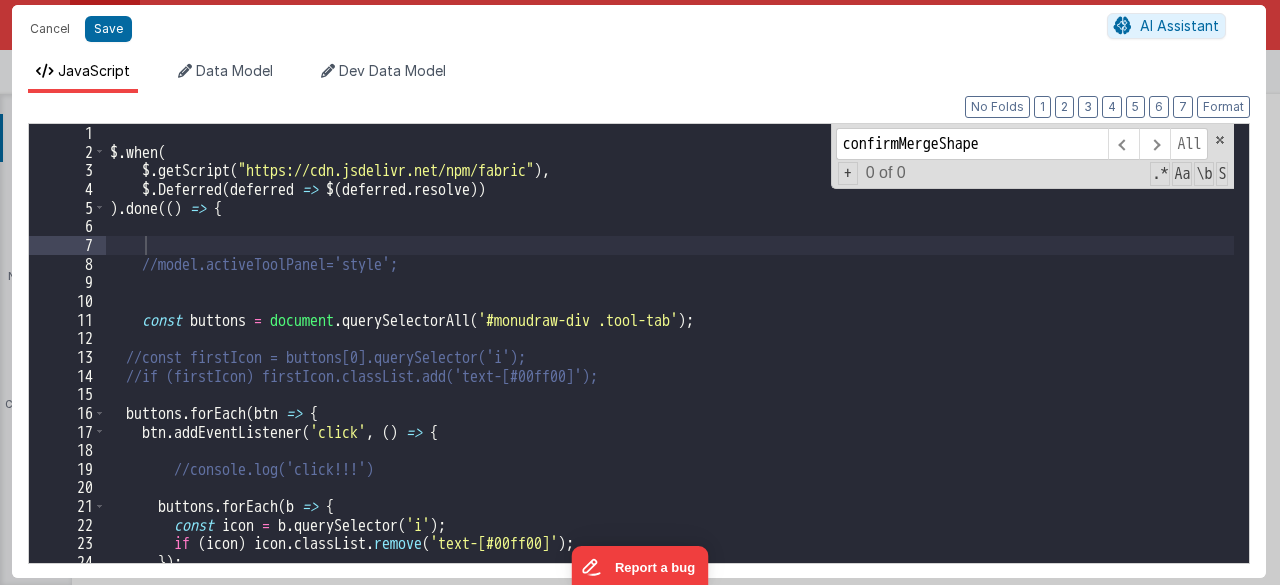 scroll, scrollTop: 27726, scrollLeft: 0, axis: vertical 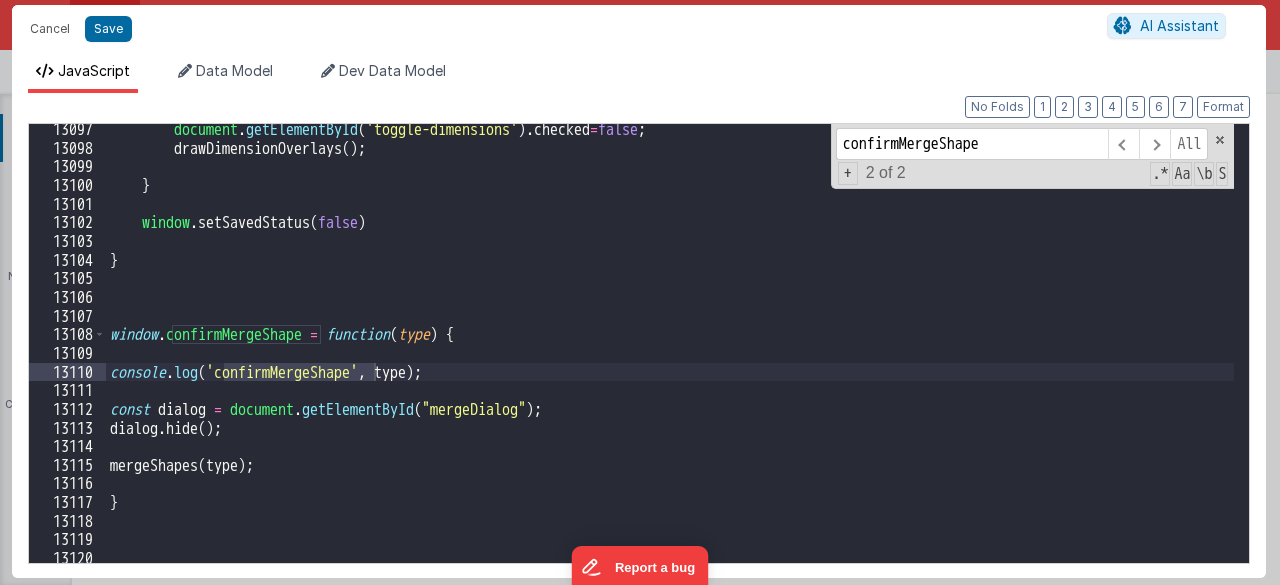 click on "document . getElementById ( 'toggle-dimensions' ) . checked = false ;           drawDimensionOverlays ( ) ;           }           window . setSavedStatus ( false )      } window . confirmMergeShape   =   function ( type )   { console . log ( 'confirmMergeShape' ,   type ) ; const   dialog   =   document . getElementById ( "mergeDialog" ) ; dialog . hide ( ) ; mergeShapes ( type ) ;      } async   function   mergeShapes ( objType )   {" at bounding box center [670, 358] 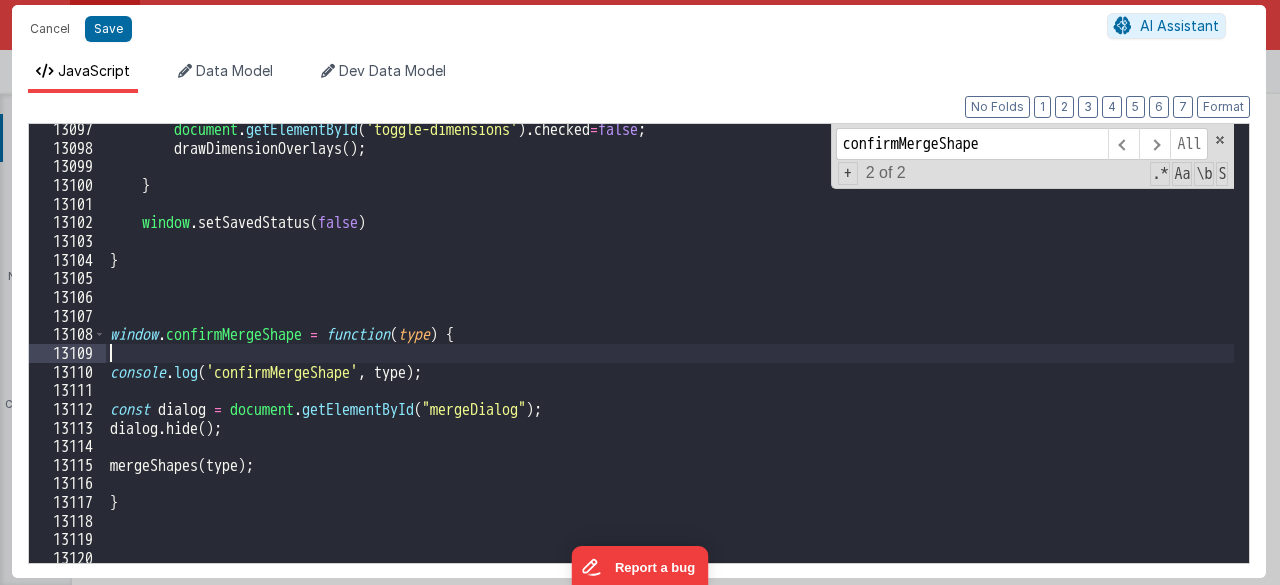 click on "document . getElementById ( 'toggle-dimensions' ) . checked = false ;           drawDimensionOverlays ( ) ;           }           window . setSavedStatus ( false )      } window . confirmMergeShape   =   function ( type )   { console . log ( 'confirmMergeShape' ,   type ) ; const   dialog   =   document . getElementById ( "mergeDialog" ) ; dialog . hide ( ) ; mergeShapes ( type ) ;      } async   function   mergeShapes ( objType )   {" at bounding box center [670, 358] 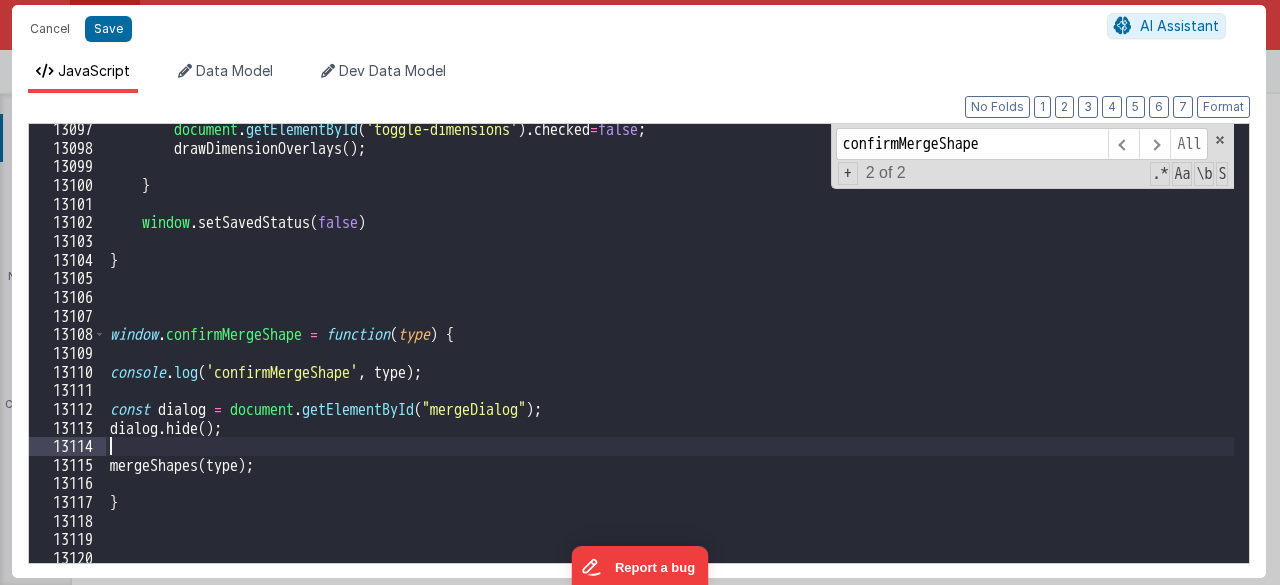 click on "document . getElementById ( 'toggle-dimensions' ) . checked = false ;           drawDimensionOverlays ( ) ;           }           window . setSavedStatus ( false )      } window . confirmMergeShape   =   function ( type )   { console . log ( 'confirmMergeShape' ,   type ) ; const   dialog   =   document . getElementById ( "mergeDialog" ) ; dialog . hide ( ) ; mergeShapes ( type ) ;      } async   function   mergeShapes ( objType )   {" at bounding box center [670, 358] 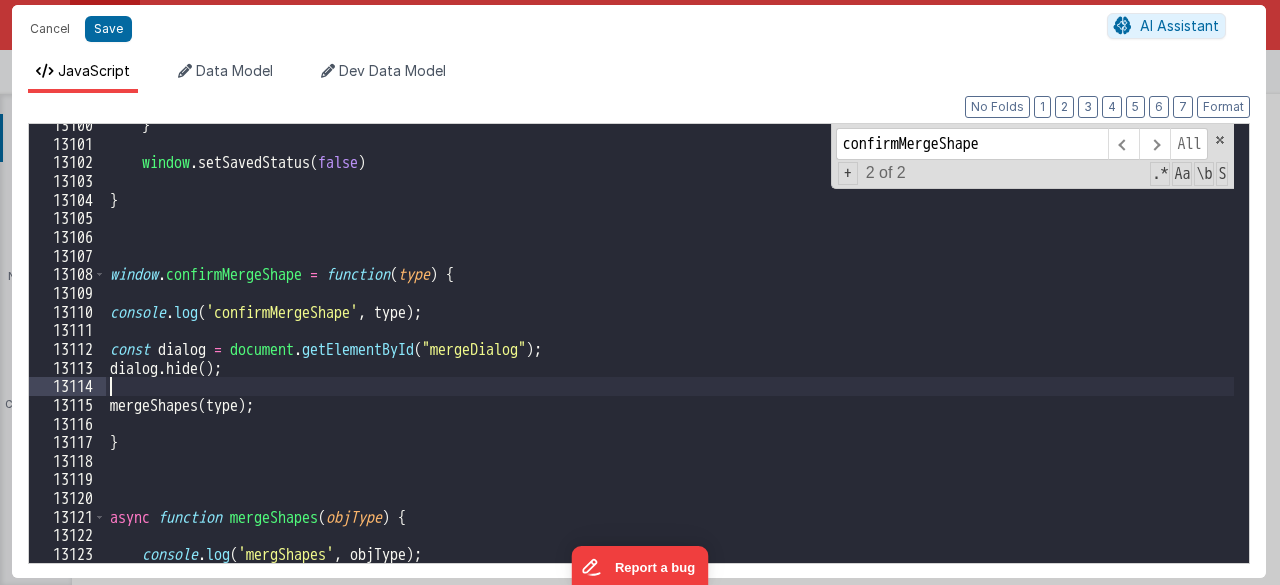 scroll, scrollTop: 27740, scrollLeft: 0, axis: vertical 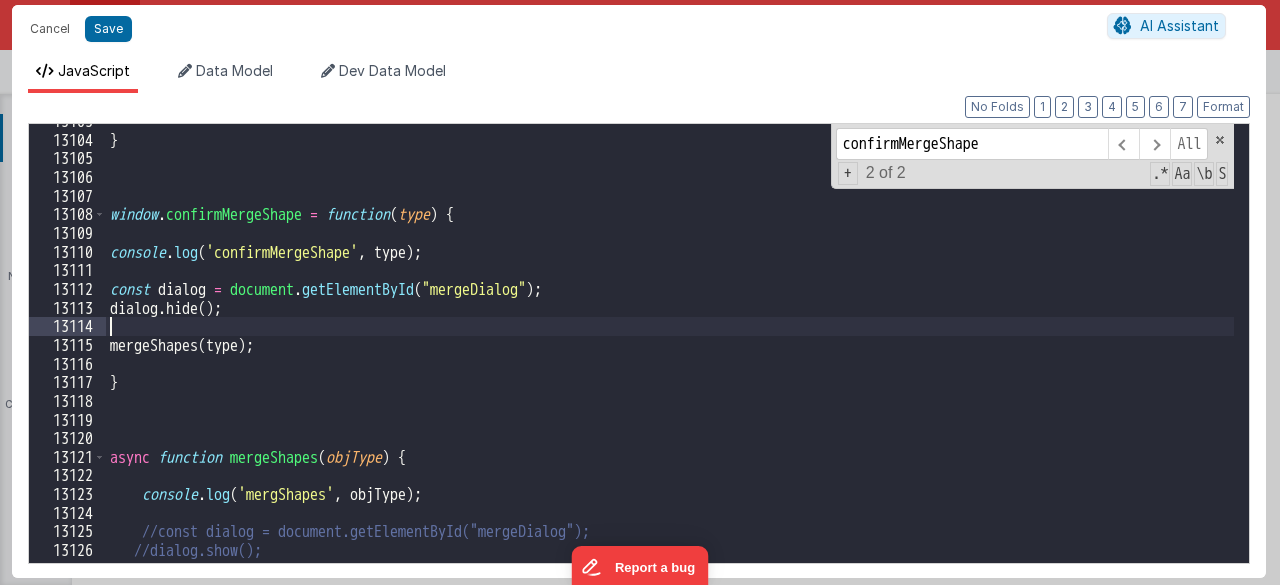 click on "} window . confirmMergeShape   =   function ( type )   { console . log ( 'confirmMergeShape' ,   type ) ; const   dialog   =   document . getElementById ( "mergeDialog" ) ; dialog . hide ( ) ; mergeShapes ( type ) ;      } async   function   mergeShapes ( objType )   {           console . log ( 'mergShapes' ,   objType ) ;           //const dialog = document.getElementById("mergeDialog");     //dialog.show();" at bounding box center [670, 350] 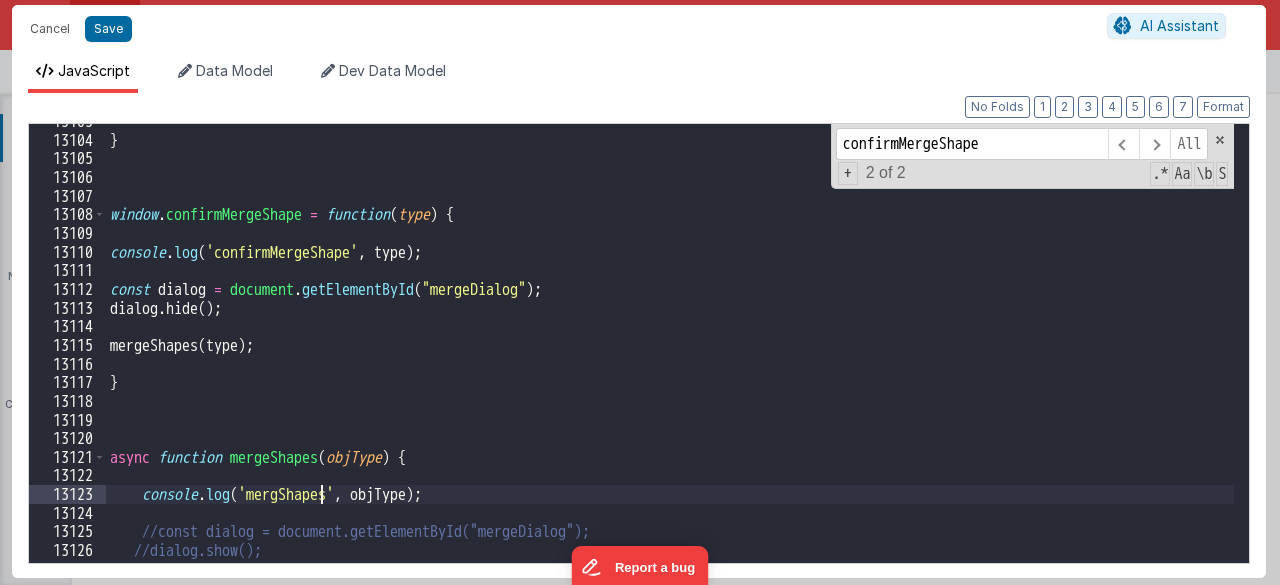 click on "} window . confirmMergeShape   =   function ( type )   { console . log ( 'confirmMergeShape' ,   type ) ; const   dialog   =   document . getElementById ( "mergeDialog" ) ; dialog . hide ( ) ; mergeShapes ( type ) ;      } async   function   mergeShapes ( objType )   {           console . log ( 'mergShapes' ,   objType ) ;           //const dialog = document.getElementById("mergeDialog");     //dialog.show();" at bounding box center [670, 350] 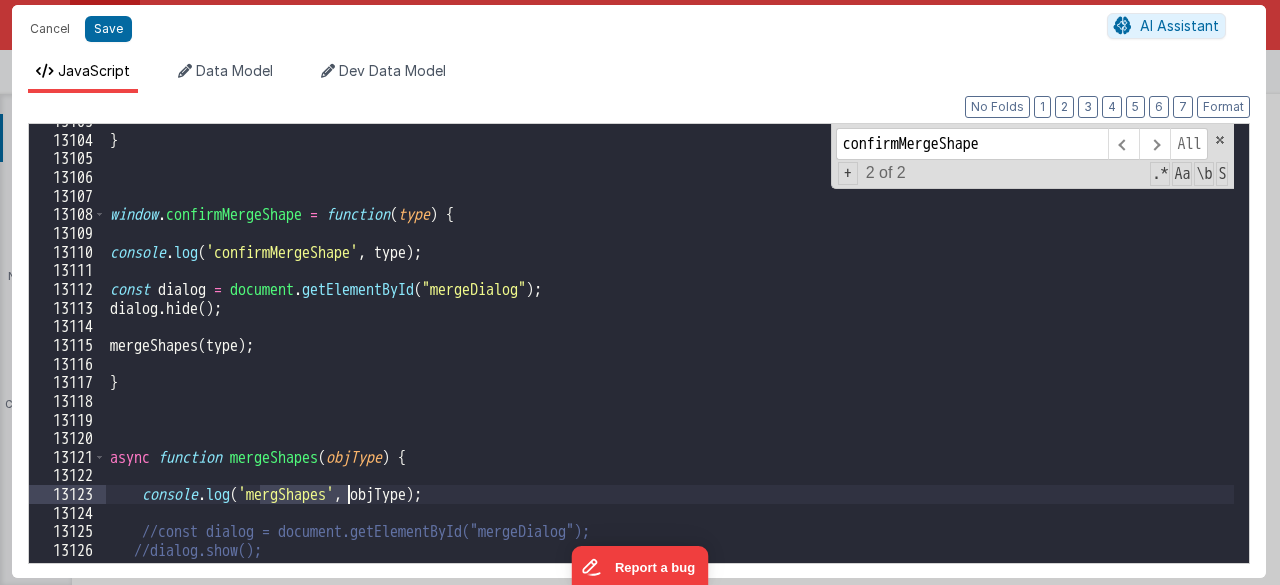 click on "} window . confirmMergeShape   =   function ( type )   { console . log ( 'confirmMergeShape' ,   type ) ; const   dialog   =   document . getElementById ( "mergeDialog" ) ; dialog . hide ( ) ; mergeShapes ( type ) ;      } async   function   mergeShapes ( objType )   {           console . log ( 'mergShapes' ,   objType ) ;           //const dialog = document.getElementById("mergeDialog");     //dialog.show();" at bounding box center [670, 350] 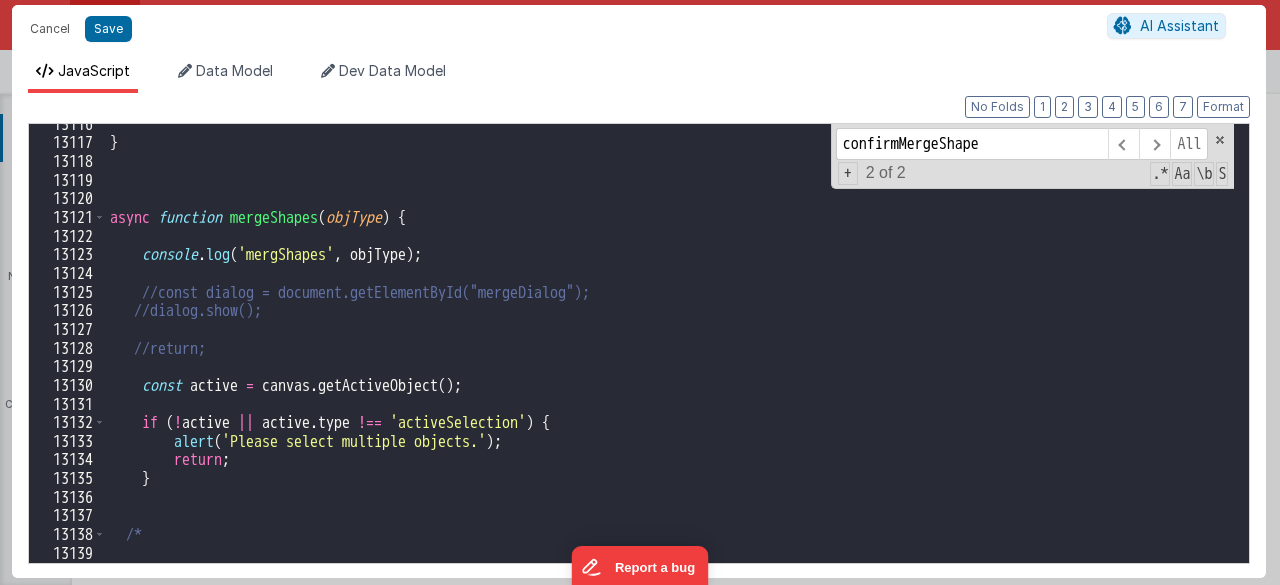 scroll, scrollTop: 27767, scrollLeft: 0, axis: vertical 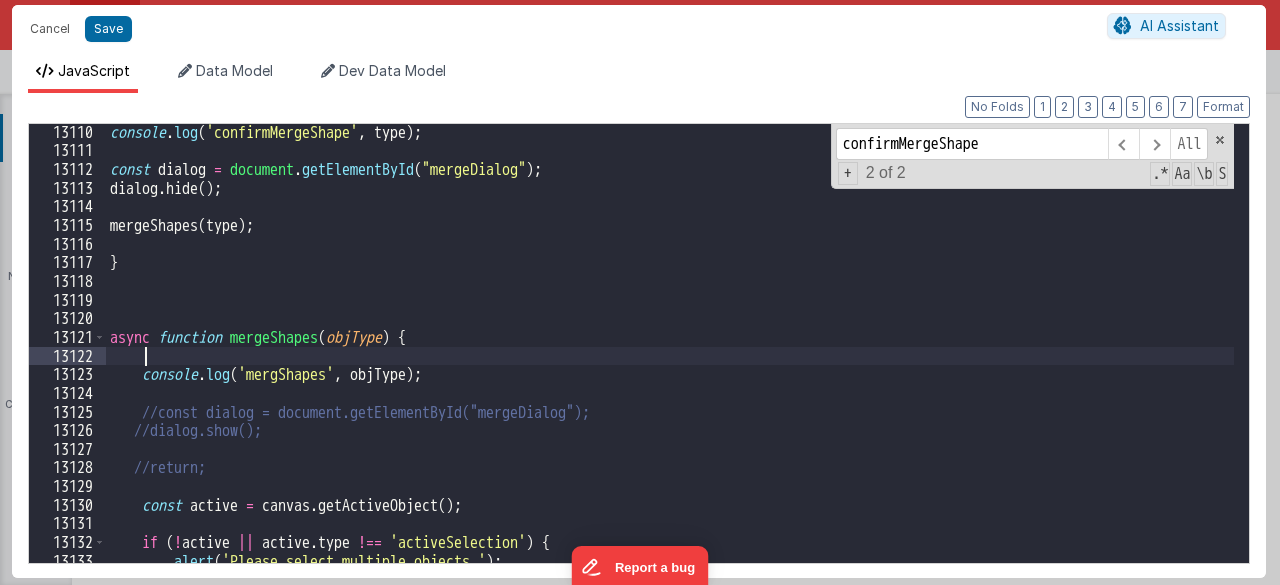 click on "console . log ( 'confirmMergeShape' ,   type ) ; const   dialog   =   document . getElementById ( "mergeDialog" ) ; dialog . hide ( ) ; mergeShapes ( type ) ;      } async   function   mergeShapes ( objType )   {           console . log ( 'mergShapes' ,   objType ) ;           //const dialog = document.getElementById("mergeDialog");     //dialog.show();         //return;           const   active   =   canvas . getActiveObject ( ) ;      if   ( ! active   ||   active . type   !==   'activeSelection' )   {           alert ( 'Please select multiple objects.' ) ;           return ;" at bounding box center (670, 361) 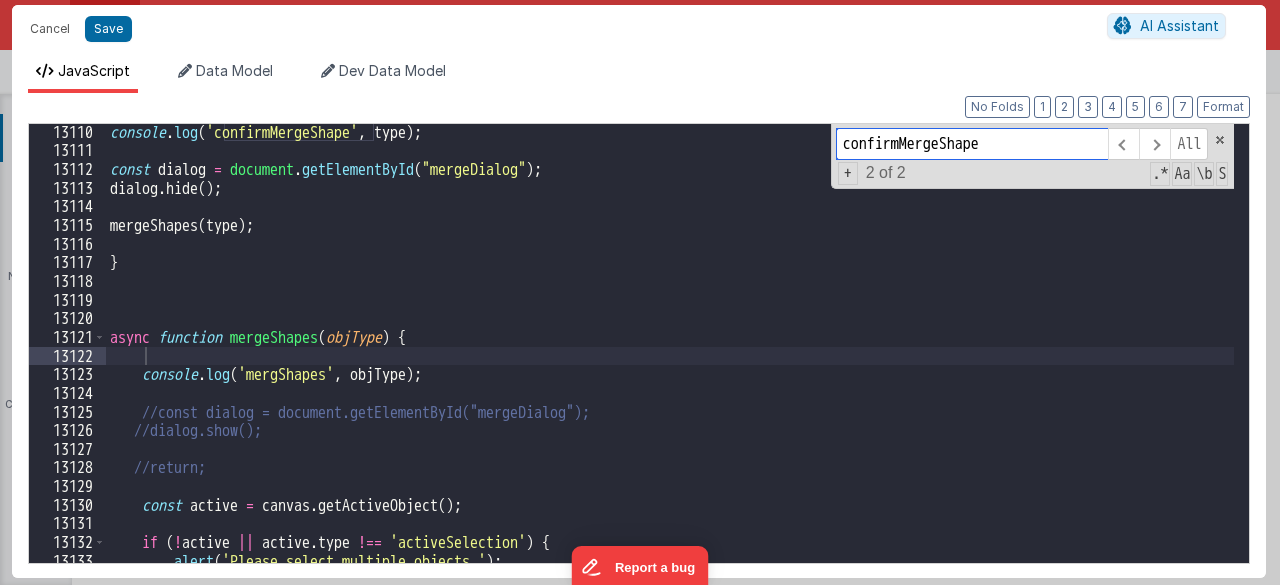 click on "confirmMergeShape" at bounding box center [972, 144] 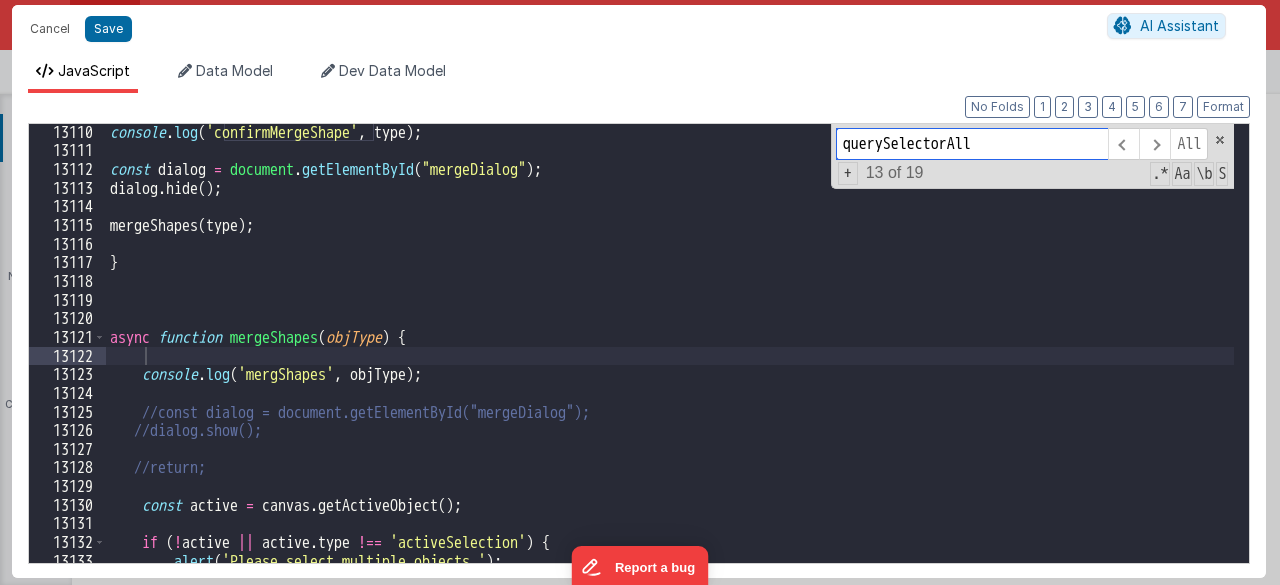 scroll, scrollTop: 28444, scrollLeft: 0, axis: vertical 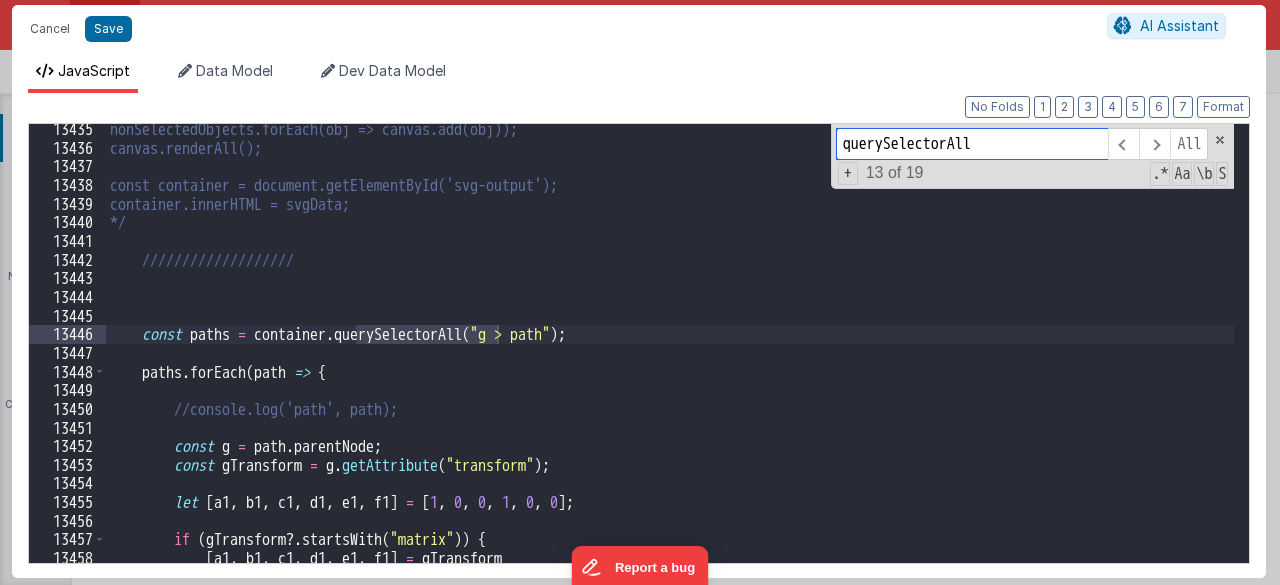 type on "querySelectorAll" 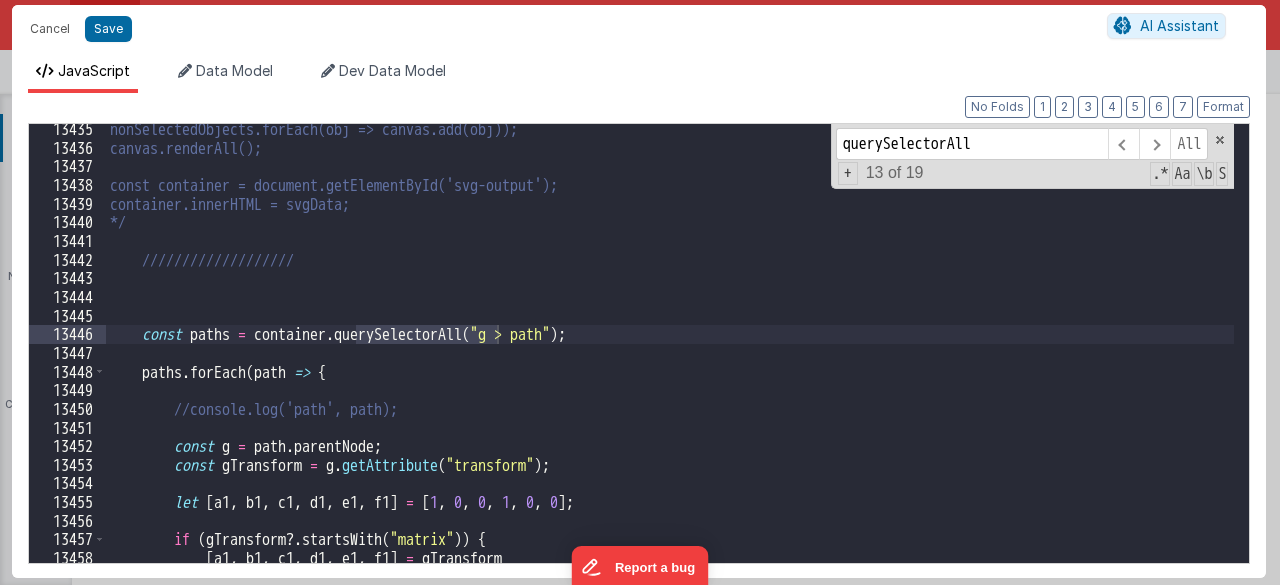 click on "nonSelectedObjects.forEach(obj => canvas.add(obj));     canvas.renderAll();          const container = document.getElementById('svg-output');     container.innerHTML = svgData;     */           ///////////////////                     const   paths   =   container . querySelectorAll ( "g > path" ) ;      paths . forEach ( path   =>   {                   //console.log('path', path);                const   g   =   path . parentNode ;           const   gTransform   =   g . getAttribute ( "transform" ) ;           let   [ a1 ,   b1 ,   c1 ,   d1 ,   e1 ,   f1 ]   =   [ 1 ,   0 ,   0 ,   1 ,   0 ,   0 ] ;           if   ( gTransform ?. startsWith ( "matrix" ))   {                [ a1 ,   b1 ,   c1 ,   d1 ,   e1 ,   f1 ]   =   gTransform                . replace ( "matrix(" ,   "" )" at bounding box center (670, 358) 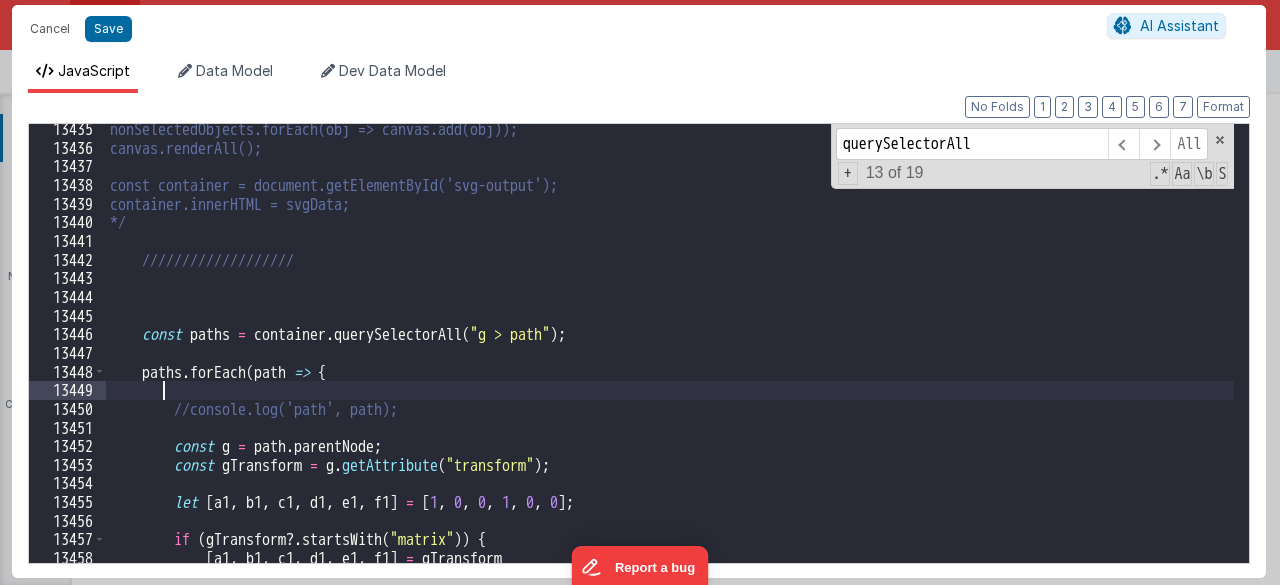 click on "nonSelectedObjects.forEach(obj => canvas.add(obj));     canvas.renderAll();          const container = document.getElementById('svg-output');     container.innerHTML = svgData;     */           ///////////////////                     const   paths   =   container . querySelectorAll ( "g > path" ) ;      paths . forEach ( path   =>   {                   //console.log('path', path);                const   g   =   path . parentNode ;           const   gTransform   =   g . getAttribute ( "transform" ) ;           let   [ a1 ,   b1 ,   c1 ,   d1 ,   e1 ,   f1 ]   =   [ 1 ,   0 ,   0 ,   1 ,   0 ,   0 ] ;           if   ( gTransform ?. startsWith ( "matrix" ))   {                [ a1 ,   b1 ,   c1 ,   d1 ,   e1 ,   f1 ]   =   gTransform                . replace ( "matrix(" ,   "" )" at bounding box center [670, 358] 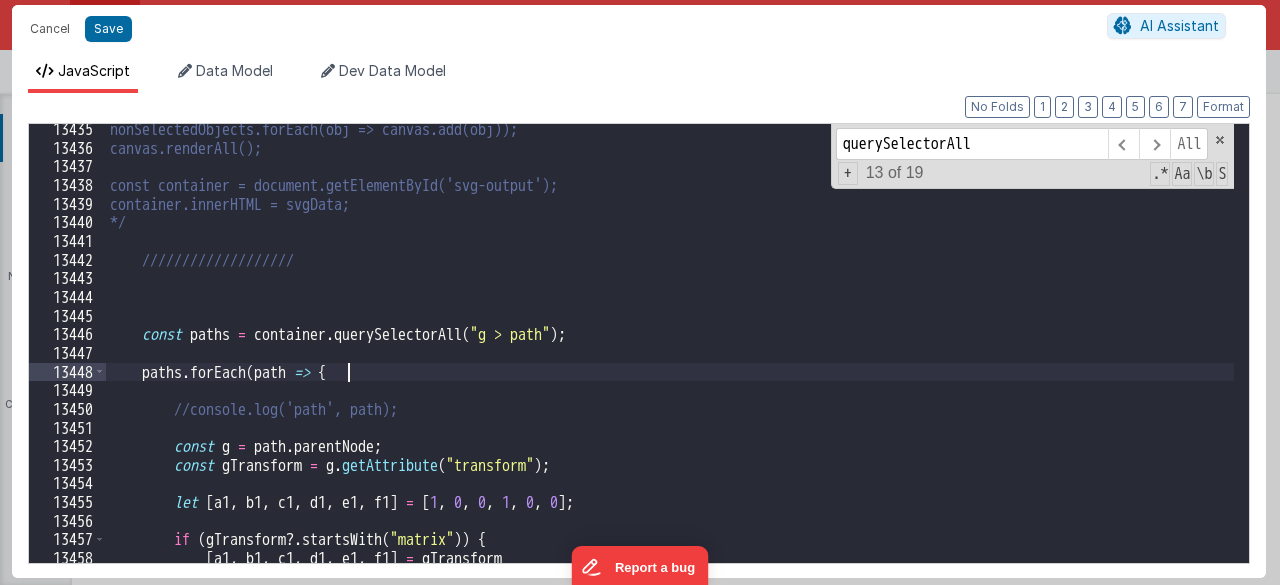 click on "nonSelectedObjects.forEach(obj => canvas.add(obj));     canvas.renderAll();          const container = document.getElementById('svg-output');     container.innerHTML = svgData;     */           ///////////////////                     const   paths   =   container . querySelectorAll ( "g > path" ) ;      paths . forEach ( path   =>   {                   //console.log('path', path);                const   g   =   path . parentNode ;           const   gTransform   =   g . getAttribute ( "transform" ) ;           let   [ a1 ,   b1 ,   c1 ,   d1 ,   e1 ,   f1 ]   =   [ 1 ,   0 ,   0 ,   1 ,   0 ,   0 ] ;           if   ( gTransform ?. startsWith ( "matrix" ))   {                [ a1 ,   b1 ,   c1 ,   d1 ,   e1 ,   f1 ]   =   gTransform                . replace ( "matrix(" ,   "" )" at bounding box center (670, 358) 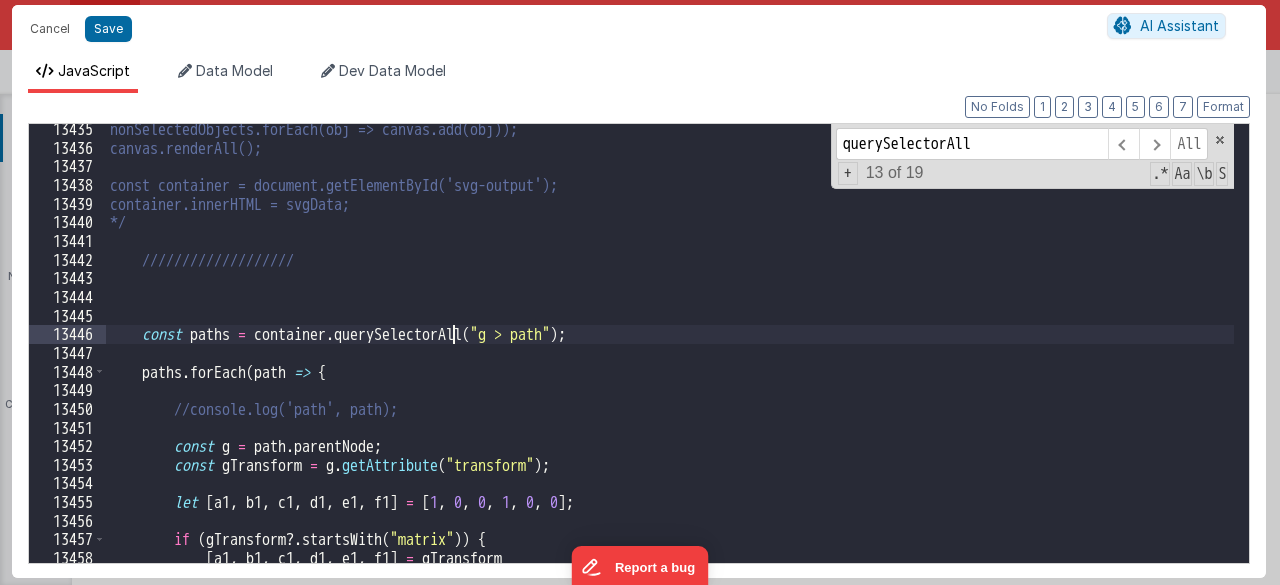 click on "nonSelectedObjects.forEach(obj => canvas.add(obj));     canvas.renderAll();          const container = document.getElementById('svg-output');     container.innerHTML = svgData;     */           ///////////////////                     const   paths   =   container . querySelectorAll ( "g > path" ) ;      paths . forEach ( path   =>   {                   //console.log('path', path);                const   g   =   path . parentNode ;           const   gTransform   =   g . getAttribute ( "transform" ) ;           let   [ a1 ,   b1 ,   c1 ,   d1 ,   e1 ,   f1 ]   =   [ 1 ,   0 ,   0 ,   1 ,   0 ,   0 ] ;           if   ( gTransform ?. startsWith ( "matrix" ))   {                [ a1 ,   b1 ,   c1 ,   d1 ,   e1 ,   f1 ]   =   gTransform                . replace ( "matrix(" ,   "" )" at bounding box center [670, 358] 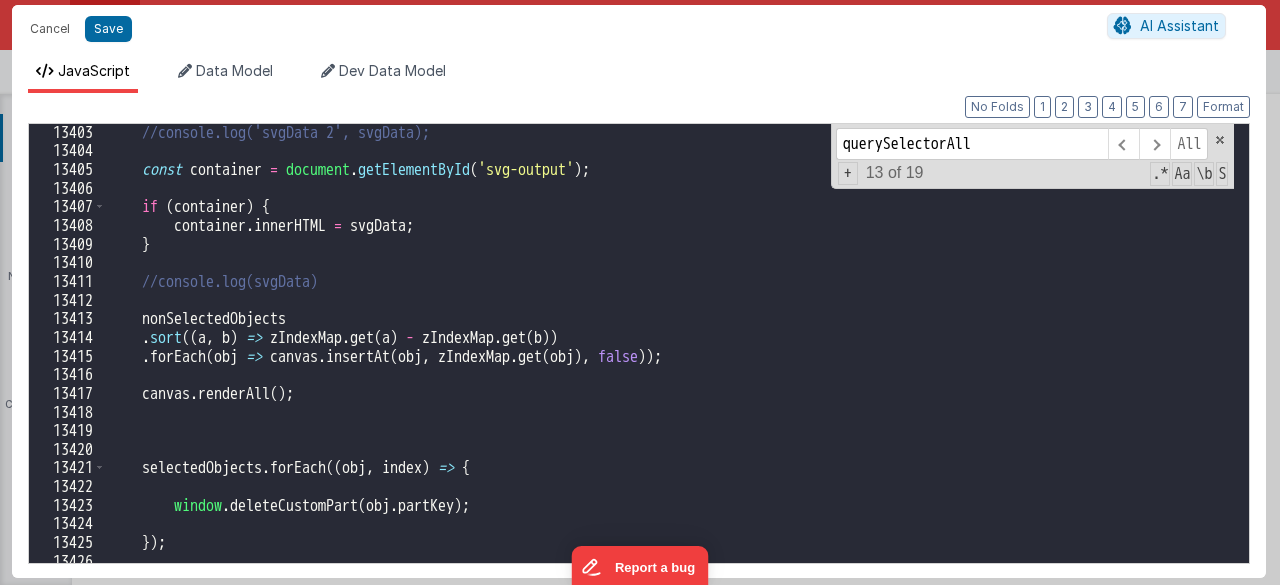 scroll, scrollTop: 28363, scrollLeft: 0, axis: vertical 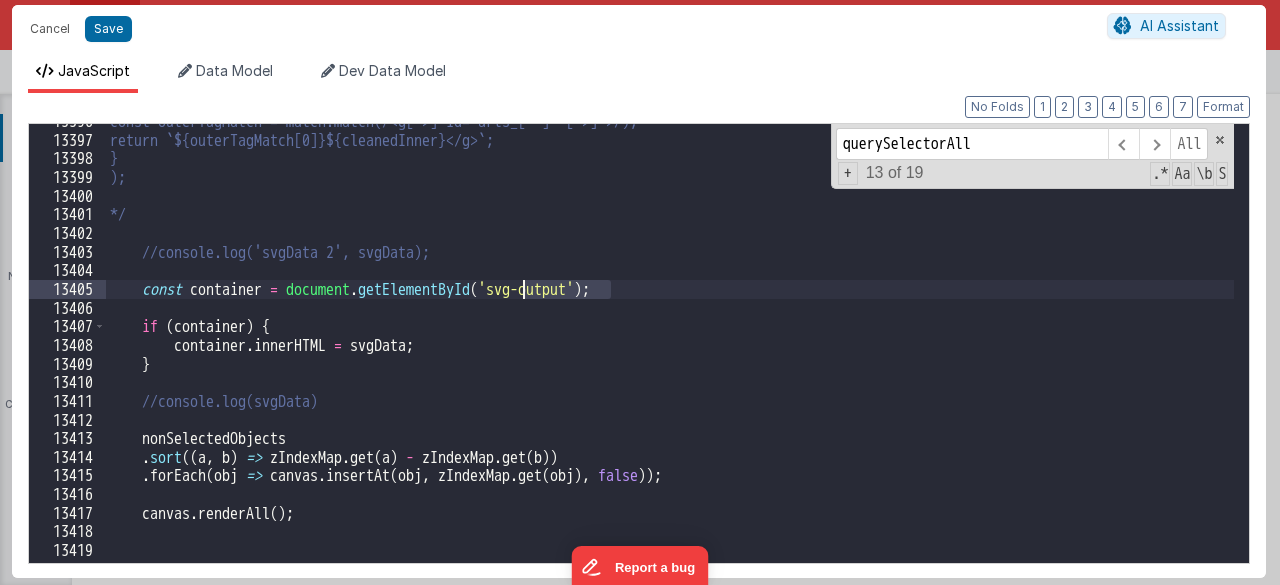 drag, startPoint x: 610, startPoint y: 287, endPoint x: 522, endPoint y: 291, distance: 88.09086 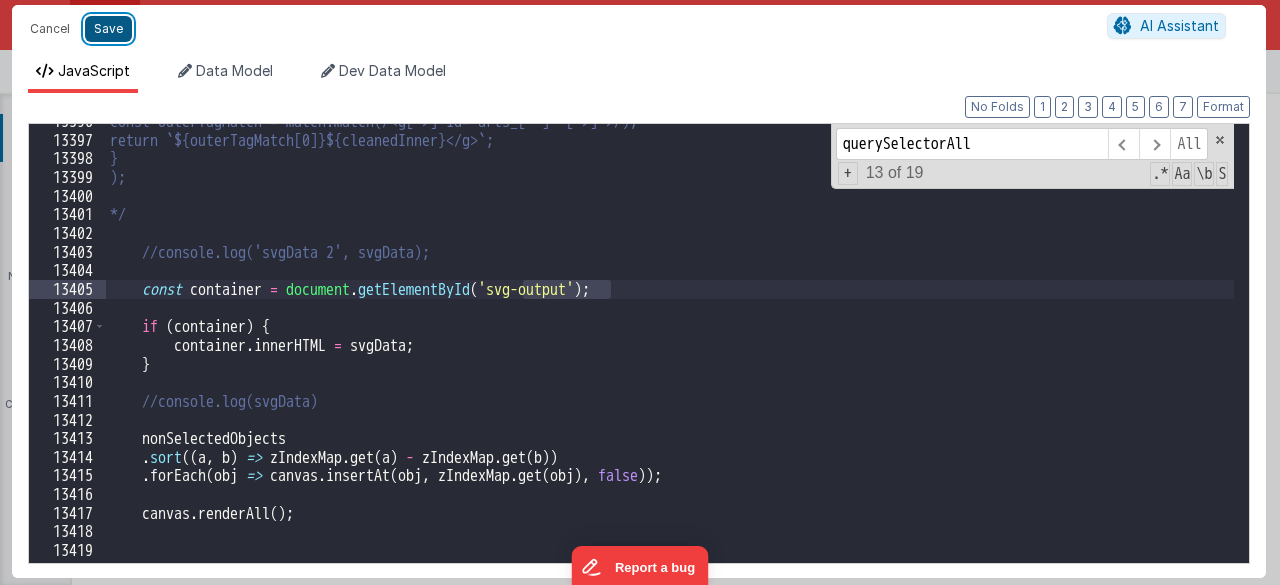 click on "Save" at bounding box center [108, 29] 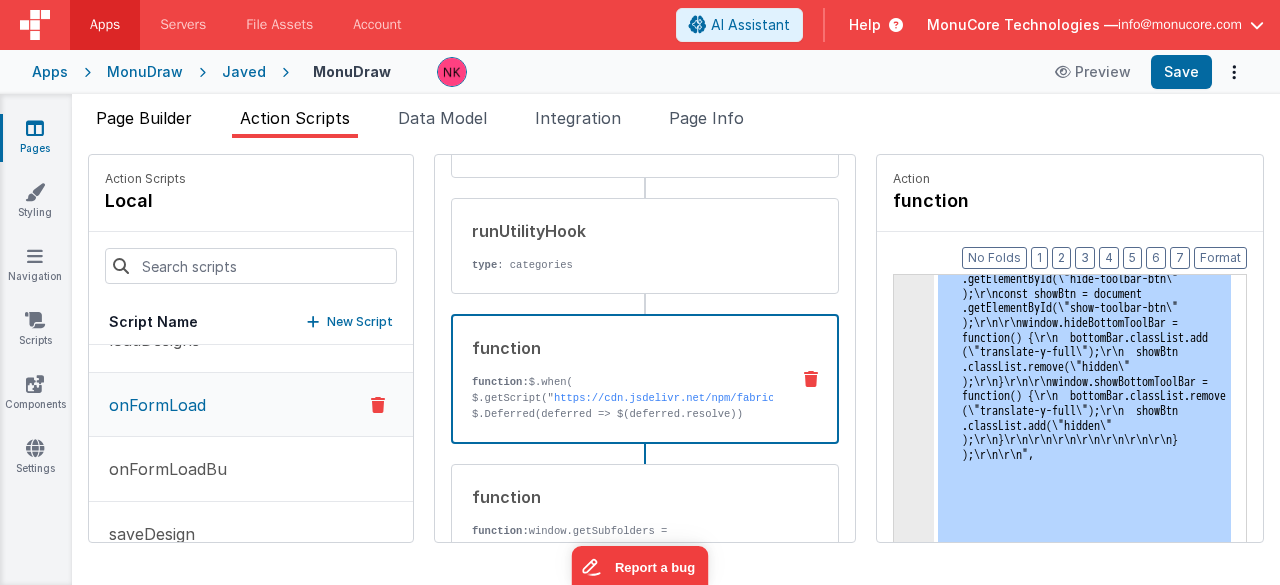 click on "Page Builder" at bounding box center (144, 118) 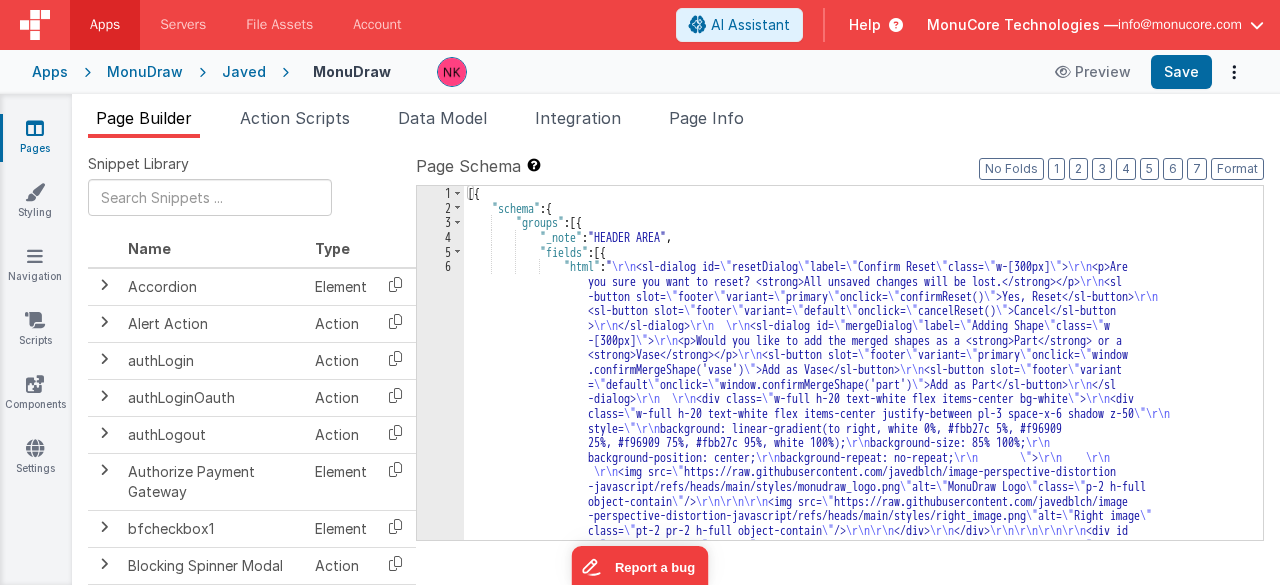 click on "6" at bounding box center (440, 3925) 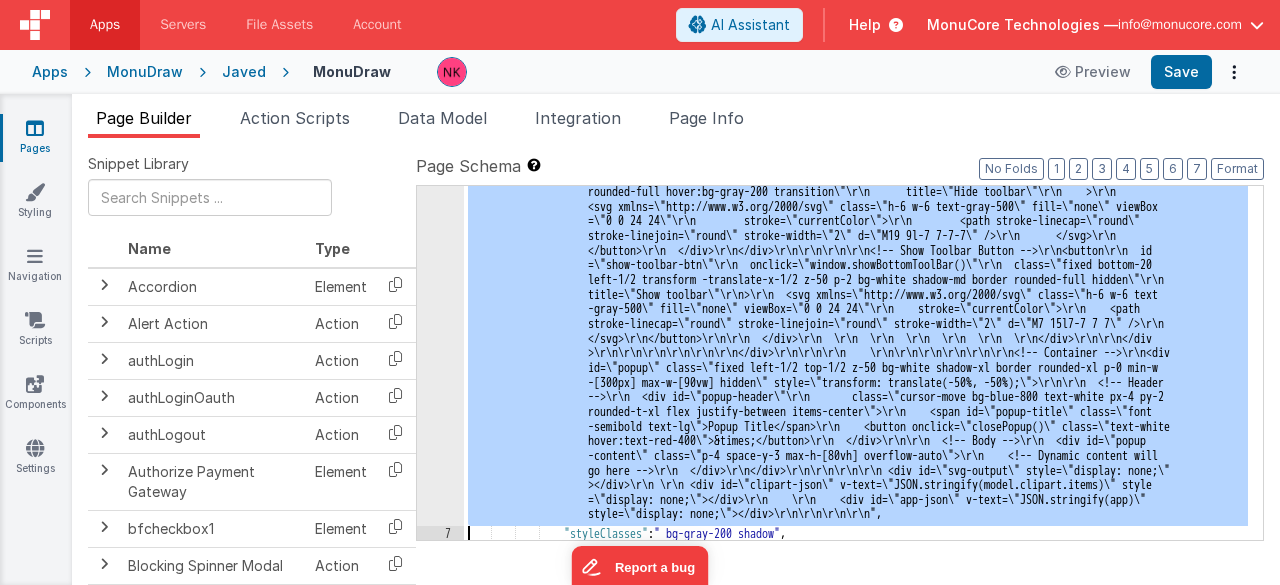 click on "6 7 8 9 10 11 12 13" at bounding box center [440, -2956] 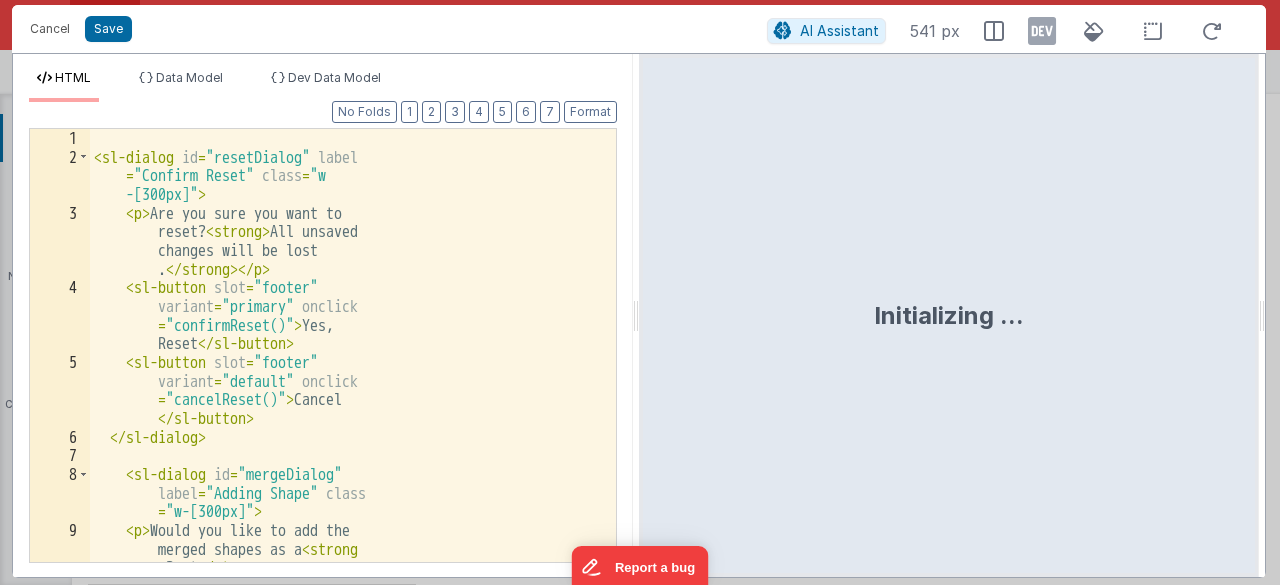 click on "< sl-dialog   id = "resetDialog"   label      = "Confirm Reset"   class = "w      -[300px]" >      < p > Are you sure you want to           reset?  < strong > All unsaved           changes will be lost          . </ strong > </ p >      < sl-button   slot = "footer"            variant = "primary"   onclick          = "confirmReset()" > Yes,           Reset </ sl-button >      < sl-button   slot = "footer"            variant = "default"   onclick          = "cancelReset()" > Cancel          </ sl-button >    </ sl-dialog >         < sl-dialog   id = "mergeDialog"            label = "Adding Shape"   class          = "w-[300px]" >      < p > Would you like to add the           merged shapes as a  < strong          > Part </ strong >  or a           < strong > Vase </ strong > </ p >" at bounding box center [345, 393] 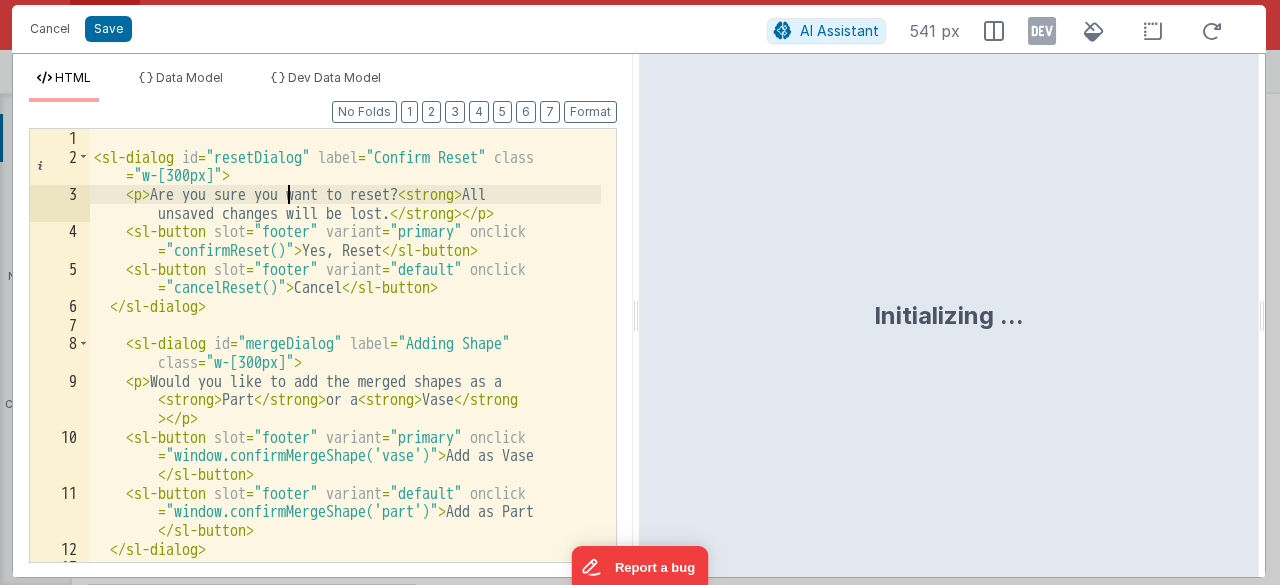 click on "< sl-dialog   id = "resetDialog"   label = "Confirm Reset"   class      = "w-[300px]" >      < p > Are you sure you want to reset?  < strong > All           unsaved changes will be lost. </ strong > </ p >      < sl-button   slot = "footer"   variant = "primary"   onclick          = "confirmReset()" > Yes, Reset </ sl-button >      < sl-button   slot = "footer"   variant = "default"   onclick          = "cancelReset()" > Cancel </ sl-button >    </ sl-dialog >         < sl-dialog   id = "mergeDialog"   label = "Adding Shape"            class = "w-[300px]" >      < p > Would you like to add the merged shapes as a           < strong > Part </ strong >  or a  < strong > Vase </ strong          > </ p >      < sl-button   slot = "footer"   variant = "primary"   onclick          = "window.confirmMergeShape('vase')" > Add as Vase          </ sl-button >      < sl-button   slot = "footer"   variant = "default"   onclick          = > </ >" at bounding box center [346, 374] 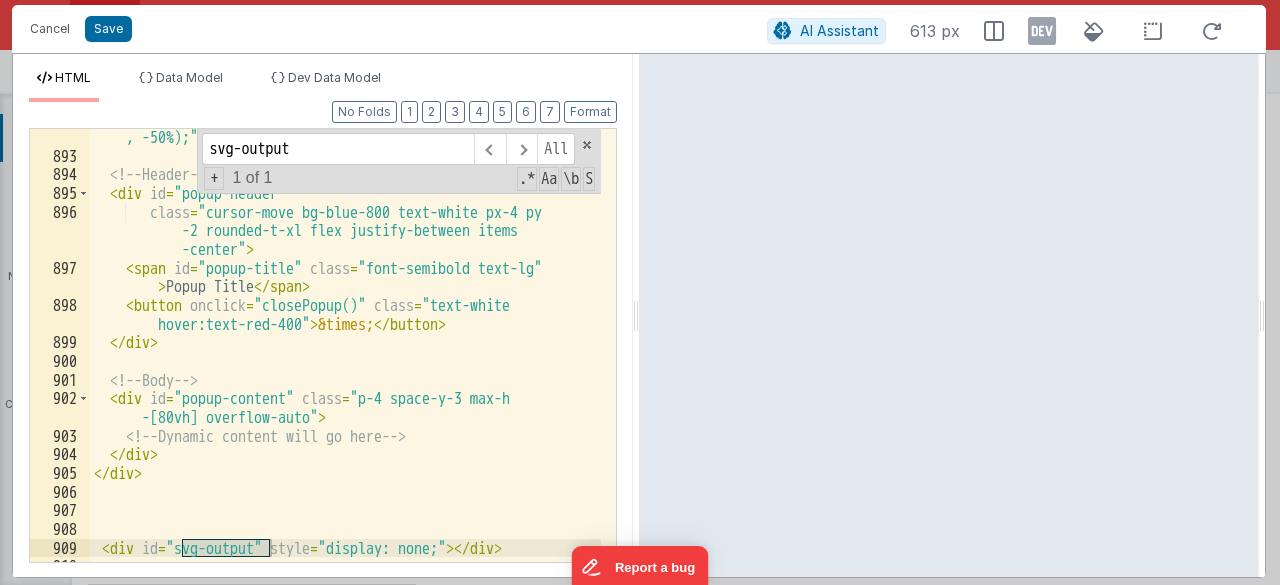 scroll, scrollTop: 27042, scrollLeft: 0, axis: vertical 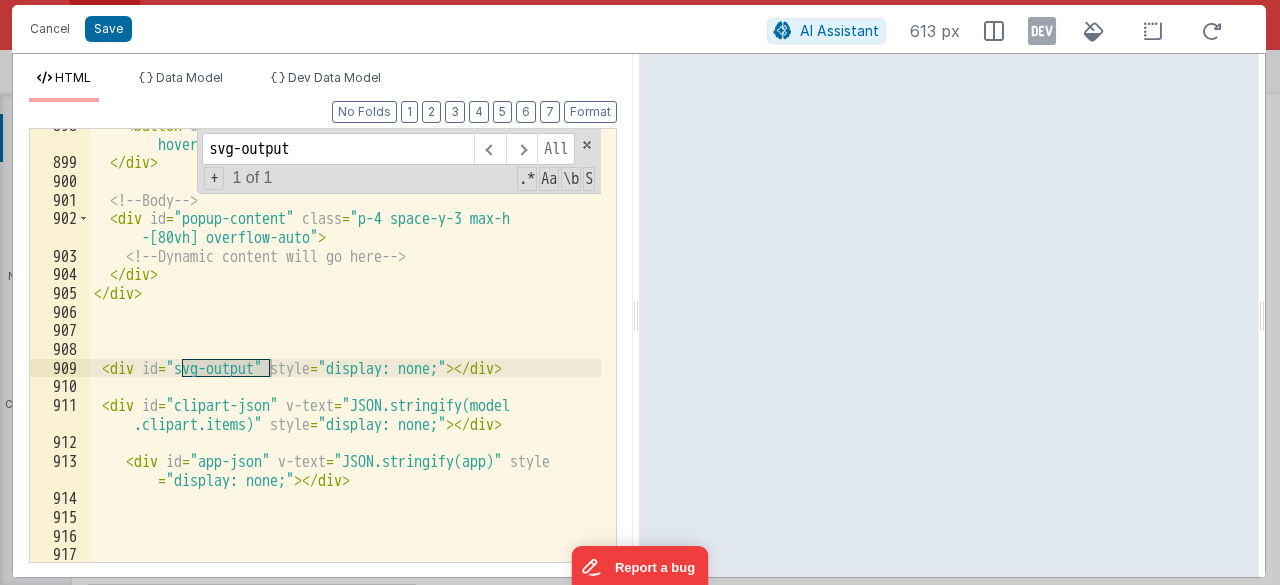 type on "svg-output" 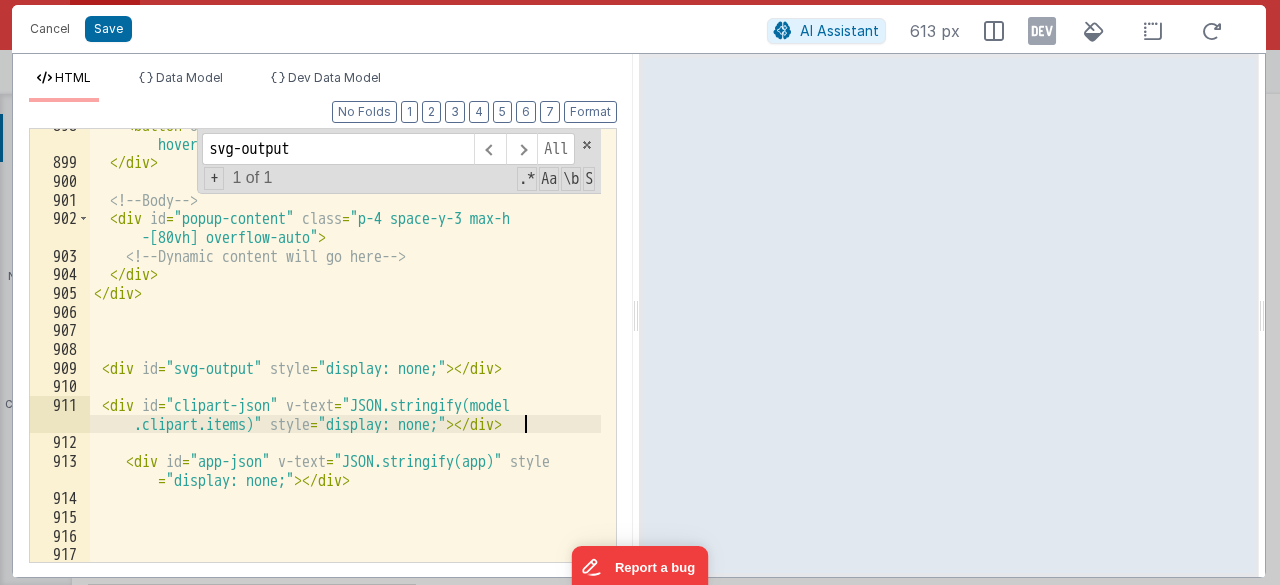 click on "< button   onclick = "closePopup()"   class = "text-white           hover:text-red-400" > &times; </ button >    </ div >    <!--  Body  -->    < div   id = "popup-content"   class = "p-4 space-y-3 max-h        -[80vh] overflow-auto" >      <!--  Dynamic content will go here  -->    </ div > </ div >   < div   id = "svg-output"   style = "display: none;" > </ div >     < div   id = "clipart-json"   v-text = "JSON.stringify(model       .clipart.items)"   style = "display: none;" > </ div >           < div   id = "app-json"   v-text = "JSON.stringify(app)"   style          = "display: none;" > </ div >" at bounding box center (346, 361) 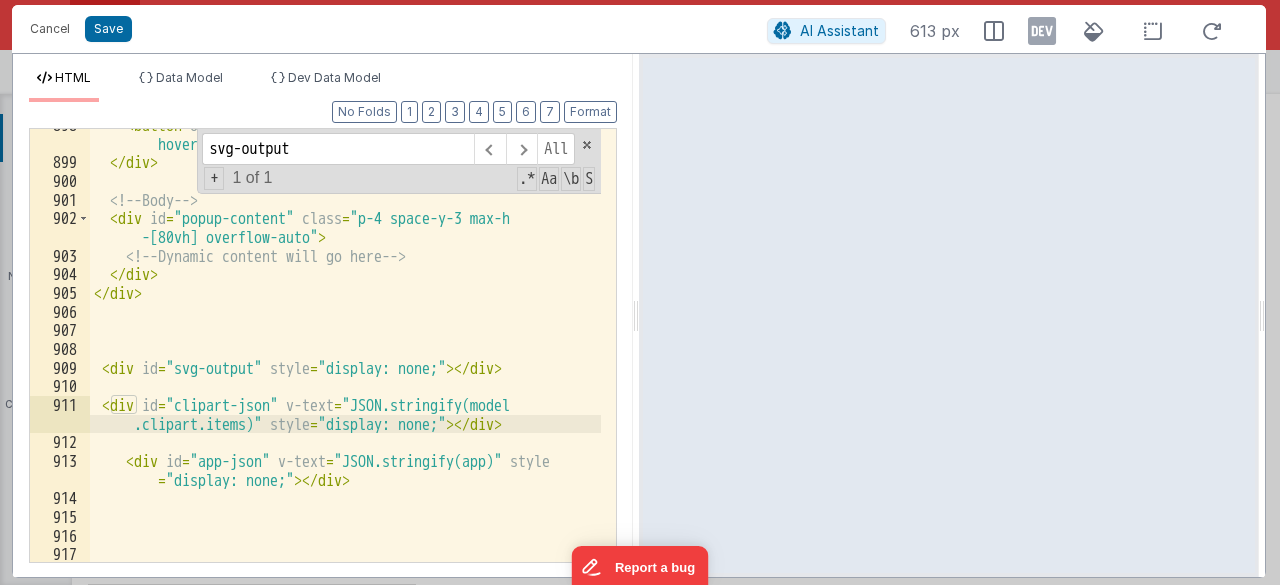 click on "< button   onclick = "closePopup()"   class = "text-white           hover:text-red-400" > &times; </ button >    </ div >    <!--  Body  -->    < div   id = "popup-content"   class = "p-4 space-y-3 max-h        -[80vh] overflow-auto" >      <!--  Dynamic content will go here  -->    </ div > </ div >   < div   id = "svg-output"   style = "display: none;" > </ div >     < div   id = "clipart-json"   v-text = "JSON.stringify(model       .clipart.items)"   style = "display: none;" > </ div >           < div   id = "app-json"   v-text = "JSON.stringify(app)"   style          = "display: none;" > </ div >" at bounding box center [346, 361] 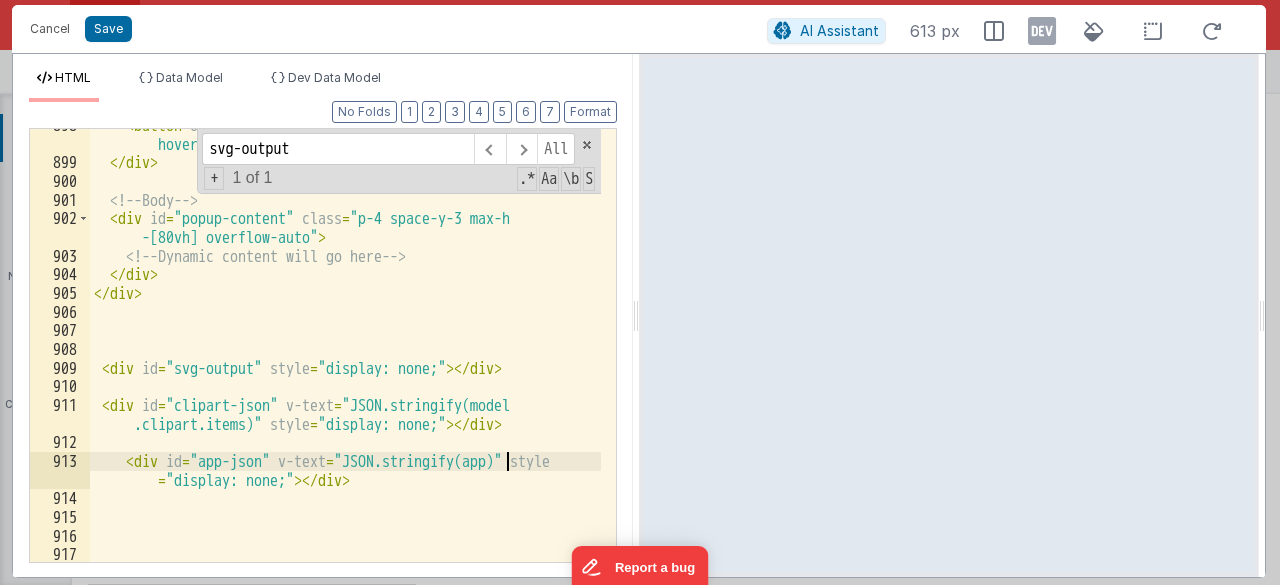 click on "< button   onclick = "closePopup()"   class = "text-white           hover:text-red-400" > &times; </ button >    </ div >    <!--  Body  -->    < div   id = "popup-content"   class = "p-4 space-y-3 max-h        -[80vh] overflow-auto" >      <!--  Dynamic content will go here  -->    </ div > </ div >   < div   id = "svg-output"   style = "display: none;" > </ div >     < div   id = "clipart-json"   v-text = "JSON.stringify(model       .clipart.items)"   style = "display: none;" > </ div >           < div   id = "app-json"   v-text = "JSON.stringify(app)"   style          = "display: none;" > </ div >" at bounding box center [346, 361] 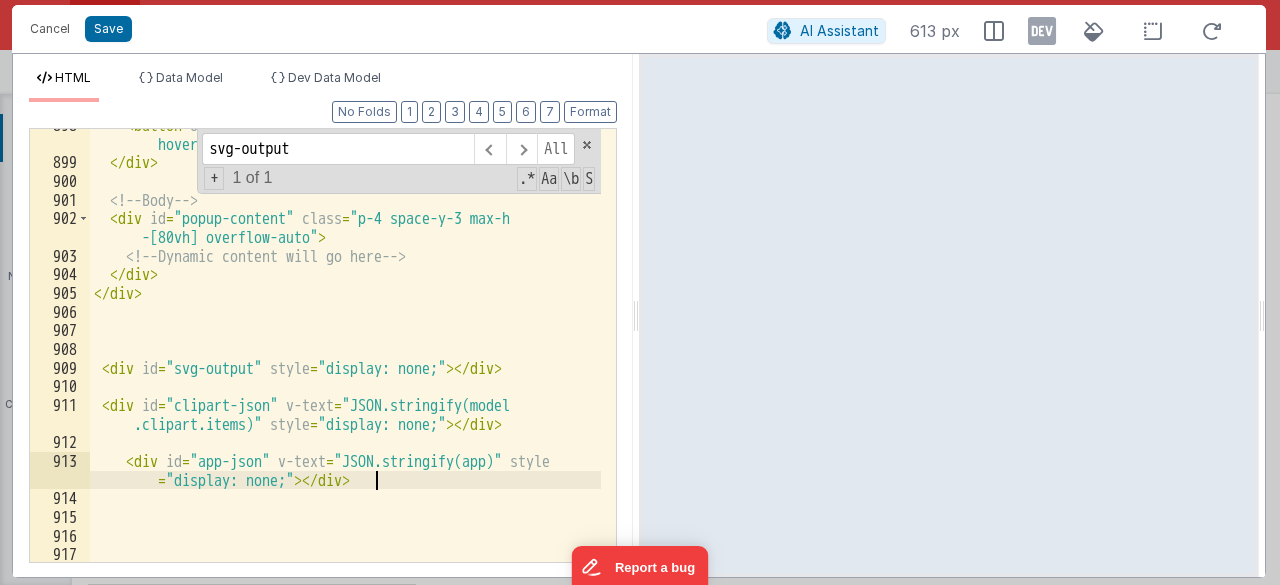click on "< button   onclick = "closePopup()"   class = "text-white           hover:text-red-400" > &times; </ button >    </ div >    <!--  Body  -->    < div   id = "popup-content"   class = "p-4 space-y-3 max-h        -[80vh] overflow-auto" >      <!--  Dynamic content will go here  -->    </ div > </ div >   < div   id = "svg-output"   style = "display: none;" > </ div >     < div   id = "clipart-json"   v-text = "JSON.stringify(model       .clipart.items)"   style = "display: none;" > </ div >           < div   id = "app-json"   v-text = "JSON.stringify(app)"   style          = "display: none;" > </ div >" at bounding box center [346, 361] 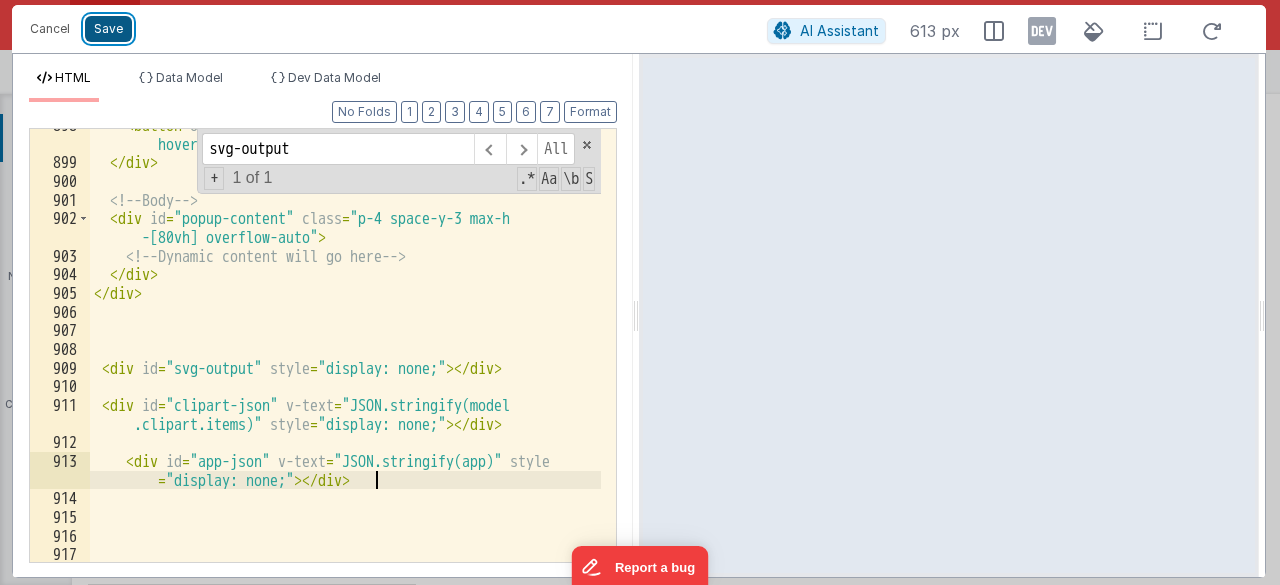 click on "Save" at bounding box center (108, 29) 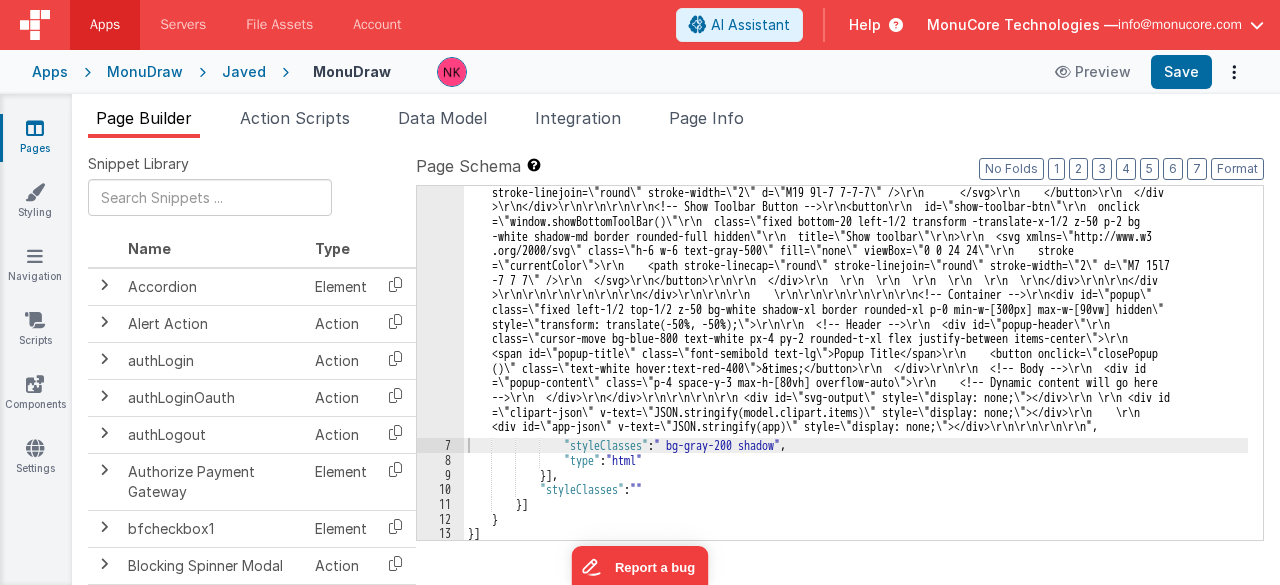 scroll, scrollTop: 6083, scrollLeft: 0, axis: vertical 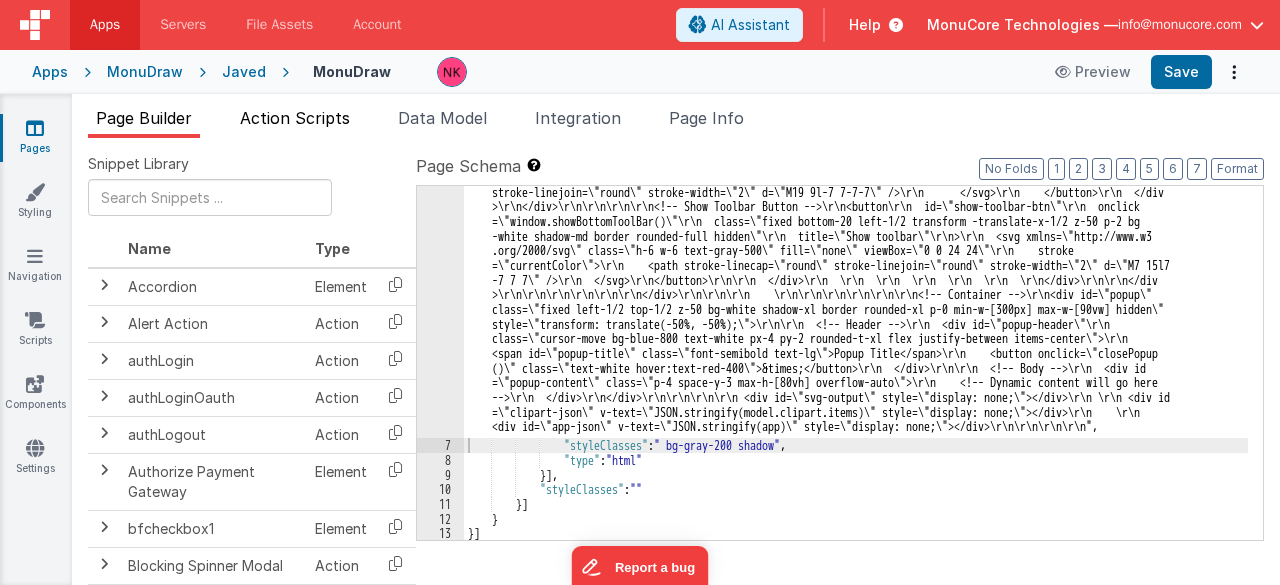 click on "Action Scripts" at bounding box center (295, 122) 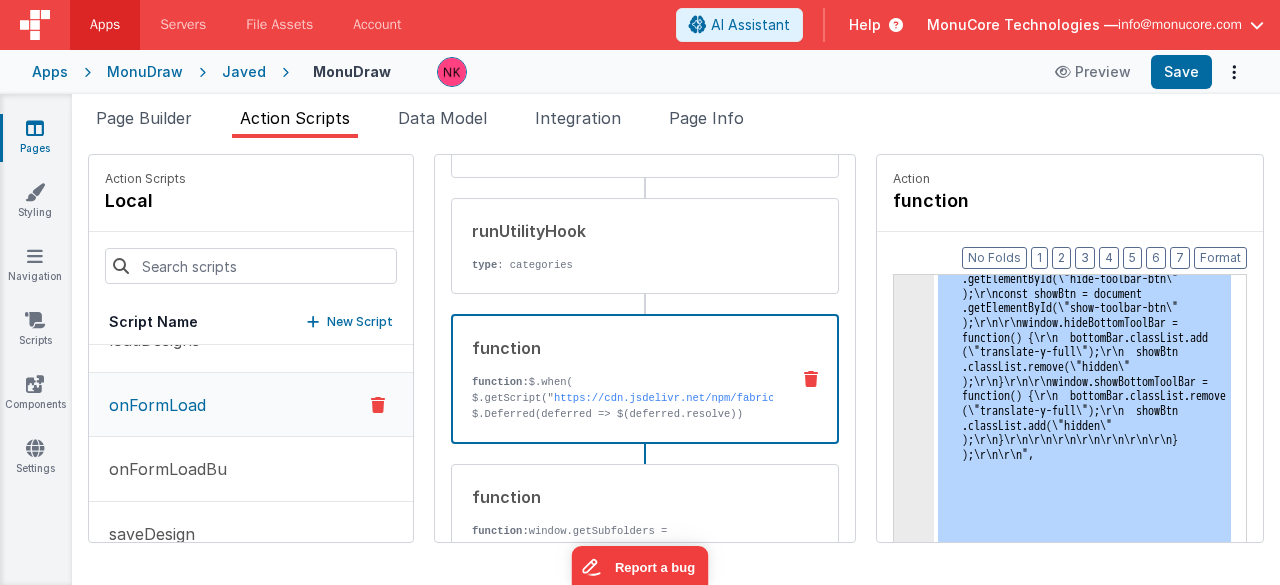 click on "3" at bounding box center [914, -90812] 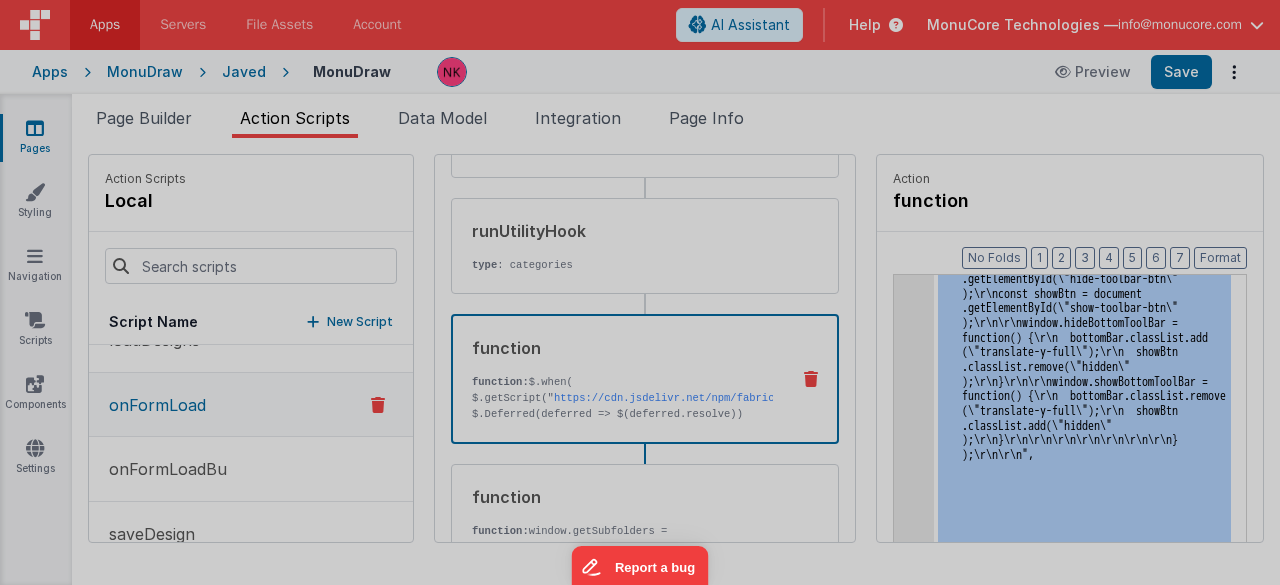 click on "Cancel
Save
AI Assistant
JavaScript
Data Model
Dev Data Model
Format
7
6
5
4
3
2
1
No Folds
1 2 3 4 5 6 7 8 9 10 11 12 13 14 15 16 17 18 19 20 21 22 23 24 25 $ . when (      $ . getScript ( "https://cdn.jsdelivr.net/npm/fabric" ) ,      $ . Deferred ( deferred   =>   $ ( deferred . resolve )) ) . done (( )   =>   {                //model.activeToolPanel='style';           const   buttons   =   document . querySelectorAll ( '#monudraw-div .tool-tab' ) ;    //const firstIcon = buttons[0].querySelector('i');    //if (firstIcon) firstIcon.classList.add('text-[#00ff00]');    buttons . forEach ( btn   =>" at bounding box center [640, 292] 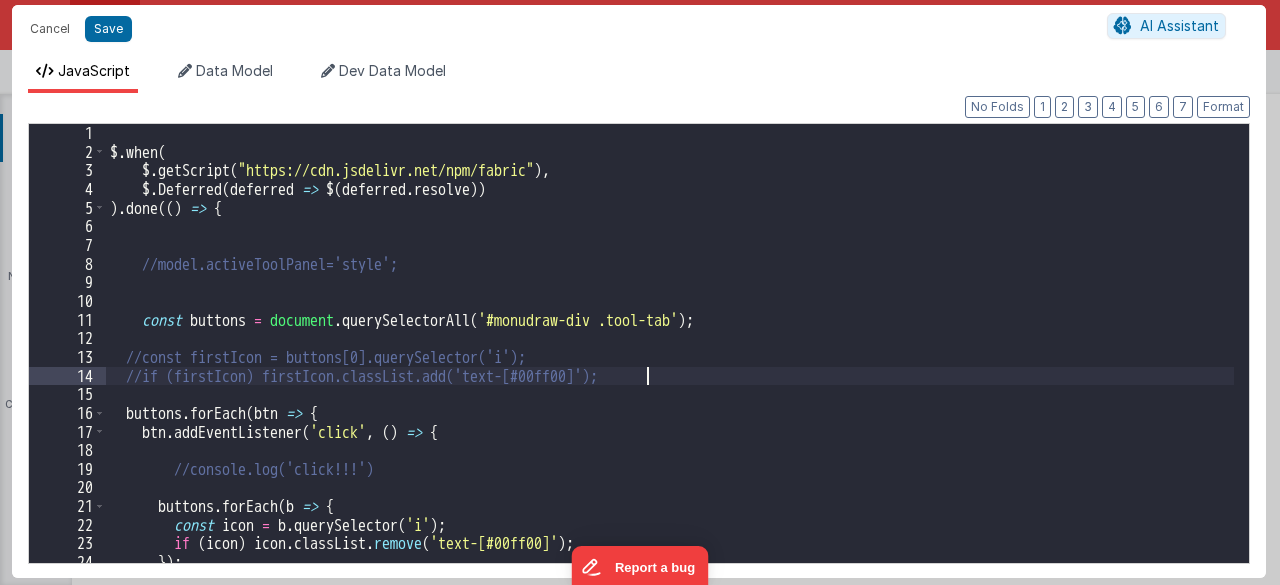 click on "$ . when (      $ . getScript ( "https://cdn.jsdelivr.net/npm/fabric" ) ,      $ . Deferred ( deferred   =>   $ ( deferred . resolve )) ) . done (( )   =>   {                //model.activeToolPanel='style';           const   buttons   =   document . querySelectorAll ( '#monudraw-div .tool-tab' ) ;    //const firstIcon = buttons[0].querySelector('i');    //if (firstIcon) firstIcon.classList.add('text-[#00ff00]');    buttons . forEach ( btn   =>   {      btn . addEventListener ( 'click' ,   ( )   =>   {                     //console.log('click!!!')         buttons . forEach ( b   =>   {           const   icon   =   b . querySelector ( 'i' ) ;           if   ( icon )   icon . classList . remove ( 'text-[#00ff00]' ) ;         }) ;" at bounding box center (670, 362) 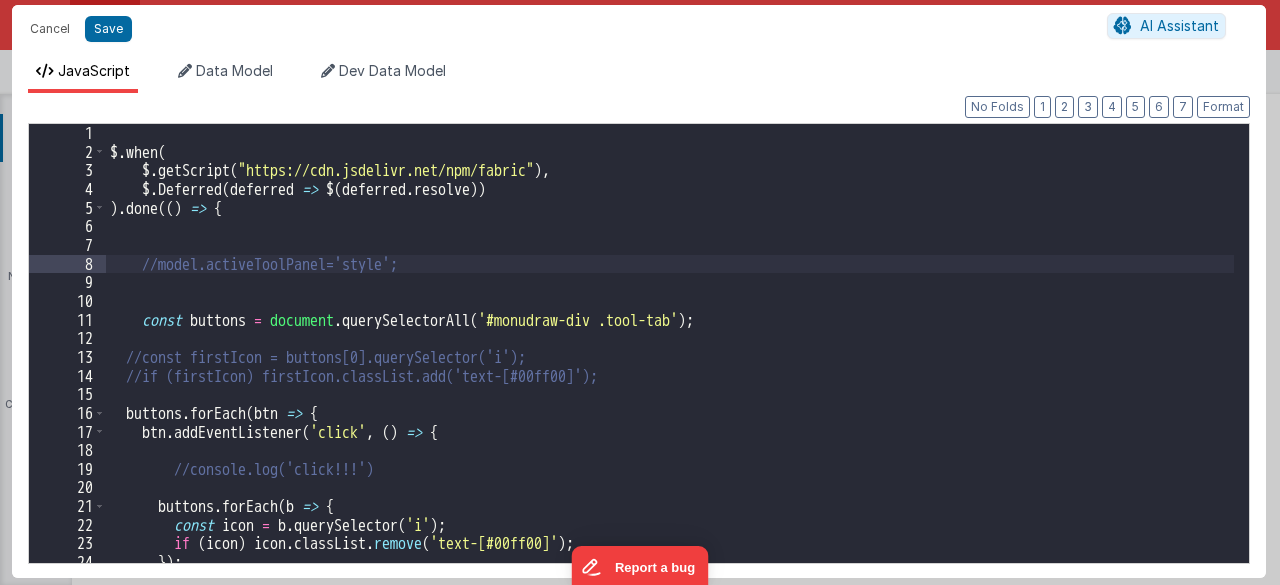 click on "$ . when (      $ . getScript ( "https://cdn.jsdelivr.net/npm/fabric" ) ,      $ . Deferred ( deferred   =>   $ ( deferred . resolve )) ) . done (( )   =>   {                //model.activeToolPanel='style';           const   buttons   =   document . querySelectorAll ( '#monudraw-div .tool-tab' ) ;    //const firstIcon = buttons[0].querySelector('i');    //if (firstIcon) firstIcon.classList.add('text-[#00ff00]');    buttons . forEach ( btn   =>   {      btn . addEventListener ( 'click' ,   ( )   =>   {                     //console.log('click!!!')         buttons . forEach ( b   =>   {           const   icon   =   b . querySelector ( 'i' ) ;           if   ( icon )   icon . classList . remove ( 'text-[#00ff00]' ) ;         }) ;" at bounding box center (670, 362) 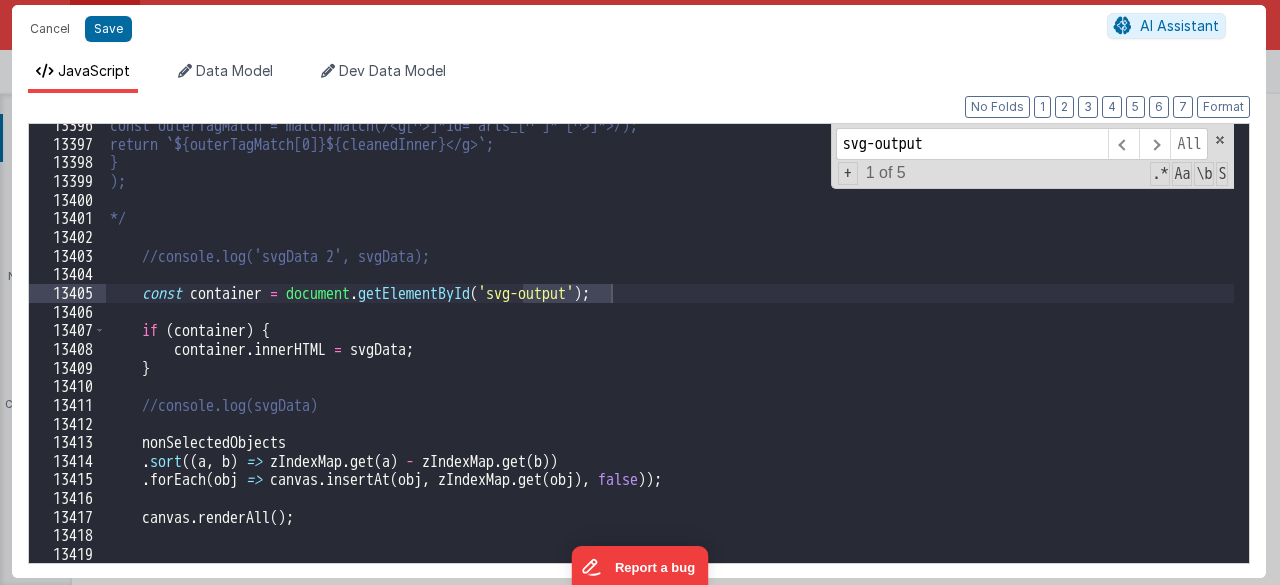 scroll, scrollTop: 28362, scrollLeft: 0, axis: vertical 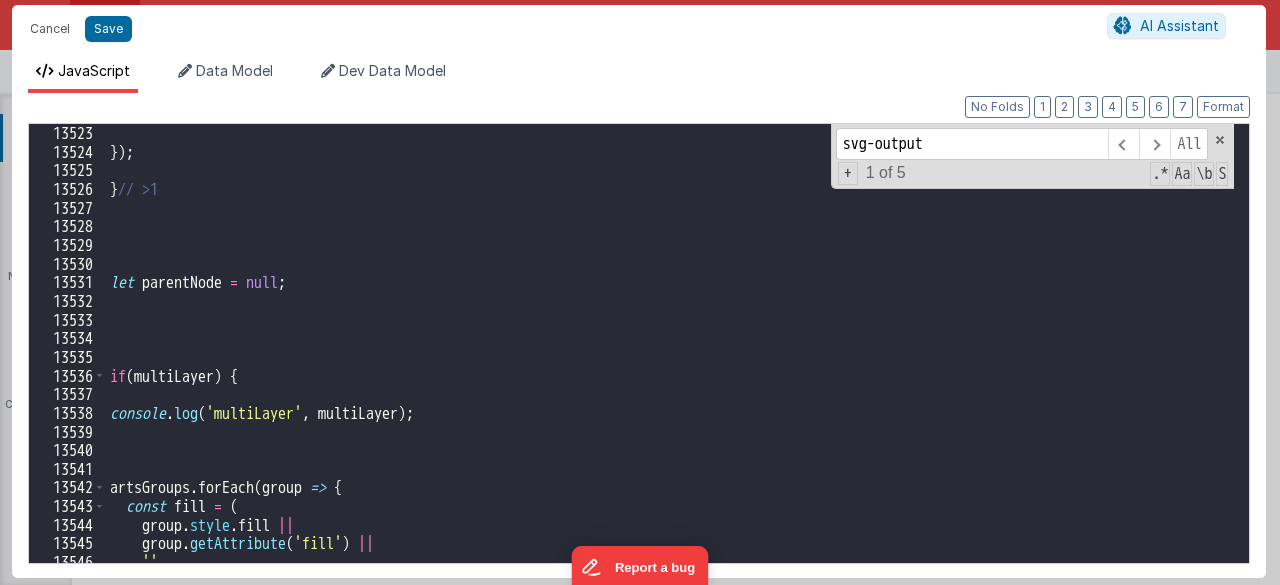 click on "}) ; } // >1 let   parentNode   =   null ; if ( multiLayer )   { console . log ( 'multiLayer' ,   multiLayer ) ; artsGroups . forEach ( group   =>   {    const   fill   =   (      group . style . fill   ||      group . getAttribute ( 'fill' )   ||      ''" at bounding box center [670, 343] 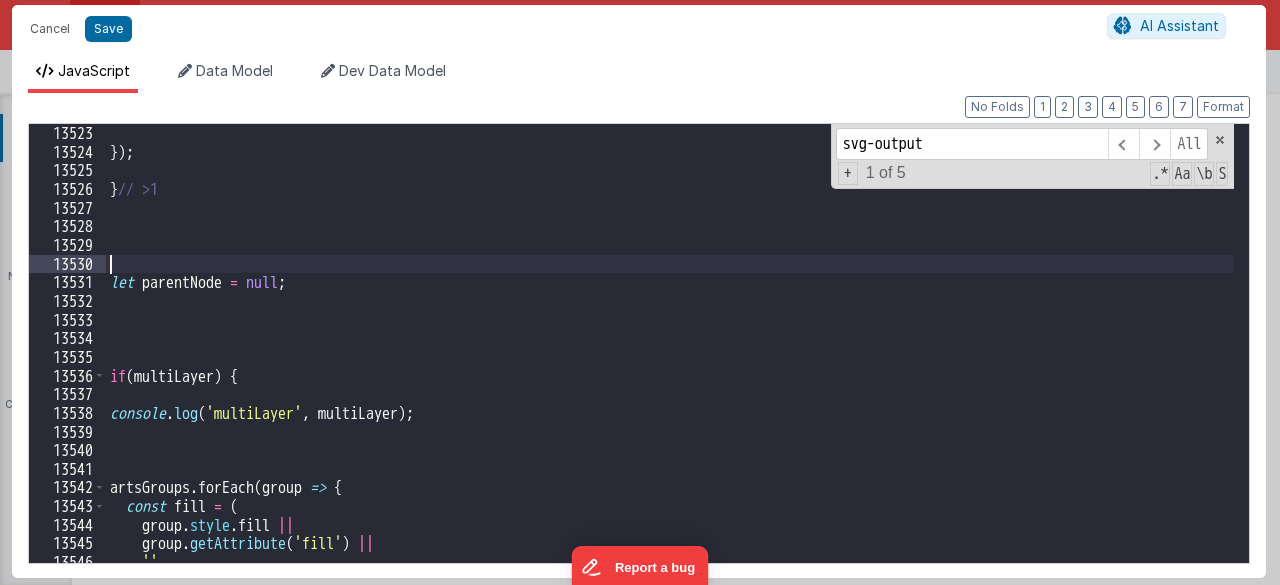 click on "}) ; } // >1 let   parentNode   =   null ; if ( multiLayer )   { console . log ( 'multiLayer' ,   multiLayer ) ; artsGroups . forEach ( group   =>   {    const   fill   =   (      group . style . fill   ||      group . getAttribute ( 'fill' )   ||      ''" at bounding box center [670, 343] 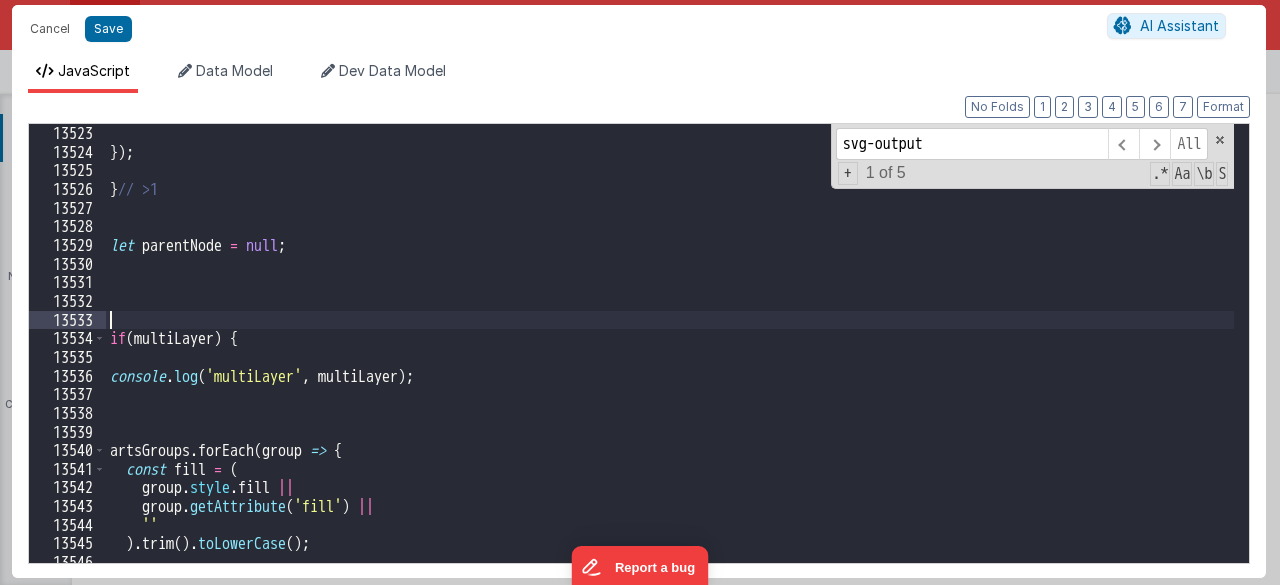 click on "}) ; } // >1 let   parentNode   =   null ; if ( multiLayer )   { console . log ( 'multiLayer' ,   multiLayer ) ; artsGroups . forEach ( group   =>   {    const   fill   =   (      group . style . fill   ||      group . getAttribute ( 'fill' )   ||      ''    ) . trim ( ) . toLowerCase ( ) ;" at bounding box center [670, 343] 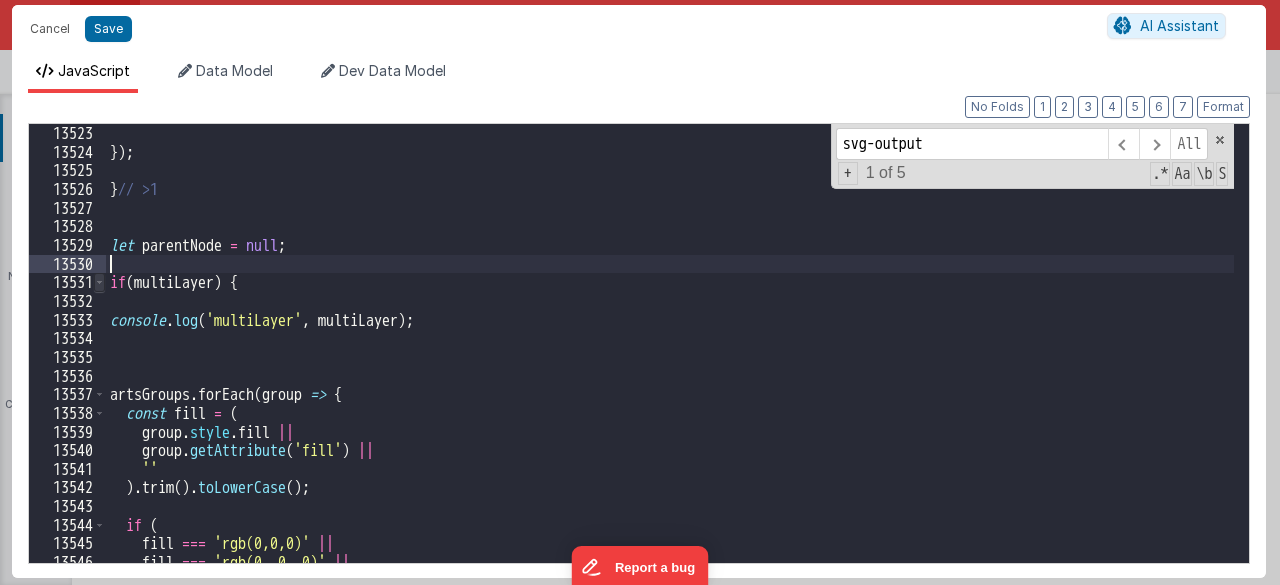 click at bounding box center [99, 282] 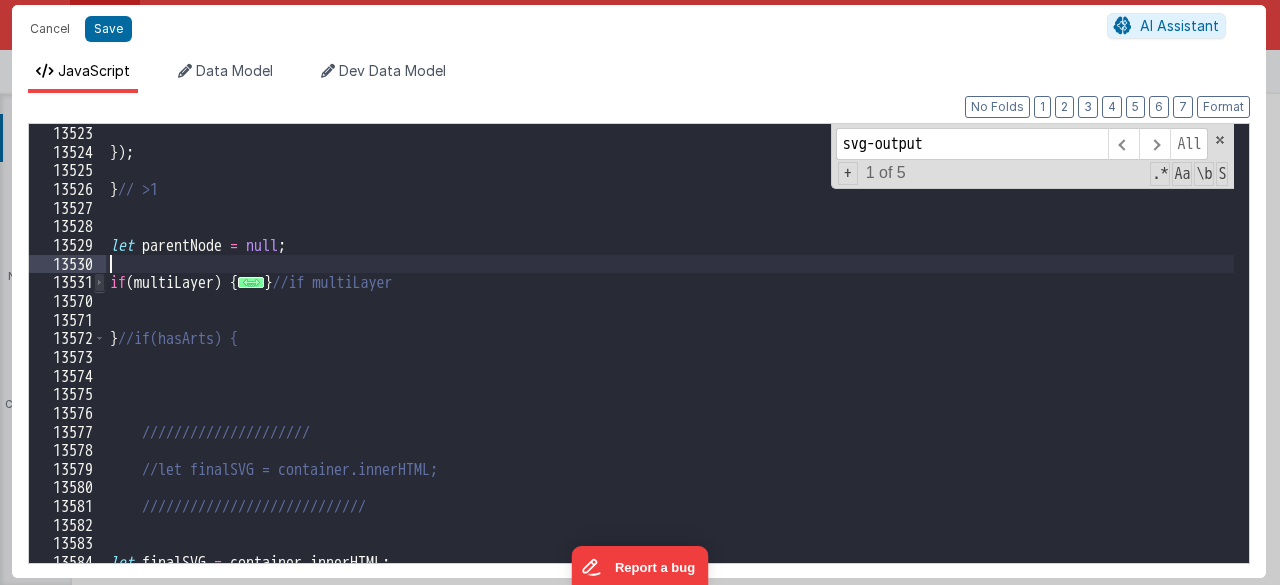 click at bounding box center (99, 282) 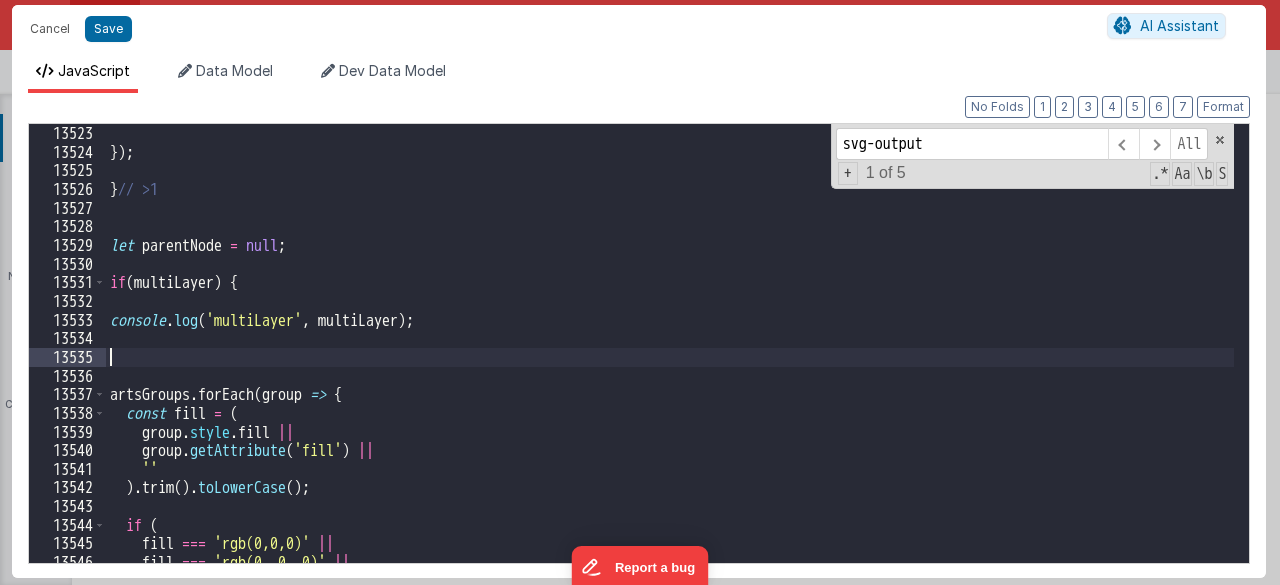 click on "}) ; } // >1 let   parentNode   =   null ; if ( multiLayer )   { console . log ( 'multiLayer' ,   multiLayer ) ; artsGroups . forEach ( group   =>   {    const   fill   =   (      group . style . fill   ||      group . getAttribute ( 'fill' )   ||      ''    ) . trim ( ) . toLowerCase ( ) ;    if   (      fill   ===   'rgb(0,0,0)'   ||      fill   ===   'rgb(0, 0, 0)'   ||" at bounding box center [670, 343] 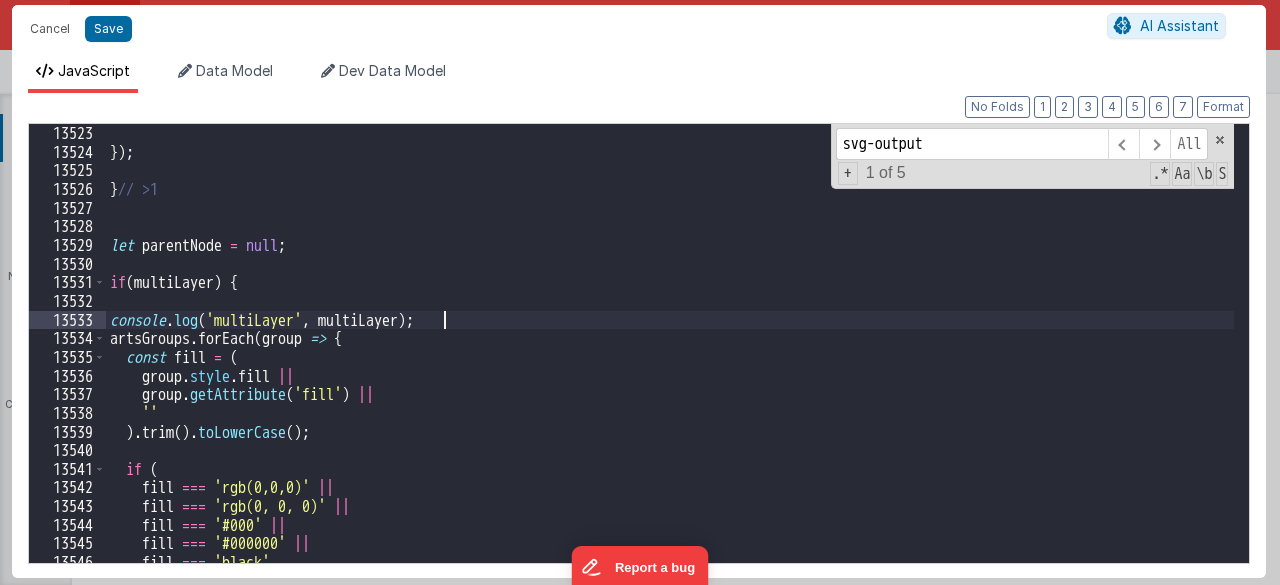 type 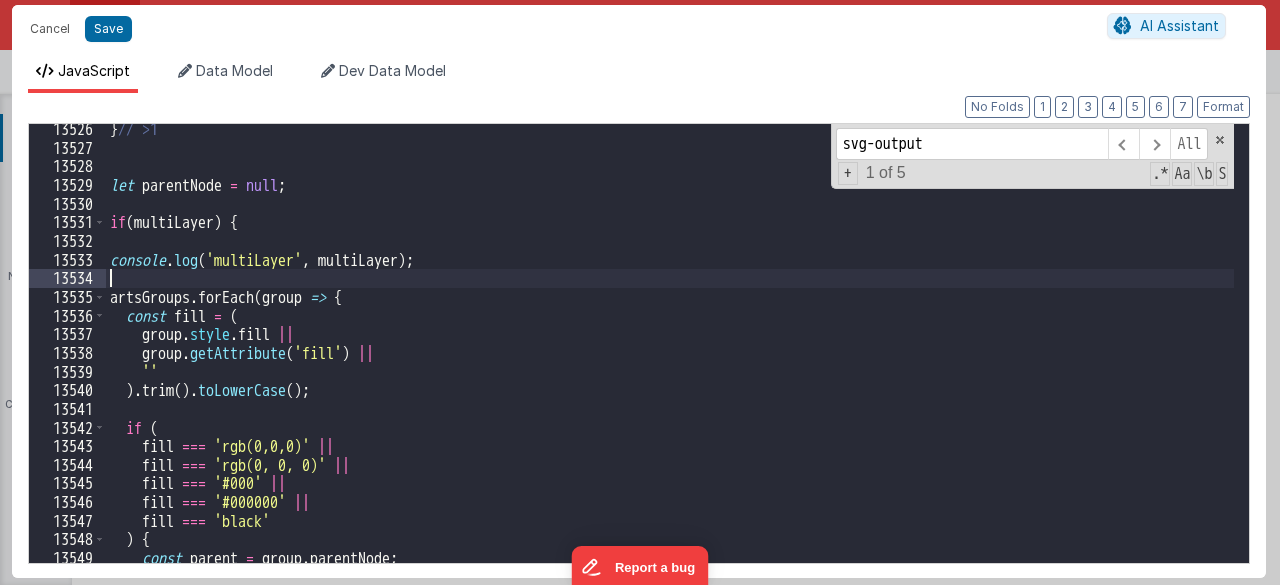 scroll, scrollTop: 28652, scrollLeft: 0, axis: vertical 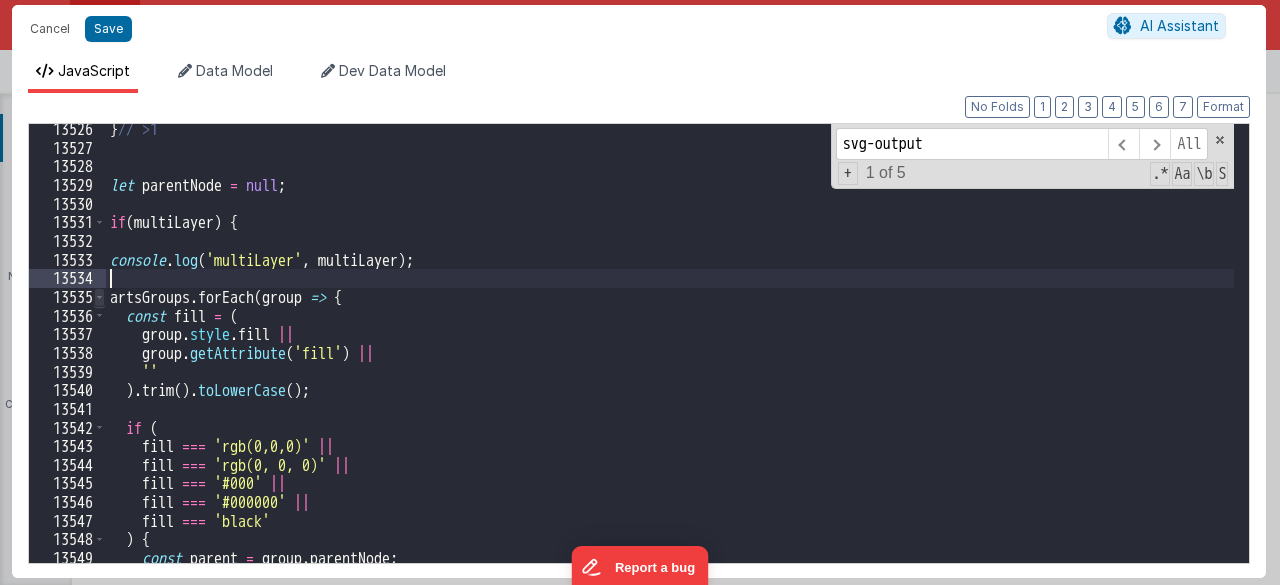 click at bounding box center (99, 297) 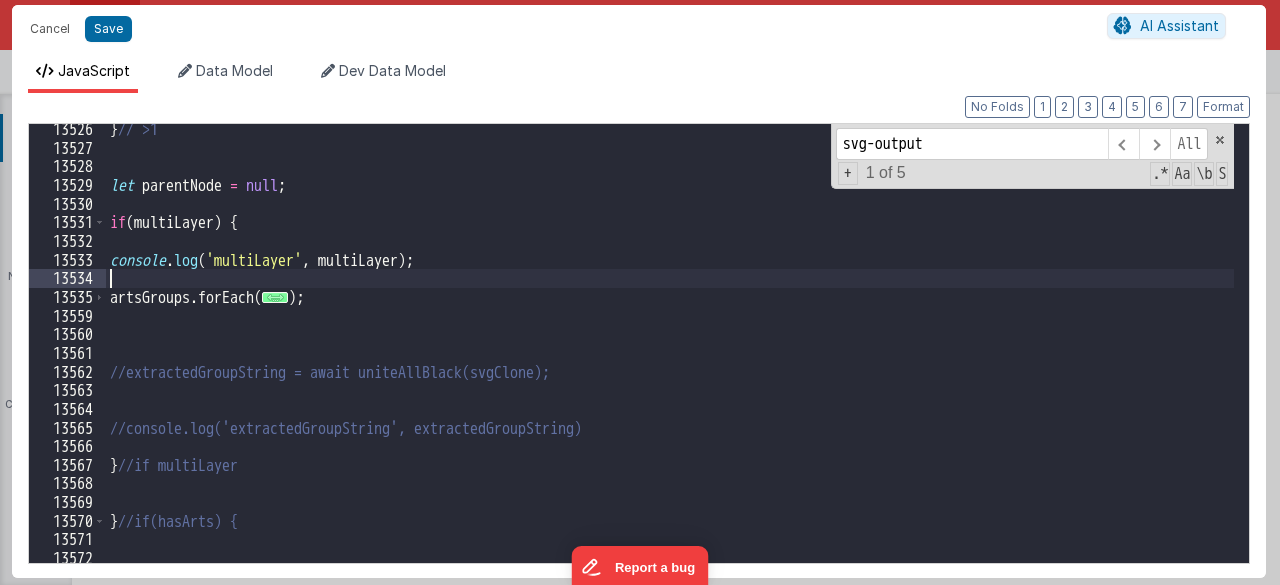 click on "} // >1 let   parentNode   =   null ; if ( multiLayer )   { console . log ( 'multiLayer' ,   multiLayer ) ; artsGroups . forEach ( ... ) ; //extractedGroupString = await uniteAllBlack(svgClone); //console.log('extractedGroupString', extractedGroupString) } //if multiLayer } //if(hasArts) {" at bounding box center [670, 358] 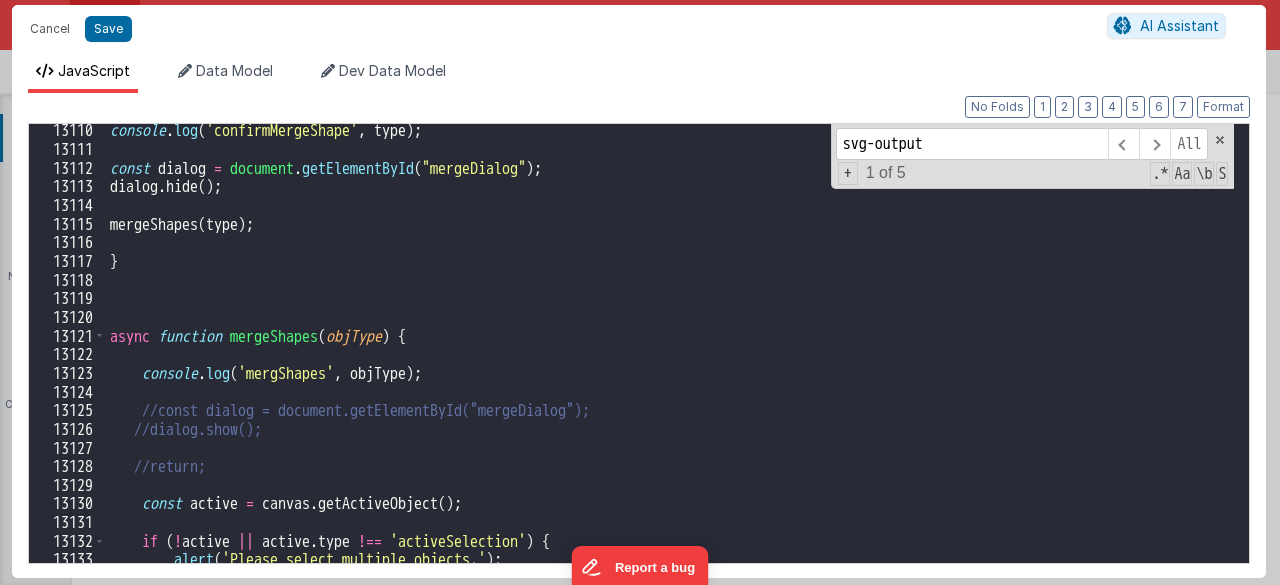 scroll, scrollTop: 27821, scrollLeft: 0, axis: vertical 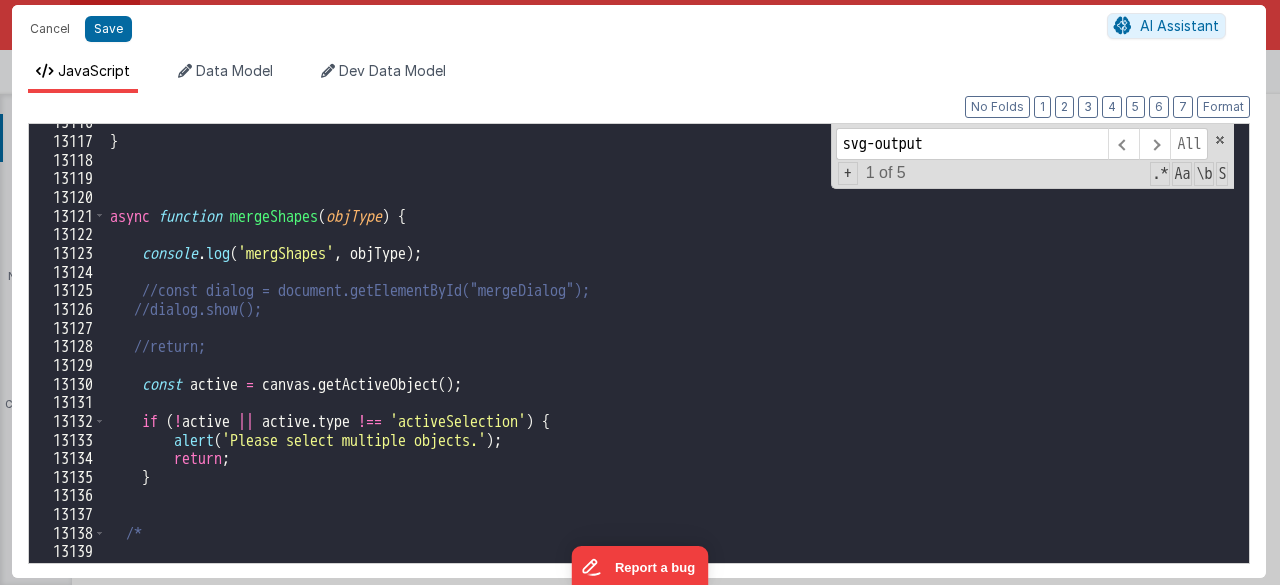 click on "} async   function   mergeShapes ( objType )   {           console . log ( 'mergShapes' ,   objType ) ;           //const dialog = document.getElementById("mergeDialog");     //dialog.show();         //return;           const   active   =   canvas . getActiveObject ( ) ;      if   ( ! active   ||   active . type   !==   'activeSelection' )   {           alert ( 'Please select multiple objects.' ) ;           return ;      }            /*   active.clone((clonedGroup) => {" at bounding box center (670, 351) 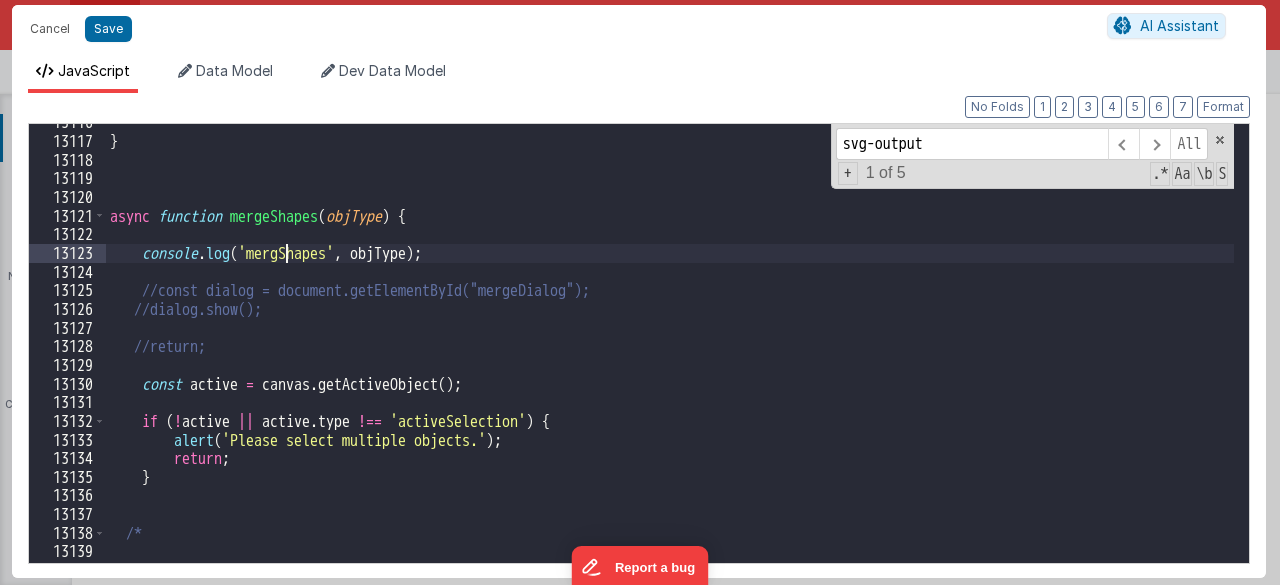 click on "} async   function   mergeShapes ( objType )   {           console . log ( 'mergShapes' ,   objType ) ;           //const dialog = document.getElementById("mergeDialog");     //dialog.show();         //return;           const   active   =   canvas . getActiveObject ( ) ;      if   ( ! active   ||   active . type   !==   'activeSelection' )   {           alert ( 'Please select multiple objects.' ) ;           return ;      }            /*   active.clone((clonedGroup) => {" at bounding box center [670, 351] 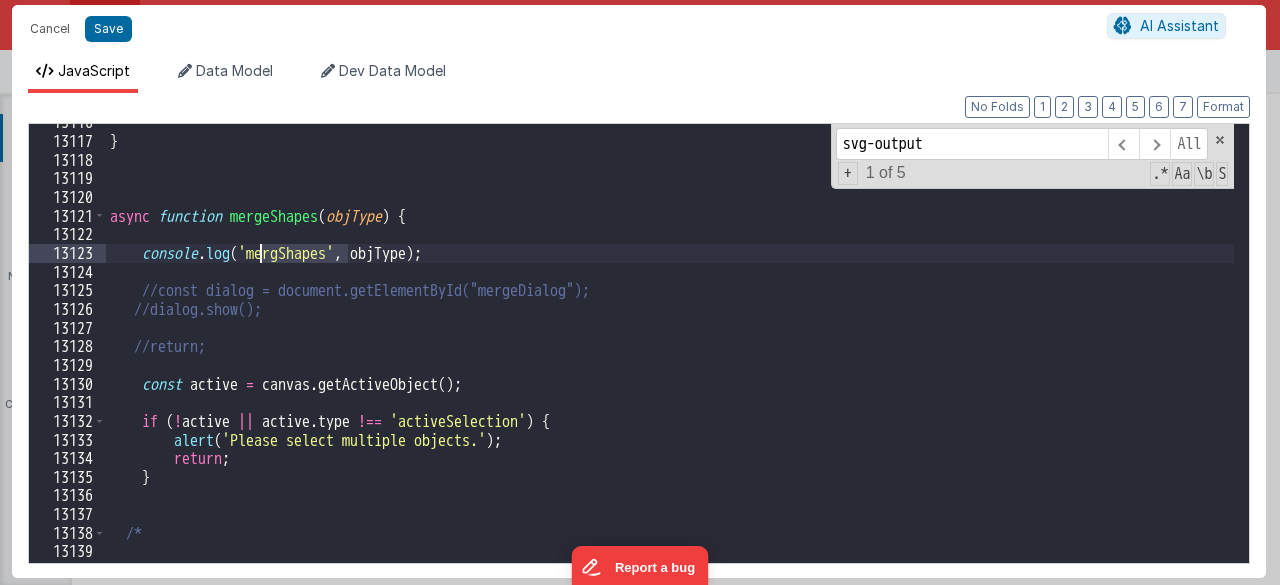 click on "} async   function   mergeShapes ( objType )   {           console . log ( 'mergShapes' ,   objType ) ;           //const dialog = document.getElementById("mergeDialog");     //dialog.show();         //return;           const   active   =   canvas . getActiveObject ( ) ;      if   ( ! active   ||   active . type   !==   'activeSelection' )   {           alert ( 'Please select multiple objects.' ) ;           return ;      }            /*   active.clone((clonedGroup) => {" at bounding box center (670, 351) 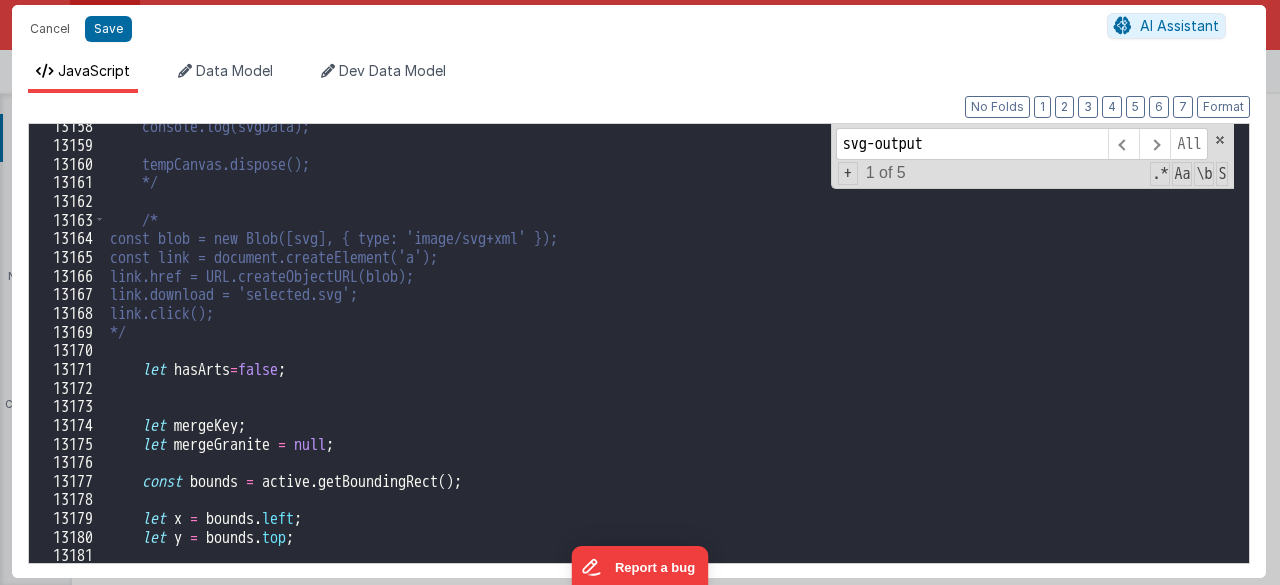 scroll, scrollTop: 27902, scrollLeft: 0, axis: vertical 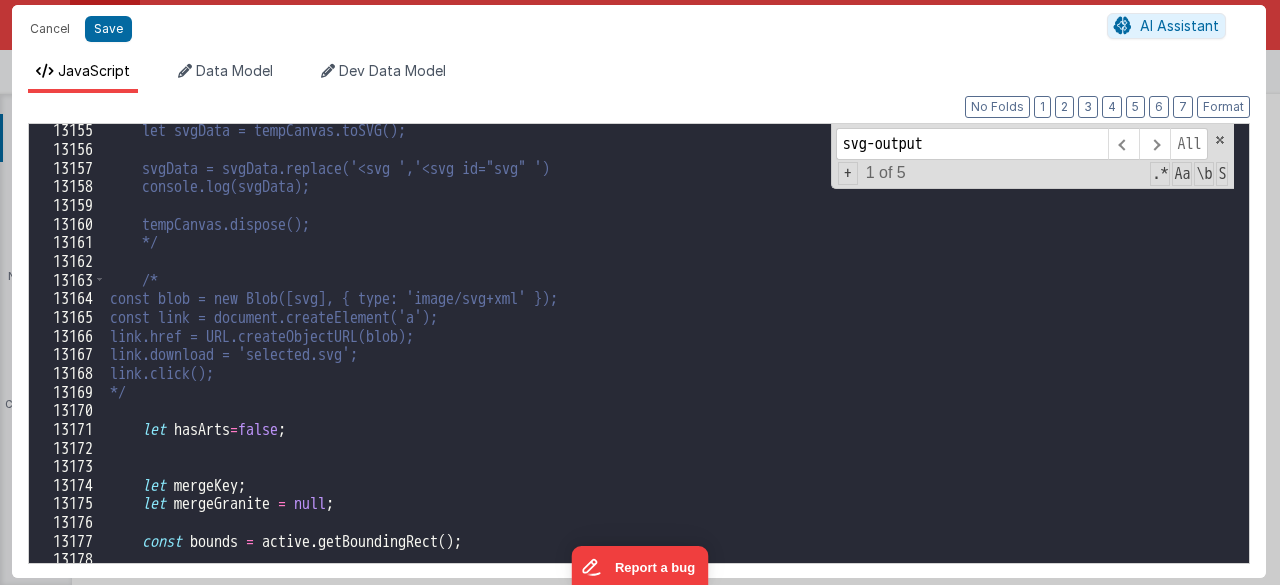 click on "let svgData = tempCanvas.toSVG();                svgData = svgData.replace('<svg ','<svg id="svg" ')        console.log(svgData);        tempCanvas.dispose();        */              /*     const blob = new Blob([svg], { type: 'image/svg+xml' });     const link = document.createElement('a');     link.href = URL.createObjectURL(blob);     link.download = 'selected.svg';     link.click();     */           let   hasArts = false ;      let   mergeKey ;      let   mergeGranite   =   null ;           const   bounds   =   active . getBoundingRect ( ) ;           let   x   =   bounds . left ;" at bounding box center (670, 359) 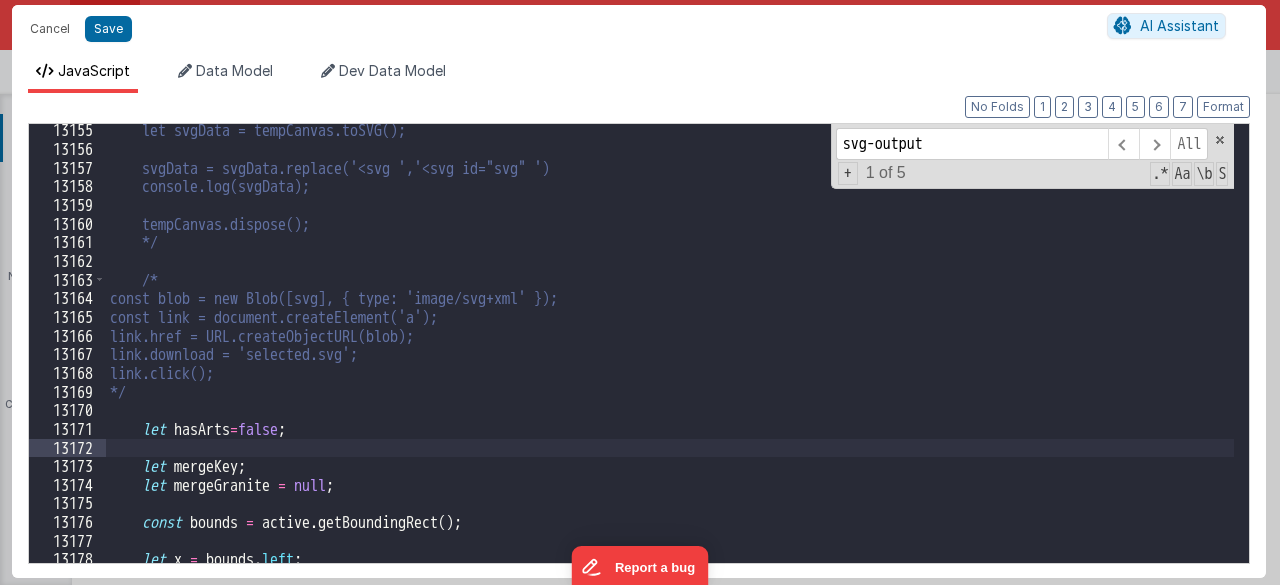 click on "let svgData = tempCanvas.toSVG();                svgData = svgData.replace('<svg ','<svg id="svg" ')        console.log(svgData);        tempCanvas.dispose();        */              /*     const blob = new Blob([svg], { type: 'image/svg+xml' });     const link = document.createElement('a');     link.href = URL.createObjectURL(blob);     link.download = 'selected.svg';     link.click();     */           let   hasArts = false ;      let   mergeKey ;      let   mergeGranite   =   null ;           const   bounds   =   active . getBoundingRect ( ) ;           let   x   =   bounds . left ;      let   y   =   bounds . top ;" at bounding box center (670, 359) 